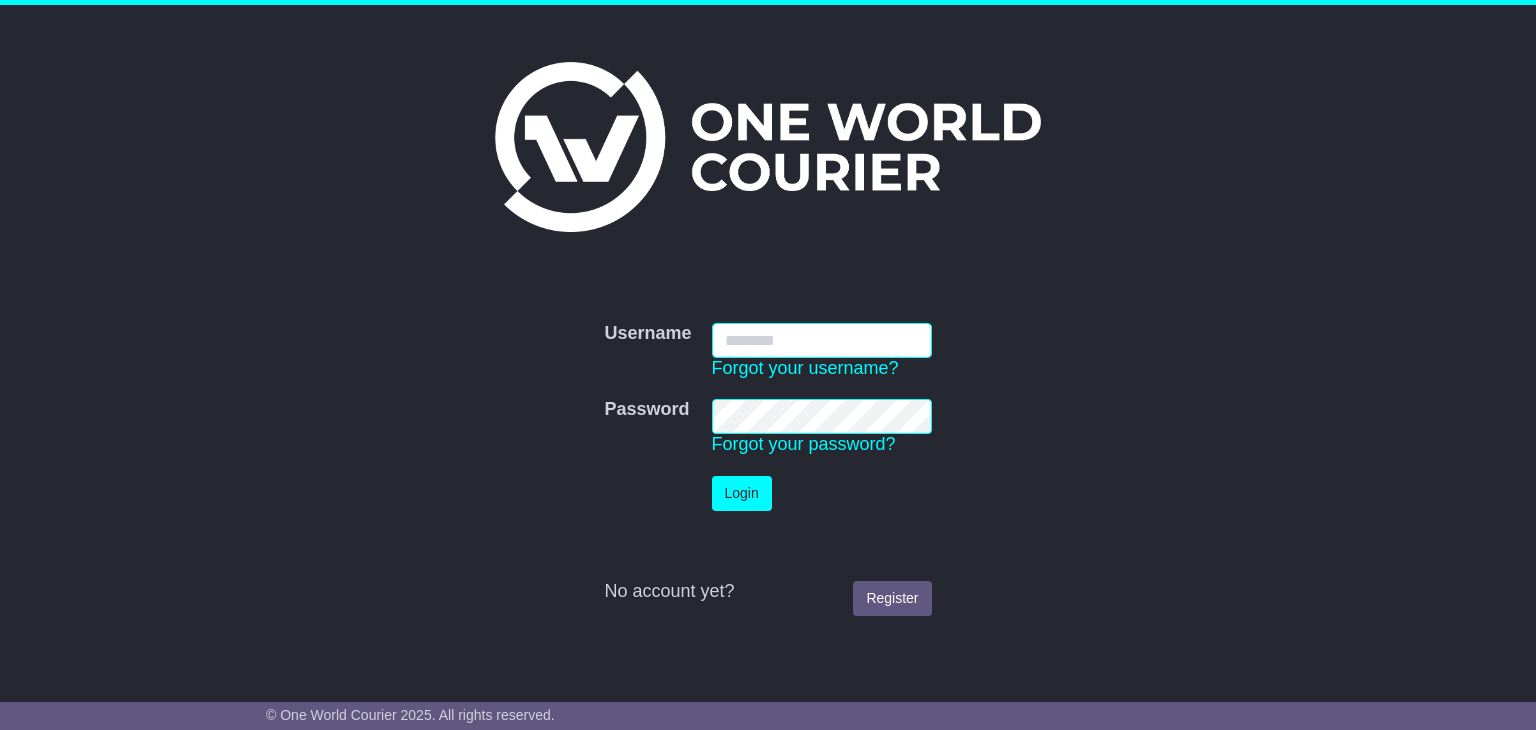 scroll, scrollTop: 0, scrollLeft: 0, axis: both 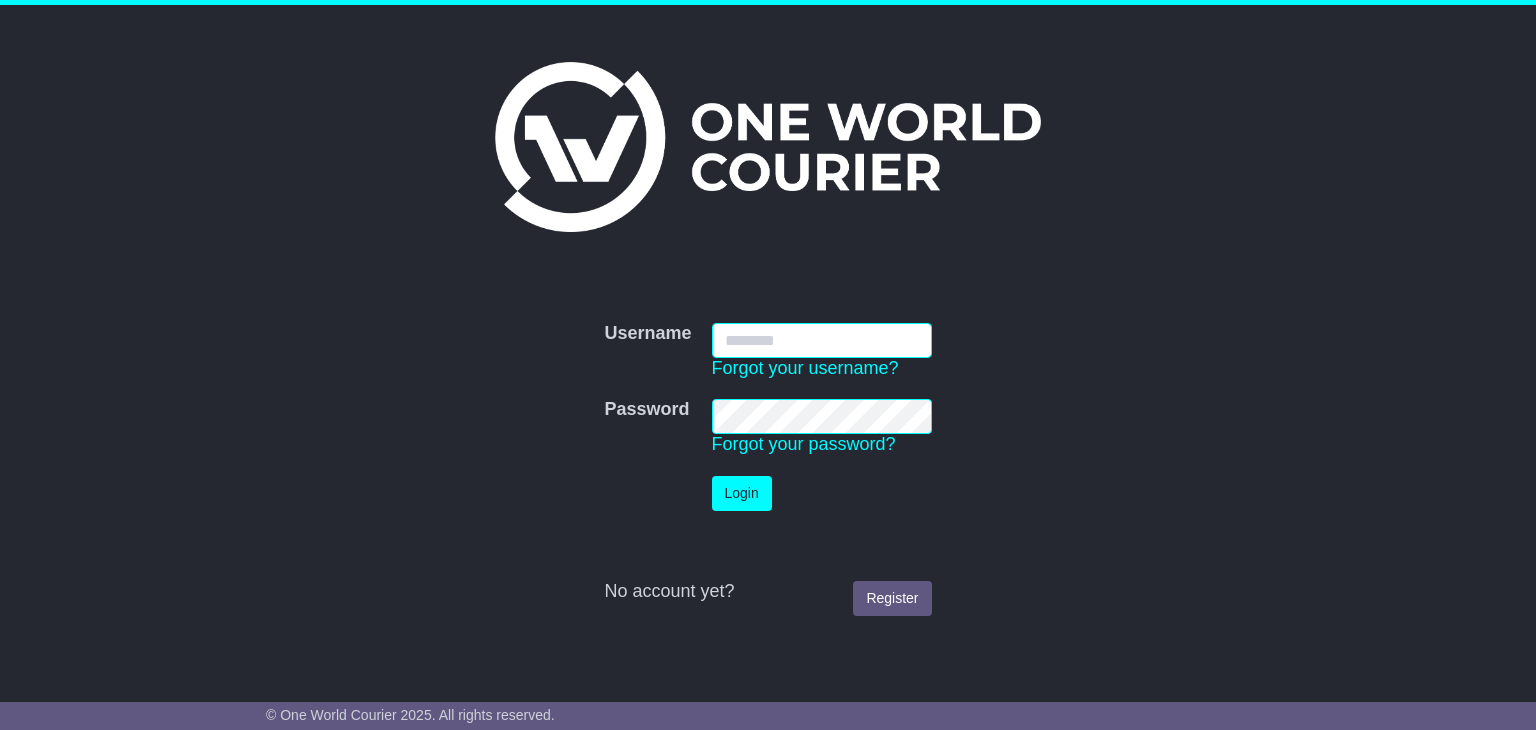 click on "Username" at bounding box center (822, 340) 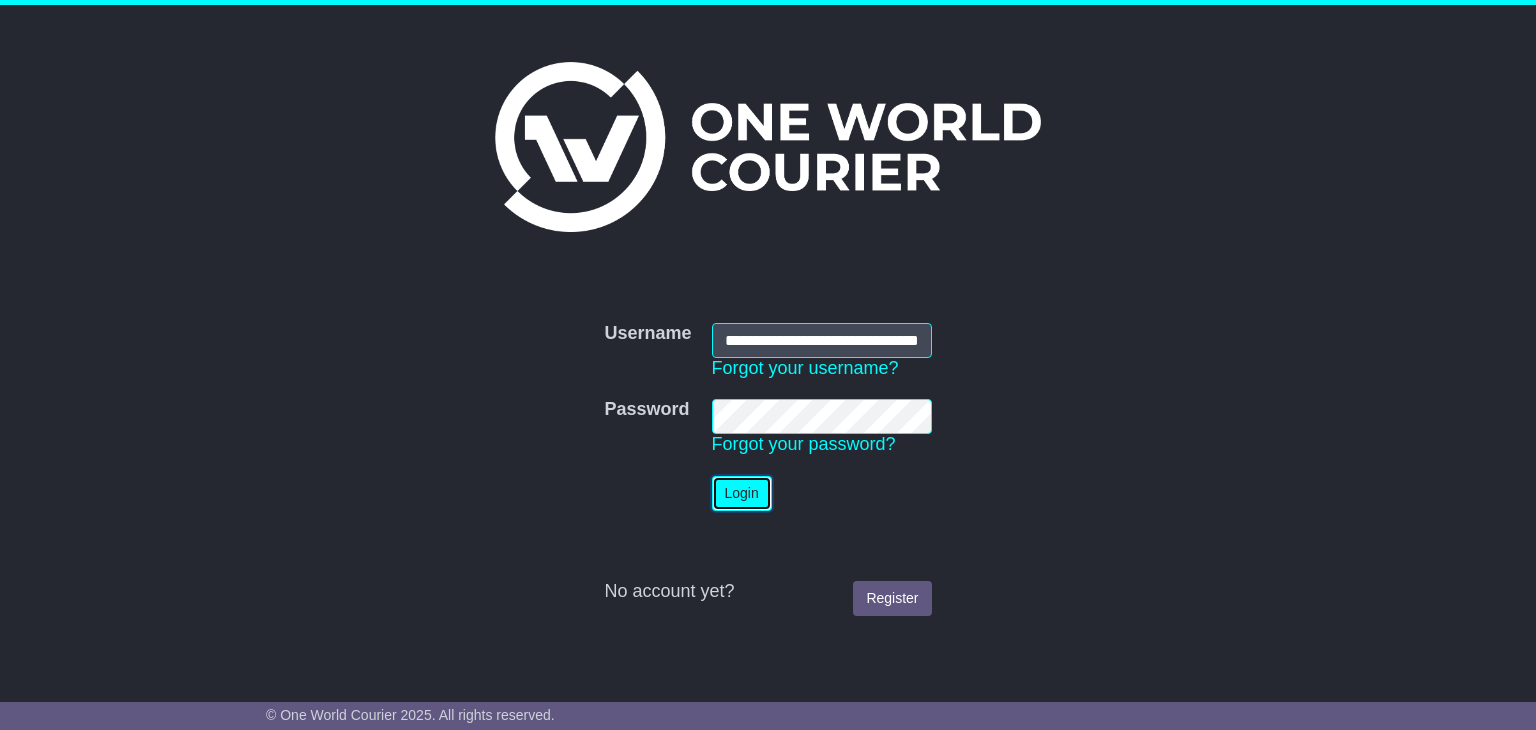 click on "Login" at bounding box center [742, 493] 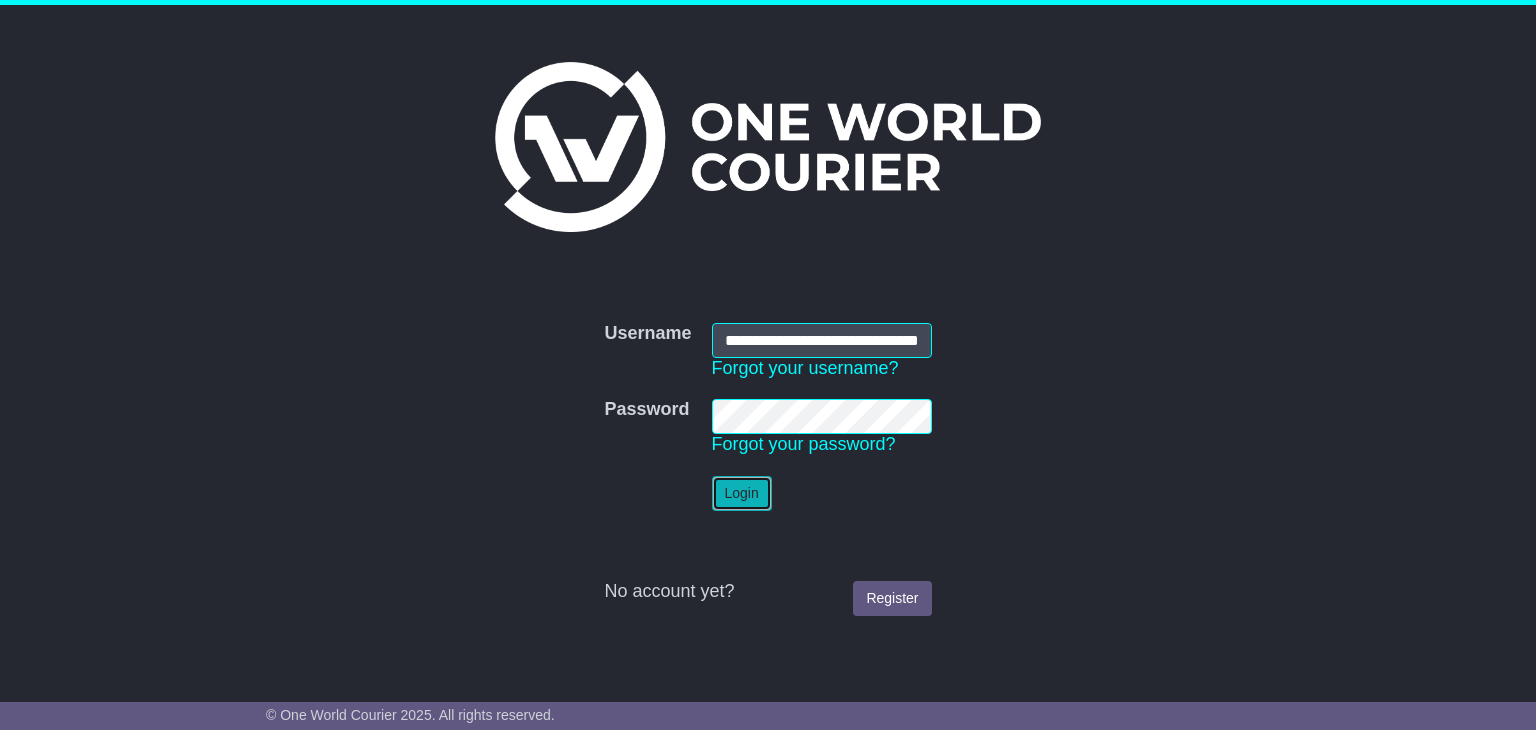 type 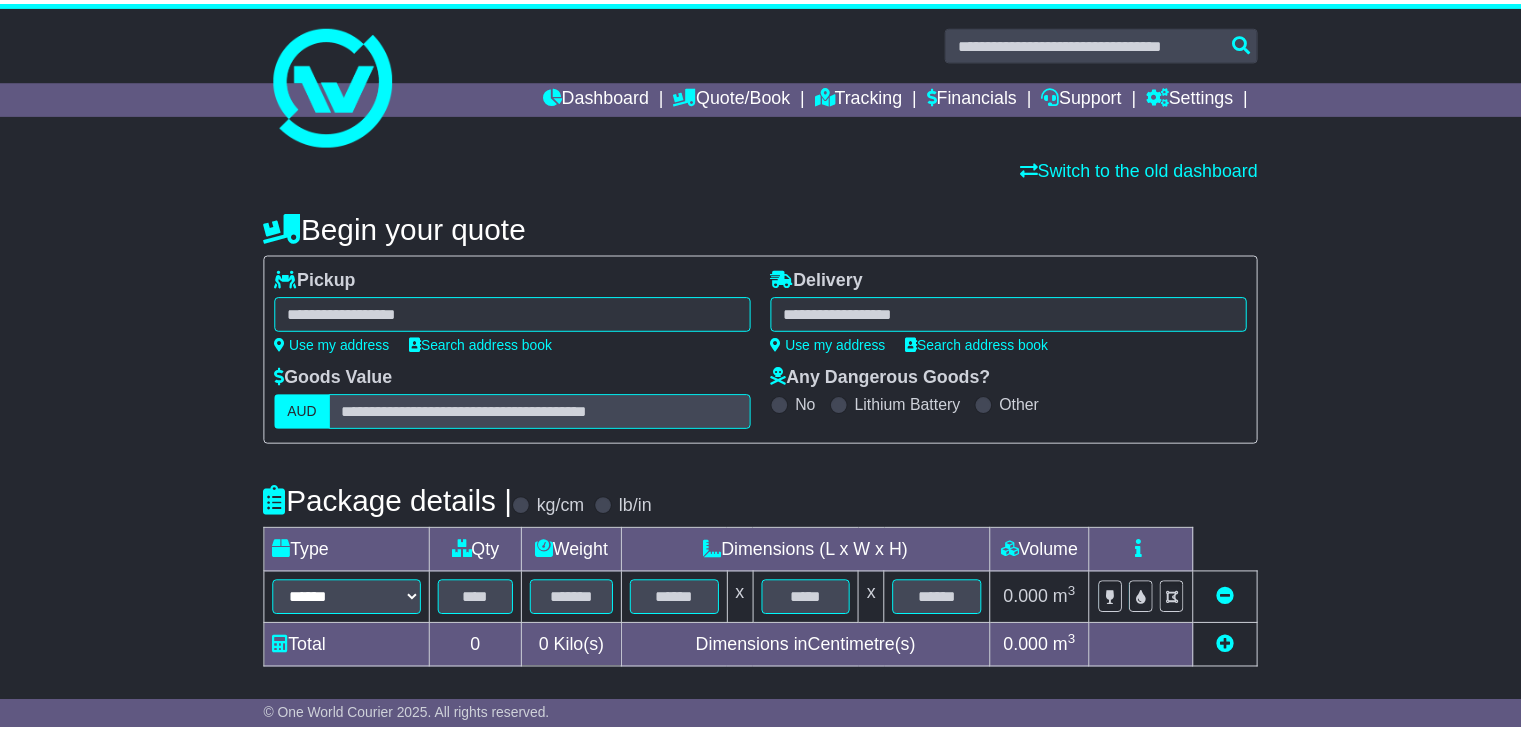 scroll, scrollTop: 0, scrollLeft: 0, axis: both 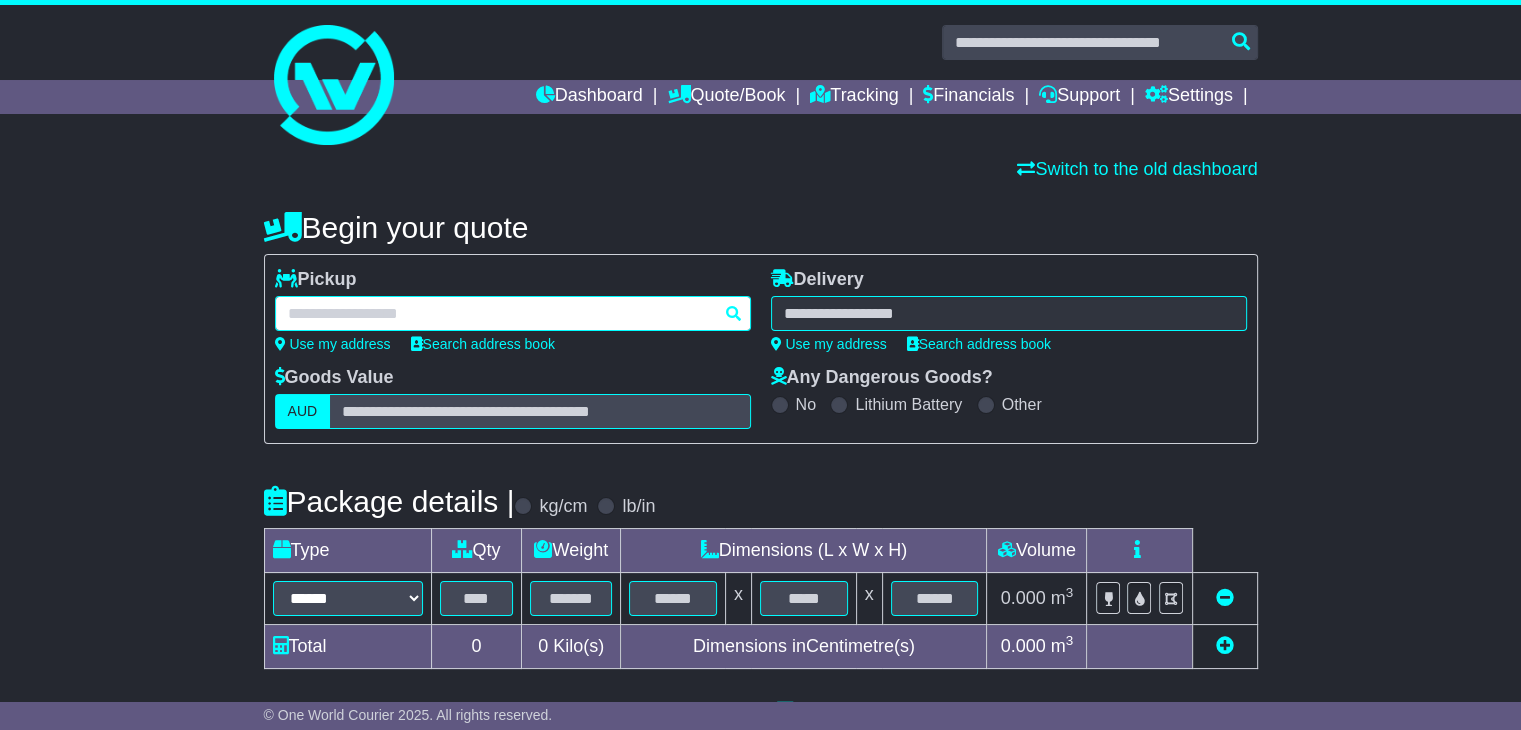 click at bounding box center [513, 313] 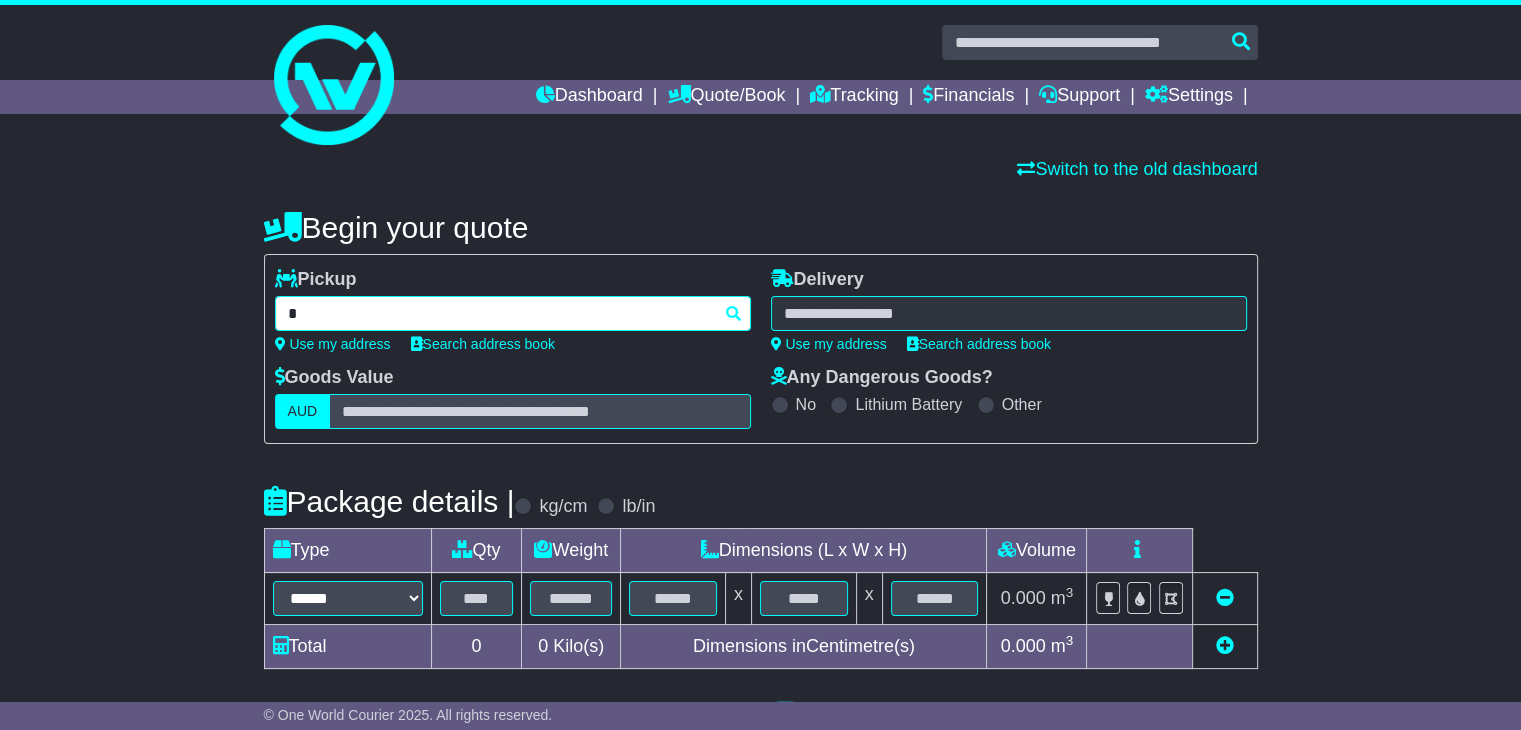 paste on "**********" 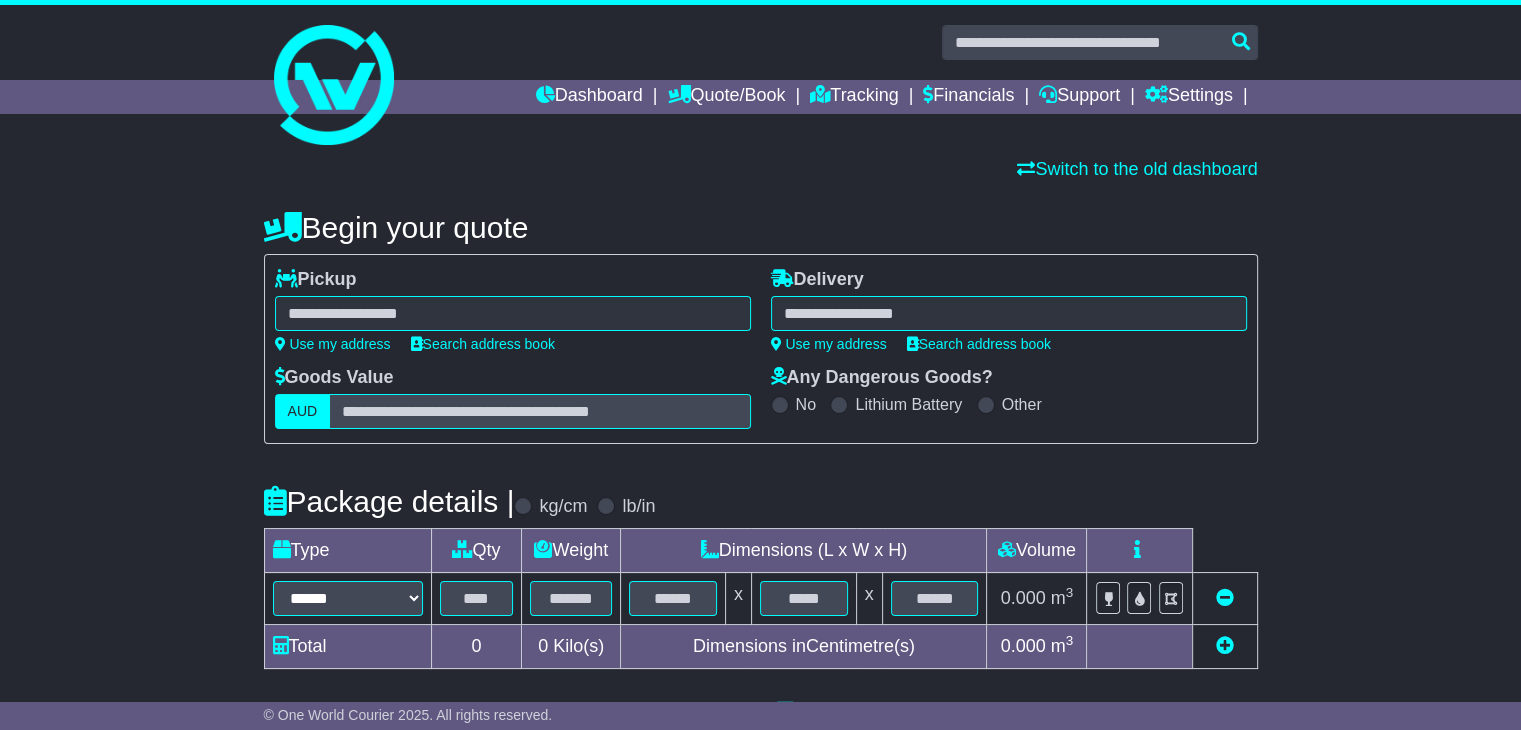 click on "**********" at bounding box center (513, 313) 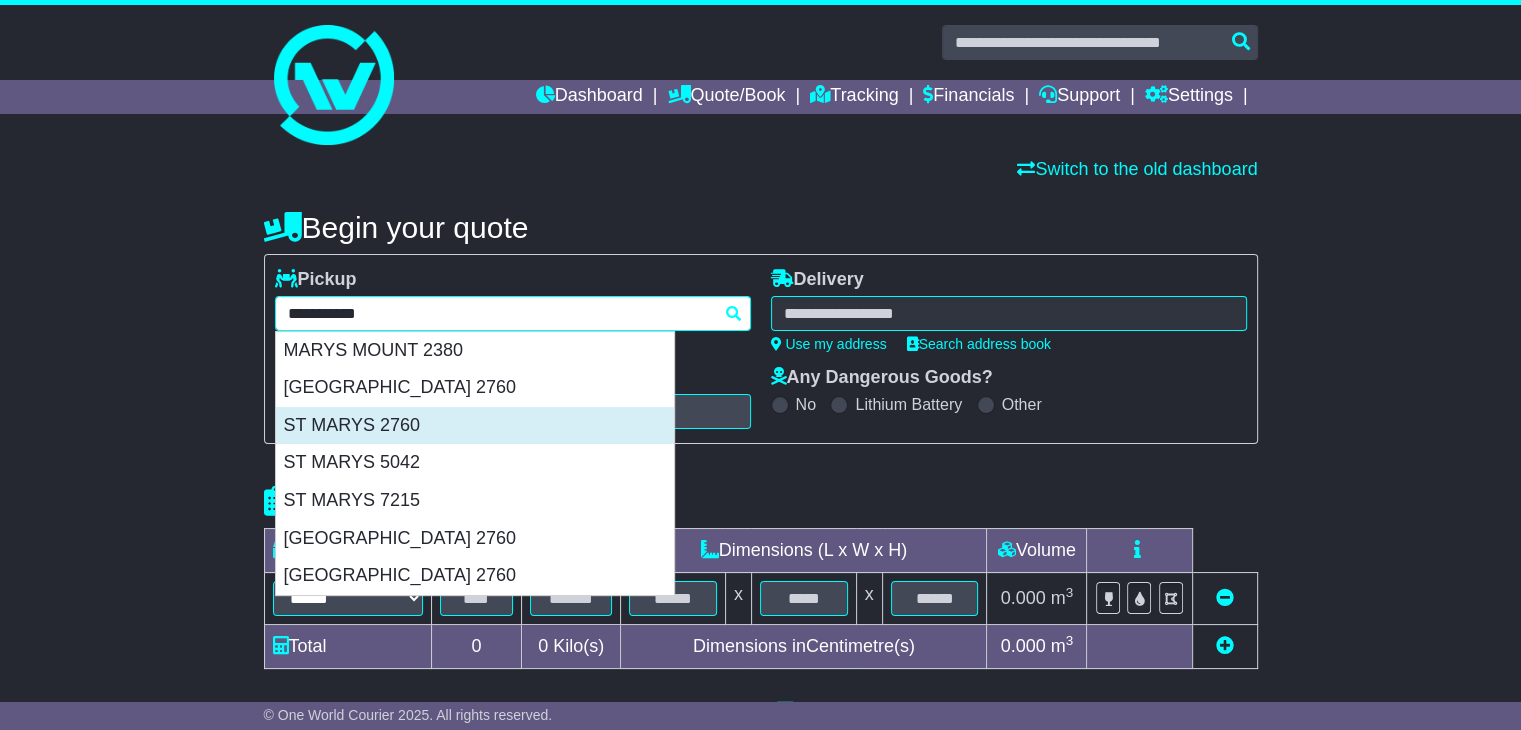 click on "ST MARYS 2760" at bounding box center (475, 426) 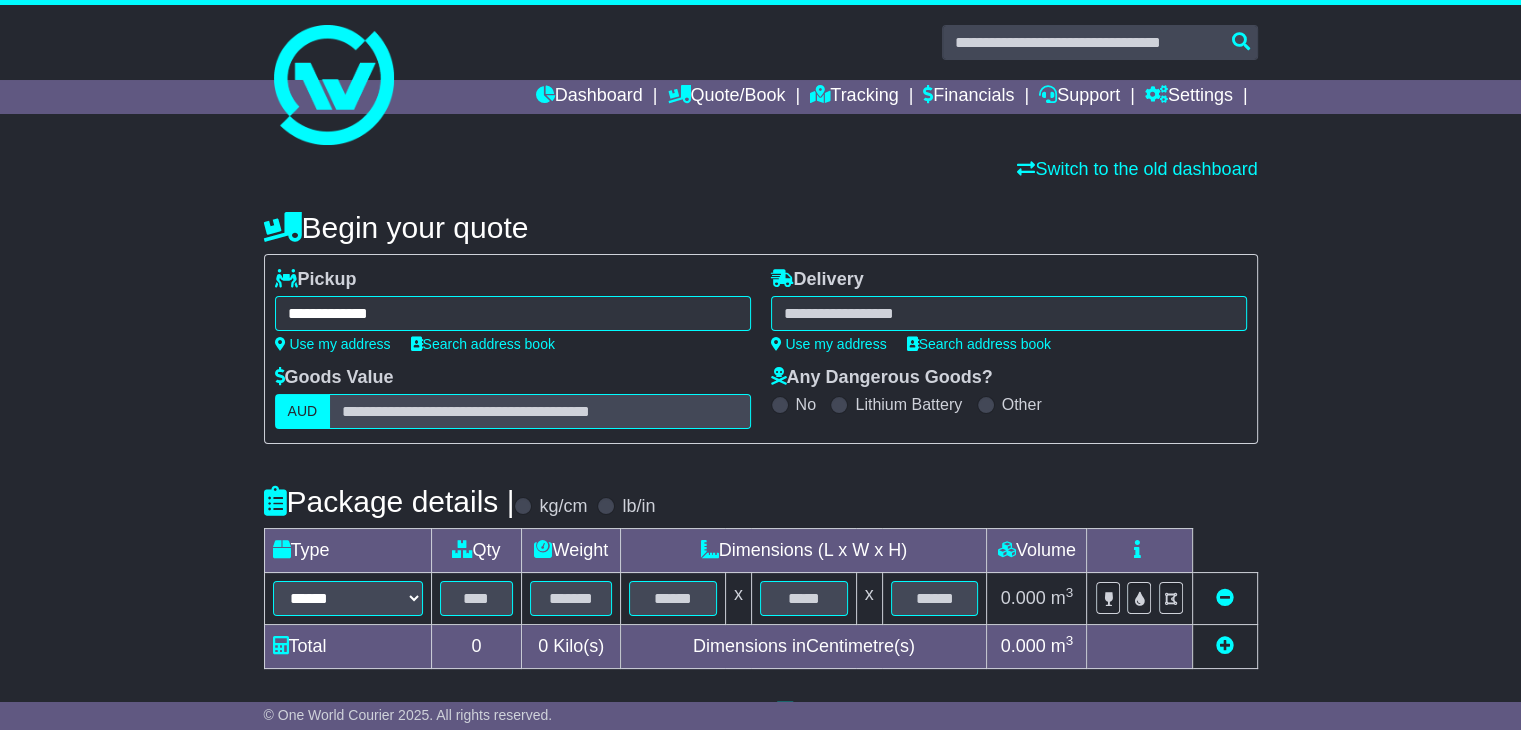 type on "**********" 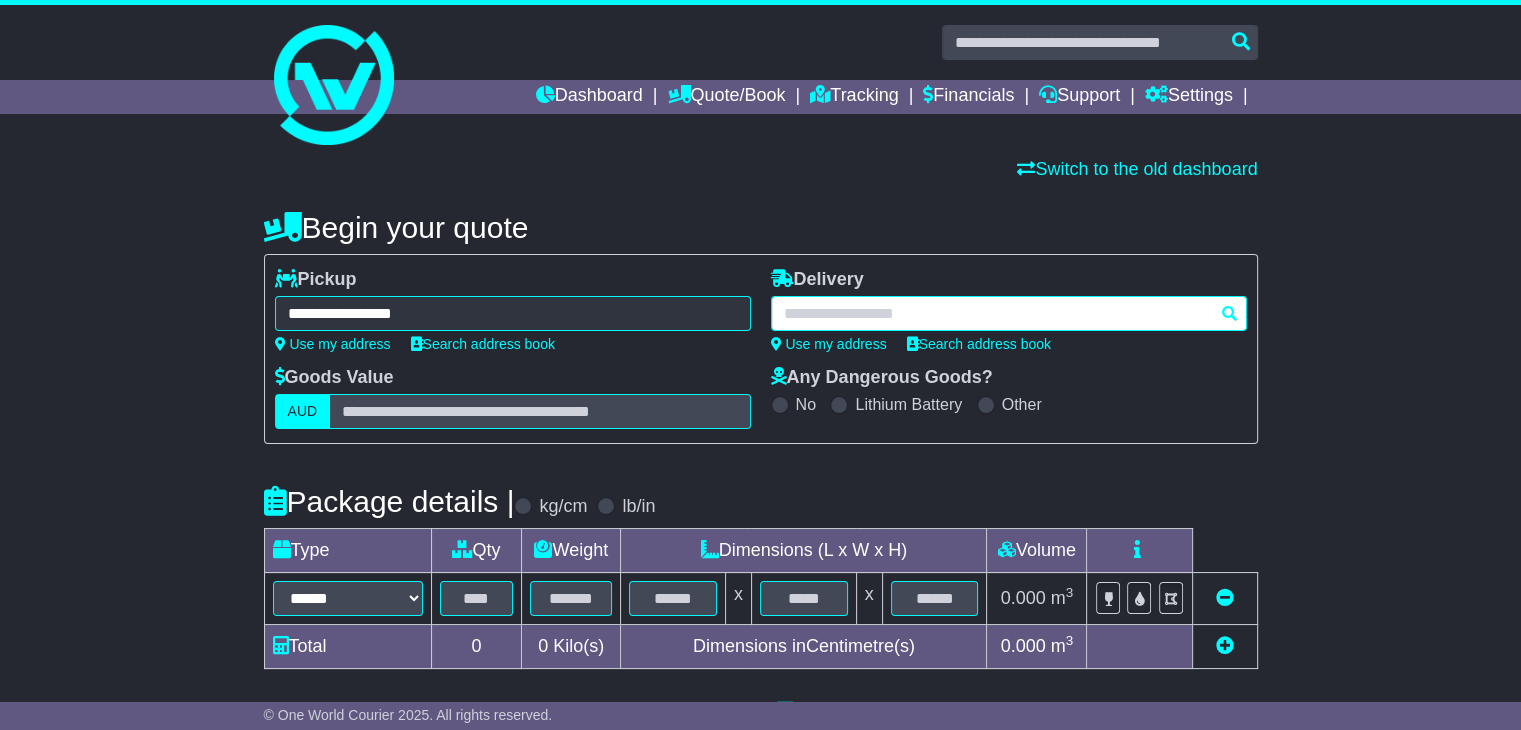 click at bounding box center (1009, 313) 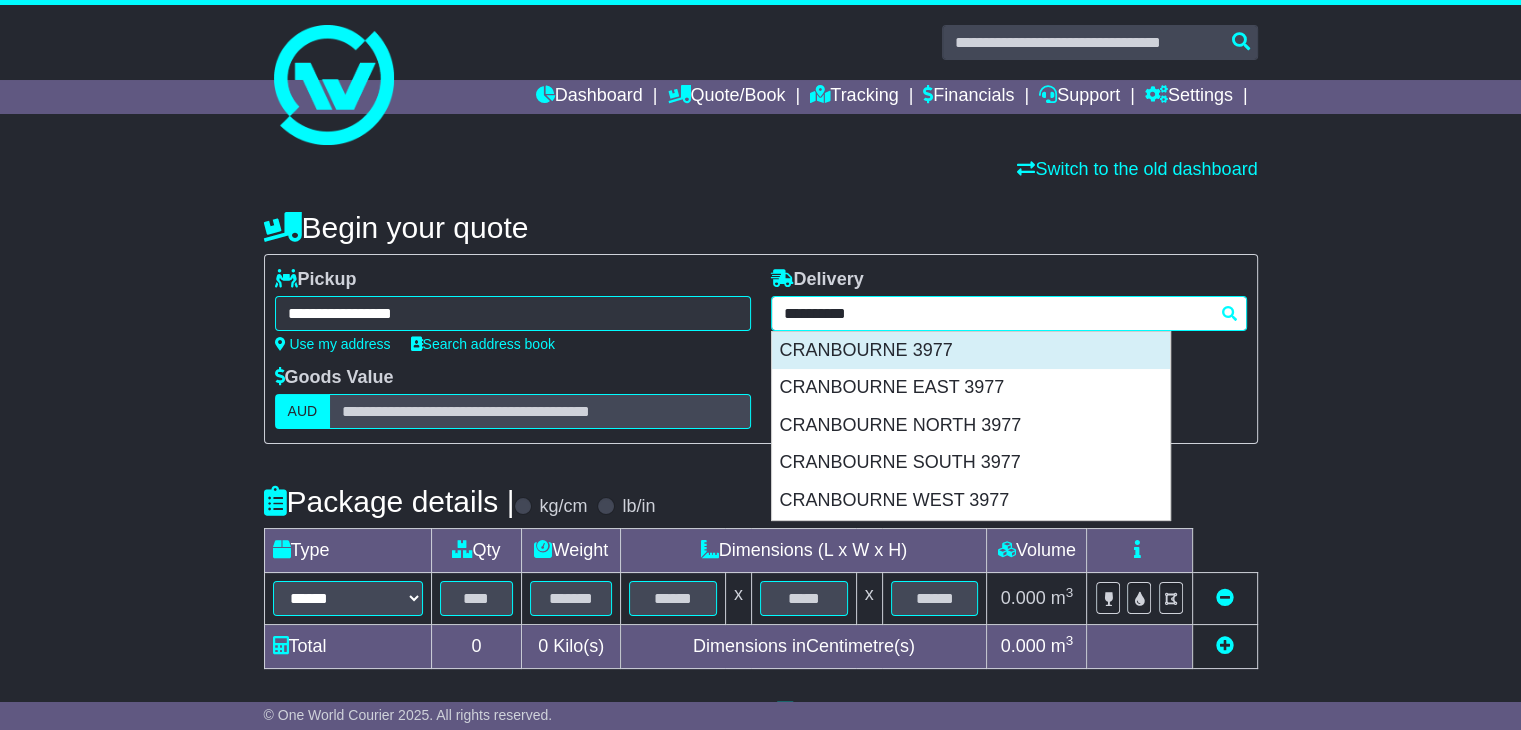 click on "CRANBOURNE 3977" at bounding box center [971, 351] 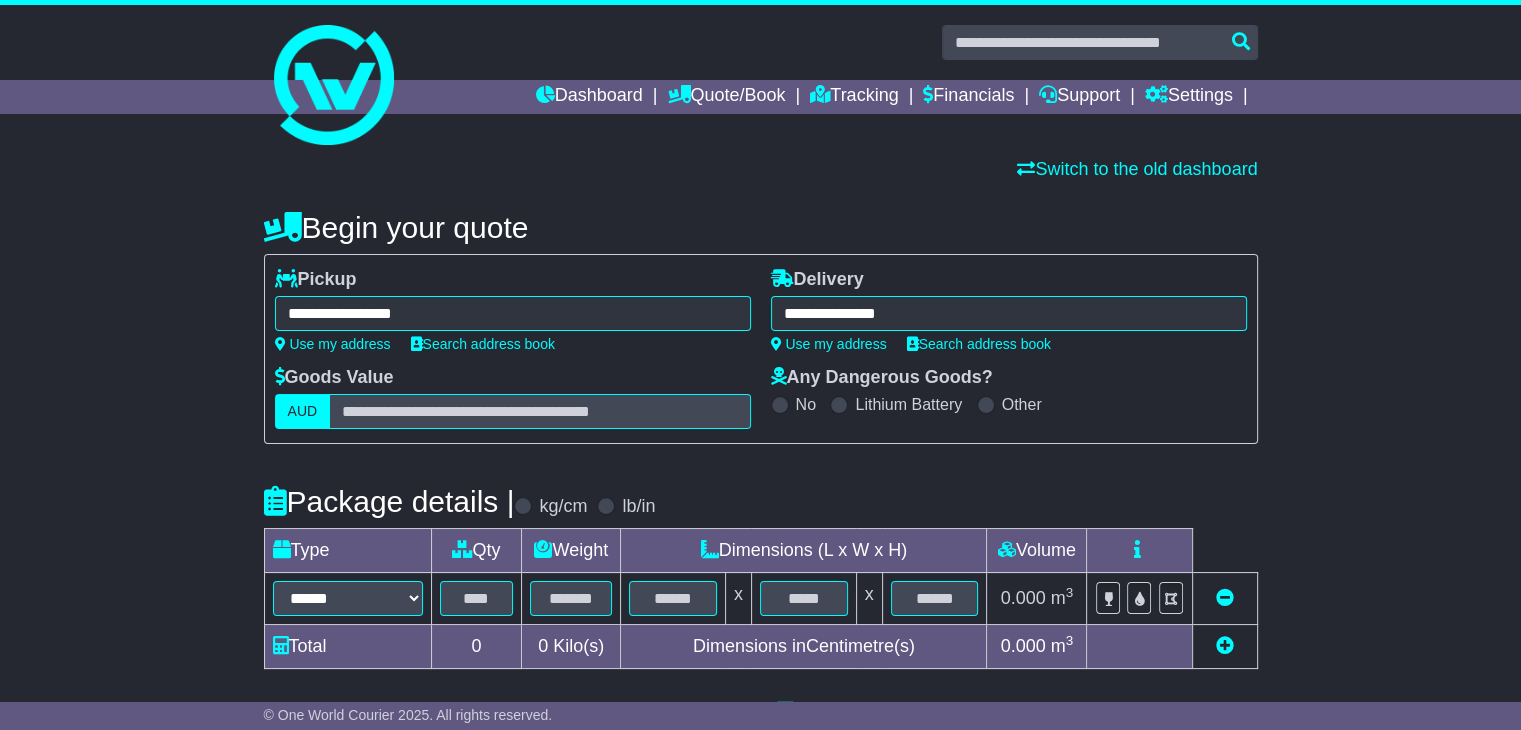 type on "**********" 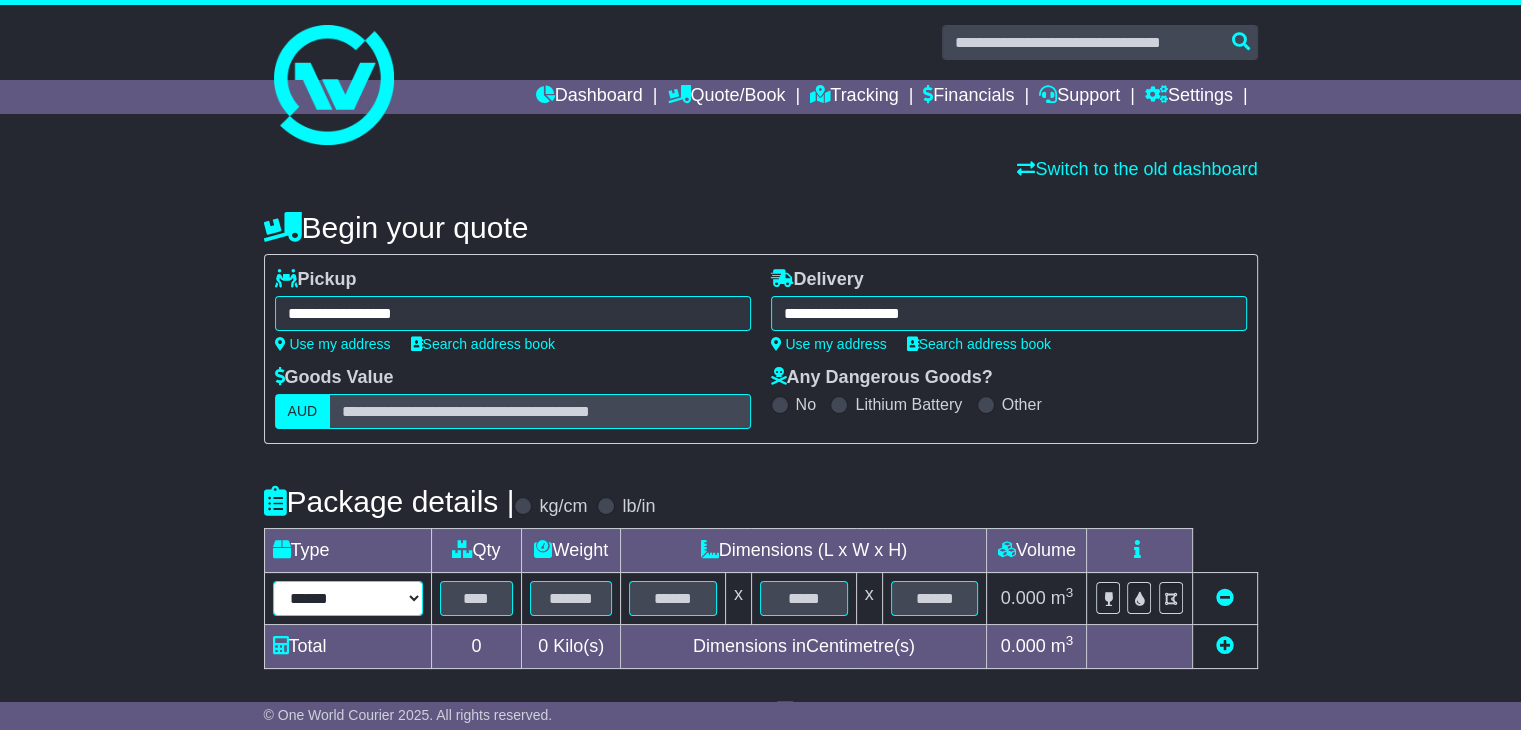 click on "****** ****** *** ******** ***** **** **** ****** *** *******" at bounding box center [348, 598] 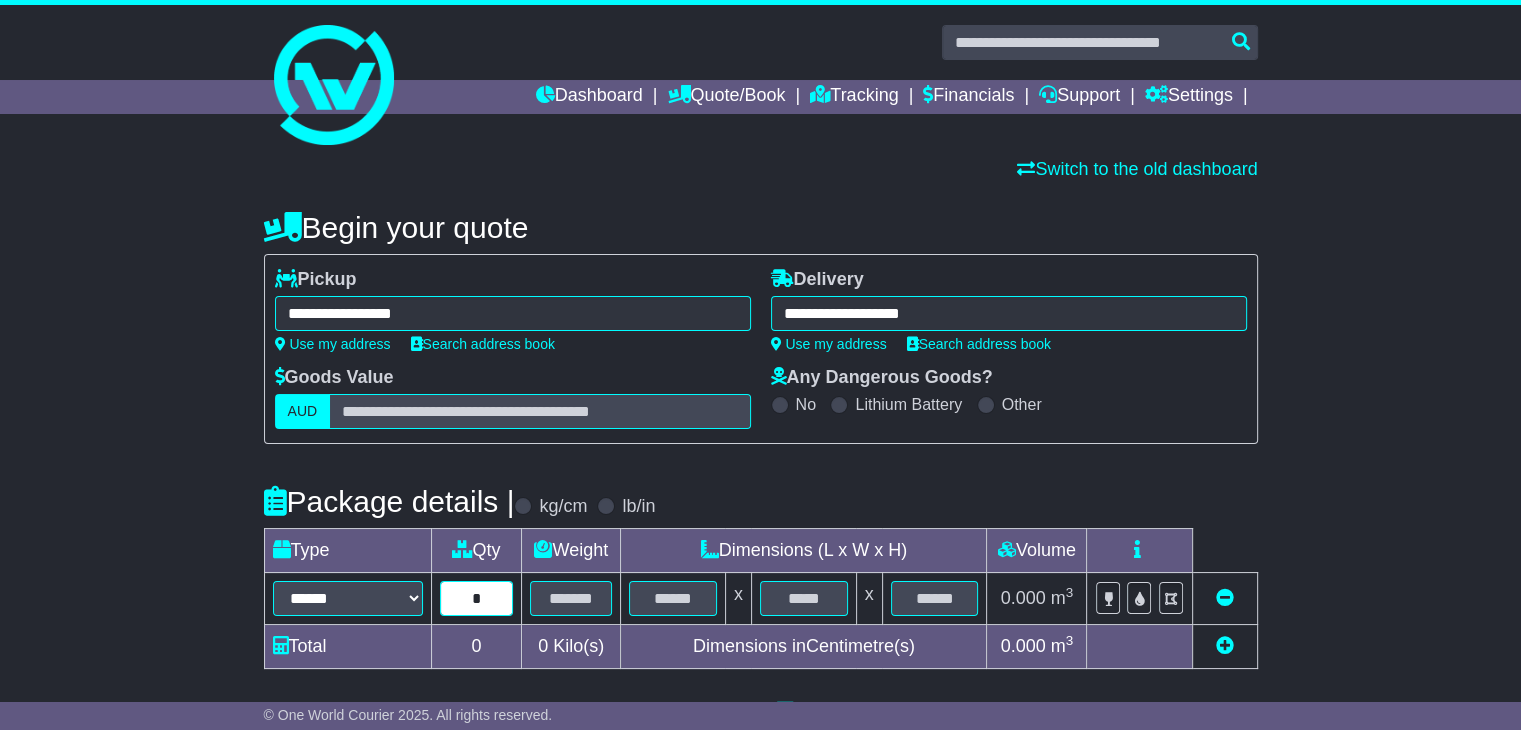 type on "*" 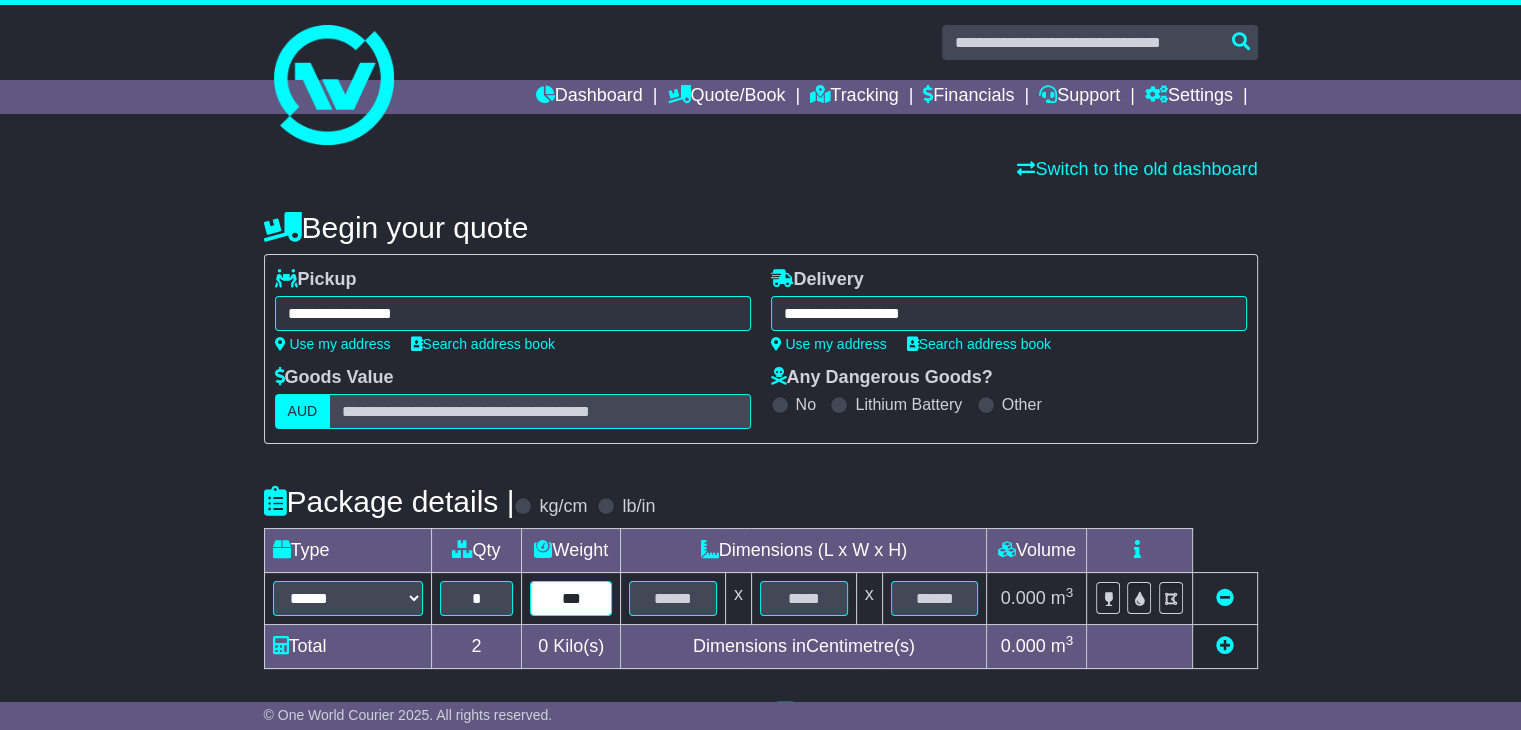 type on "***" 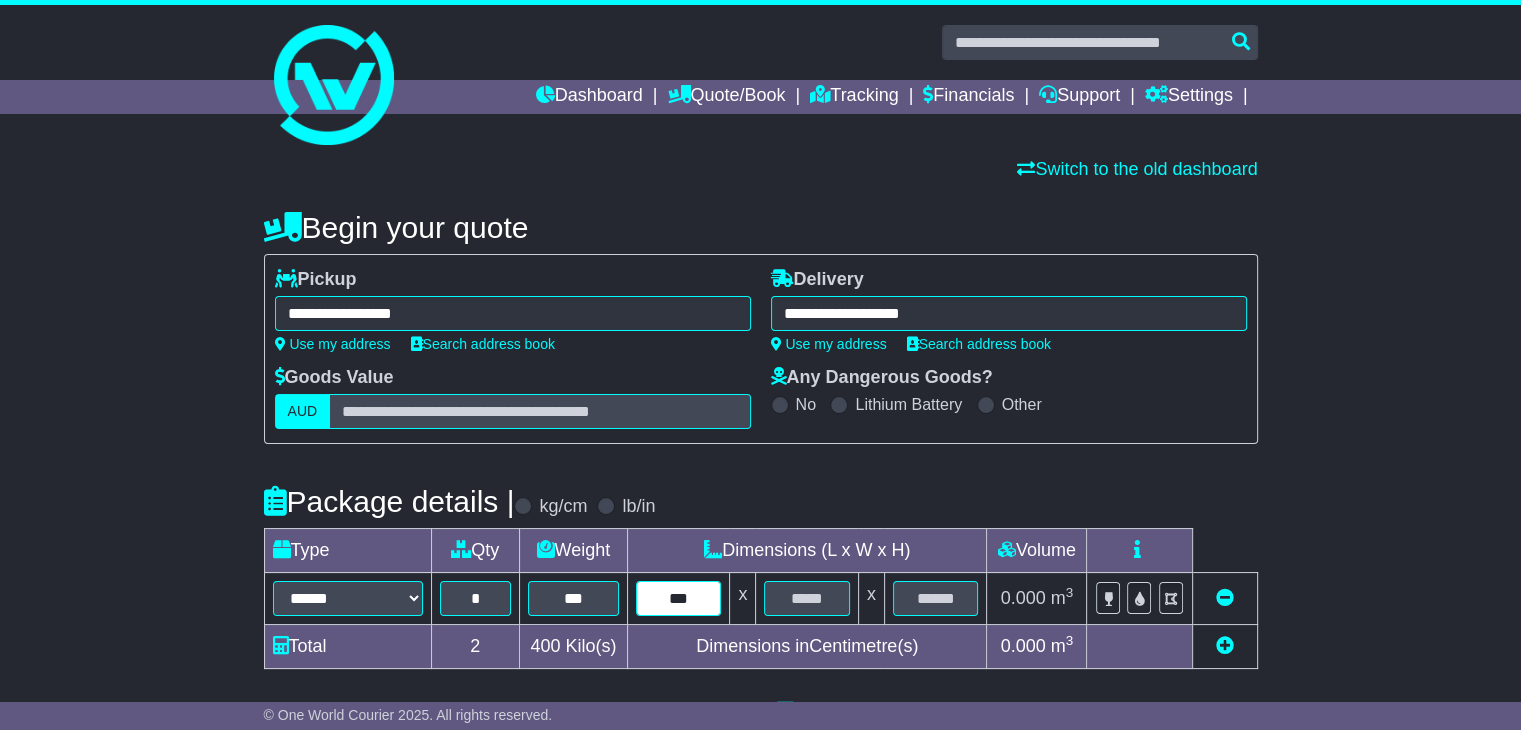 type on "***" 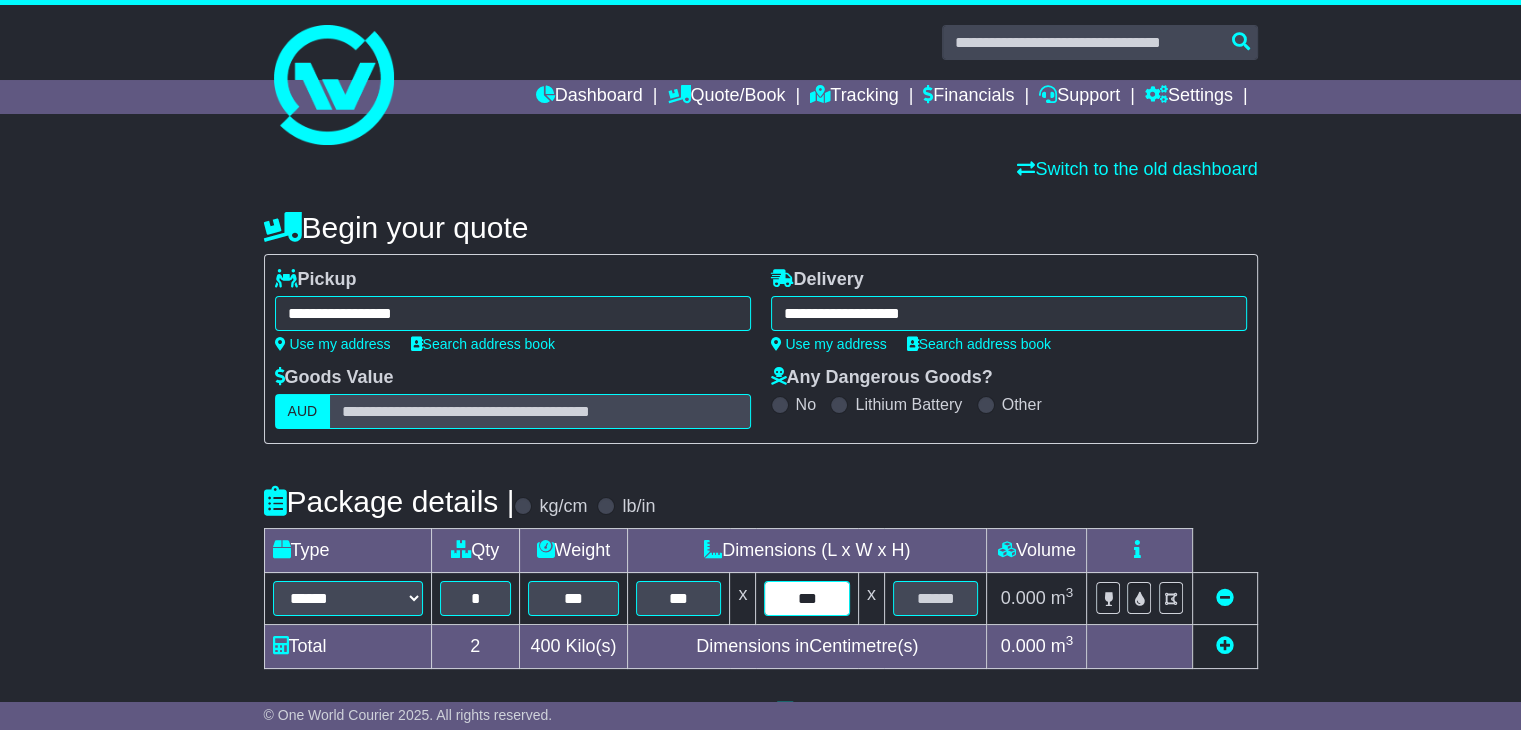 type on "***" 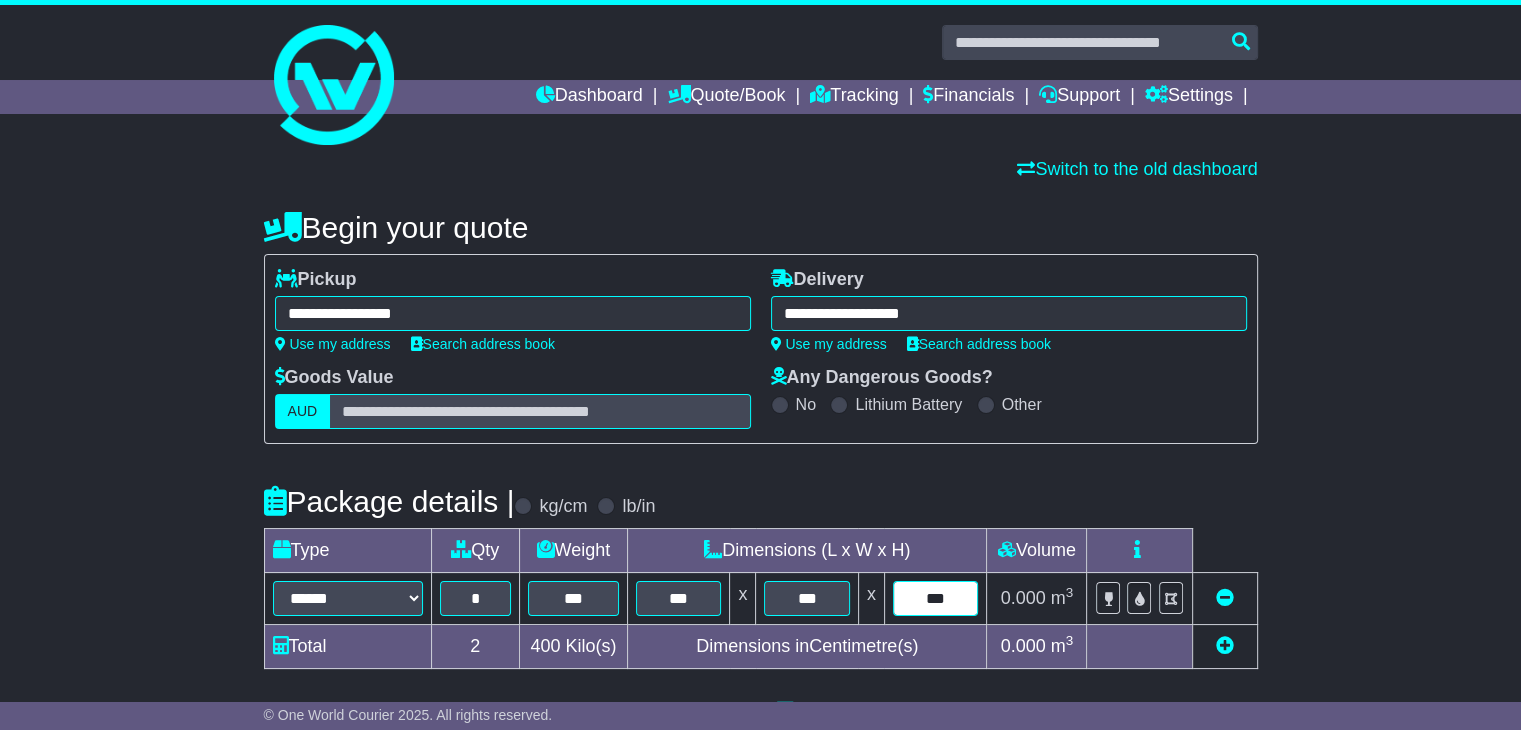 type on "***" 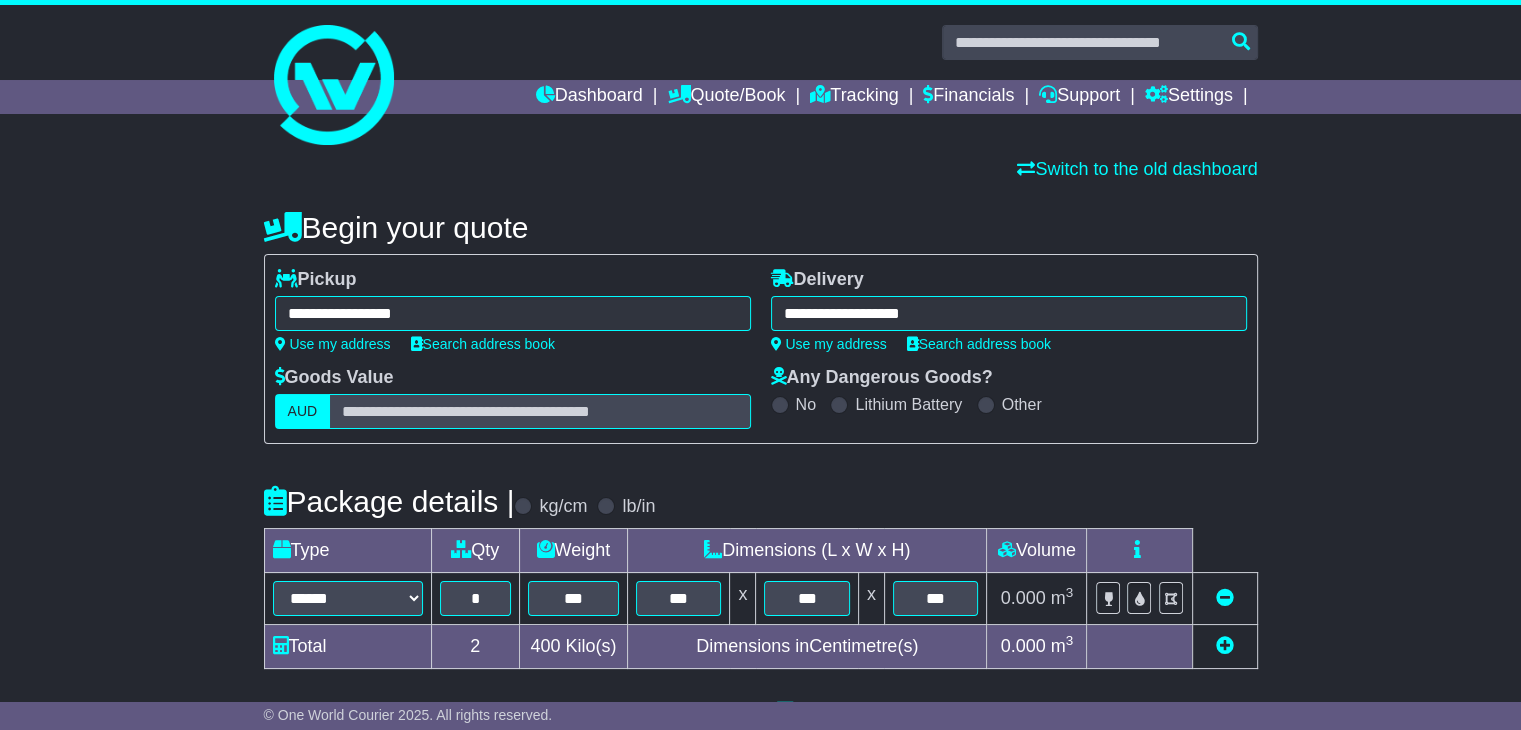 type 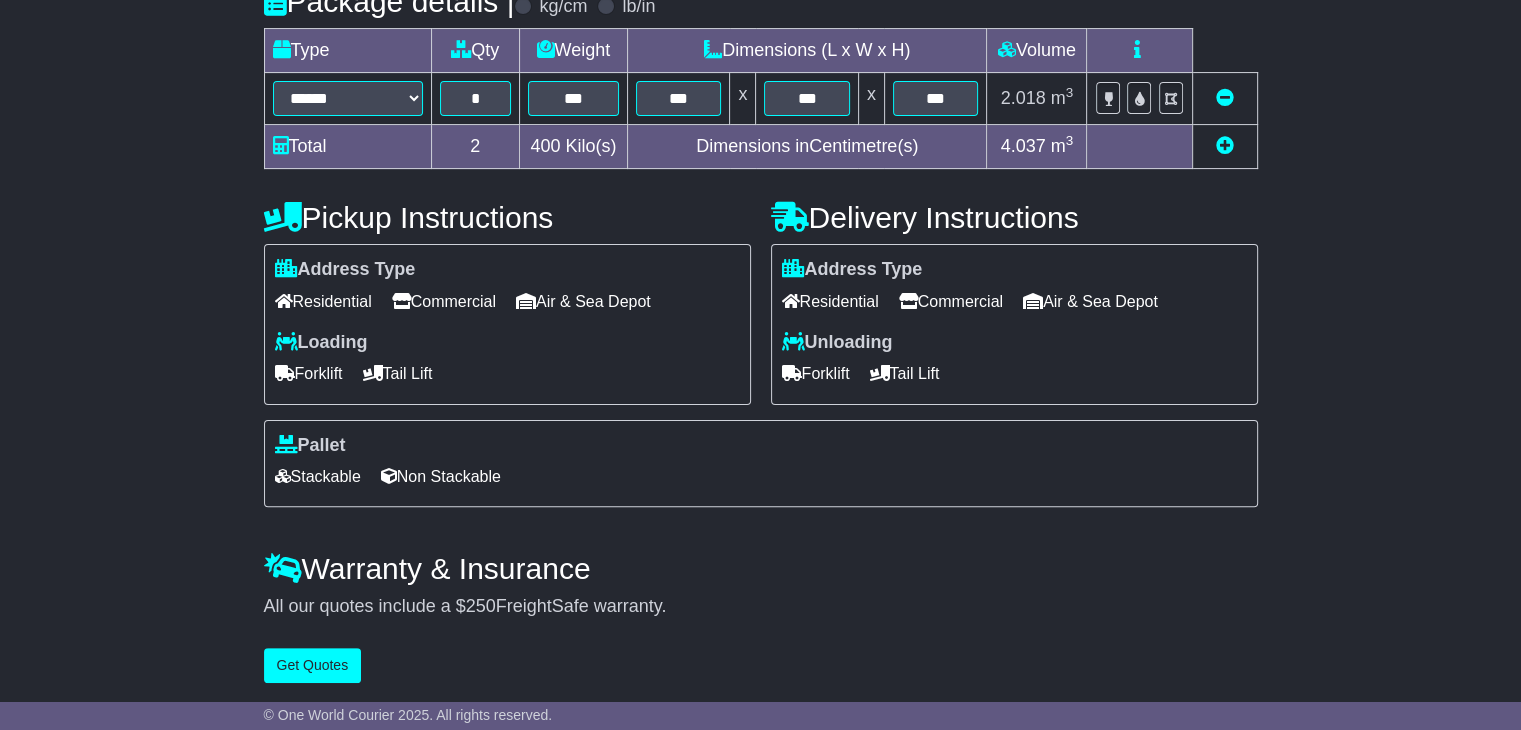 click on "Commercial" at bounding box center (444, 301) 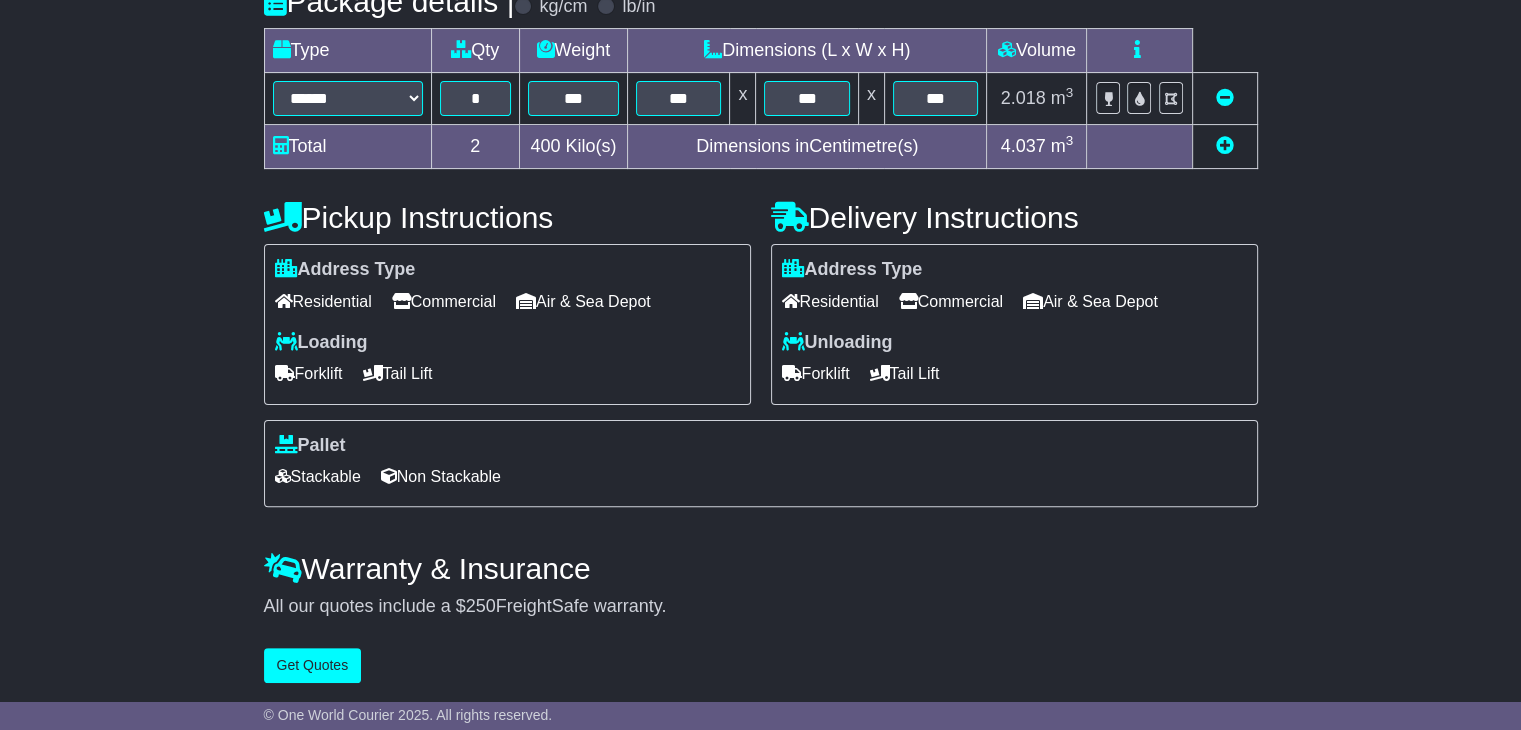 click on "Residential" at bounding box center [830, 301] 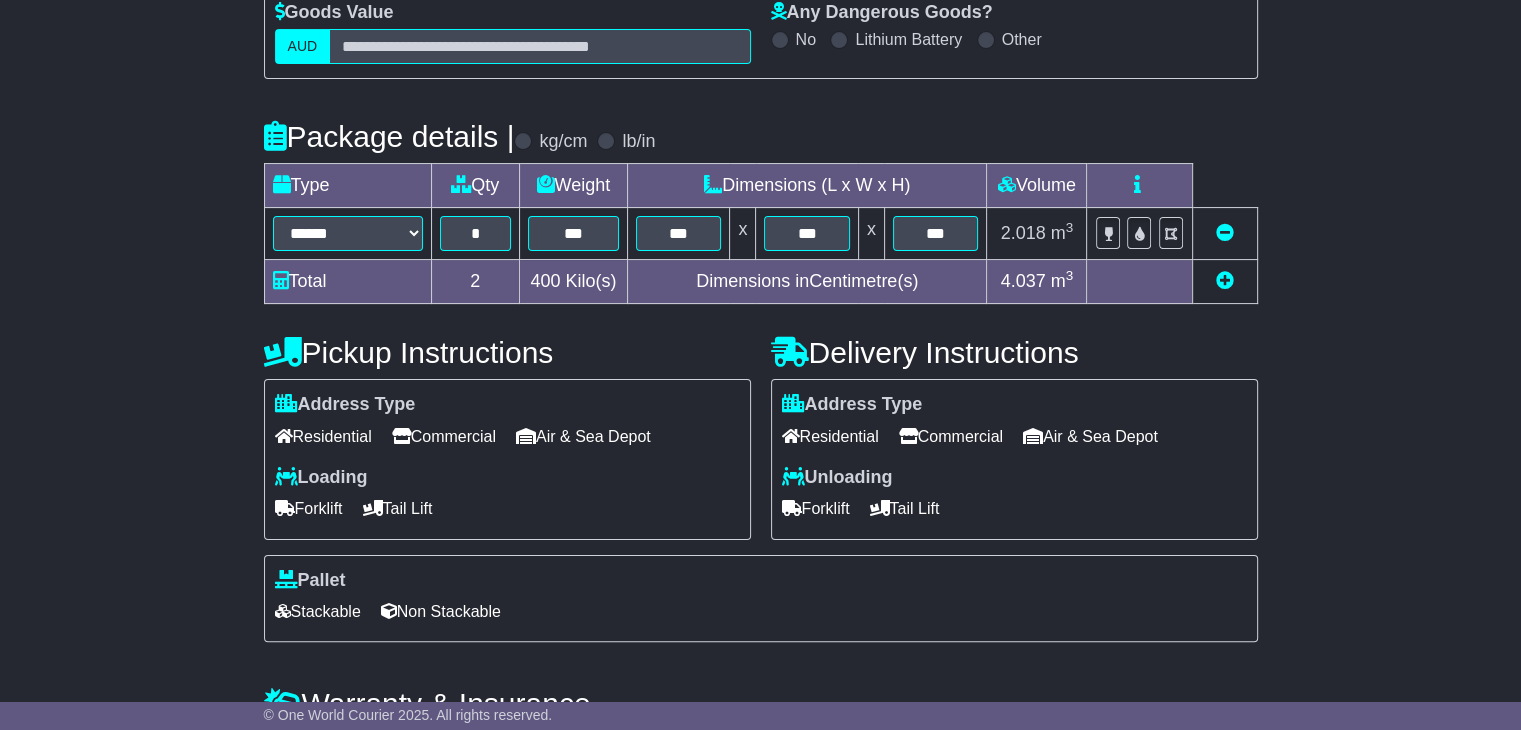 scroll, scrollTop: 368, scrollLeft: 0, axis: vertical 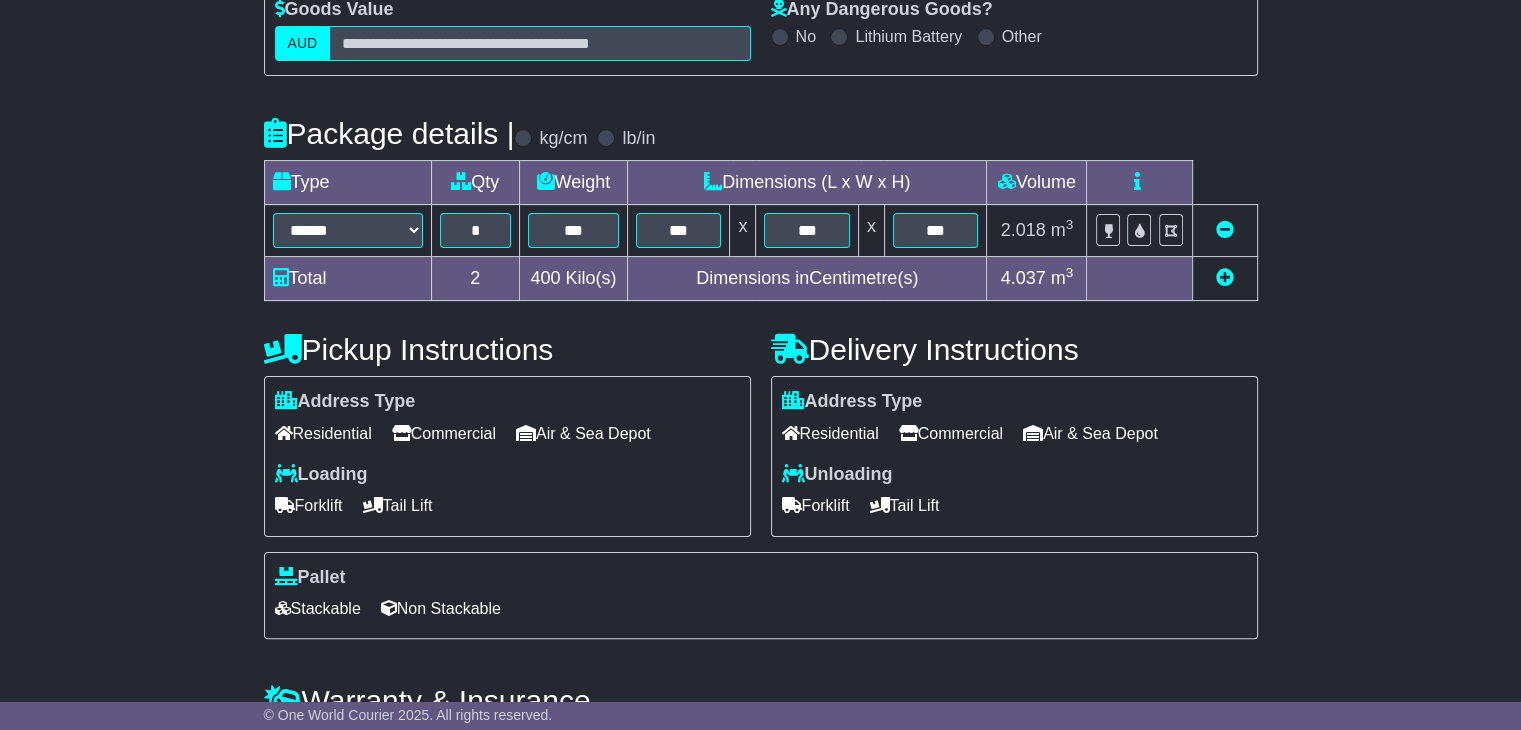 click on "Tail Lift" at bounding box center (398, 505) 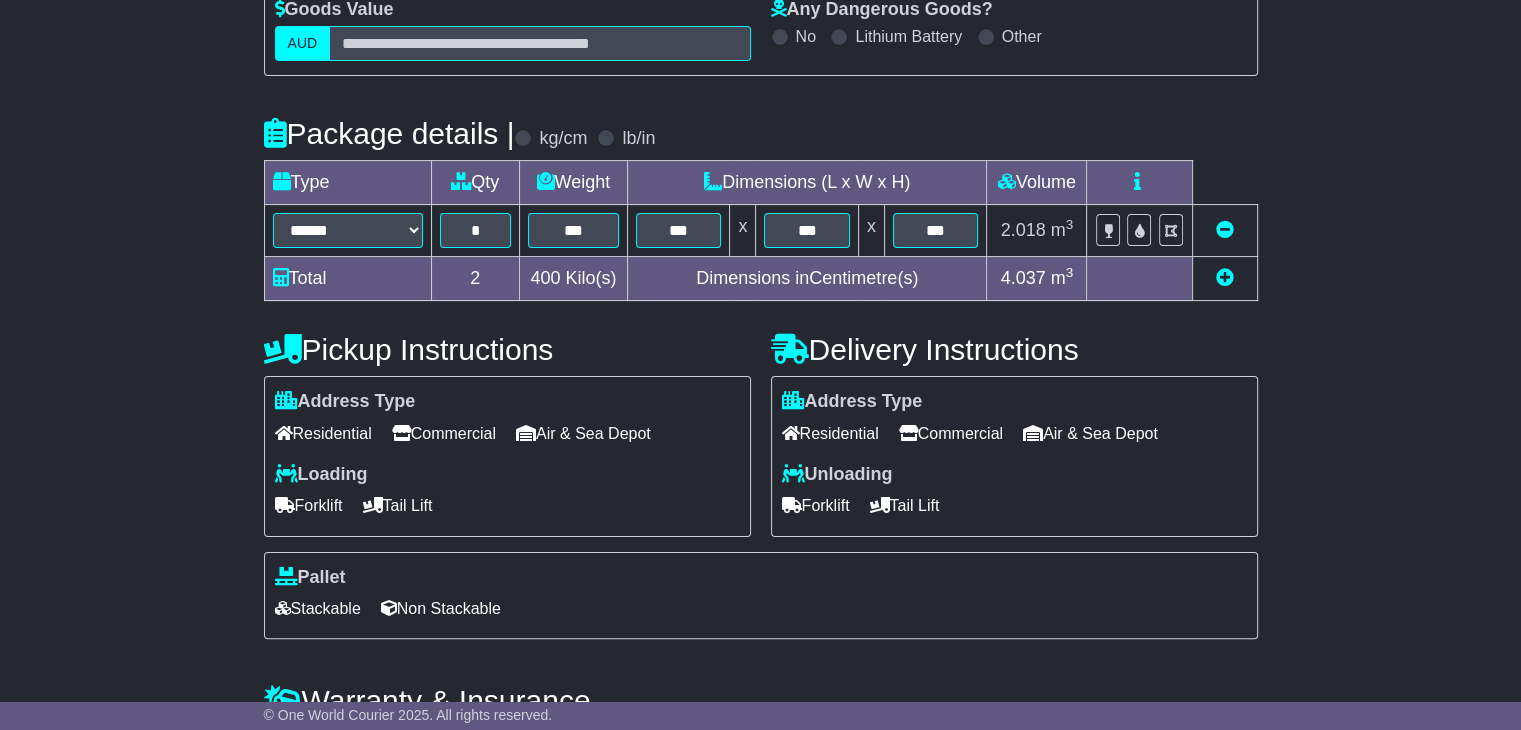 scroll, scrollTop: 504, scrollLeft: 0, axis: vertical 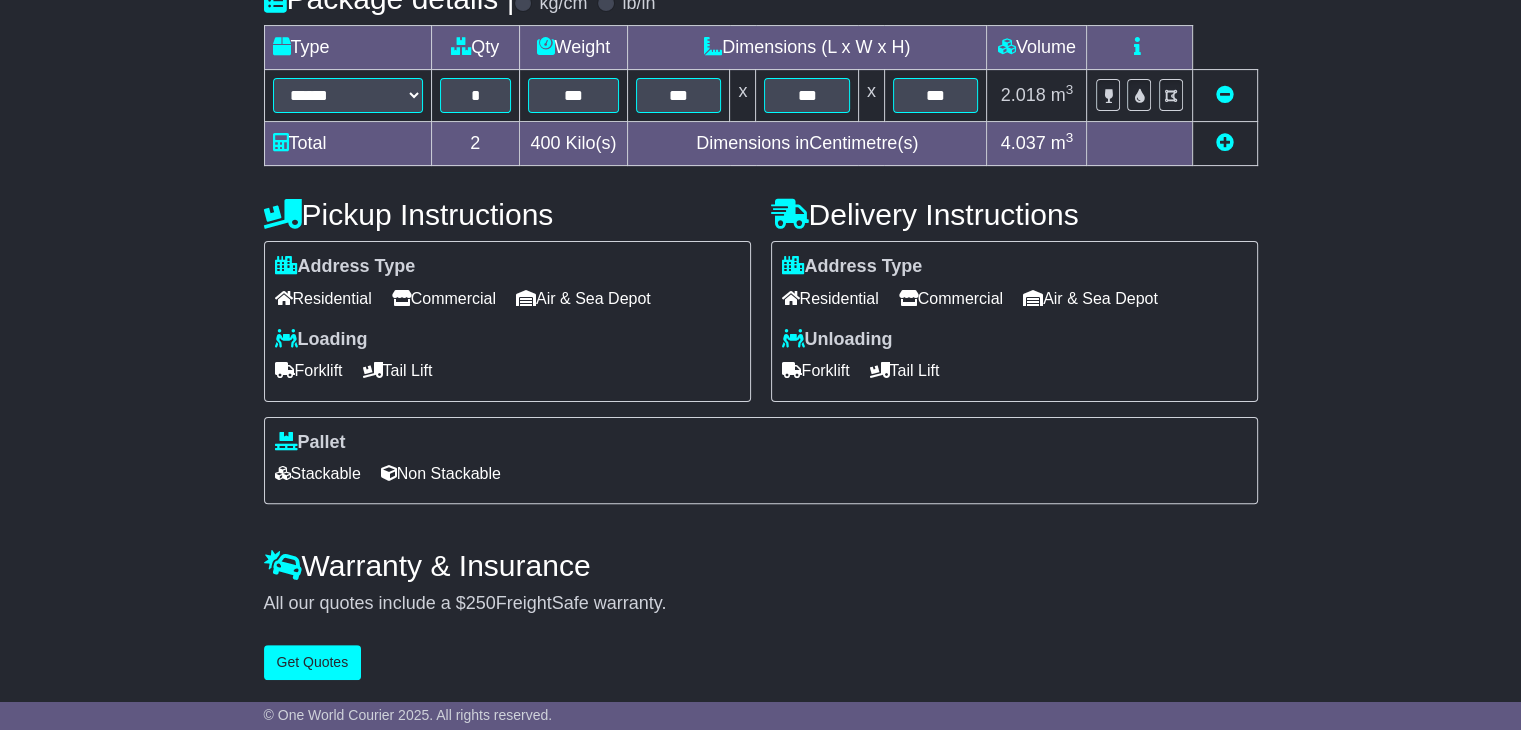 click on "Stackable" at bounding box center [318, 473] 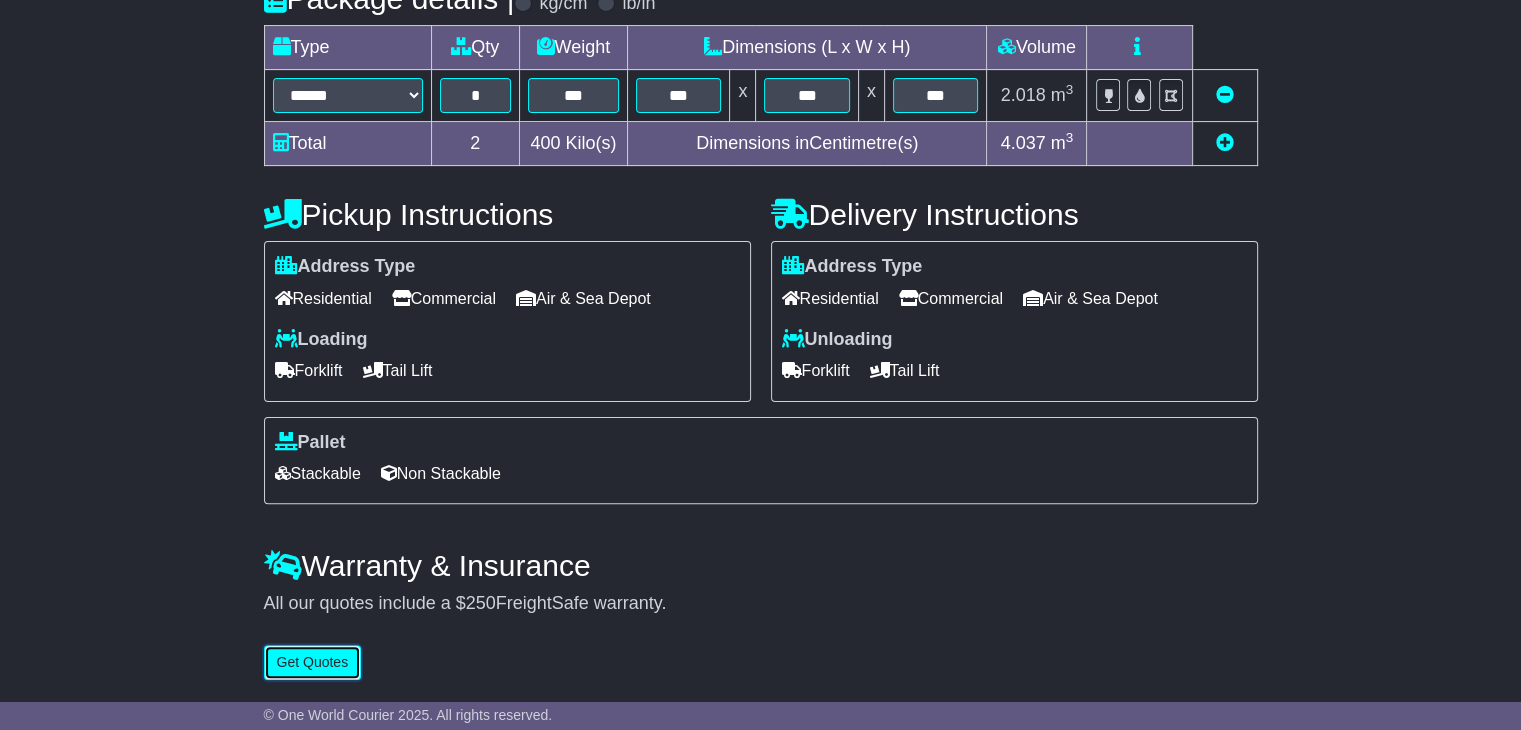 click on "Get Quotes" at bounding box center (313, 662) 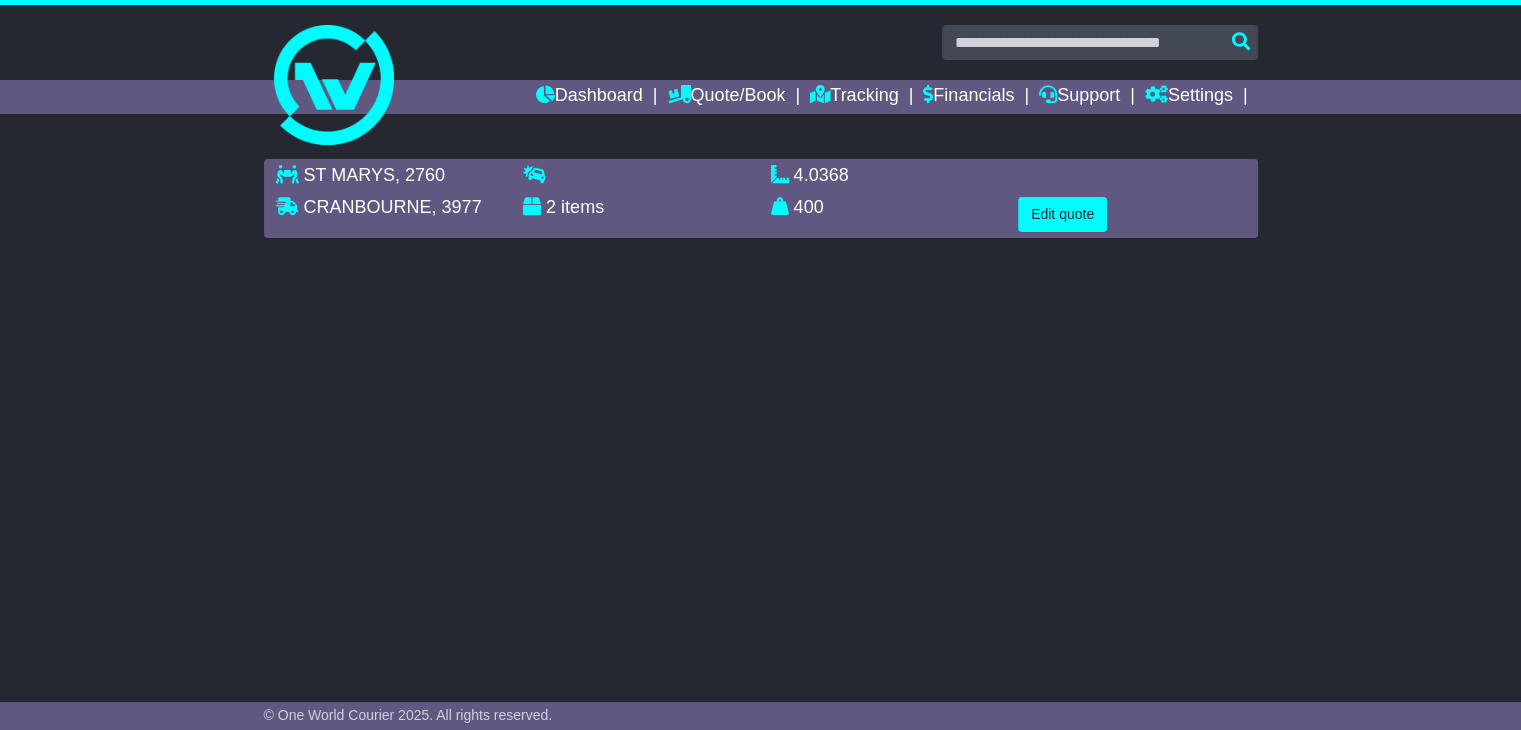 scroll, scrollTop: 0, scrollLeft: 0, axis: both 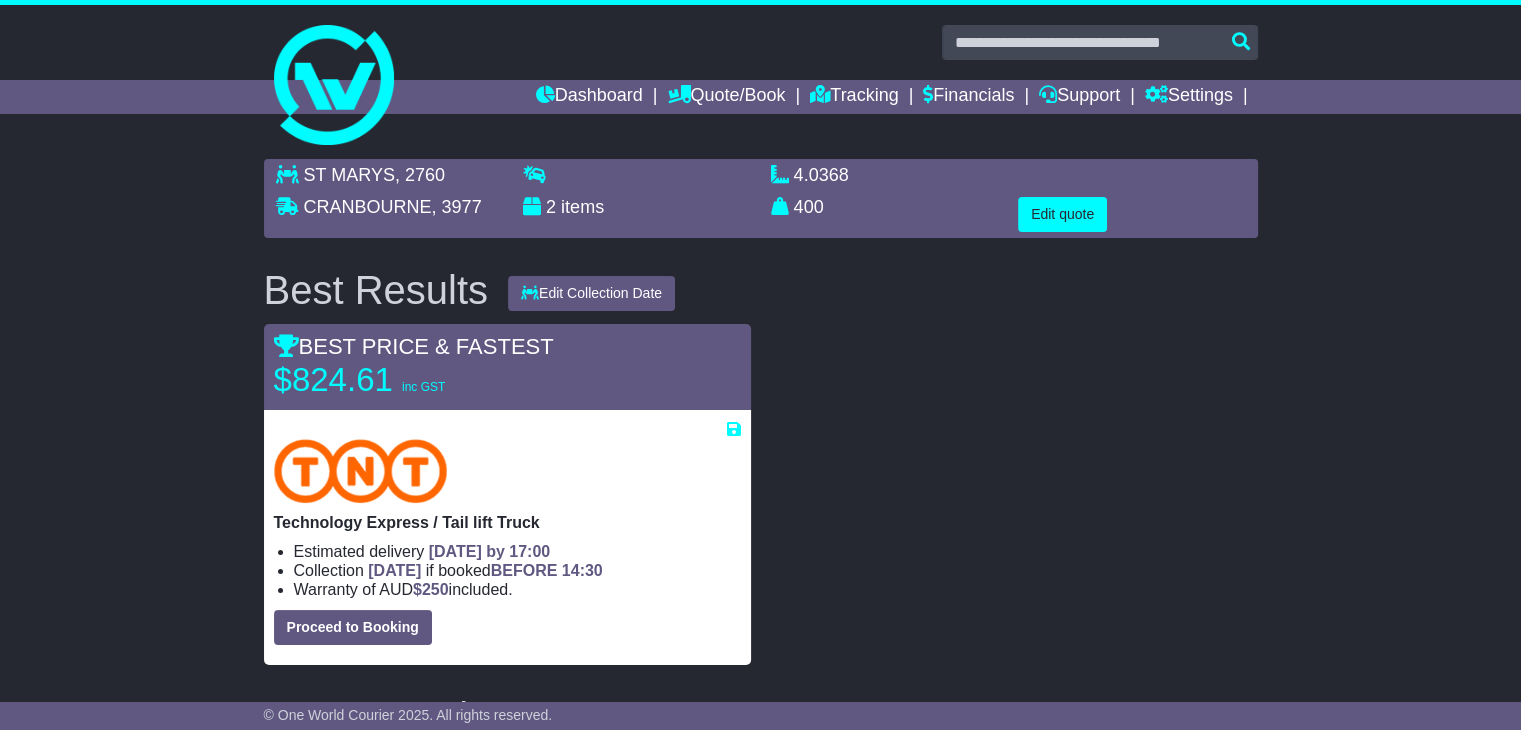 click on "$824.61
inc GST" at bounding box center (399, 380) 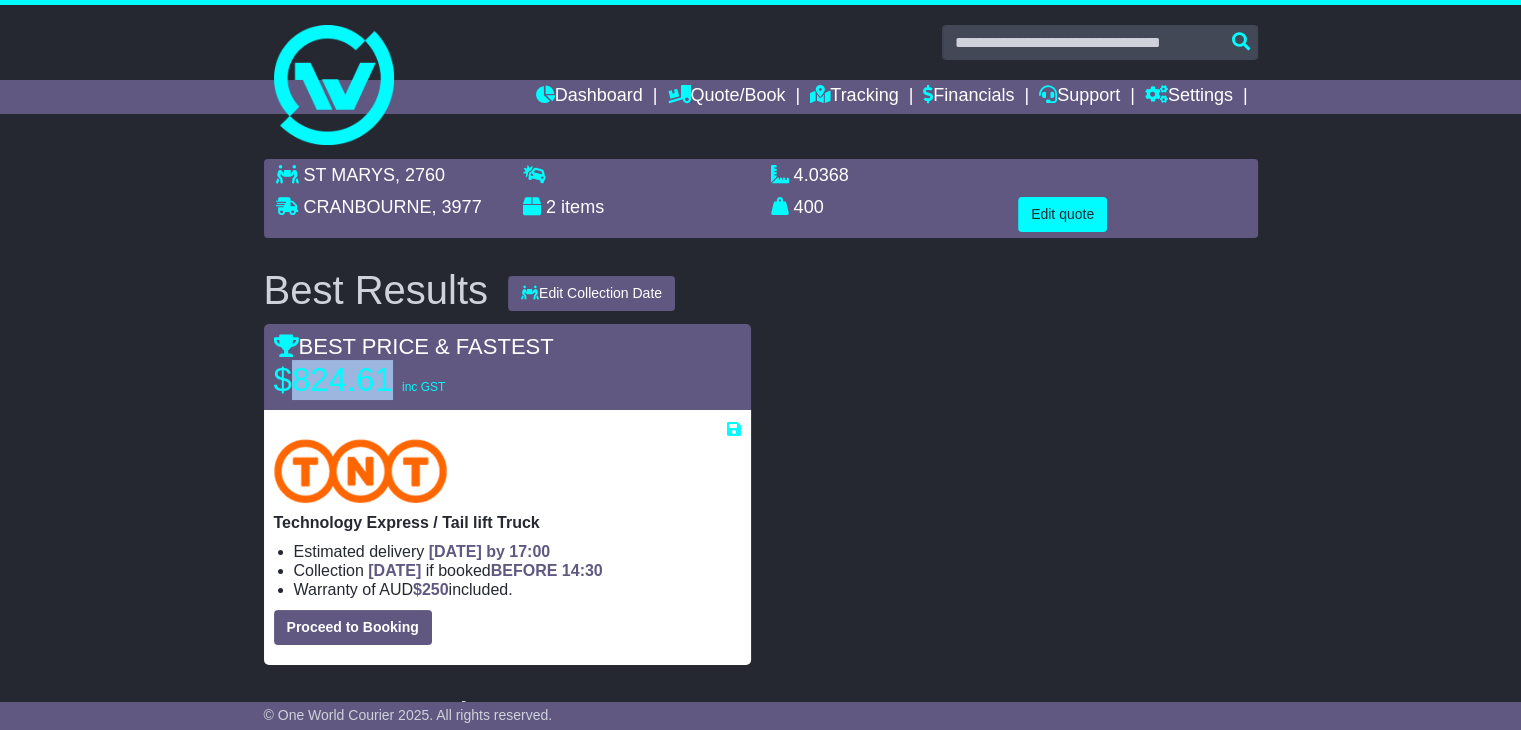 click on "$824.61
inc GST" at bounding box center (399, 380) 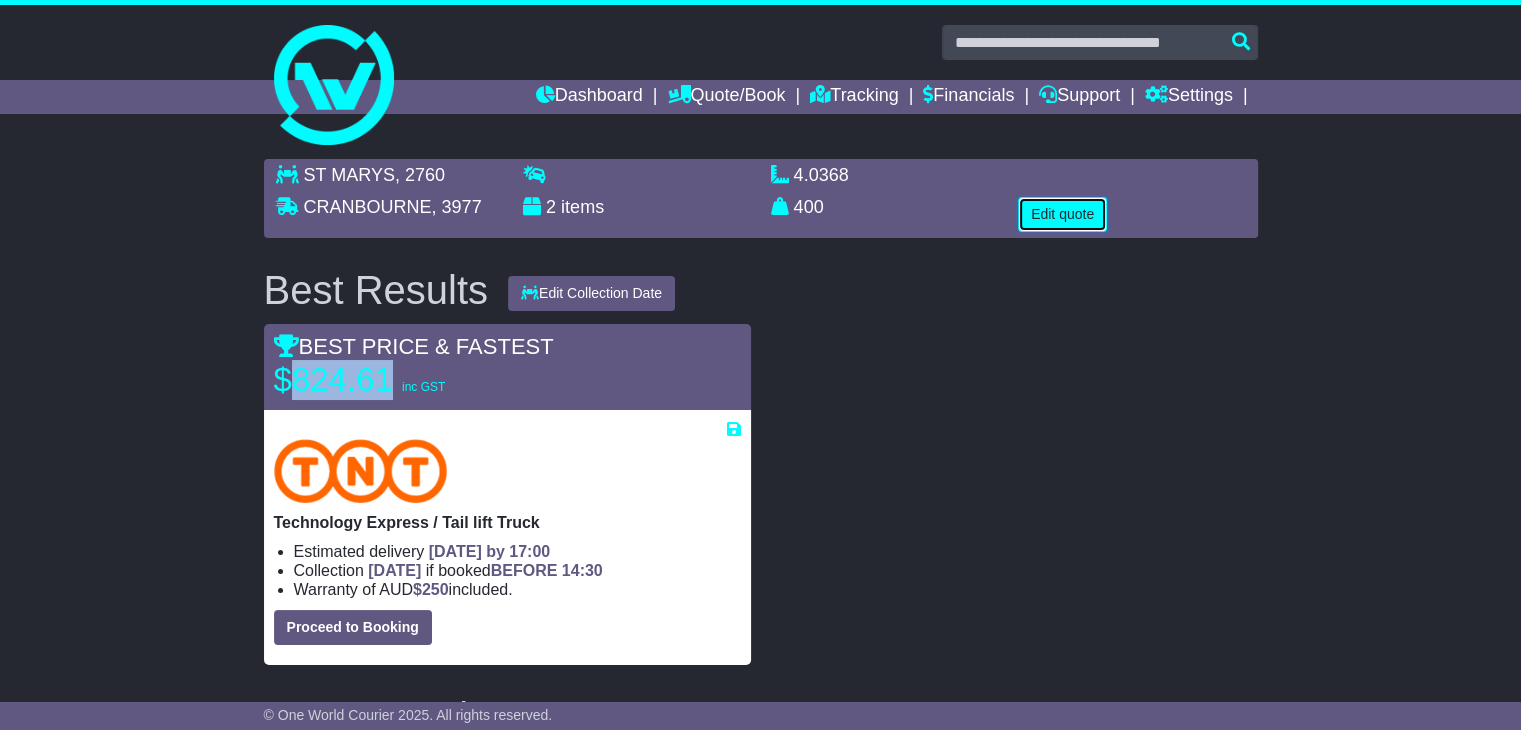 click on "Edit quote" at bounding box center [1062, 214] 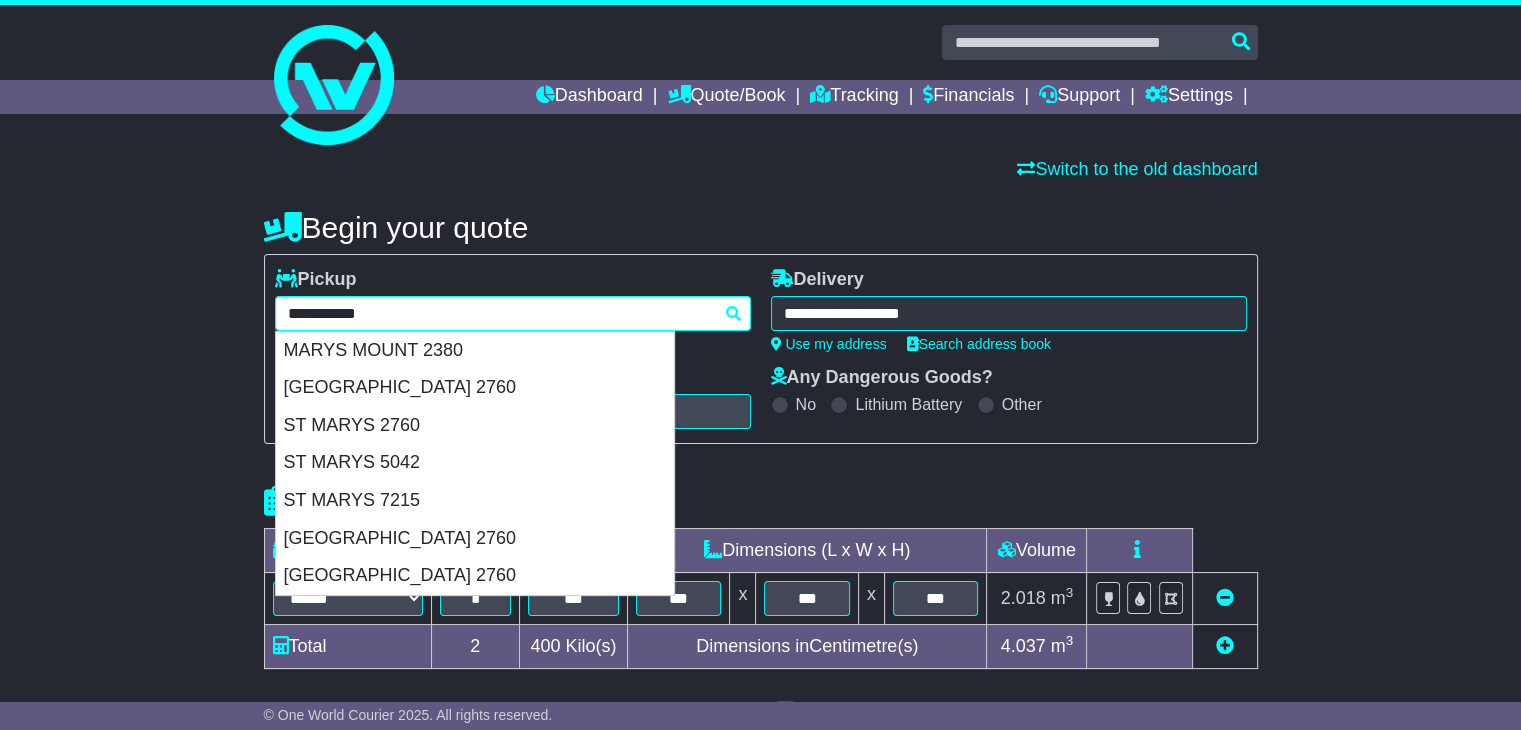 click on "**********" at bounding box center (513, 313) 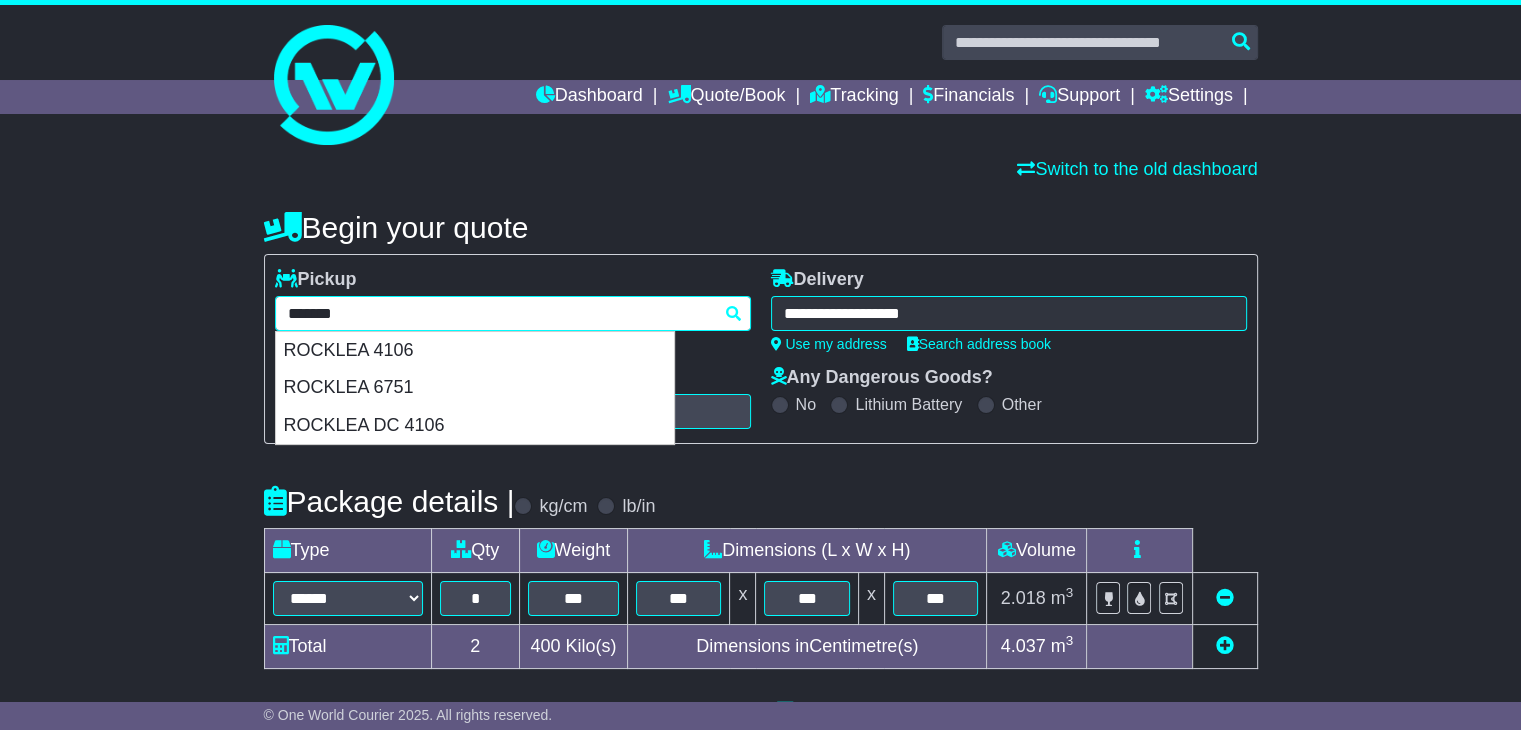 click on "**********" at bounding box center (513, 313) 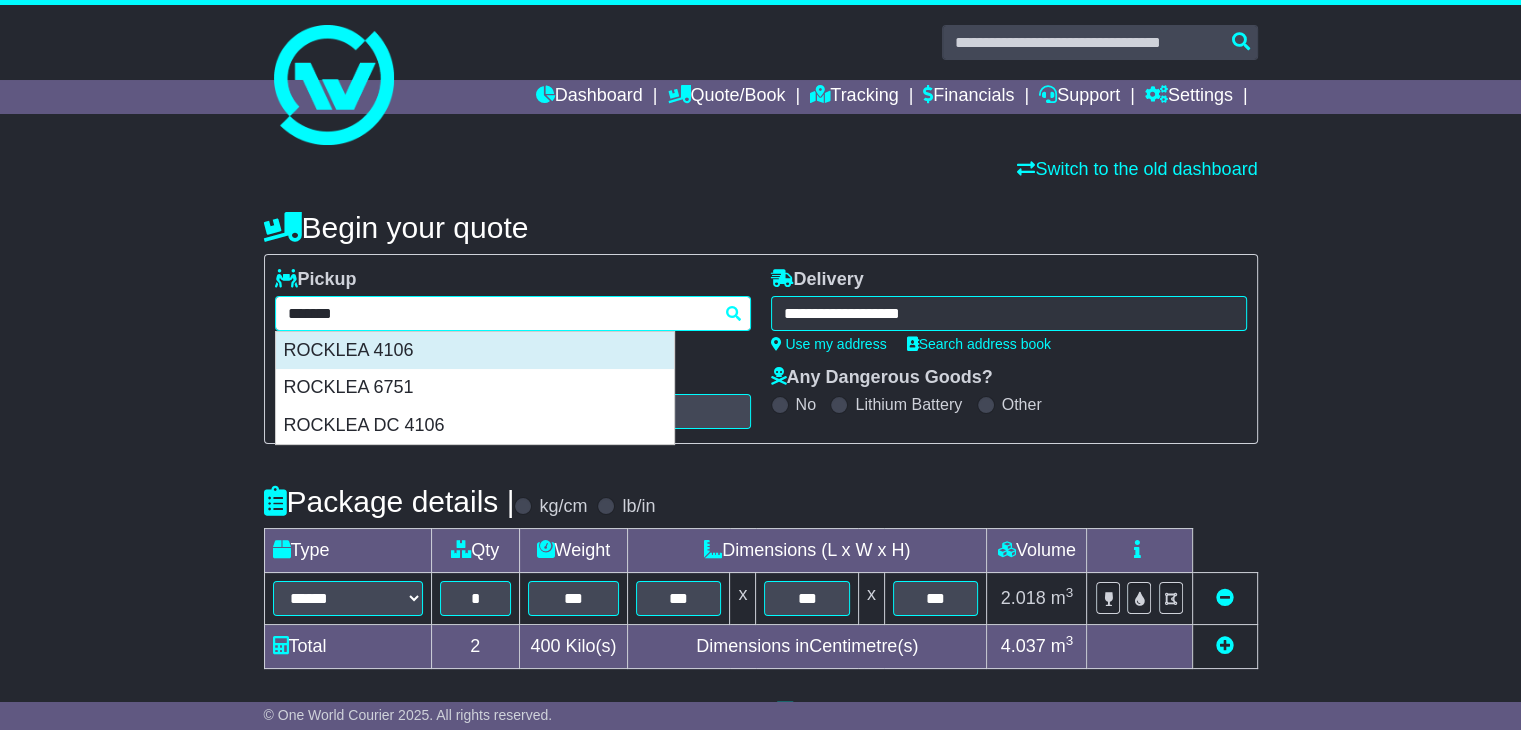 click on "ROCKLEA 4106" at bounding box center (475, 351) 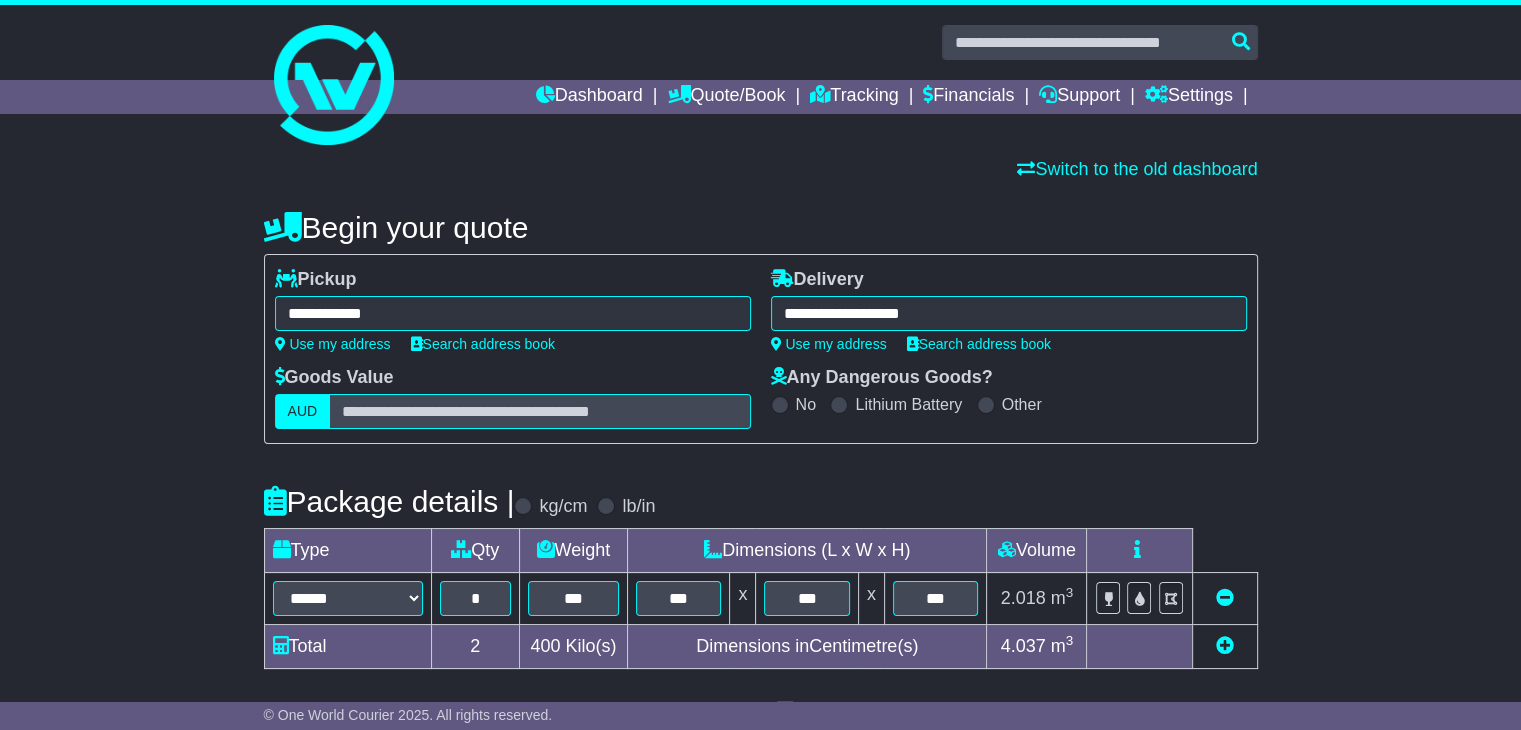 type on "**********" 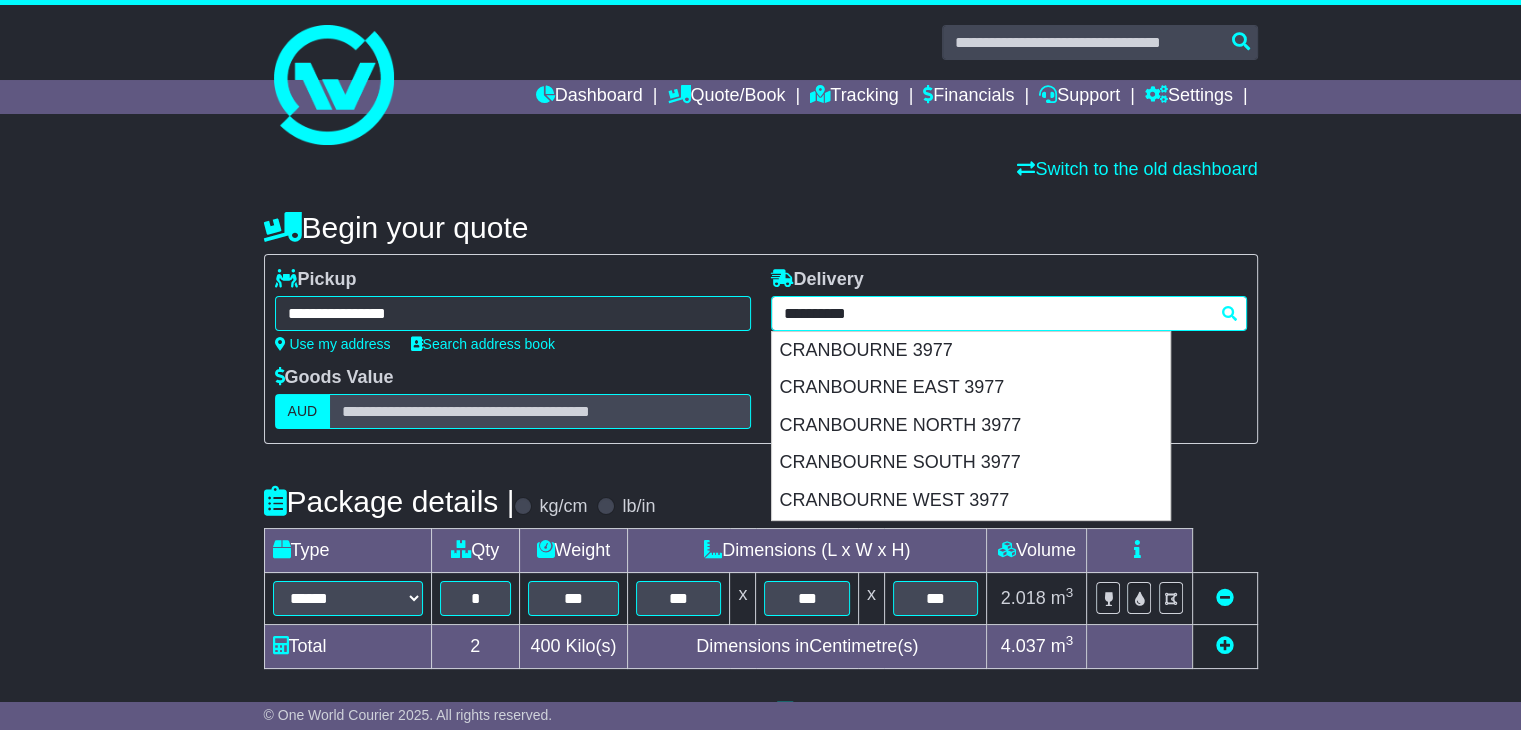click on "**********" at bounding box center (1009, 313) 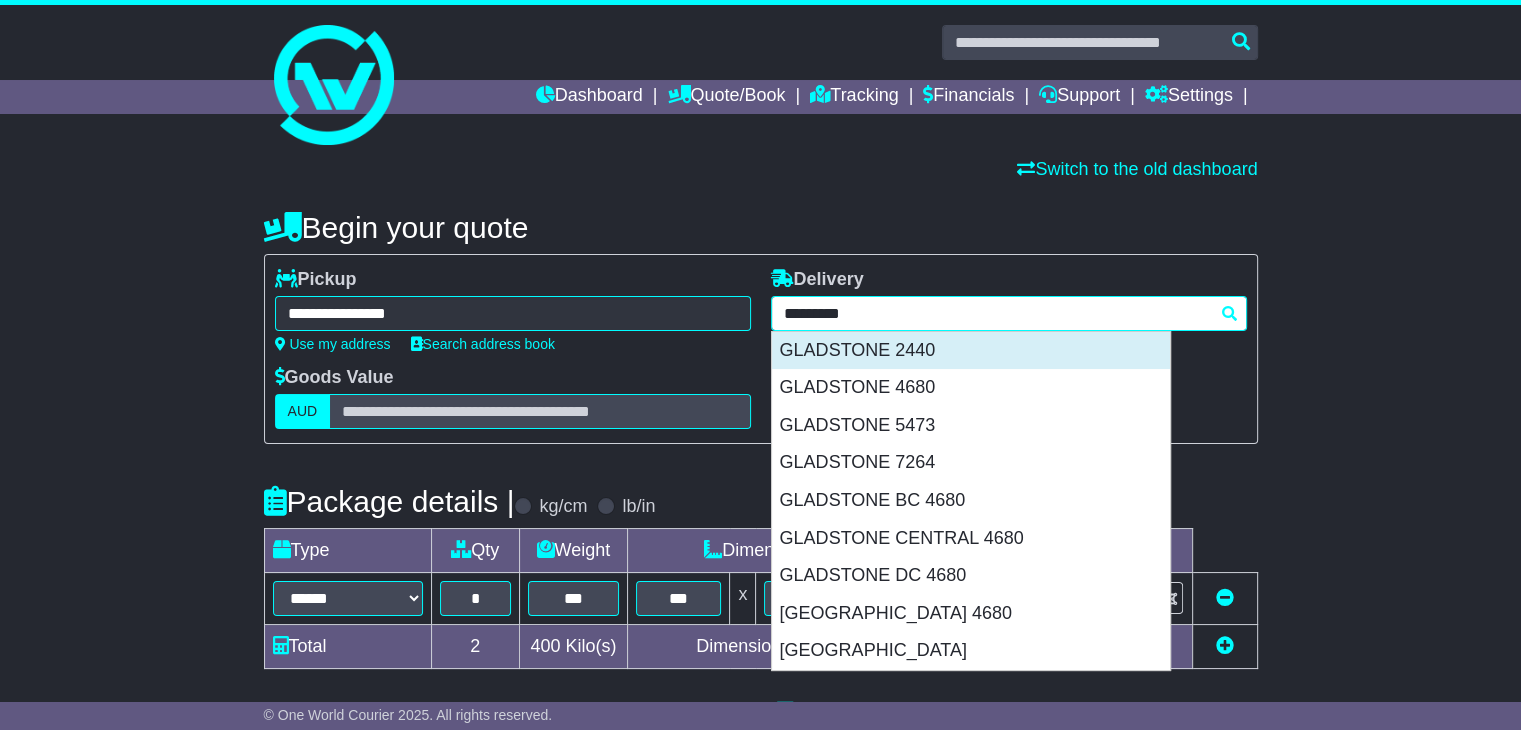 click on "GLADSTONE 2440" at bounding box center (971, 351) 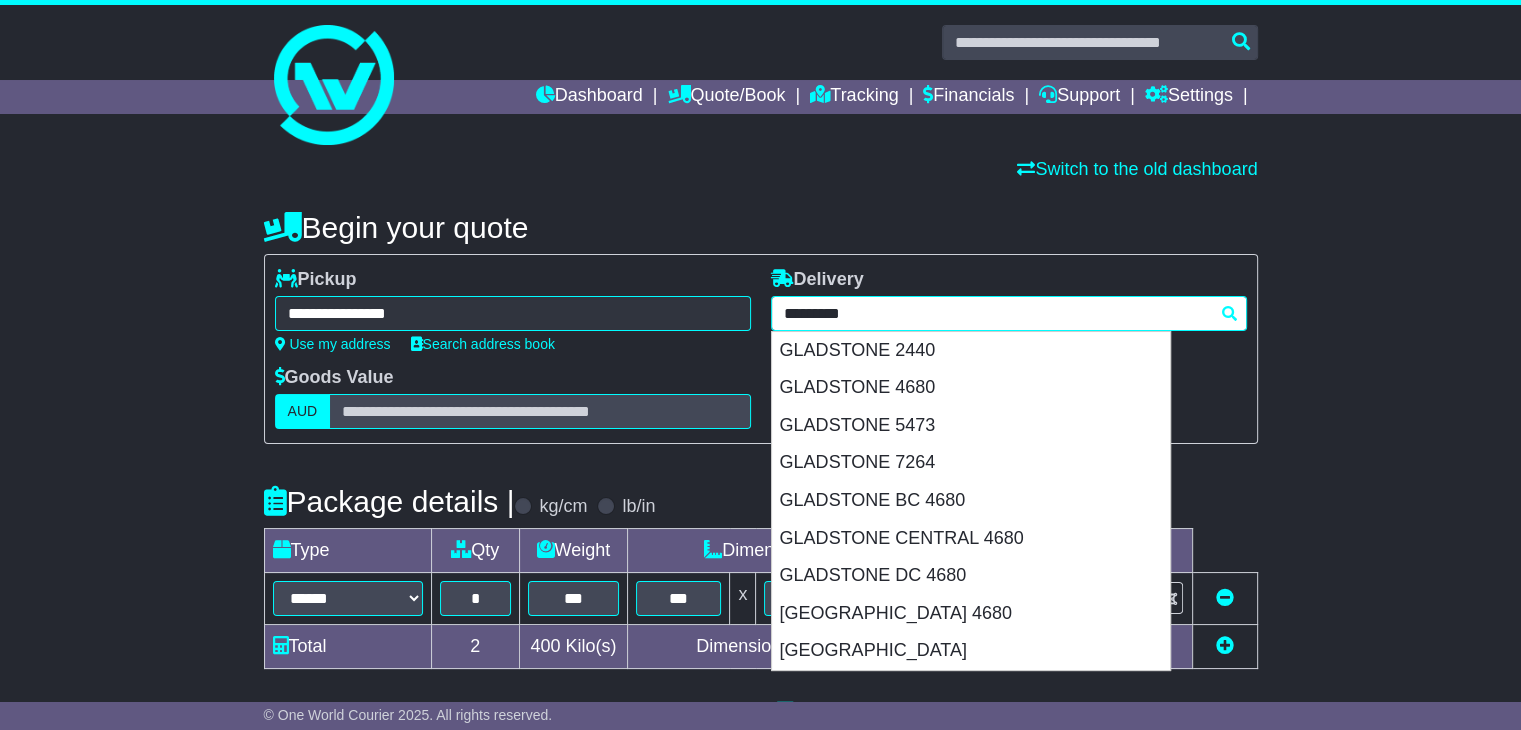 click on "**********" at bounding box center [1009, 313] 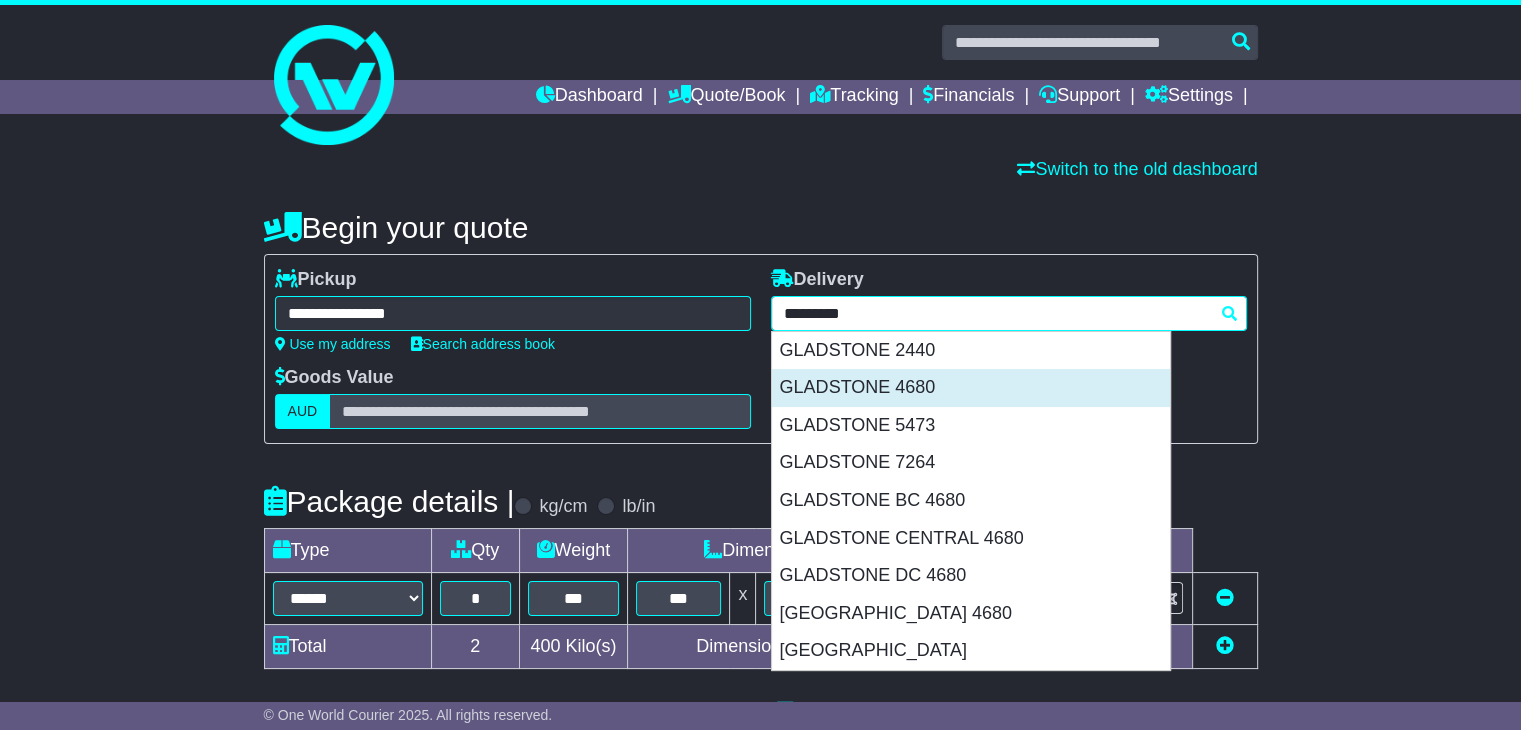 click on "GLADSTONE 4680" at bounding box center (971, 388) 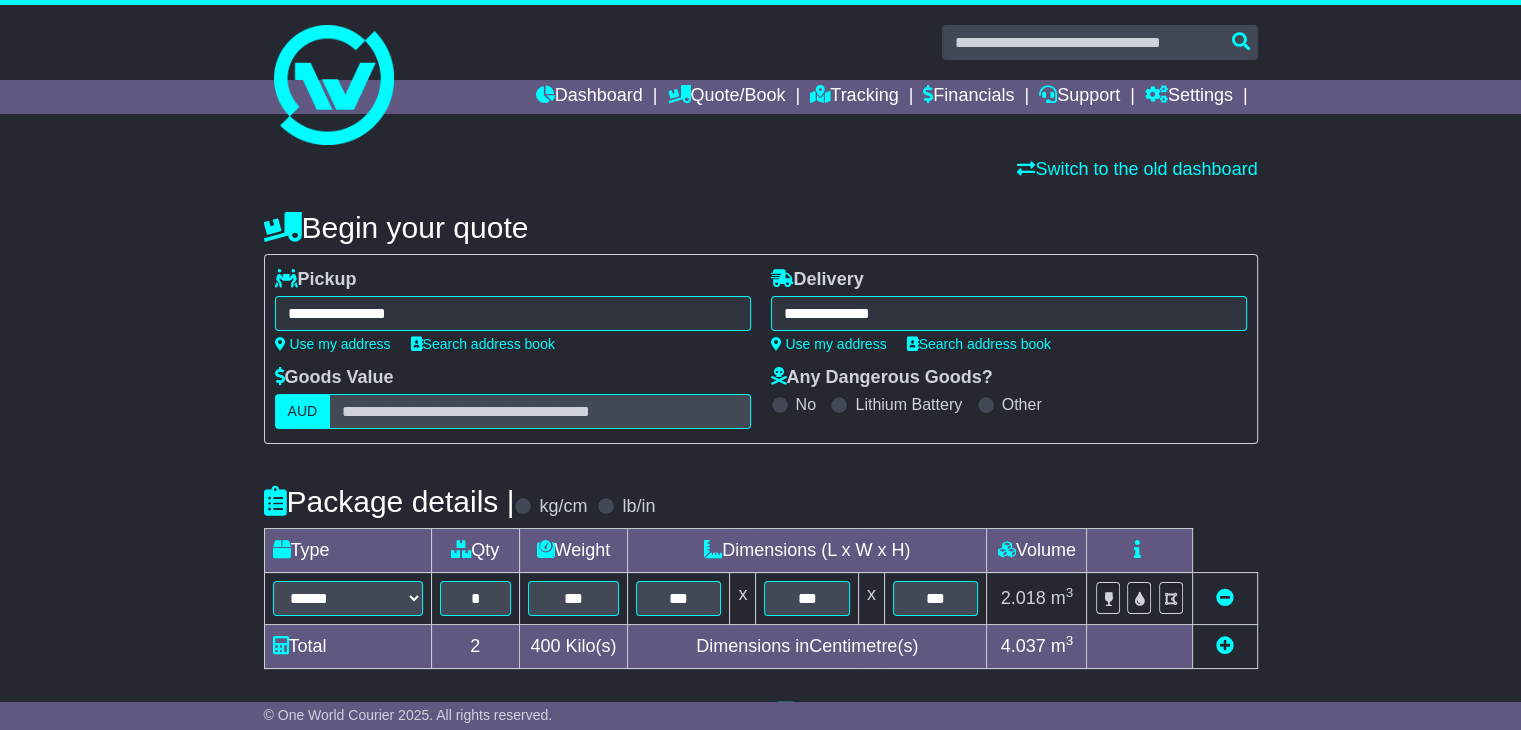 type on "**********" 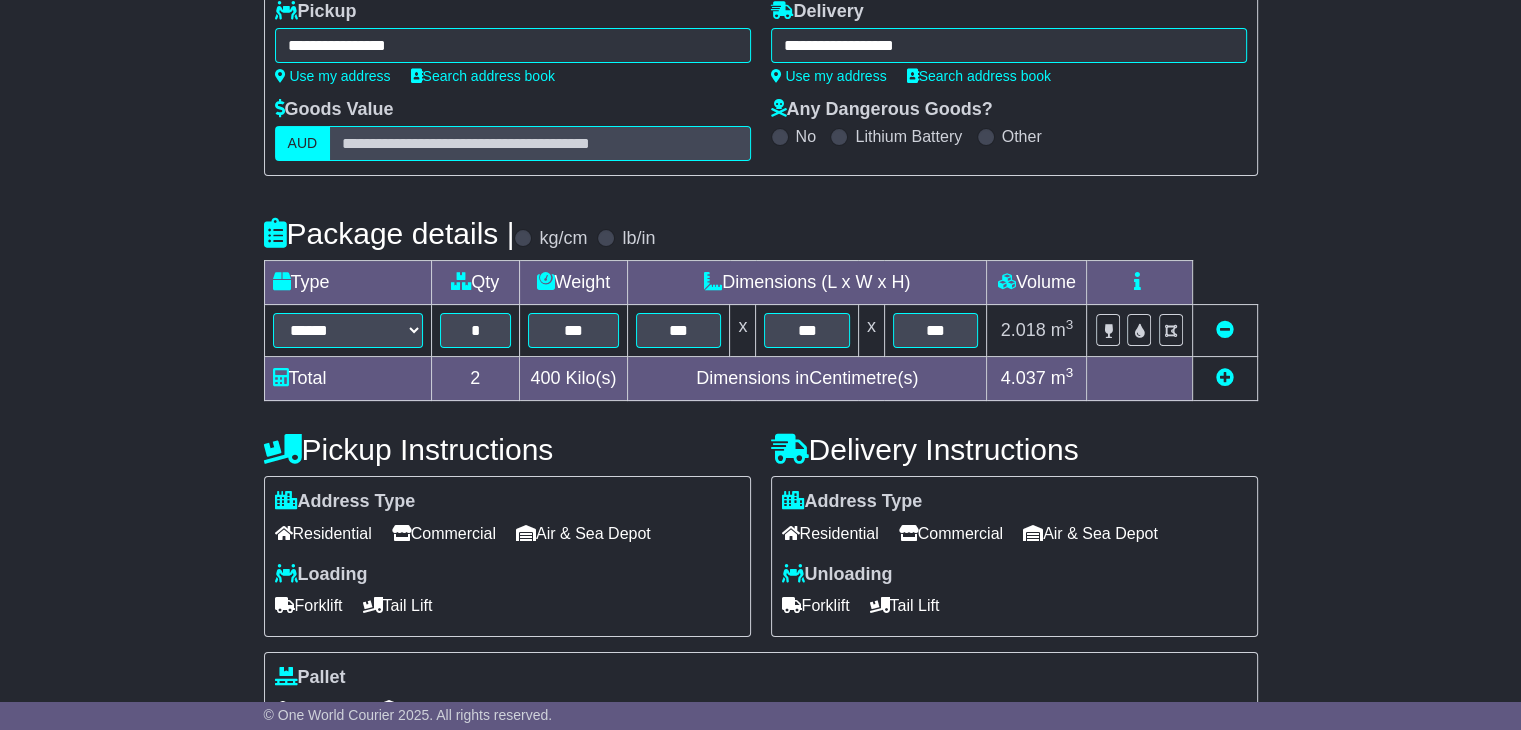 scroll, scrollTop: 272, scrollLeft: 0, axis: vertical 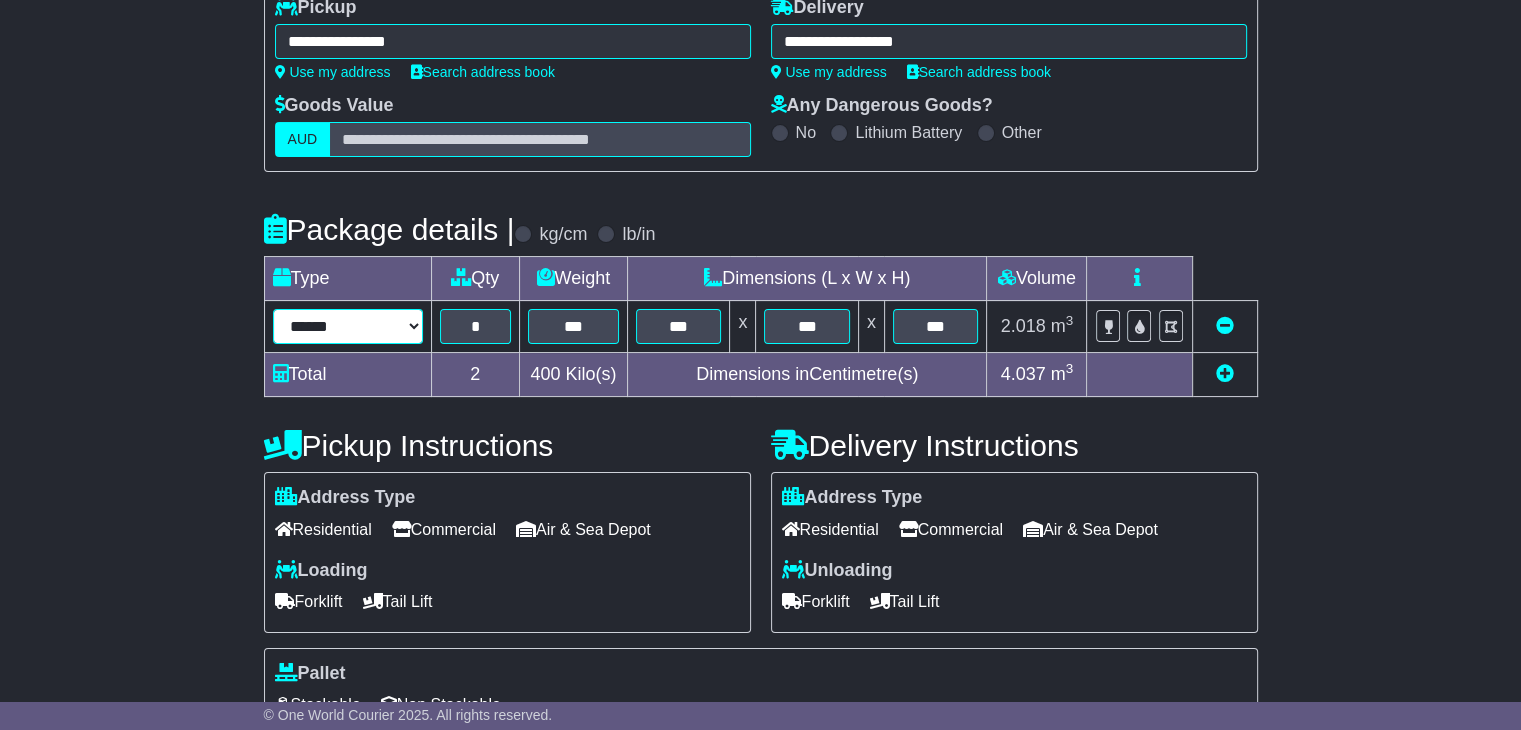 click on "****** ****** *** ******** ***** **** **** ****** *** *******" at bounding box center (348, 326) 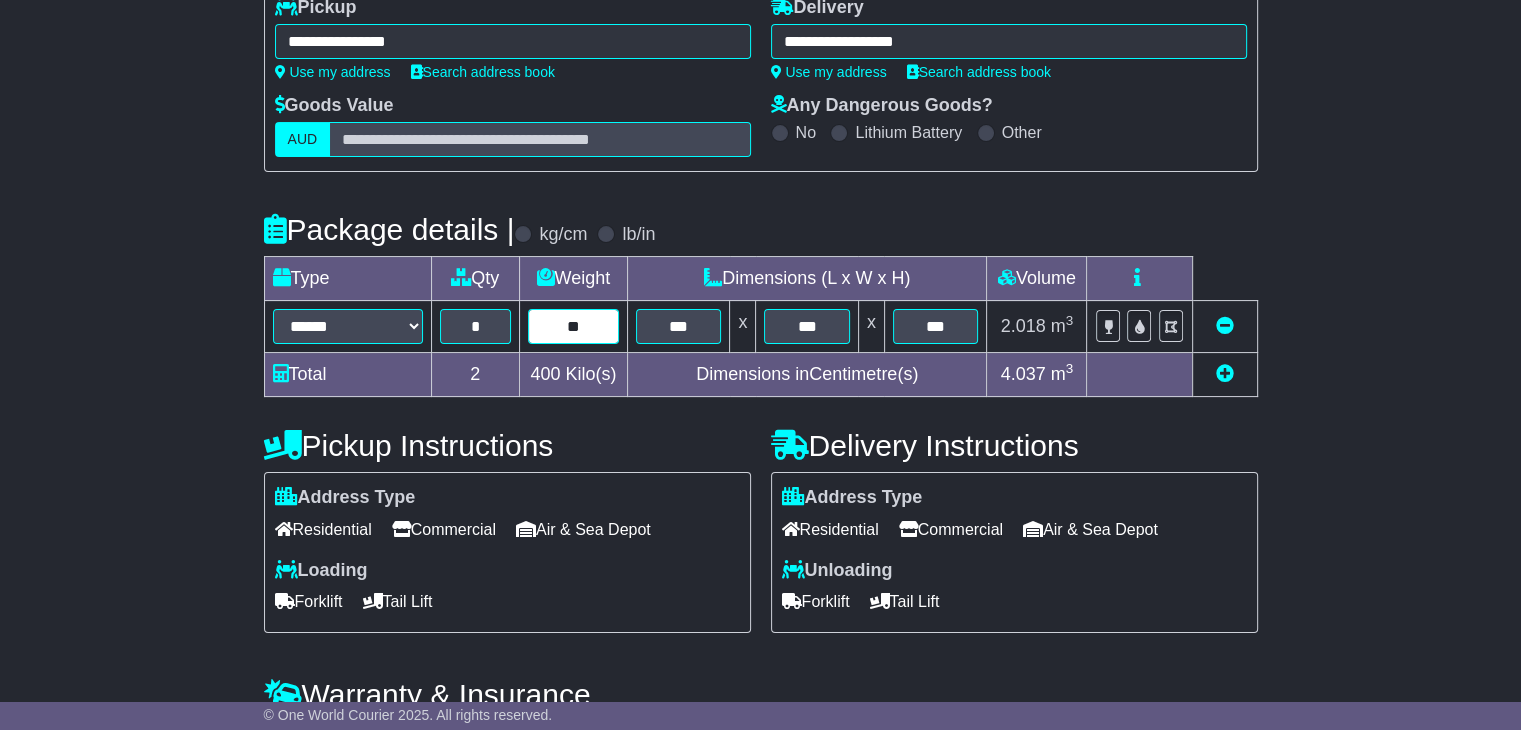 type on "**" 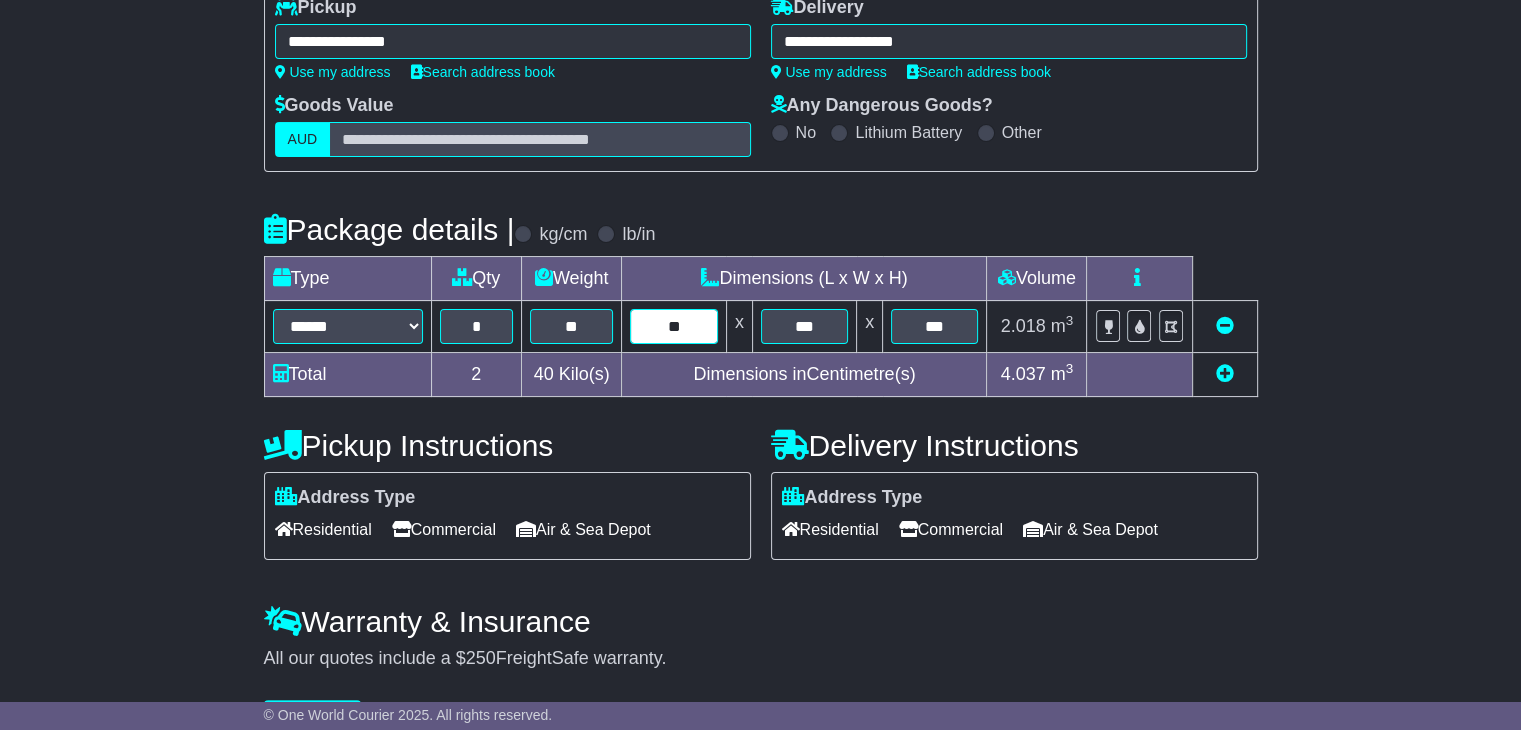 type on "**" 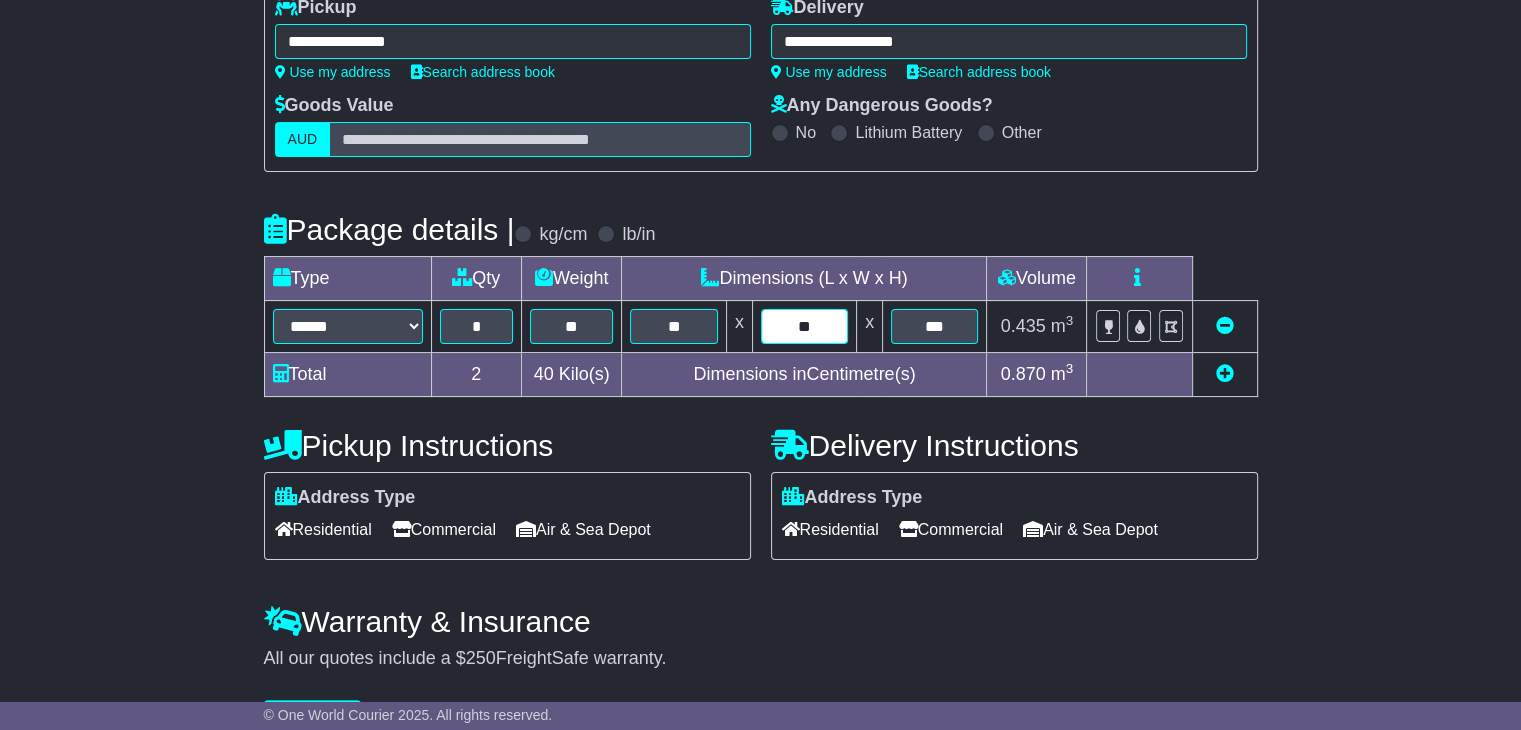 type on "**" 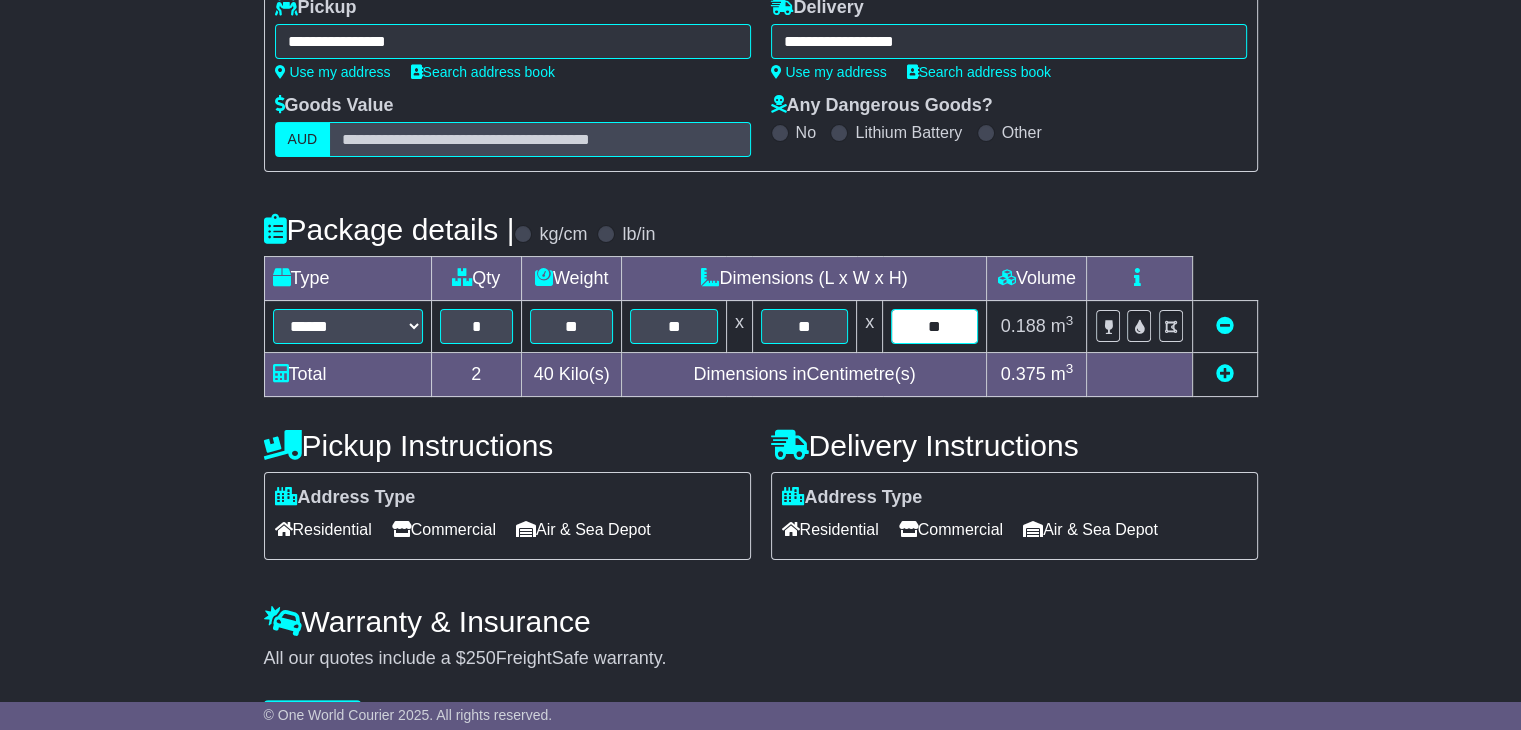 type on "**" 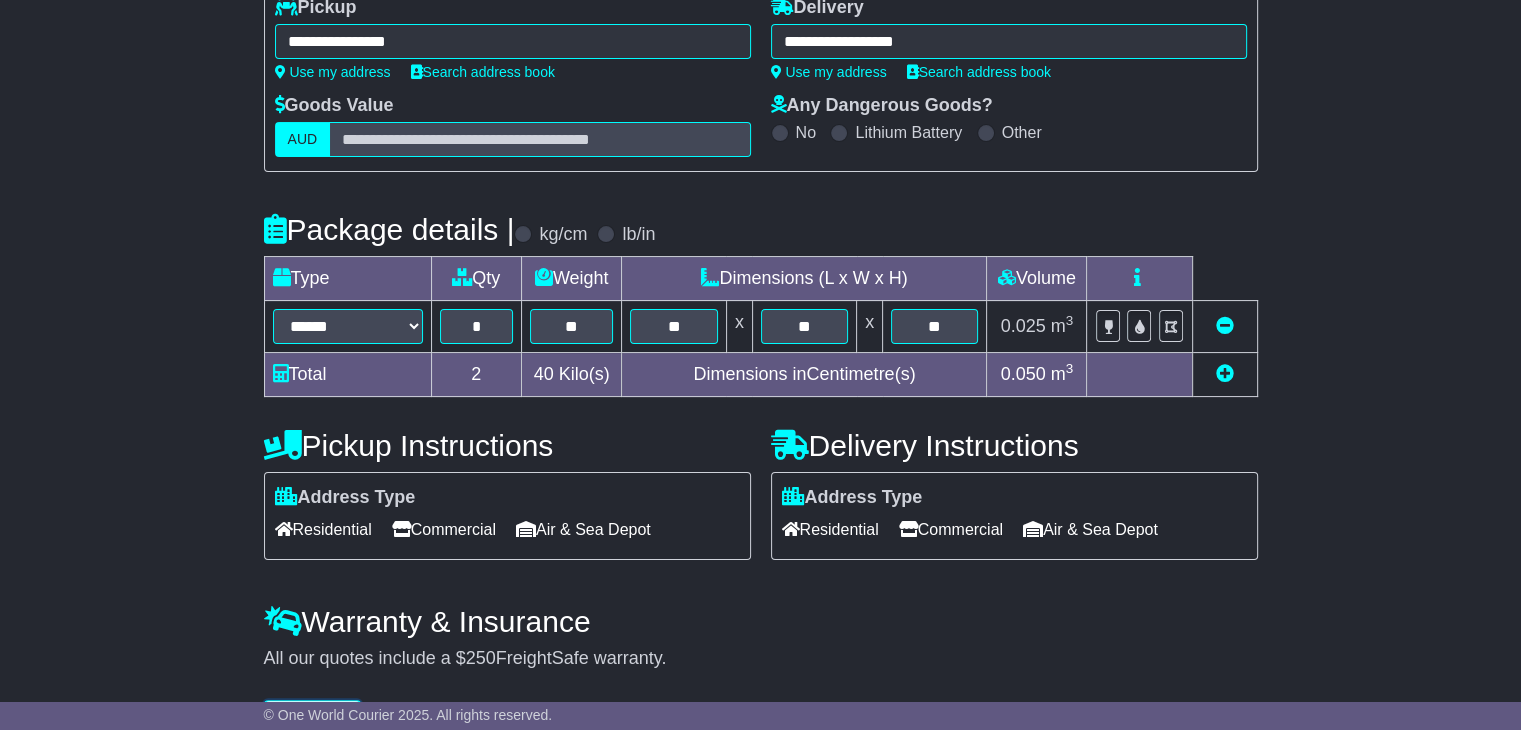 scroll, scrollTop: 276, scrollLeft: 0, axis: vertical 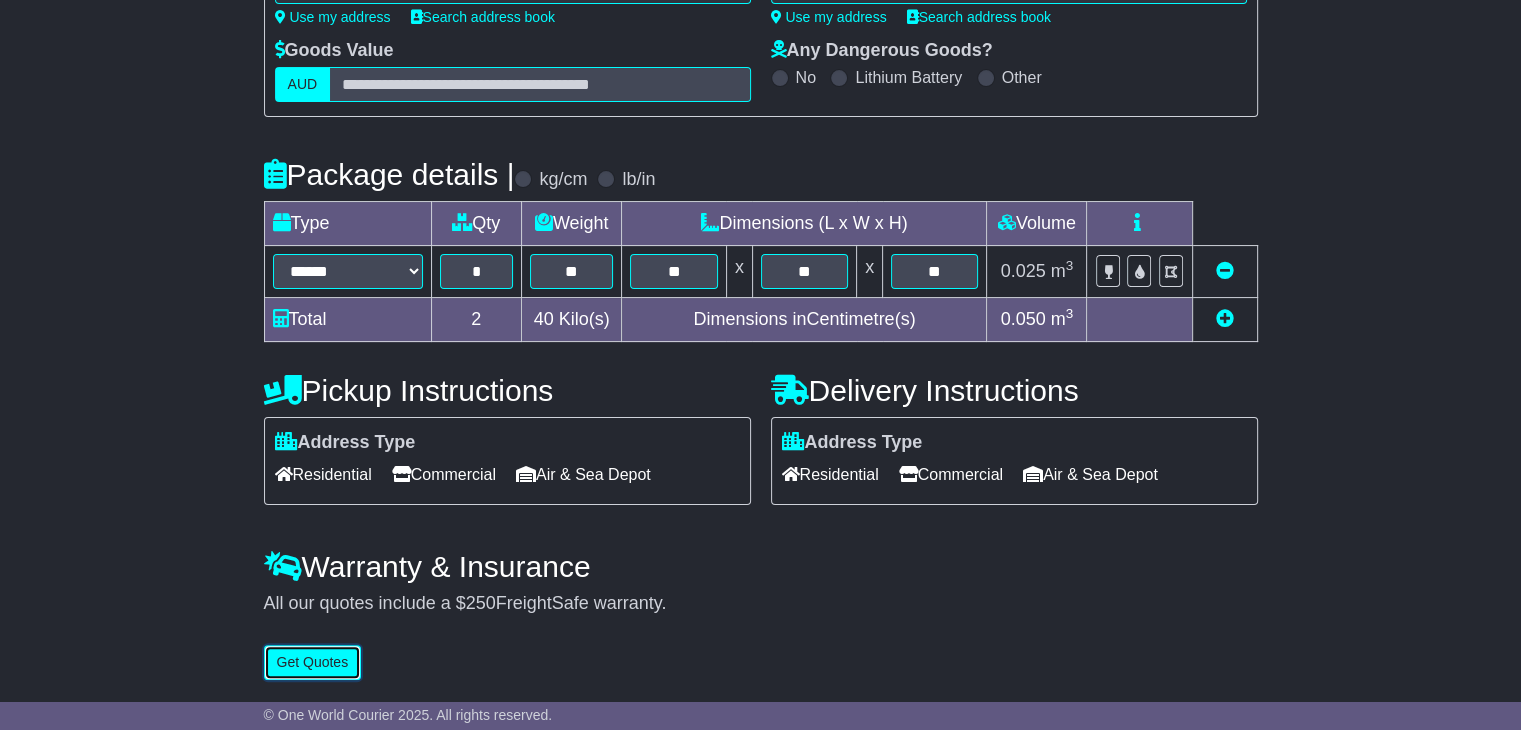 click on "Get Quotes" at bounding box center (313, 662) 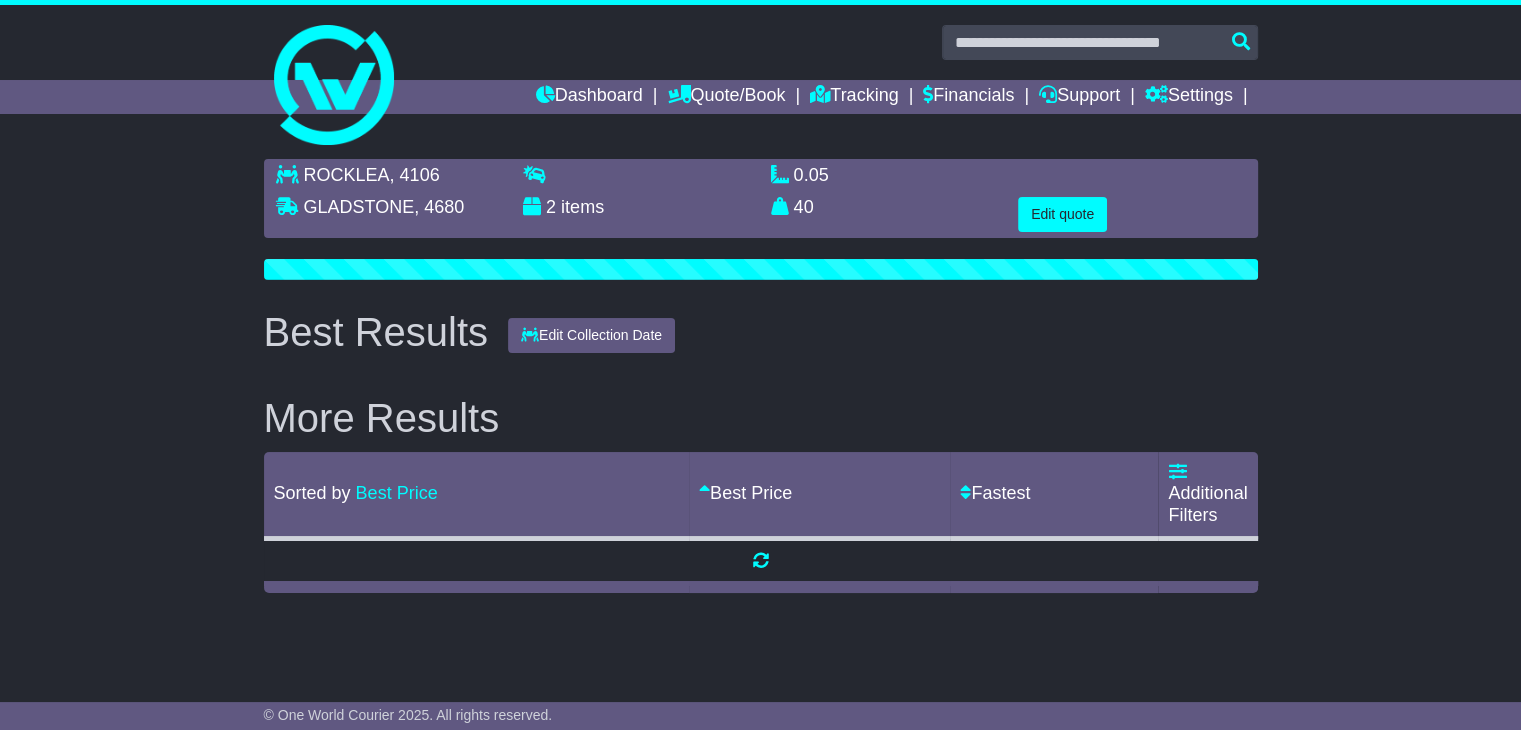 scroll, scrollTop: 0, scrollLeft: 0, axis: both 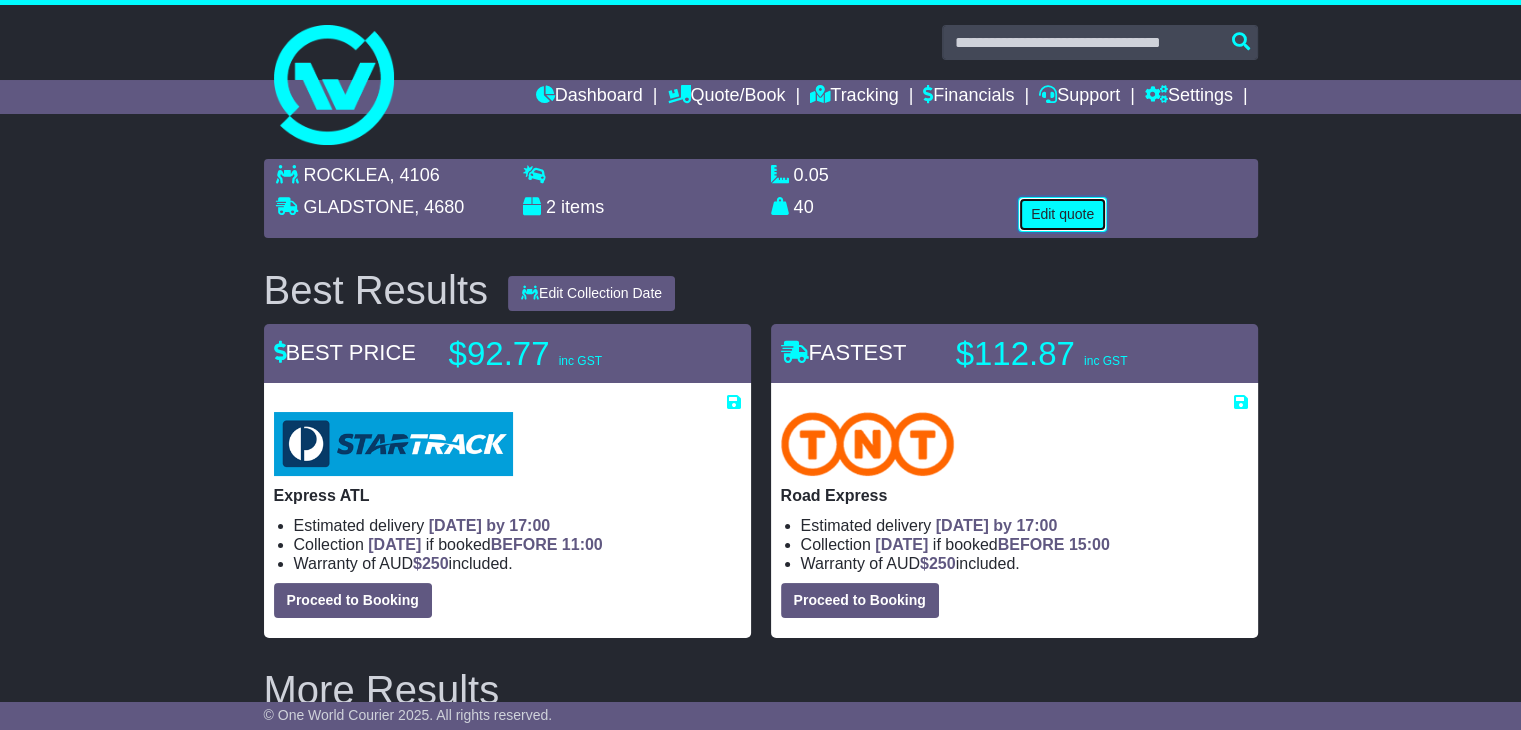 click on "Edit quote" at bounding box center (1062, 214) 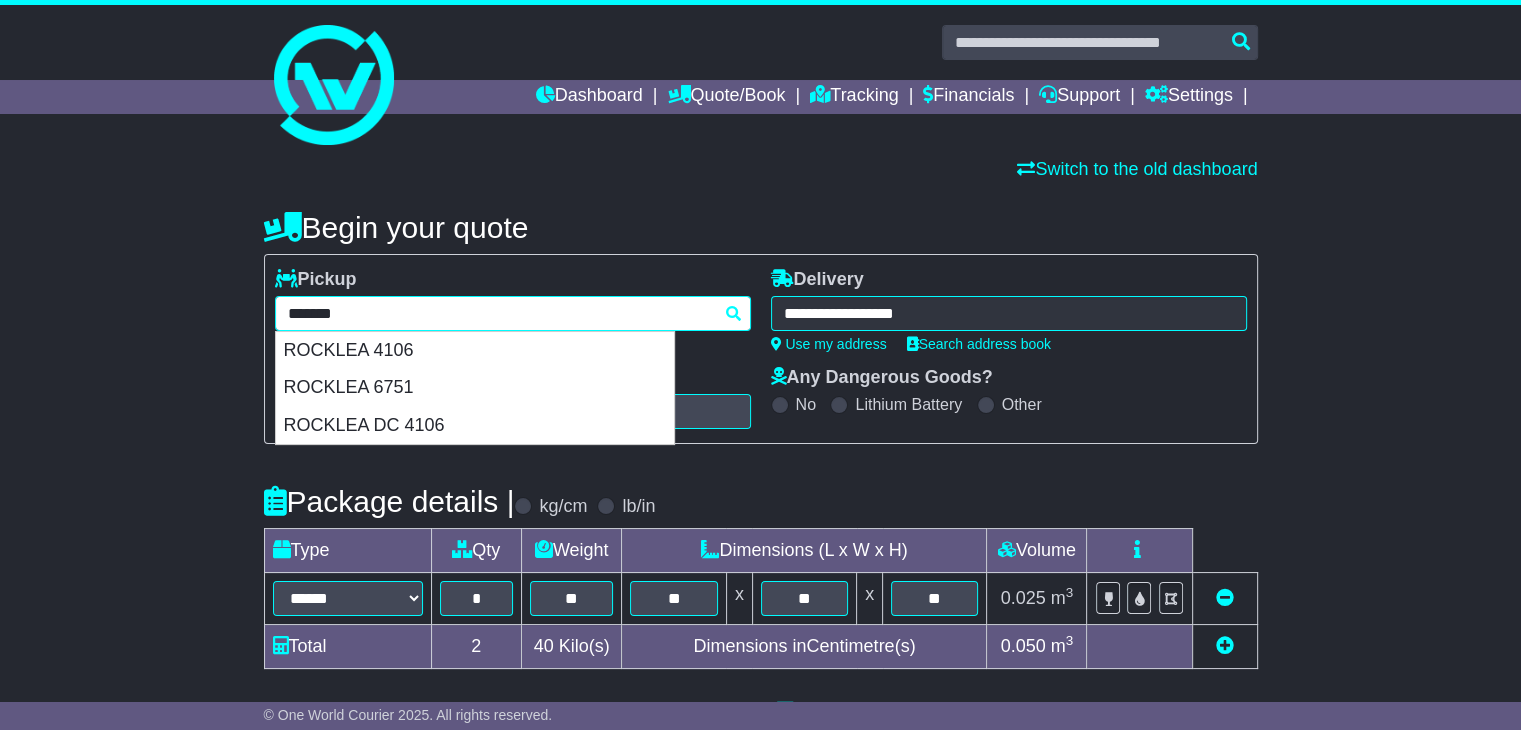 click on "**********" at bounding box center [513, 313] 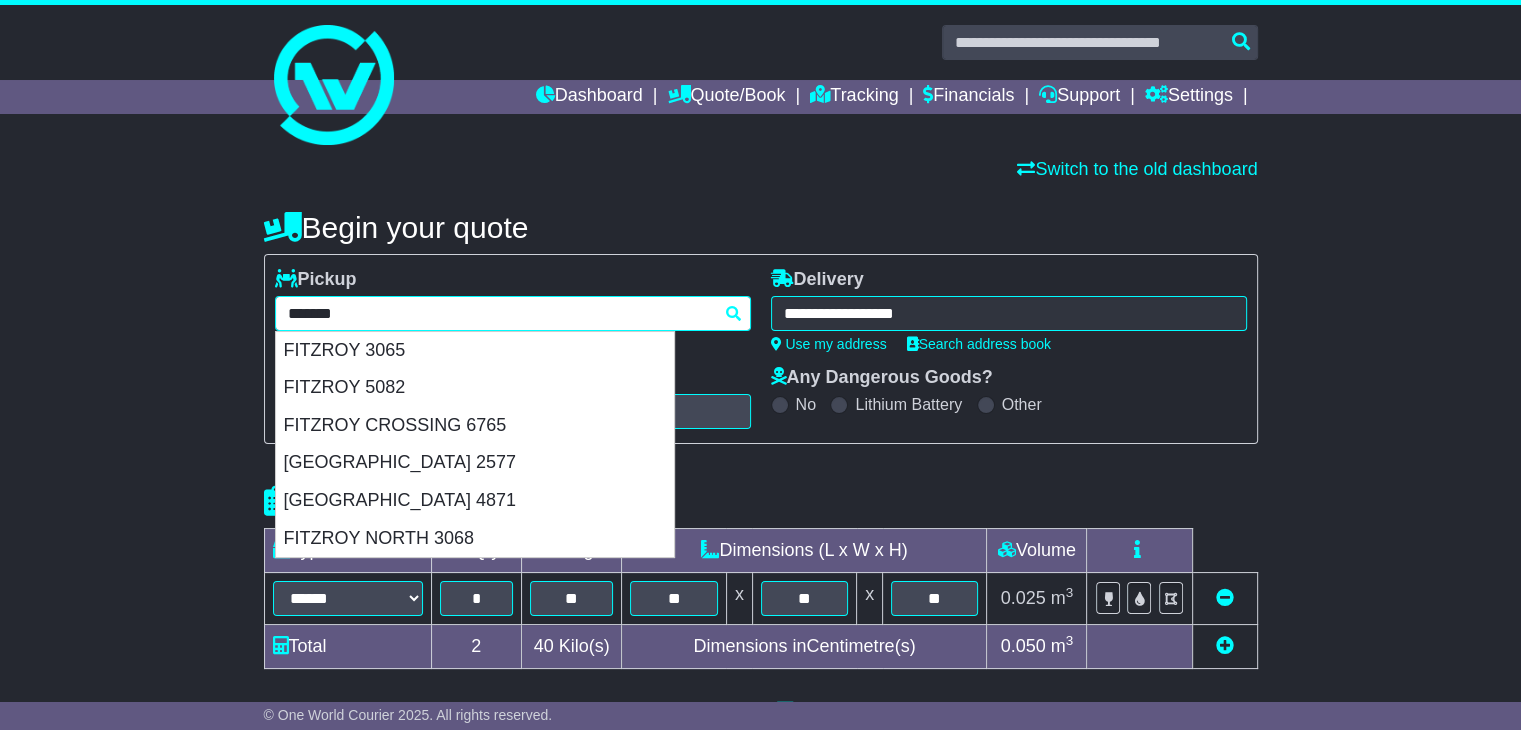 click on "**********" at bounding box center [513, 313] 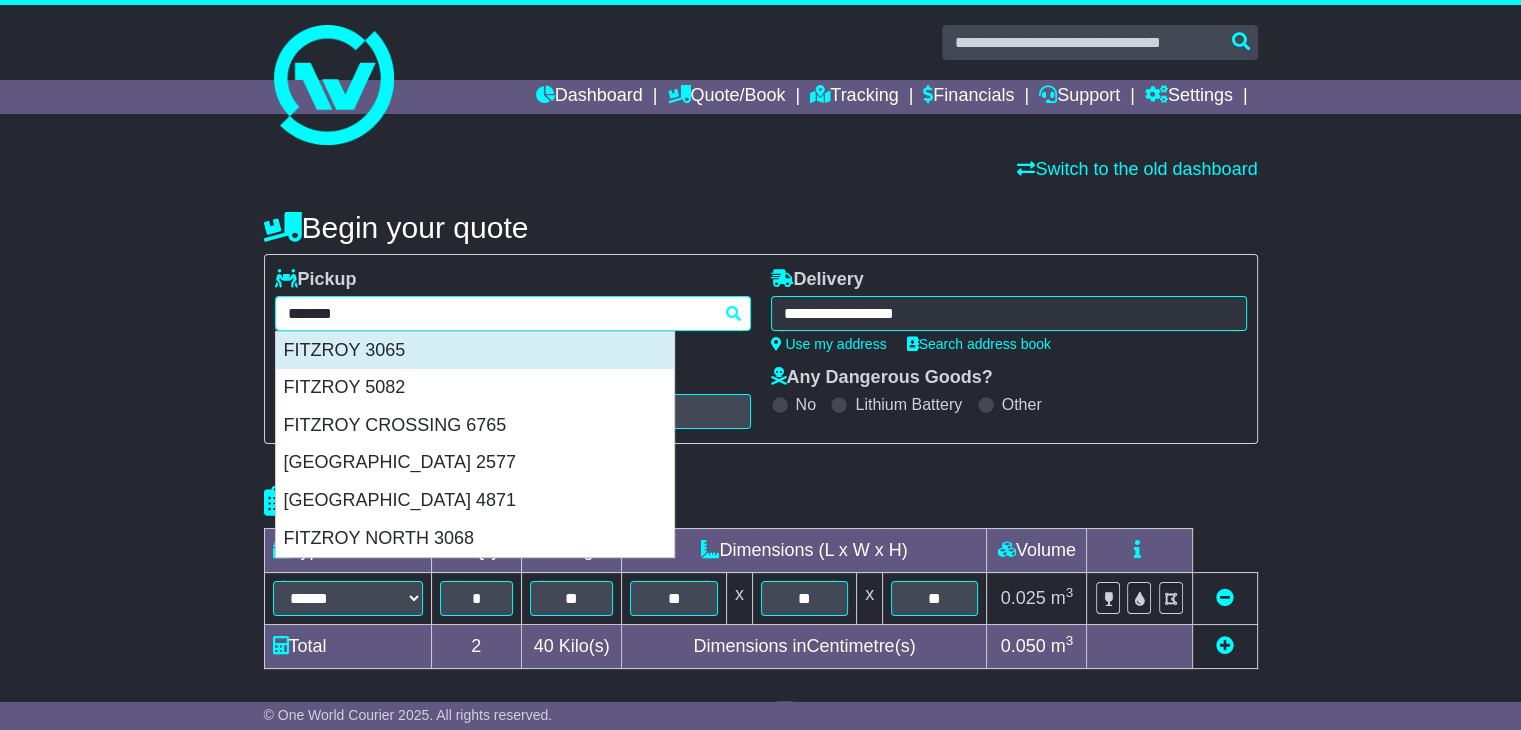 click on "FITZROY 3065" at bounding box center [475, 351] 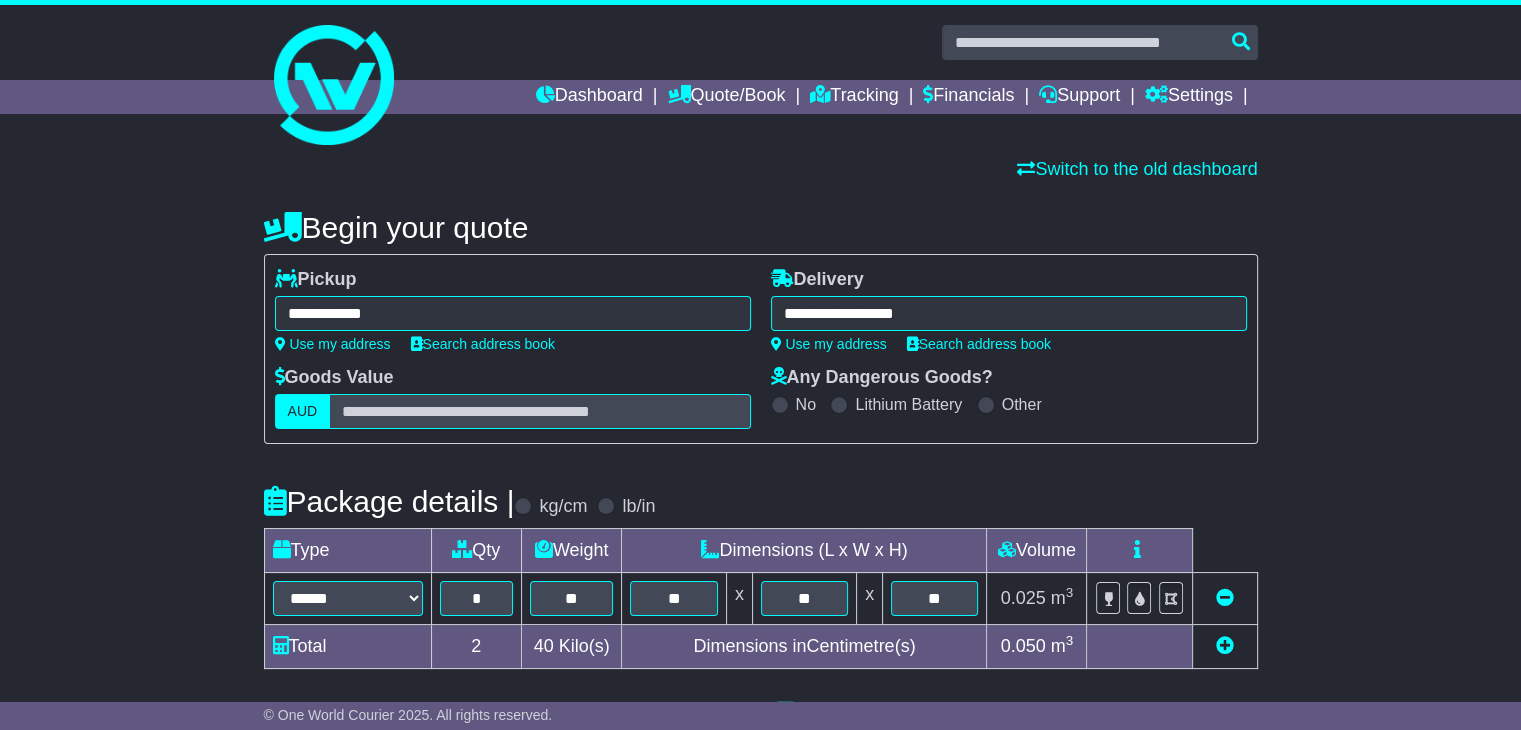 type on "**********" 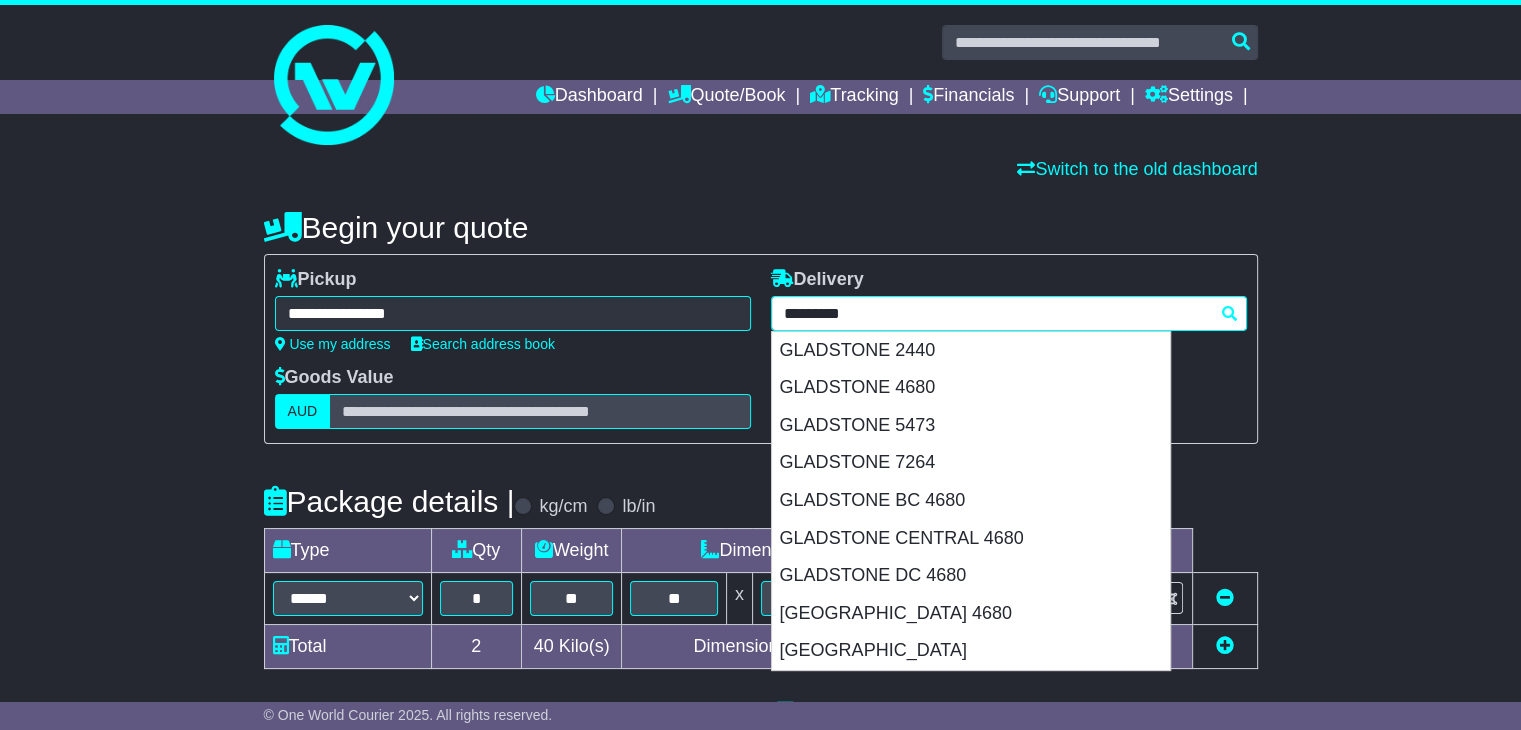 click on "**********" at bounding box center (1009, 313) 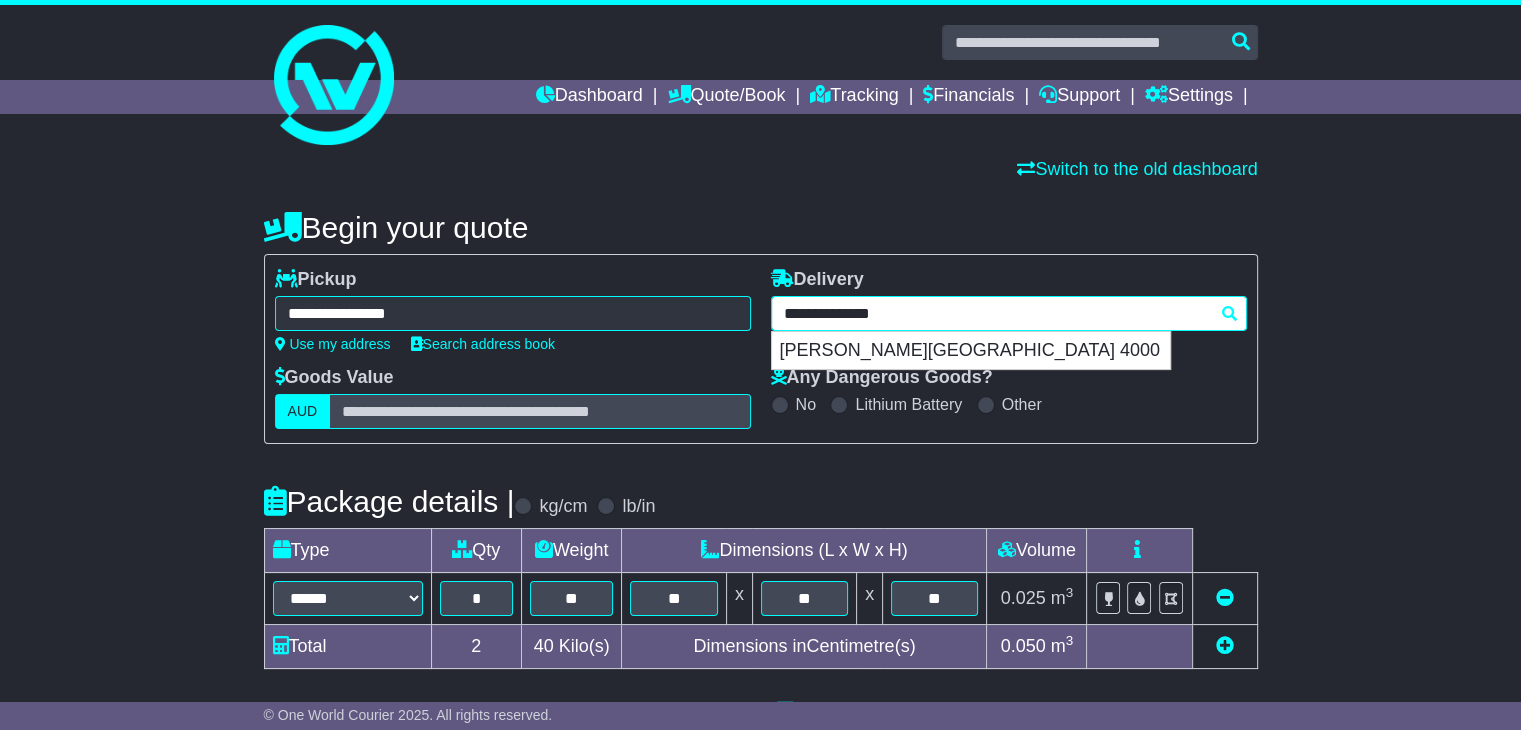 click on "PETRIE TERRACE 4000" at bounding box center (971, 351) 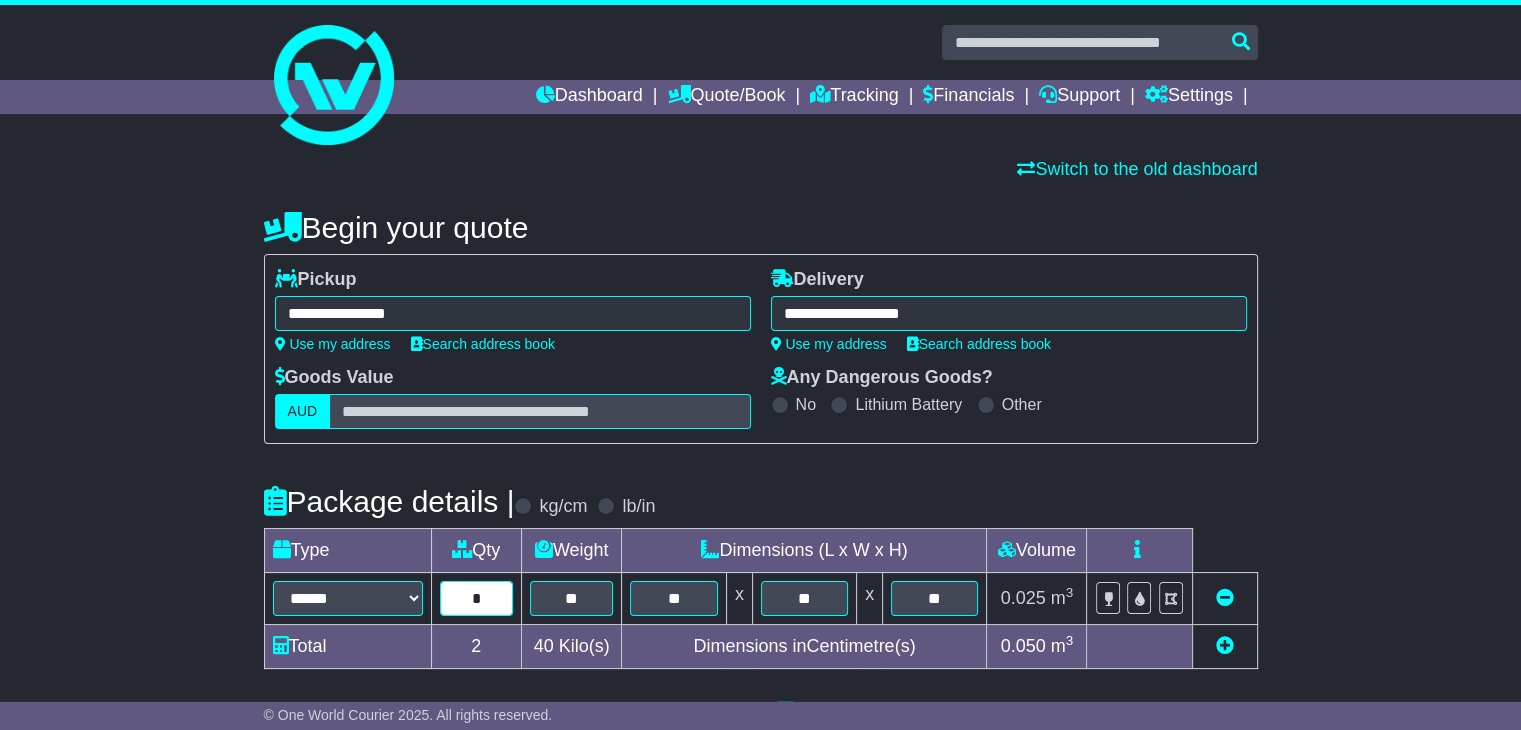 type on "**********" 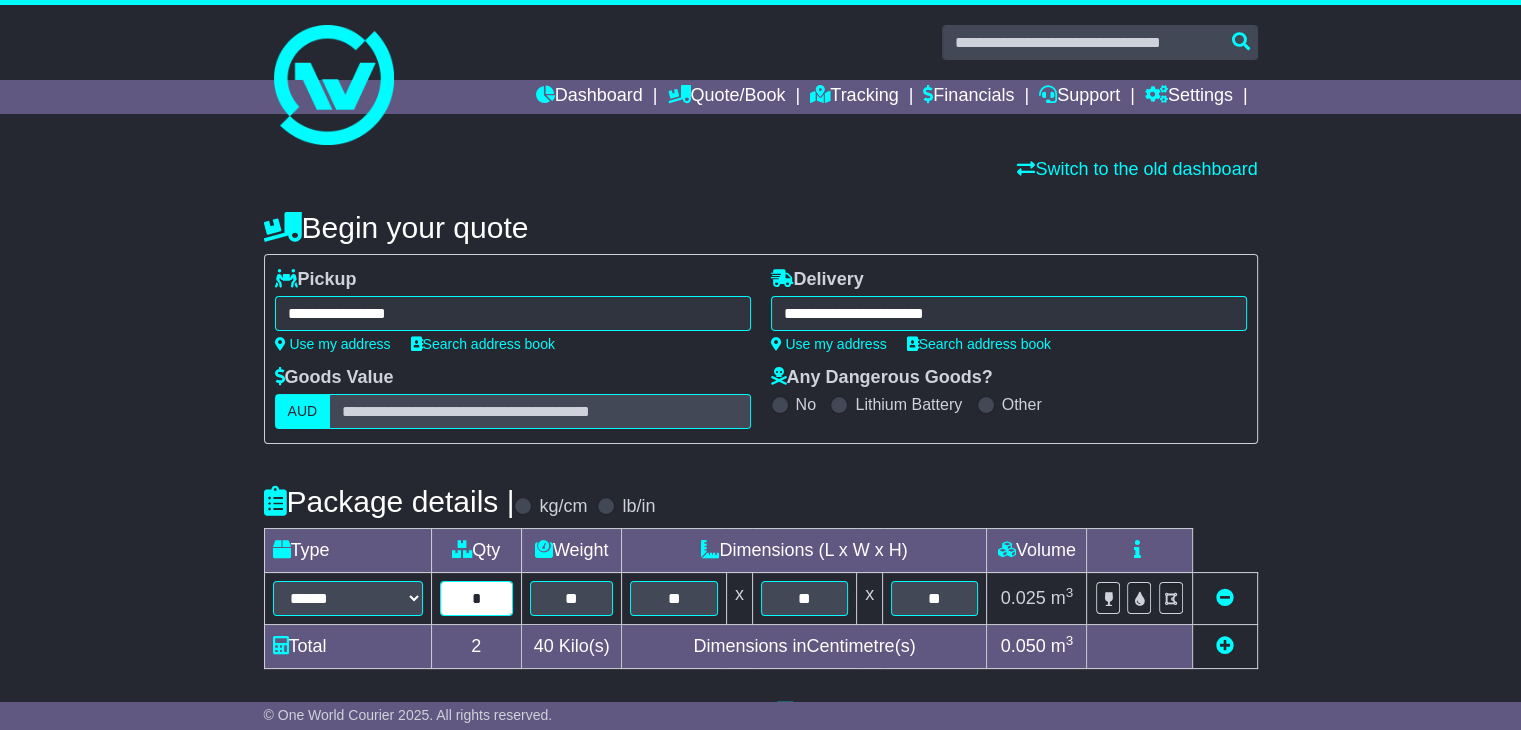 click on "*" at bounding box center (476, 598) 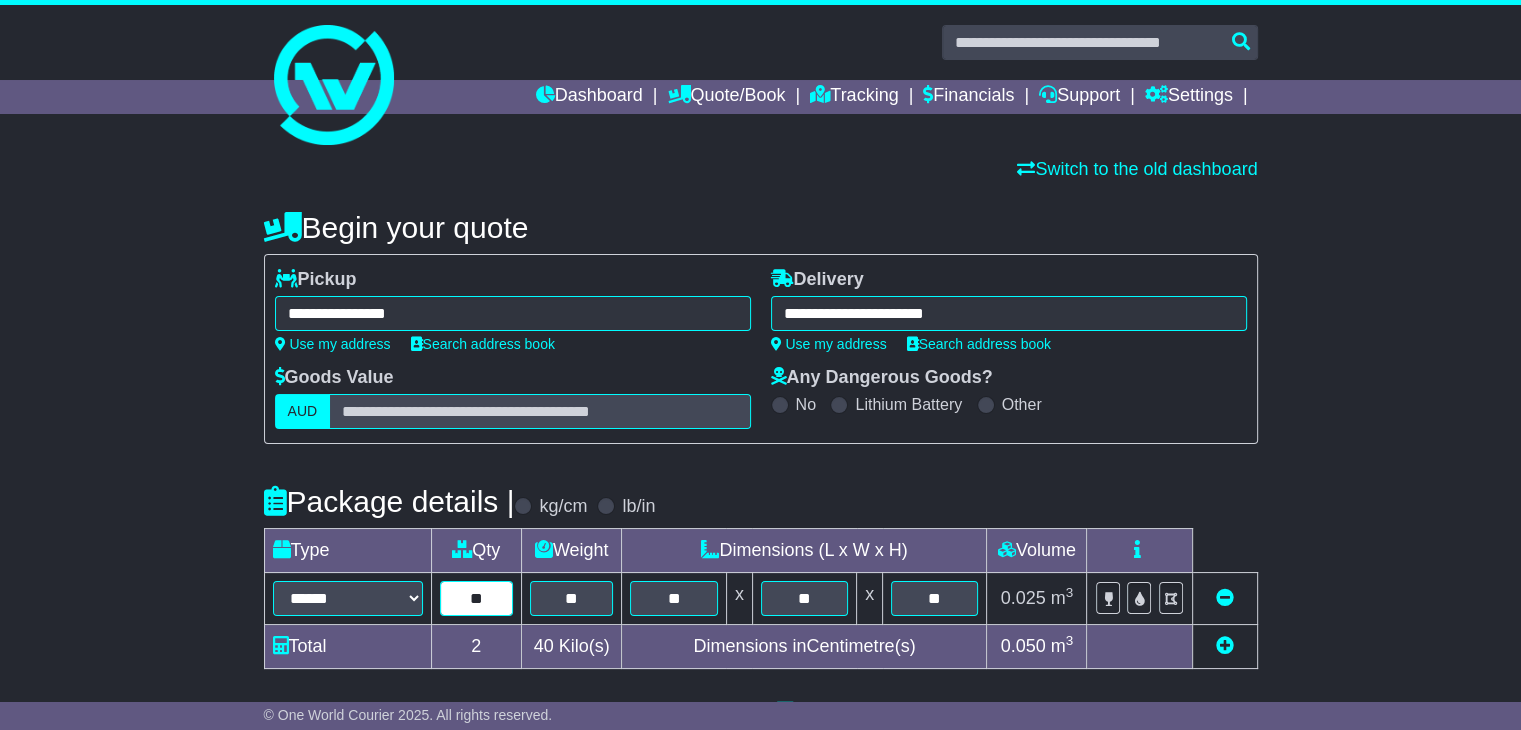 type on "**" 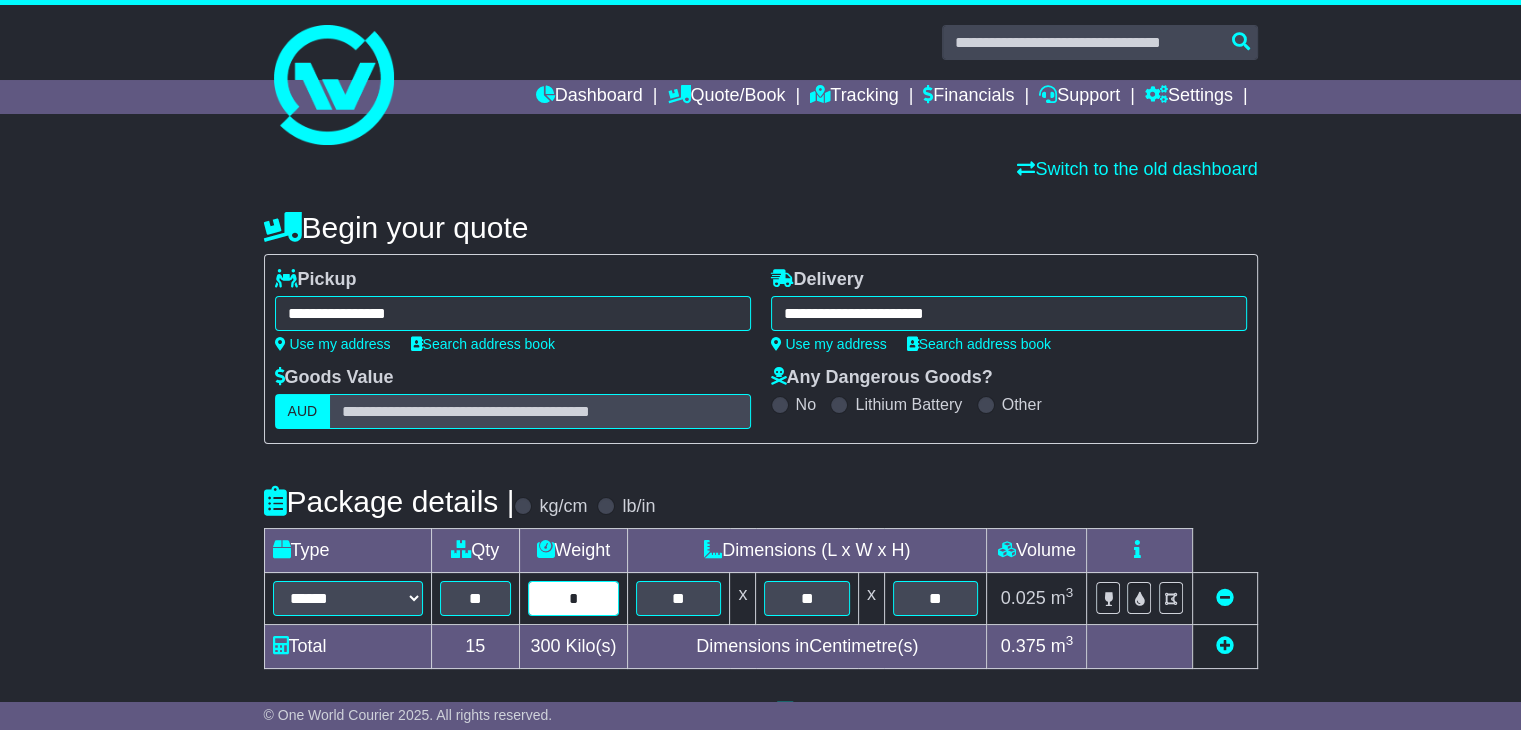 type on "*" 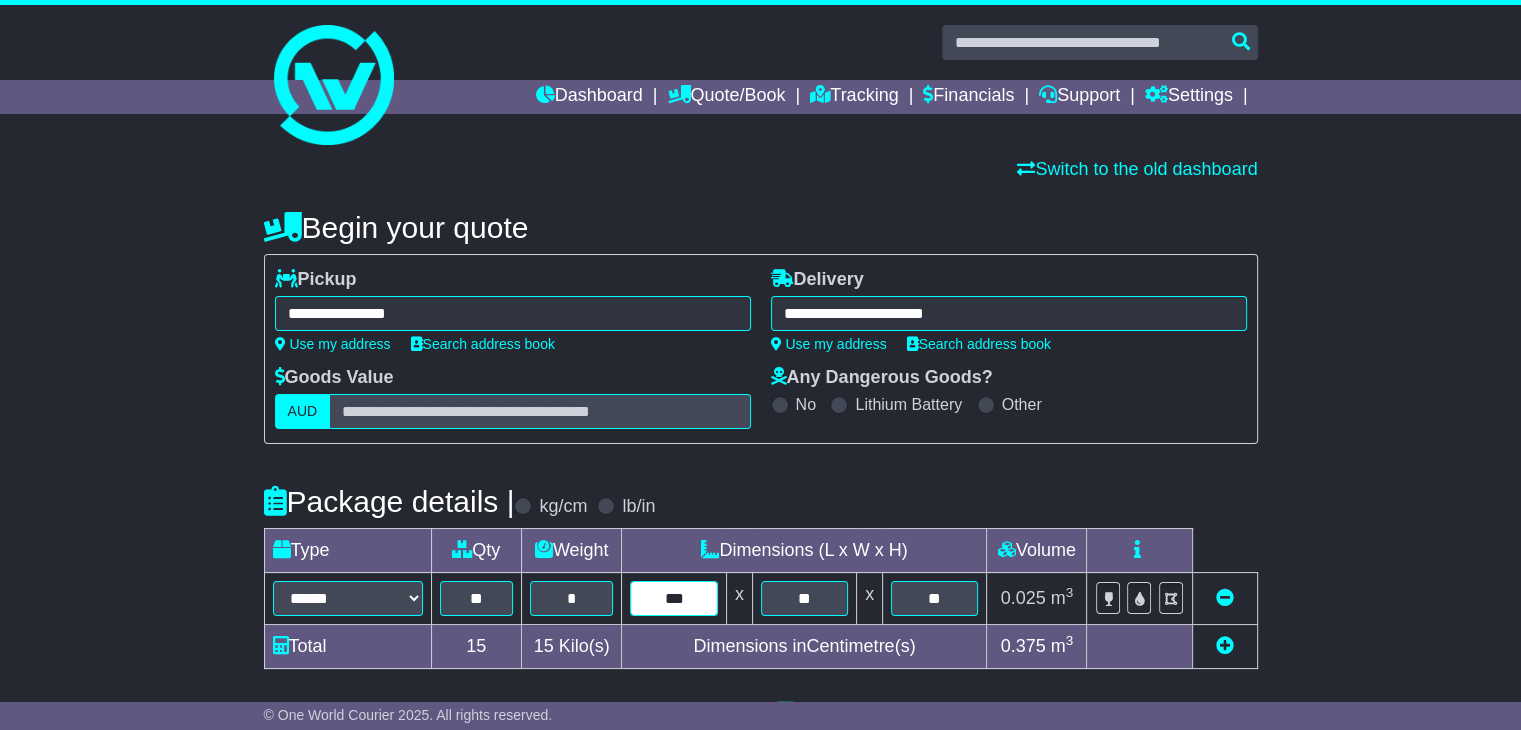type on "***" 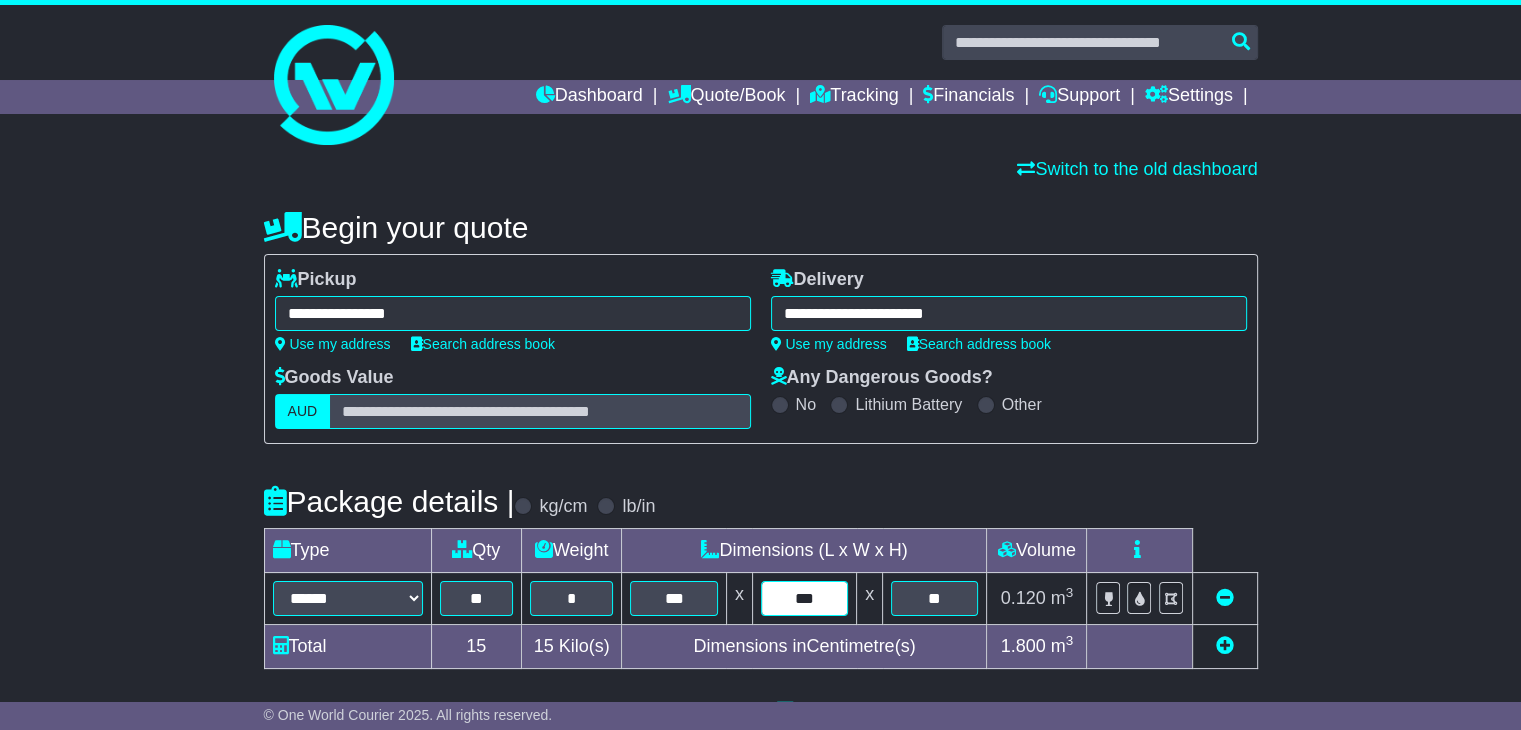 type on "***" 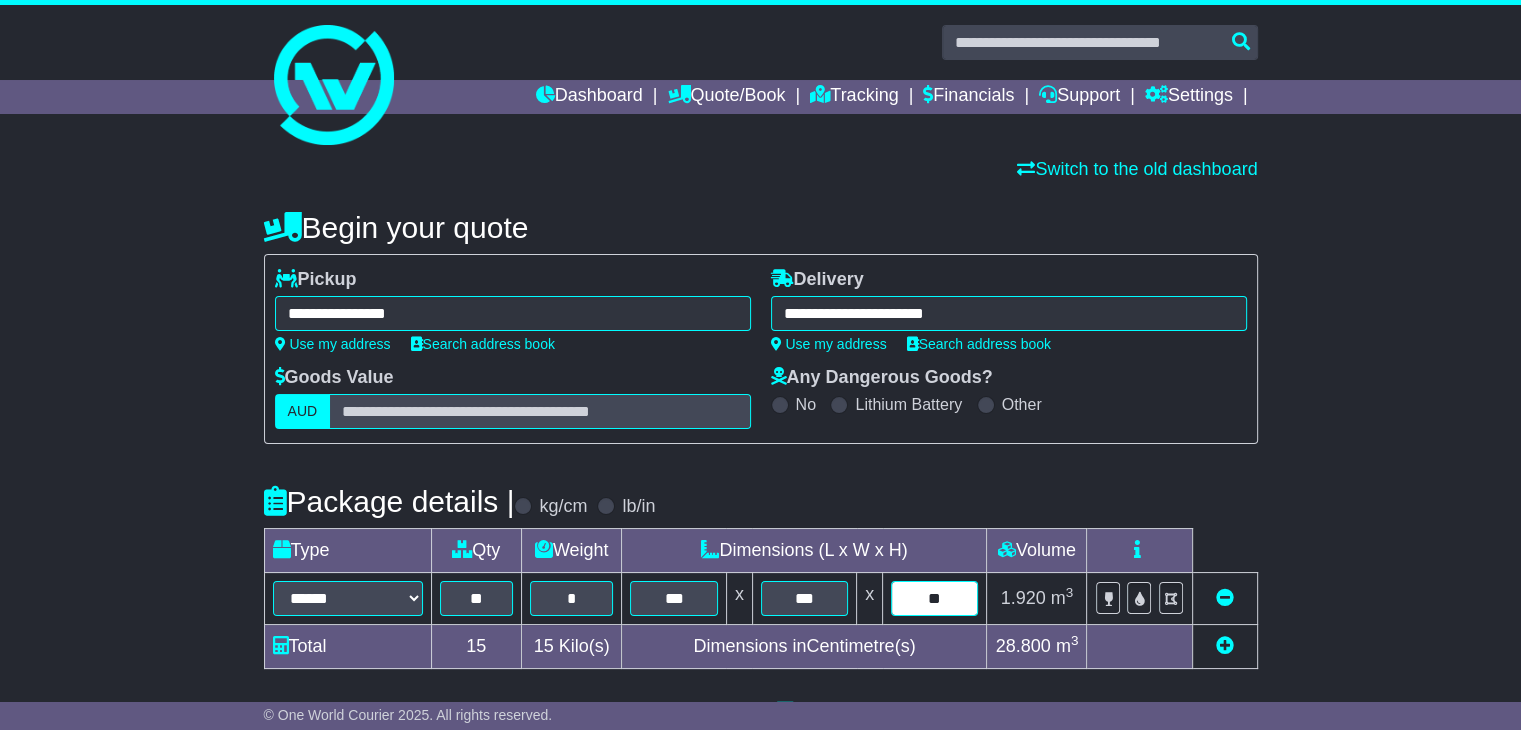 type on "**" 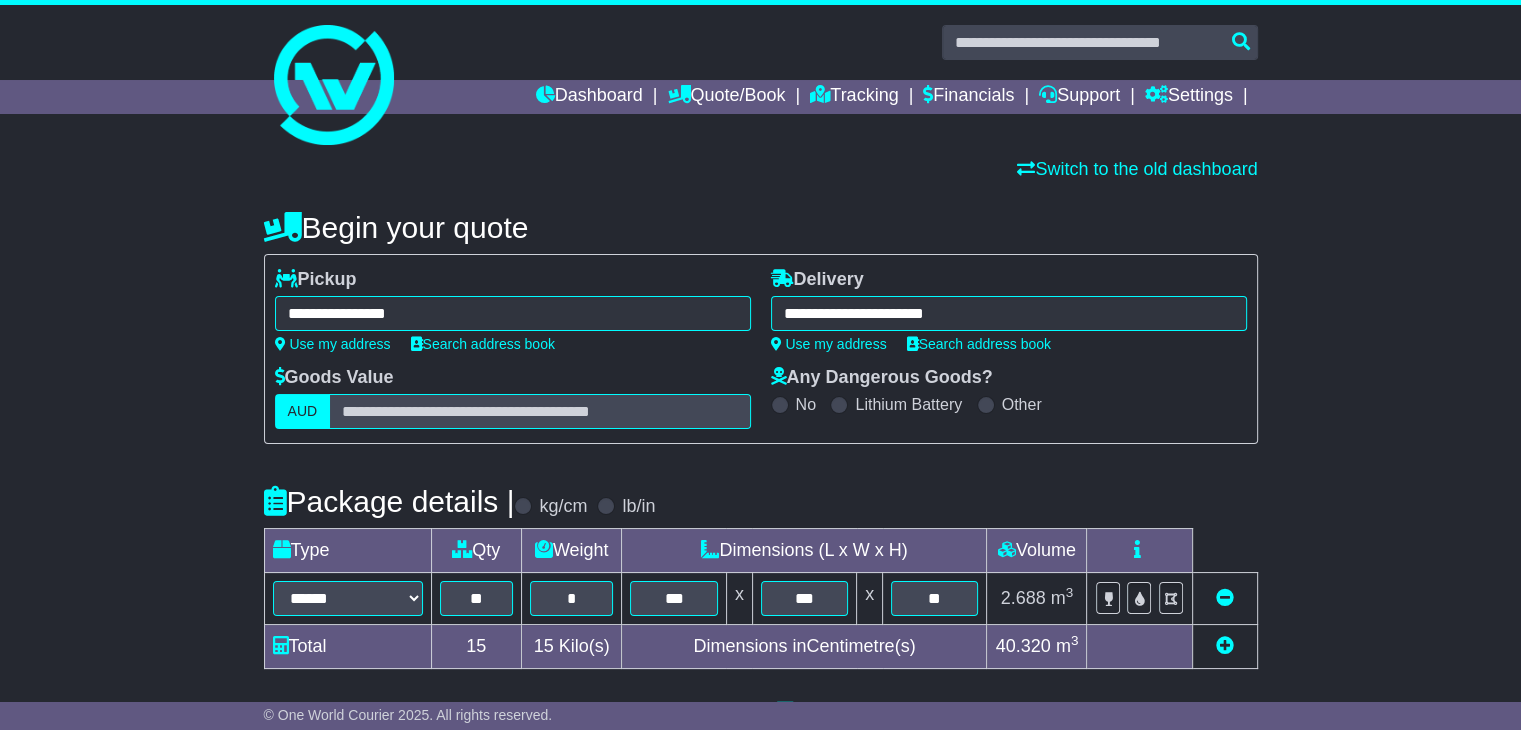 scroll, scrollTop: 327, scrollLeft: 0, axis: vertical 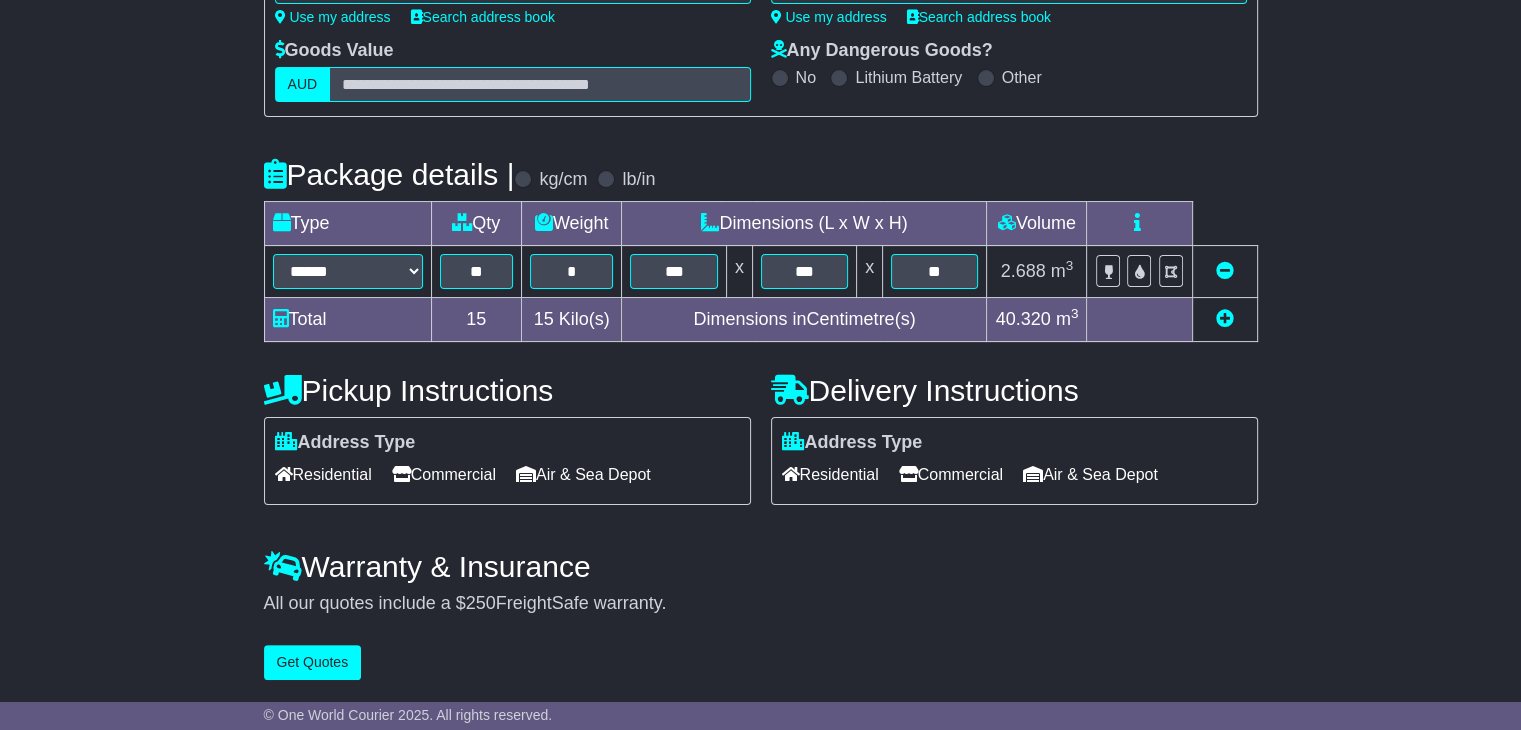 click on "Residential" at bounding box center [323, 474] 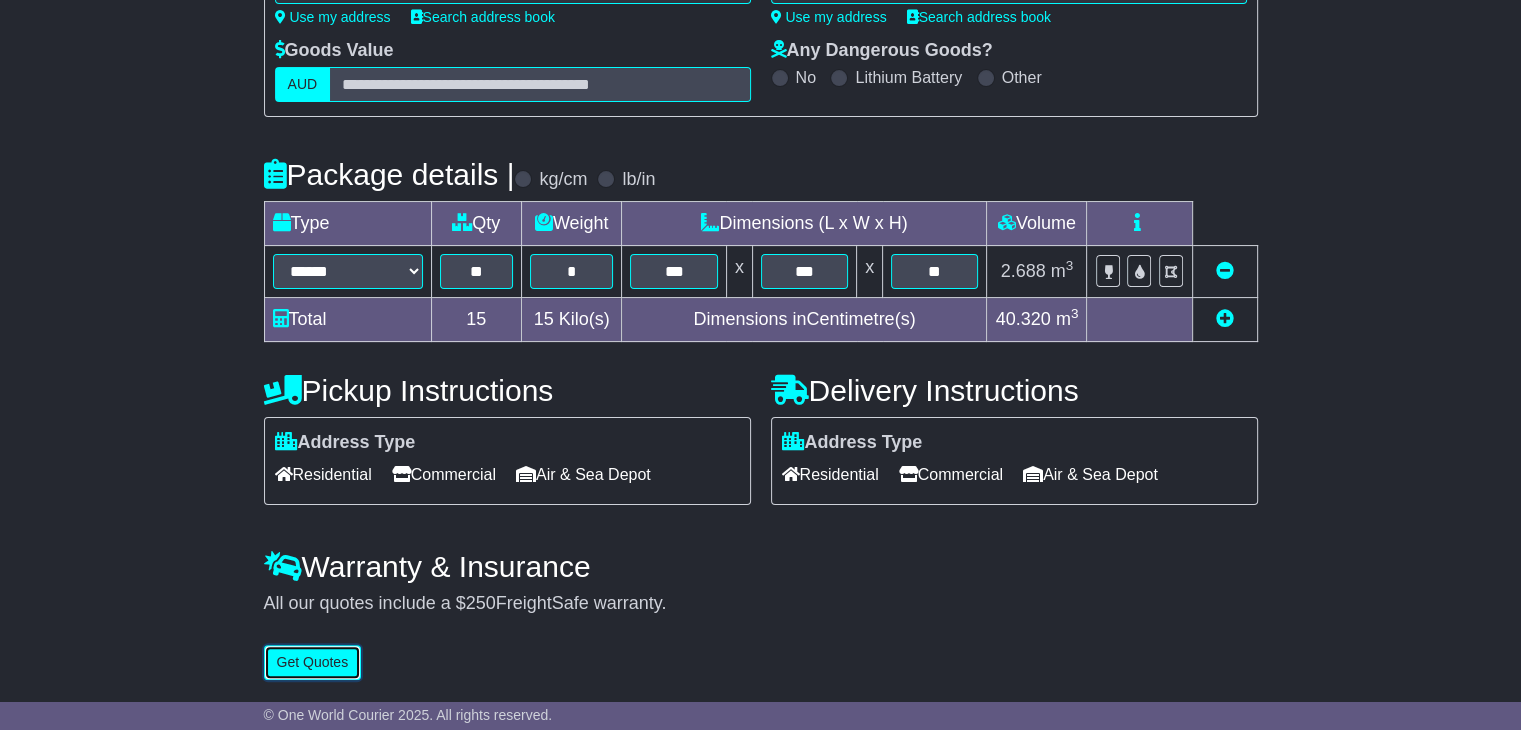click on "Get Quotes" at bounding box center (313, 662) 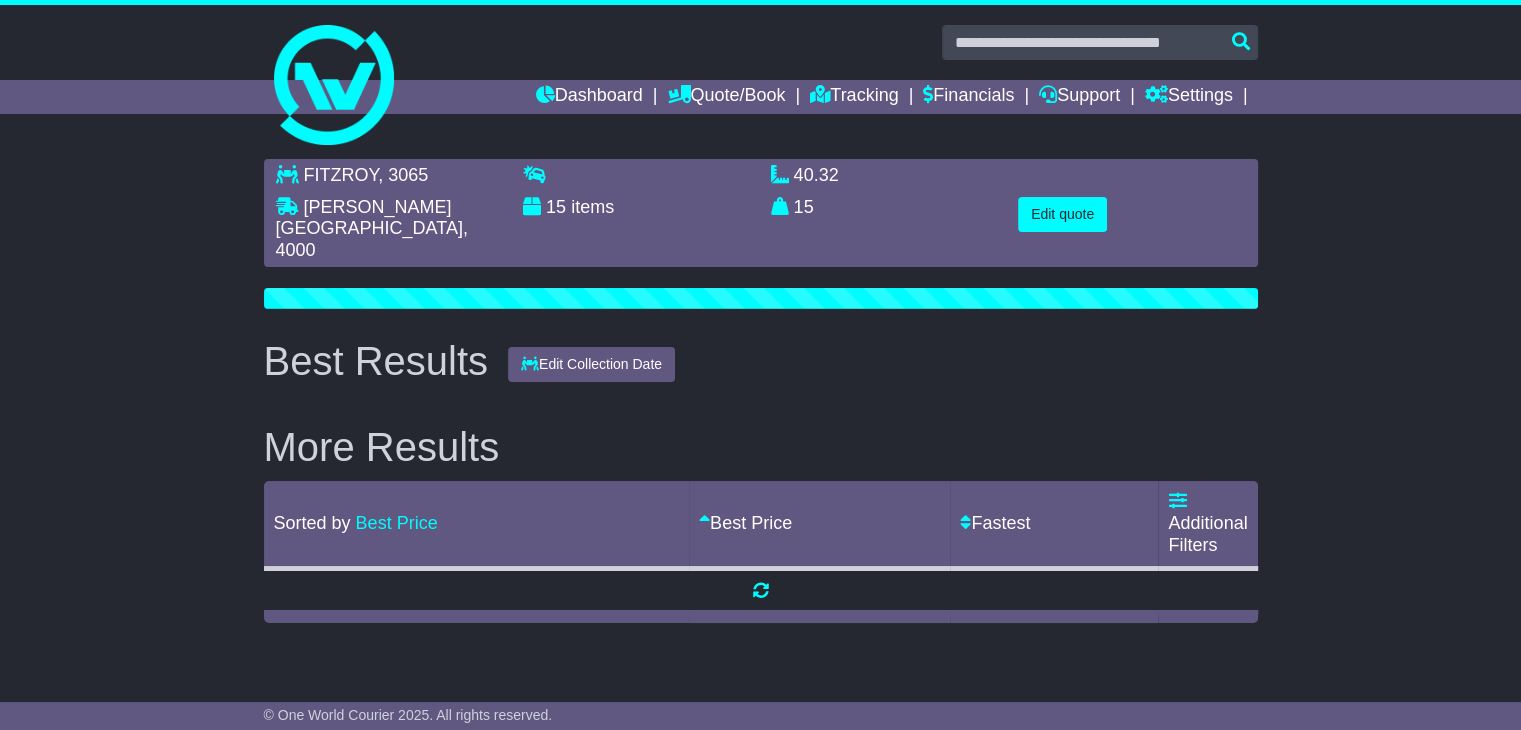 scroll, scrollTop: 0, scrollLeft: 0, axis: both 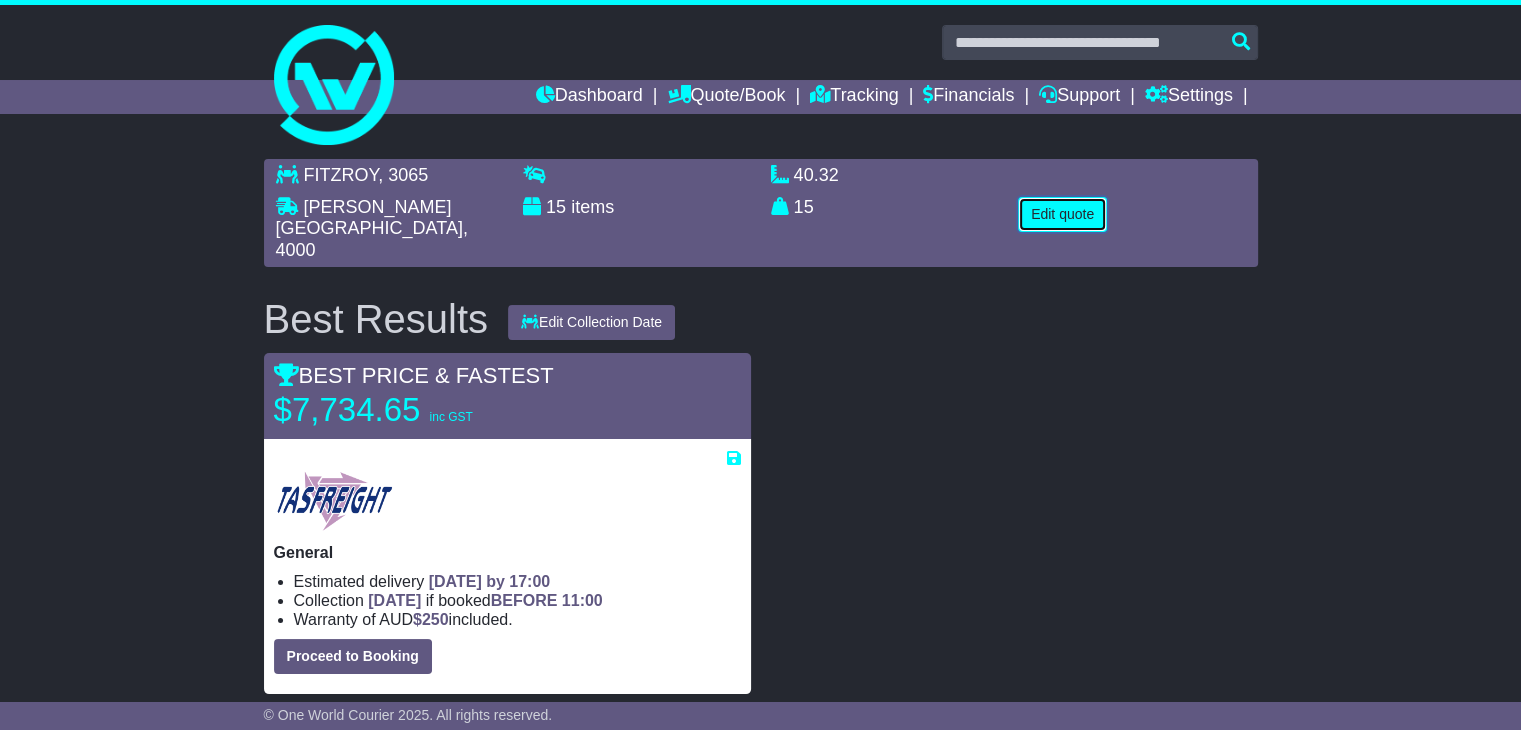 click on "Edit quote" at bounding box center [1062, 214] 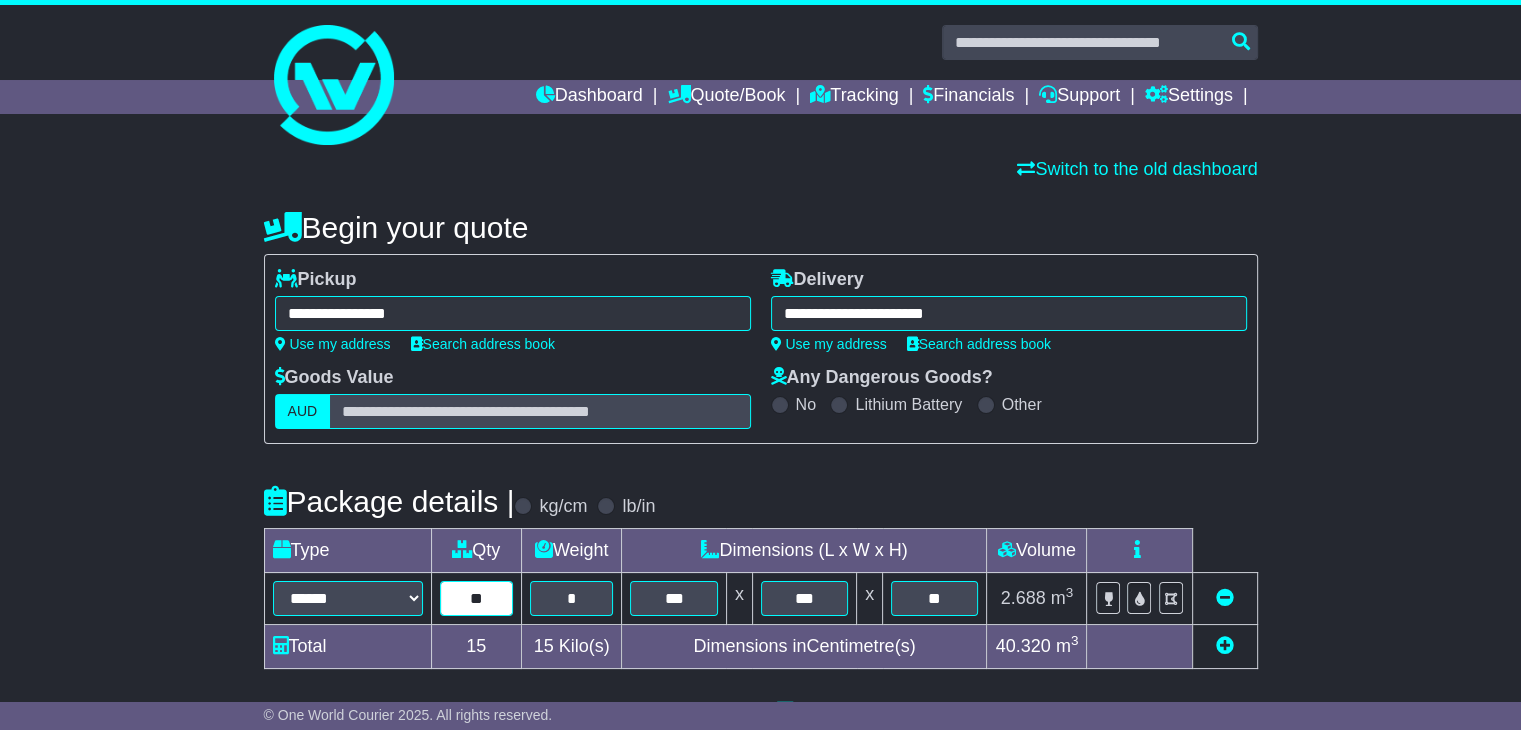 click on "**" at bounding box center (476, 598) 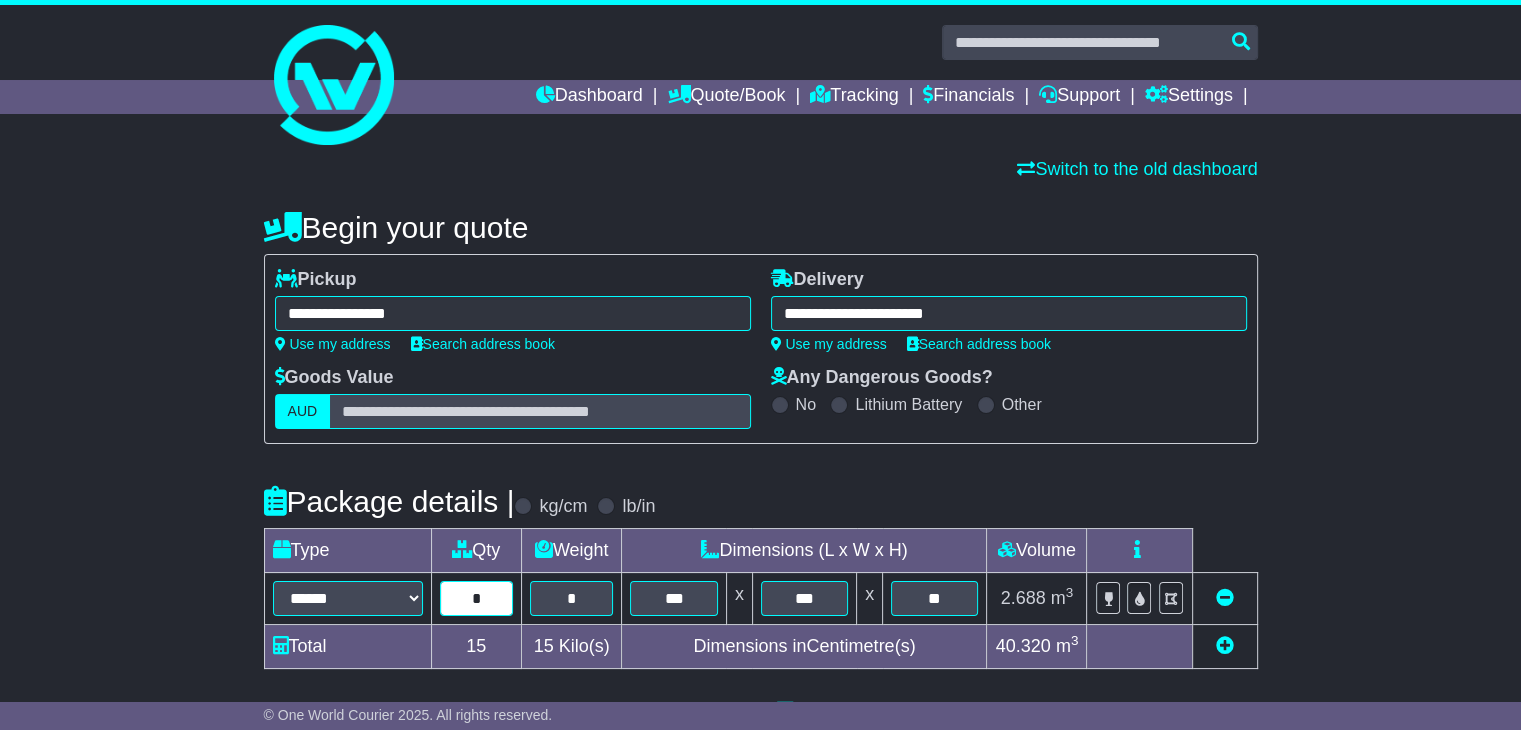 type on "*" 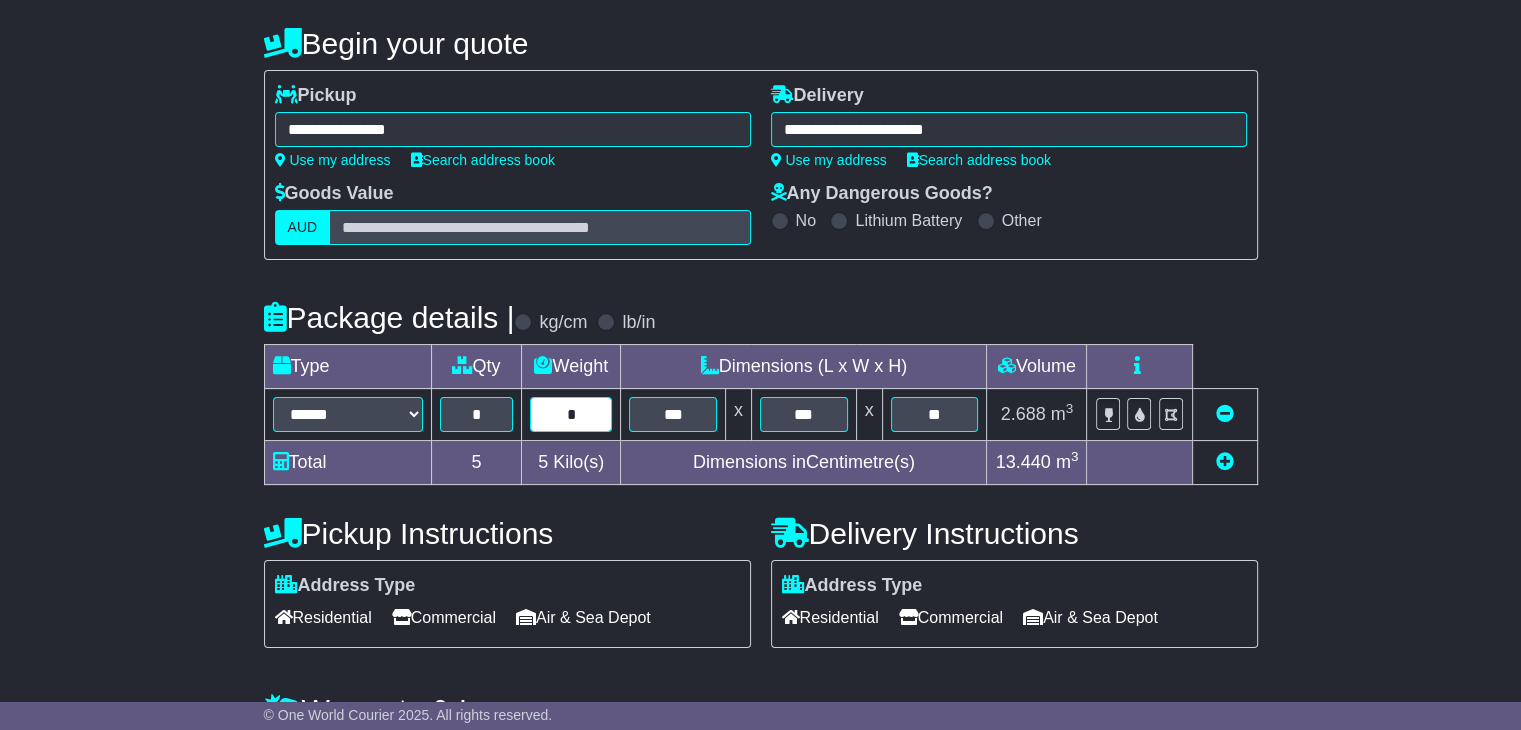 scroll, scrollTop: 327, scrollLeft: 0, axis: vertical 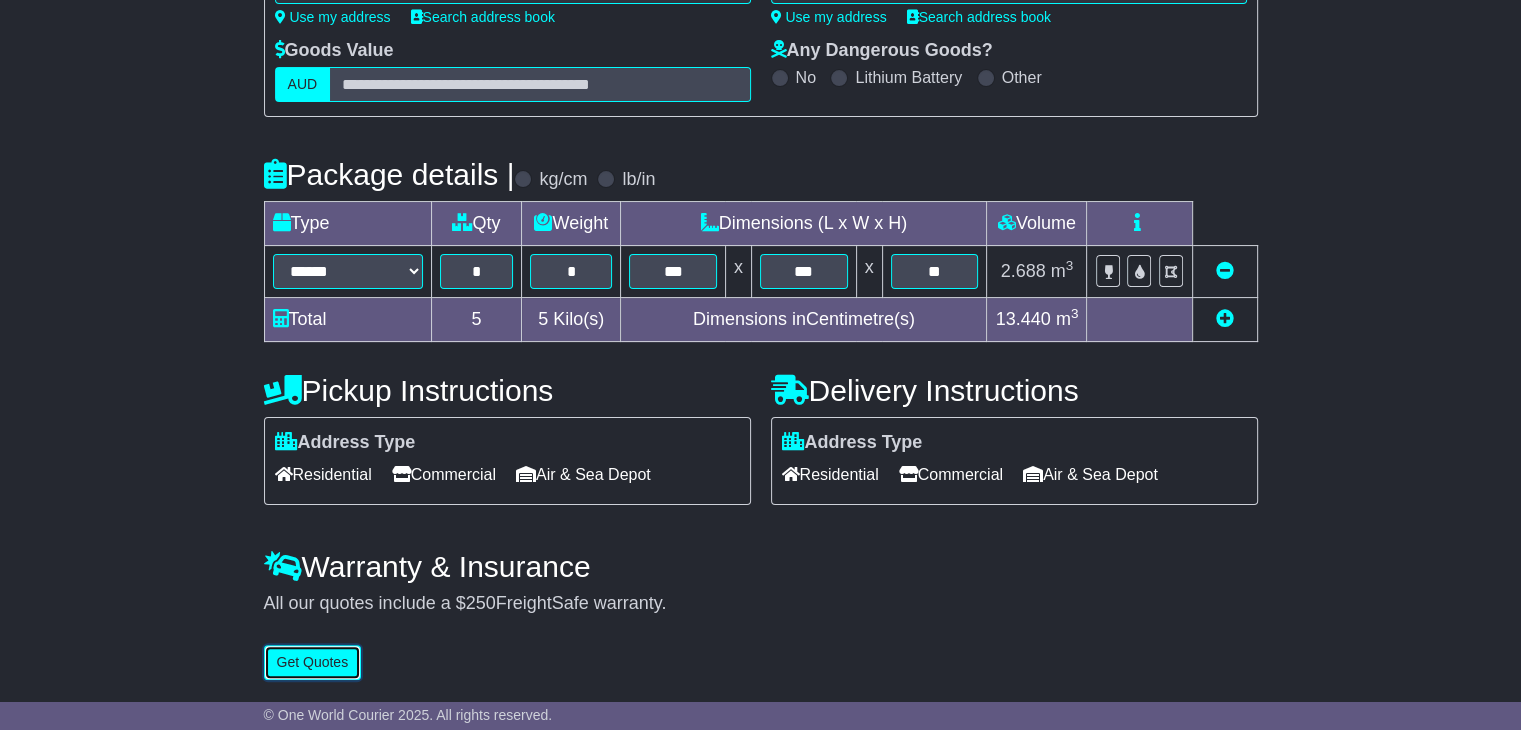 click on "Get Quotes" at bounding box center [313, 662] 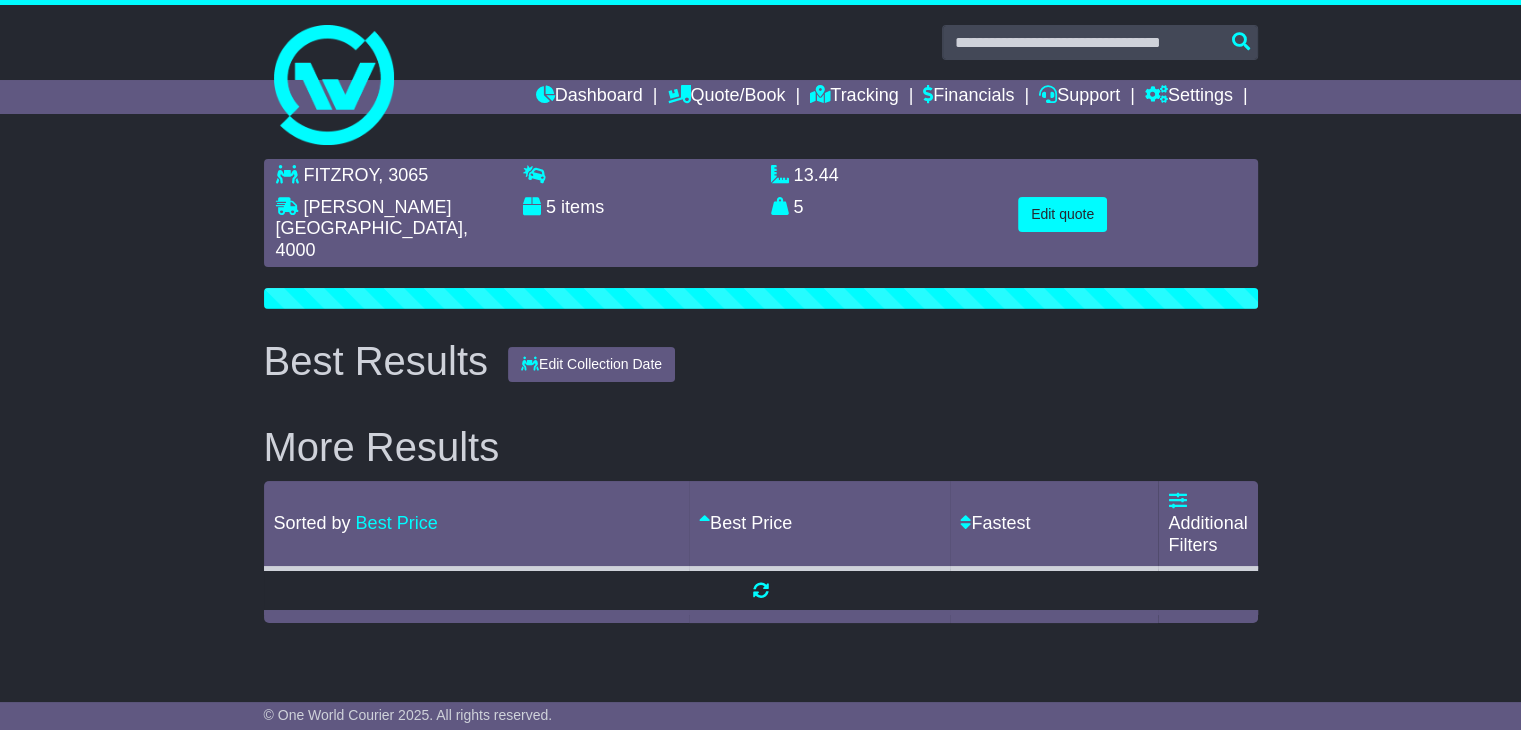 scroll, scrollTop: 0, scrollLeft: 0, axis: both 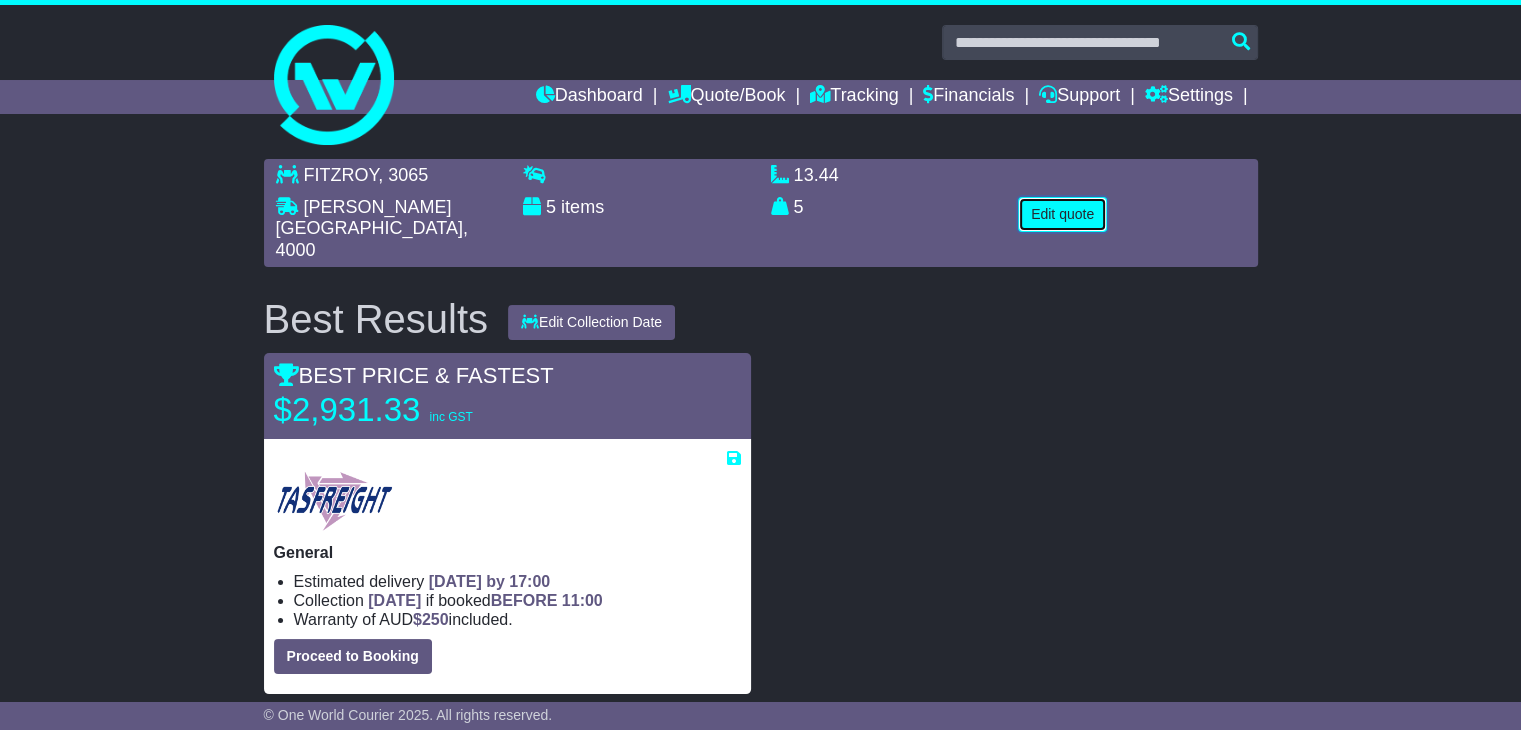 click on "Edit quote" at bounding box center [1062, 214] 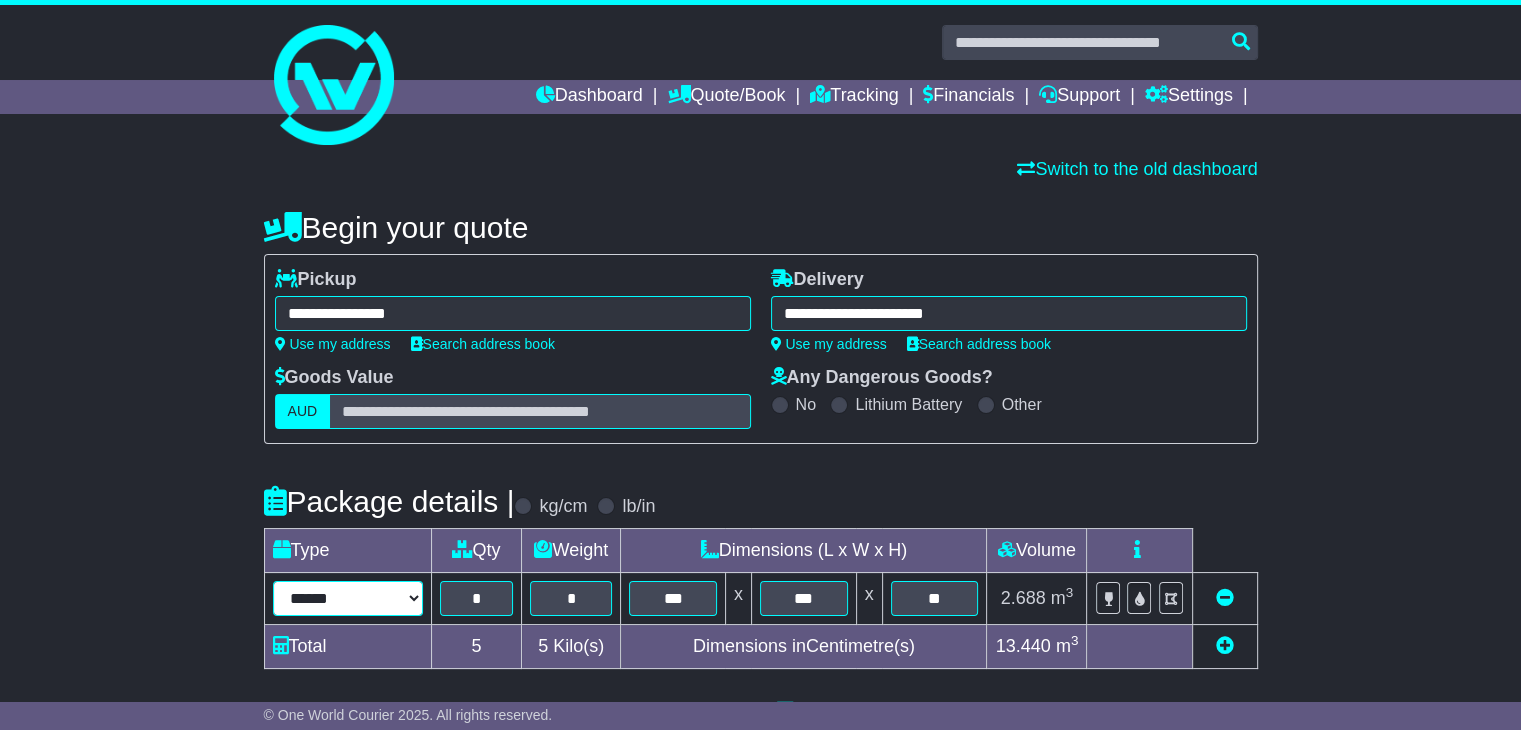 click on "****** ****** *** ******** ***** **** **** ****** *** *******" at bounding box center [348, 598] 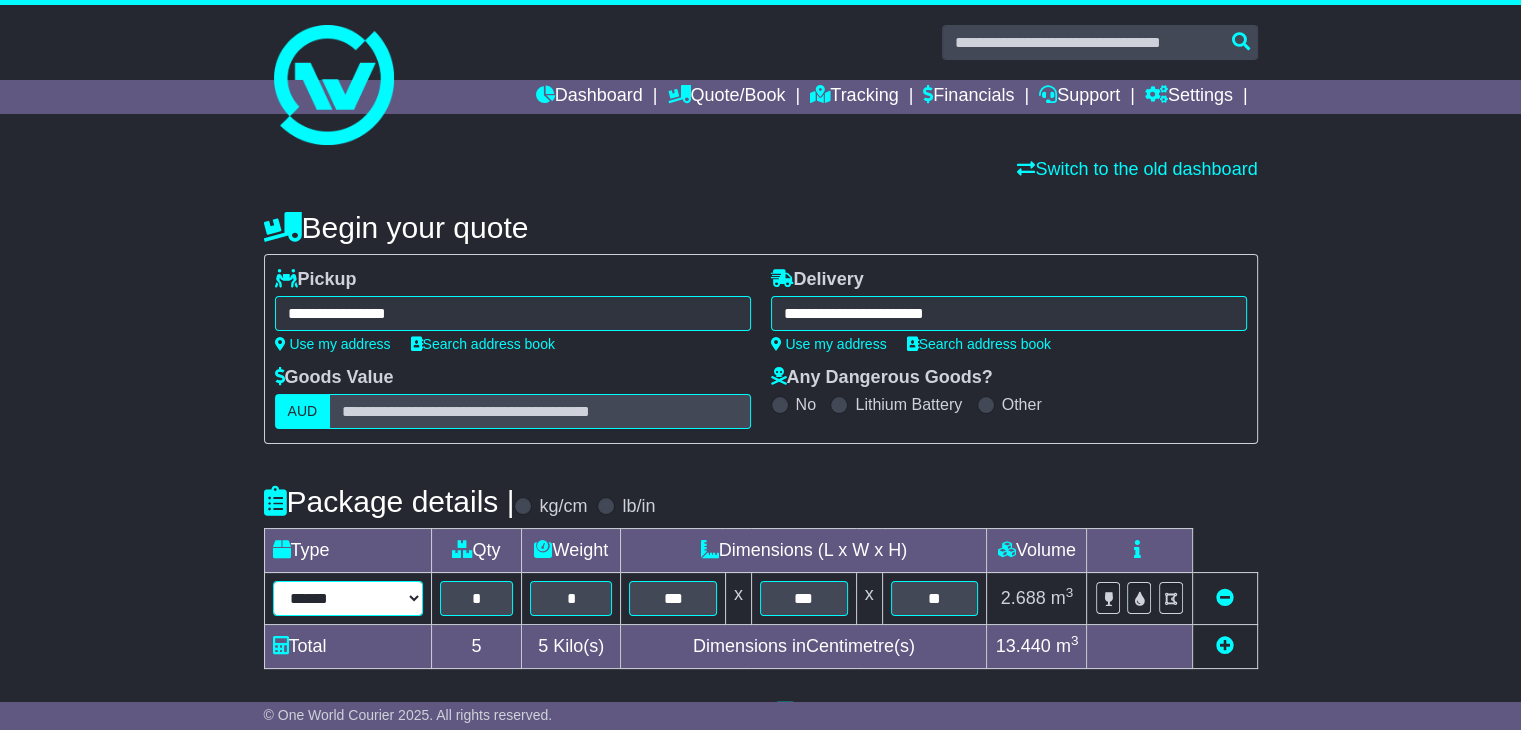 select on "*****" 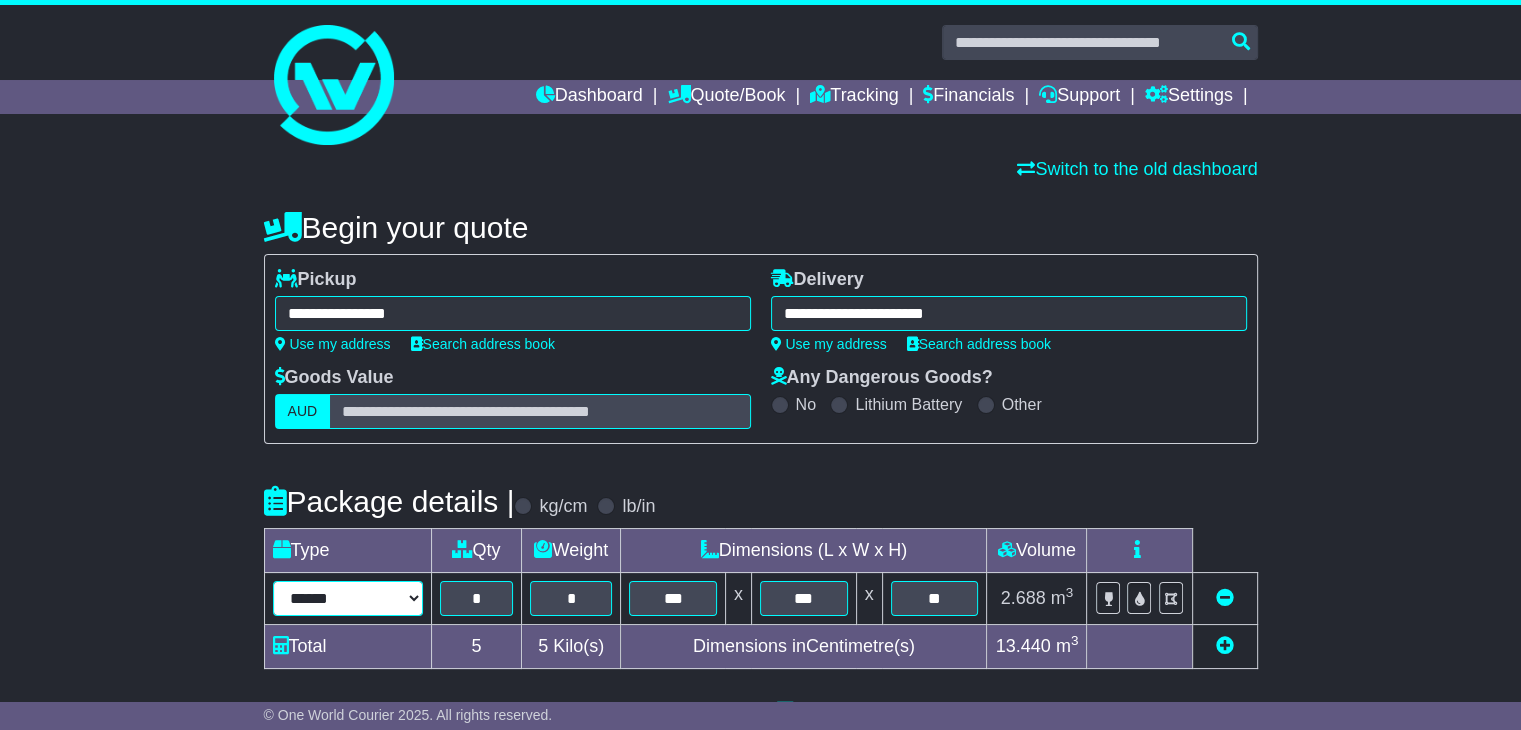 click on "****** ****** *** ******** ***** **** **** ****** *** *******" at bounding box center (348, 598) 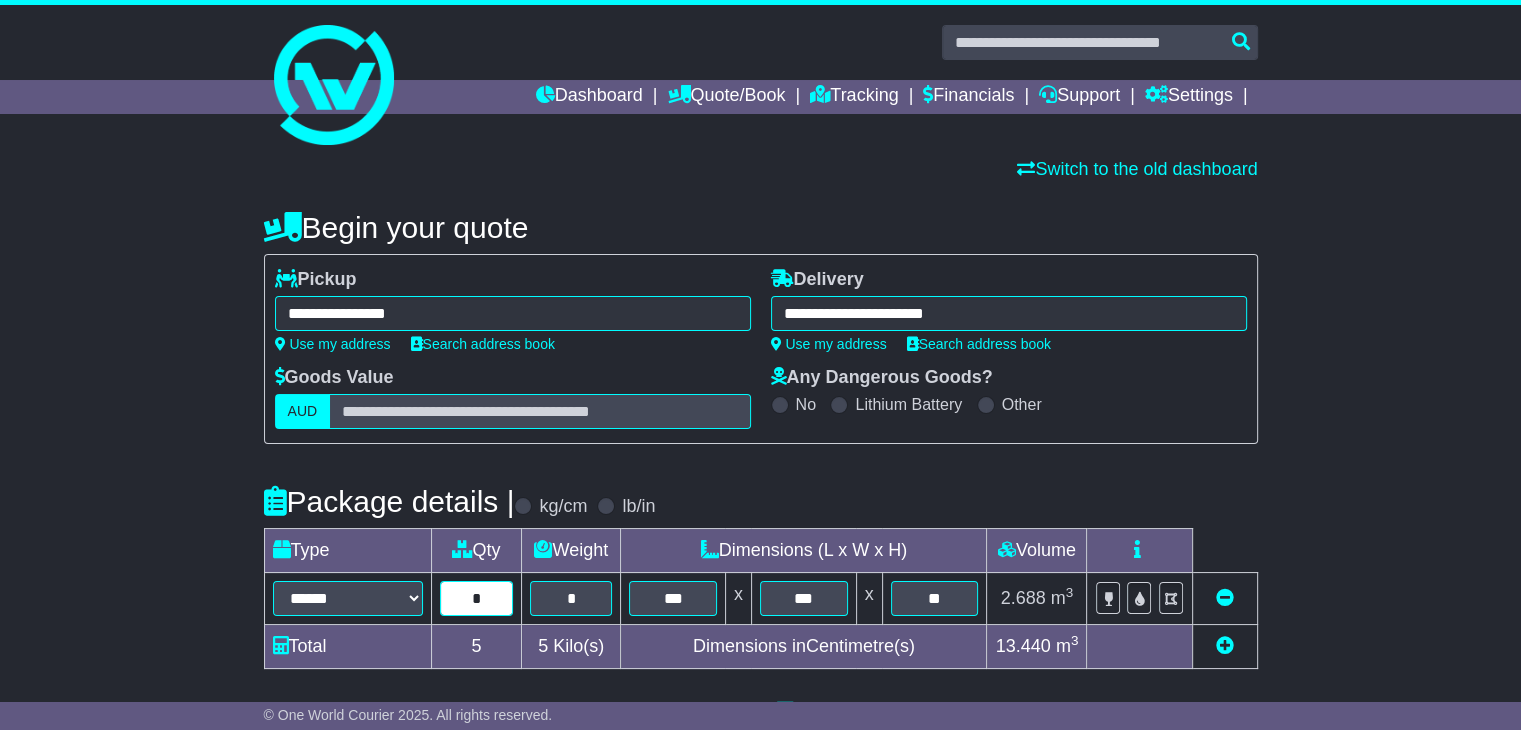 click on "*" at bounding box center [477, 598] 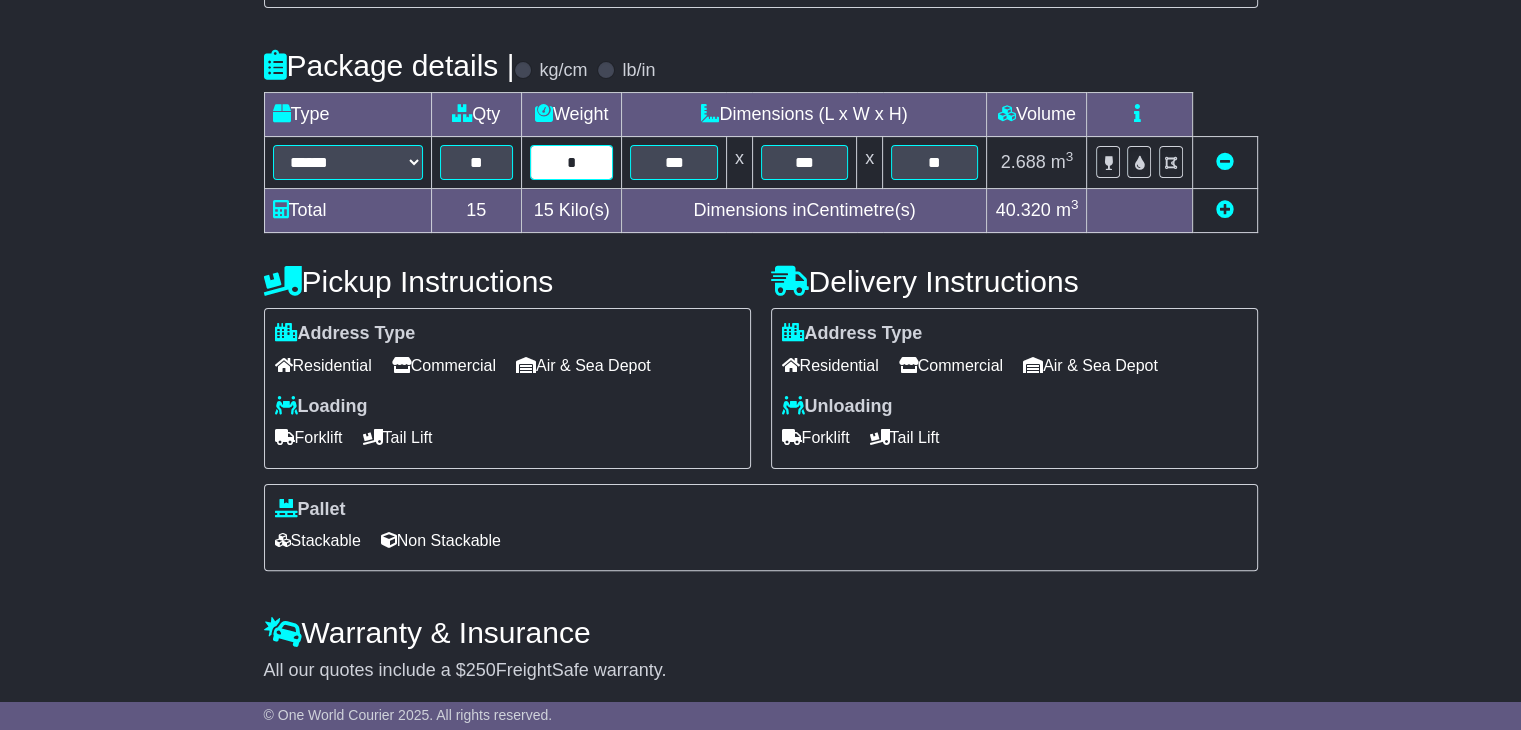 scroll, scrollTop: 438, scrollLeft: 0, axis: vertical 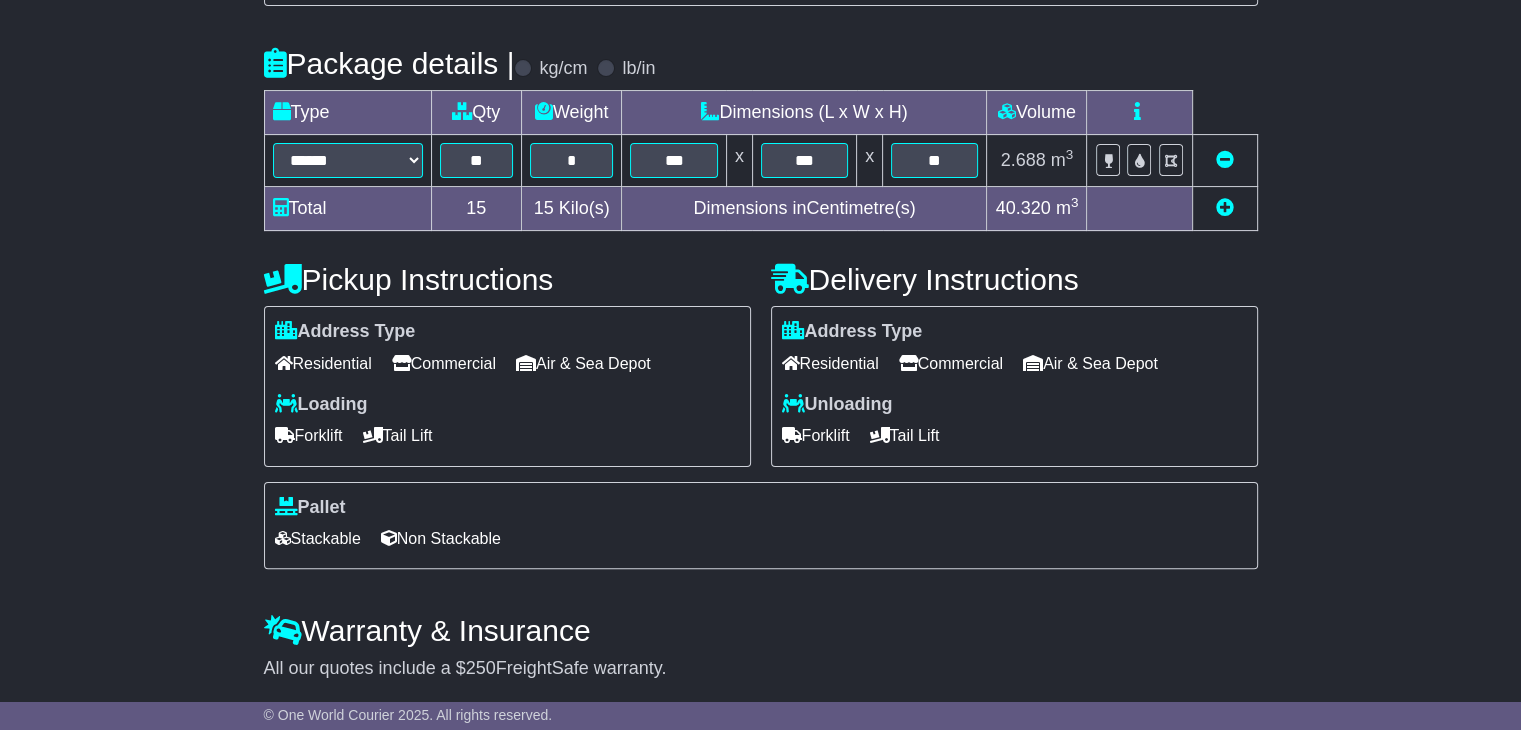 click on "Forklift" at bounding box center (816, 435) 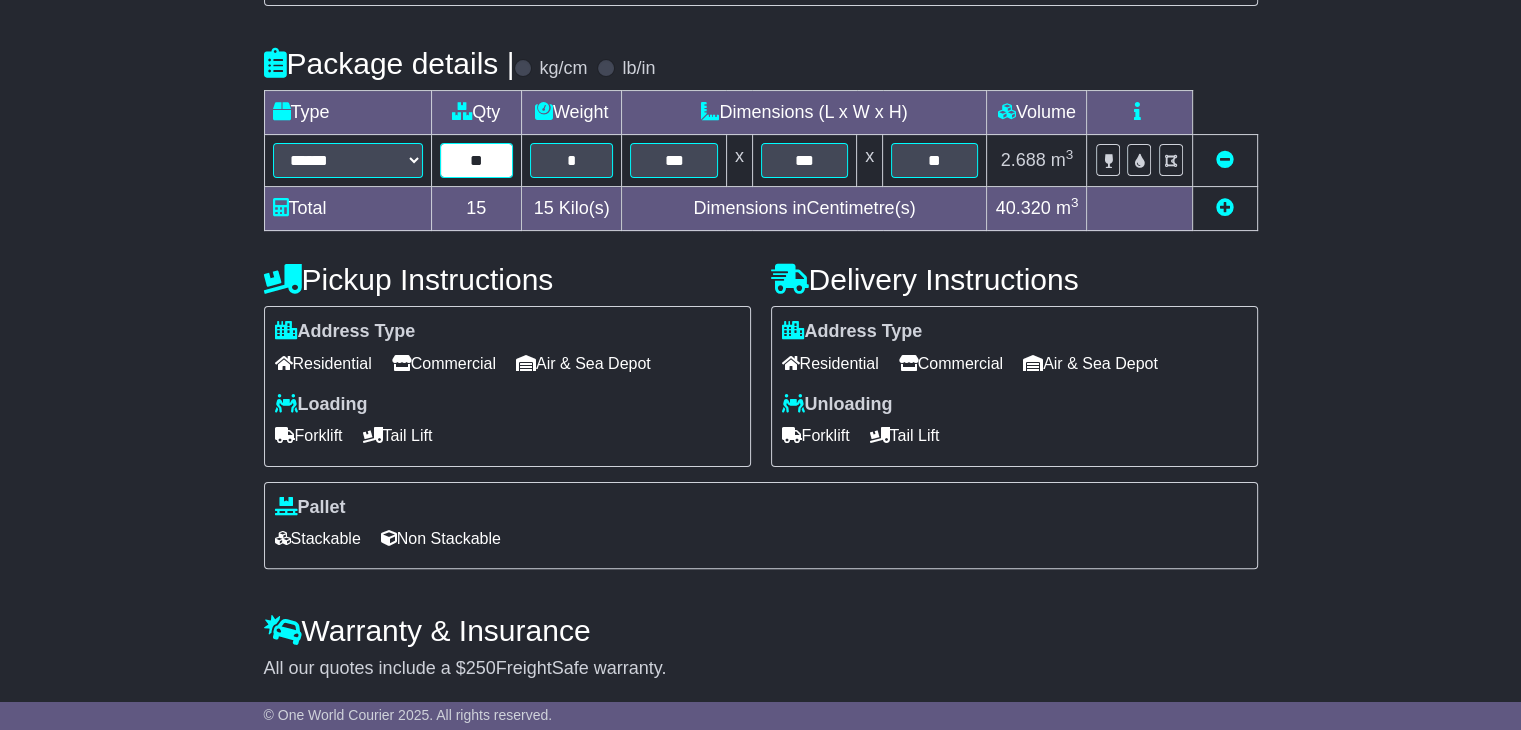 click on "**" at bounding box center (476, 160) 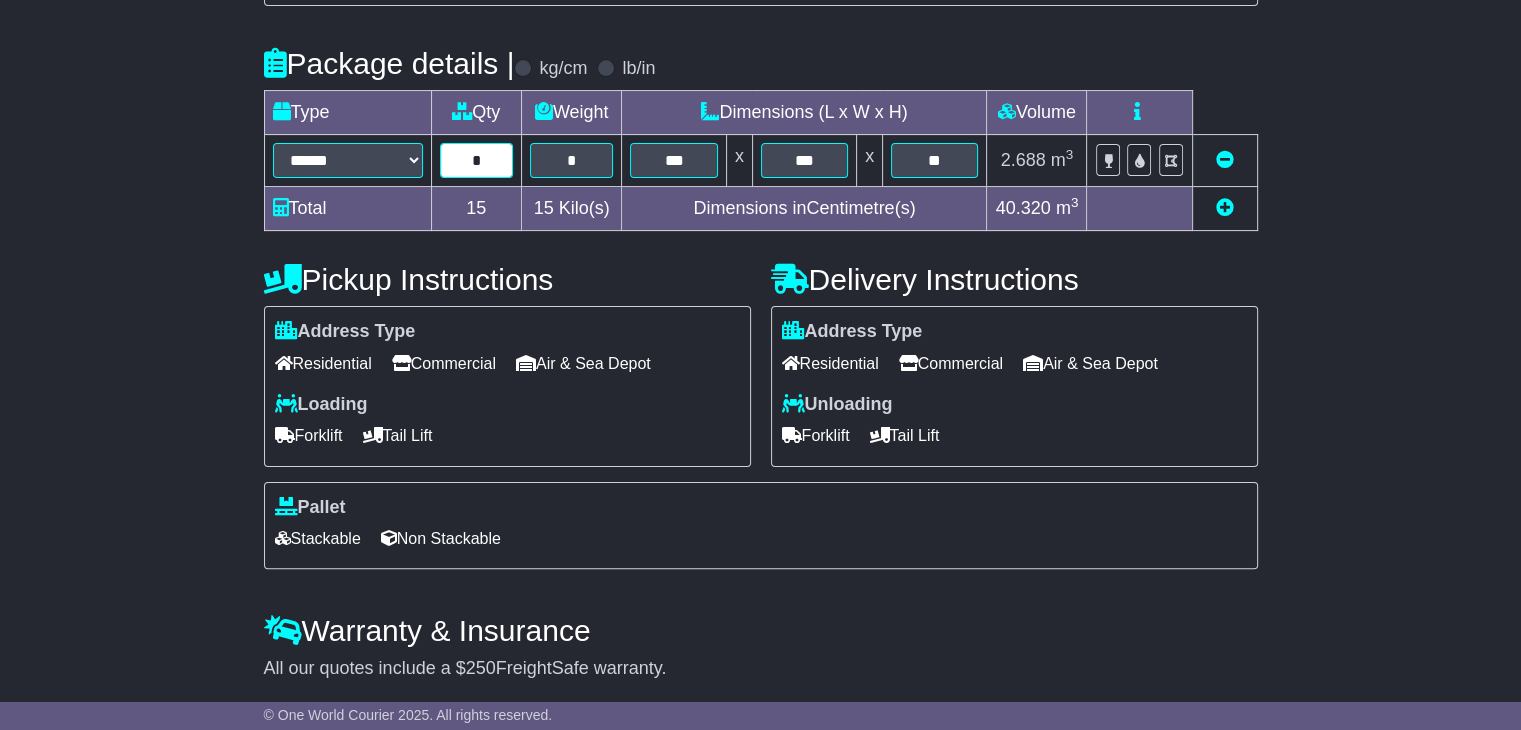type on "*" 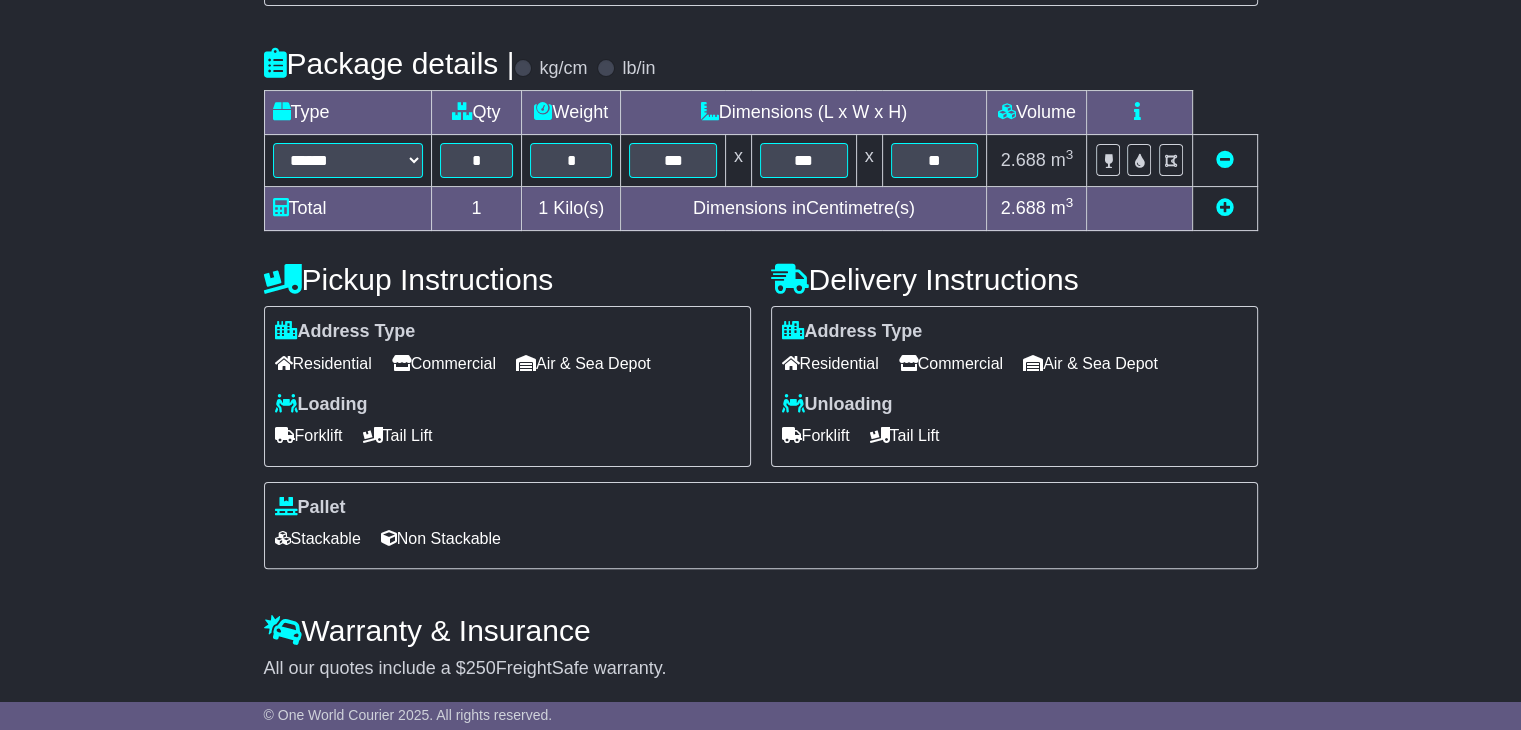 click on "Tail Lift" at bounding box center (398, 435) 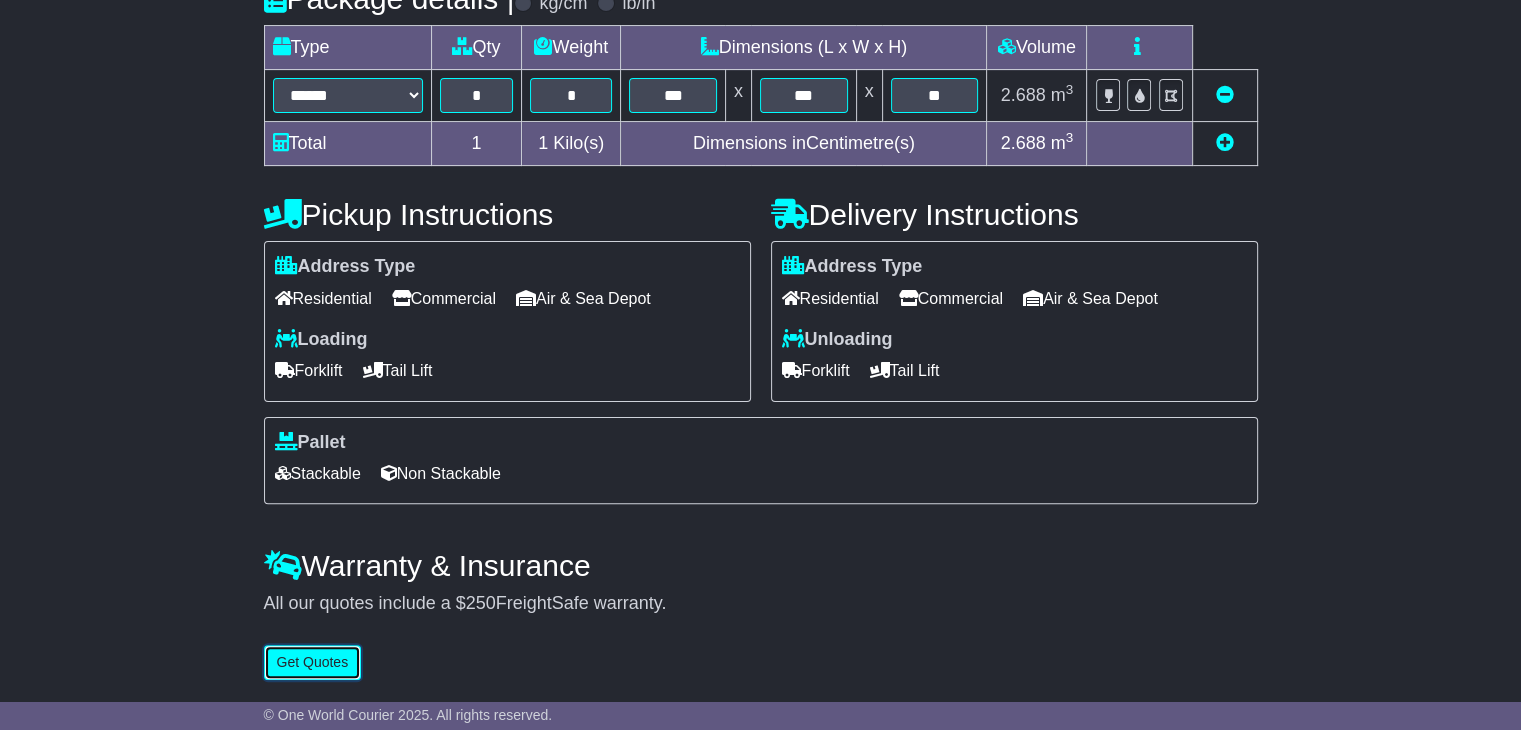 click on "Get Quotes" at bounding box center [313, 662] 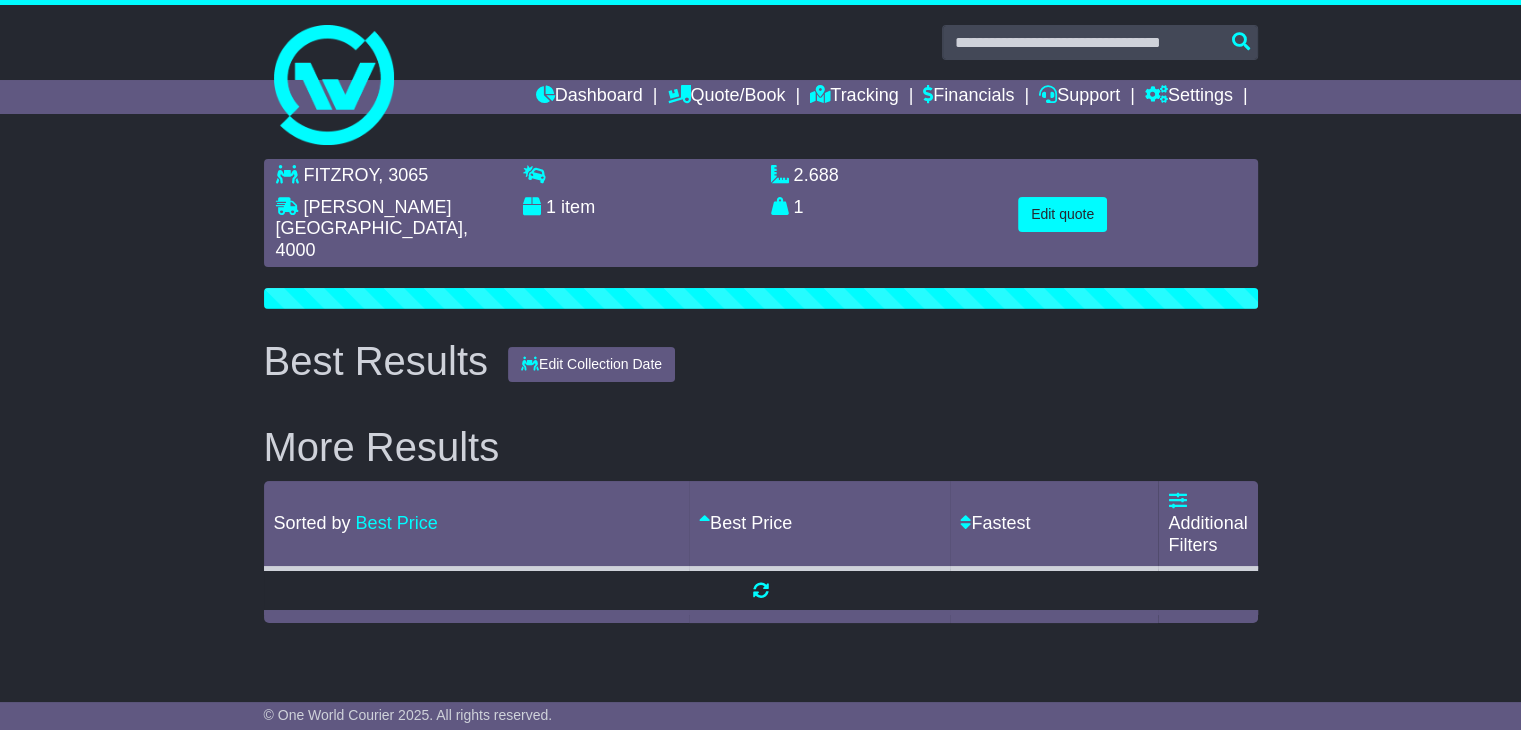 scroll, scrollTop: 0, scrollLeft: 0, axis: both 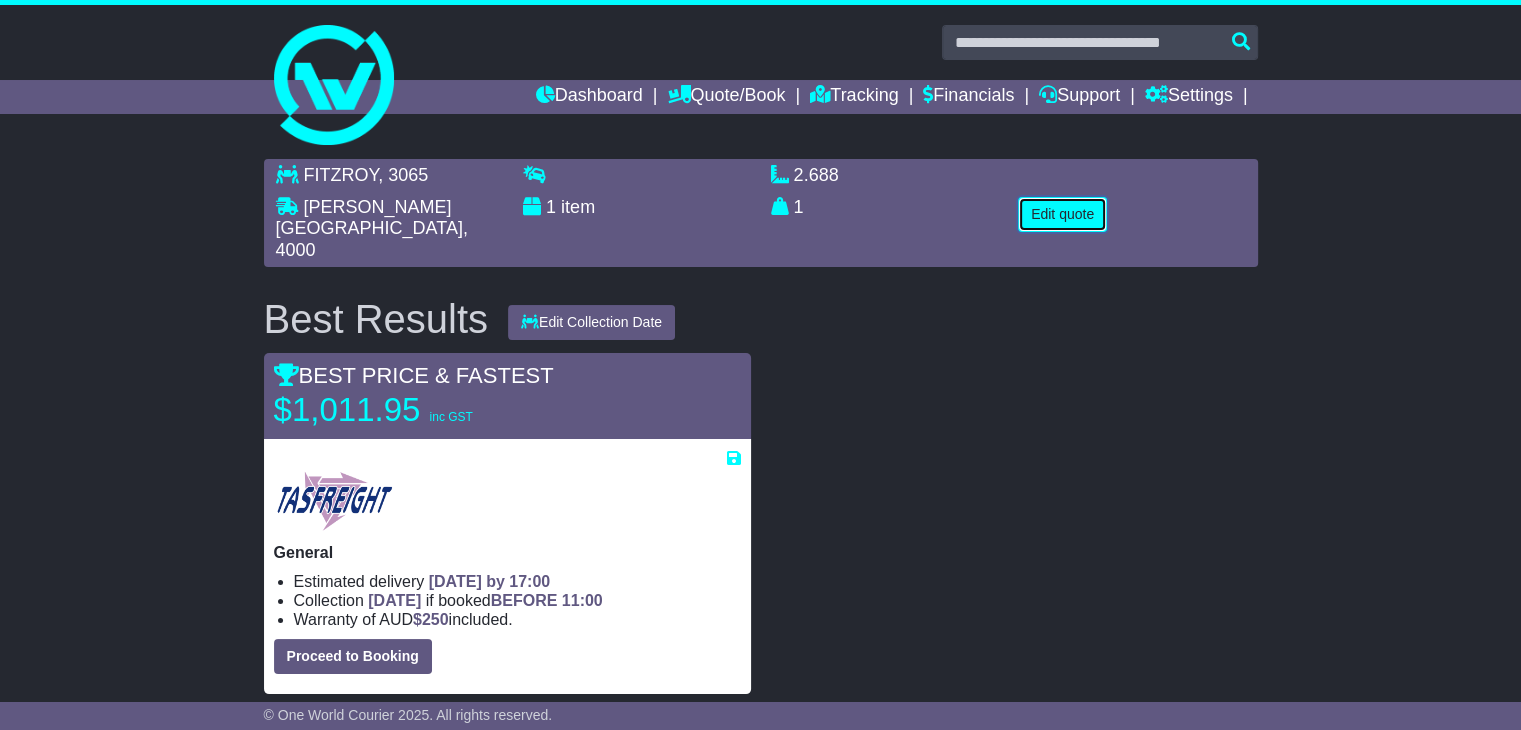 click on "Edit quote" at bounding box center (1062, 214) 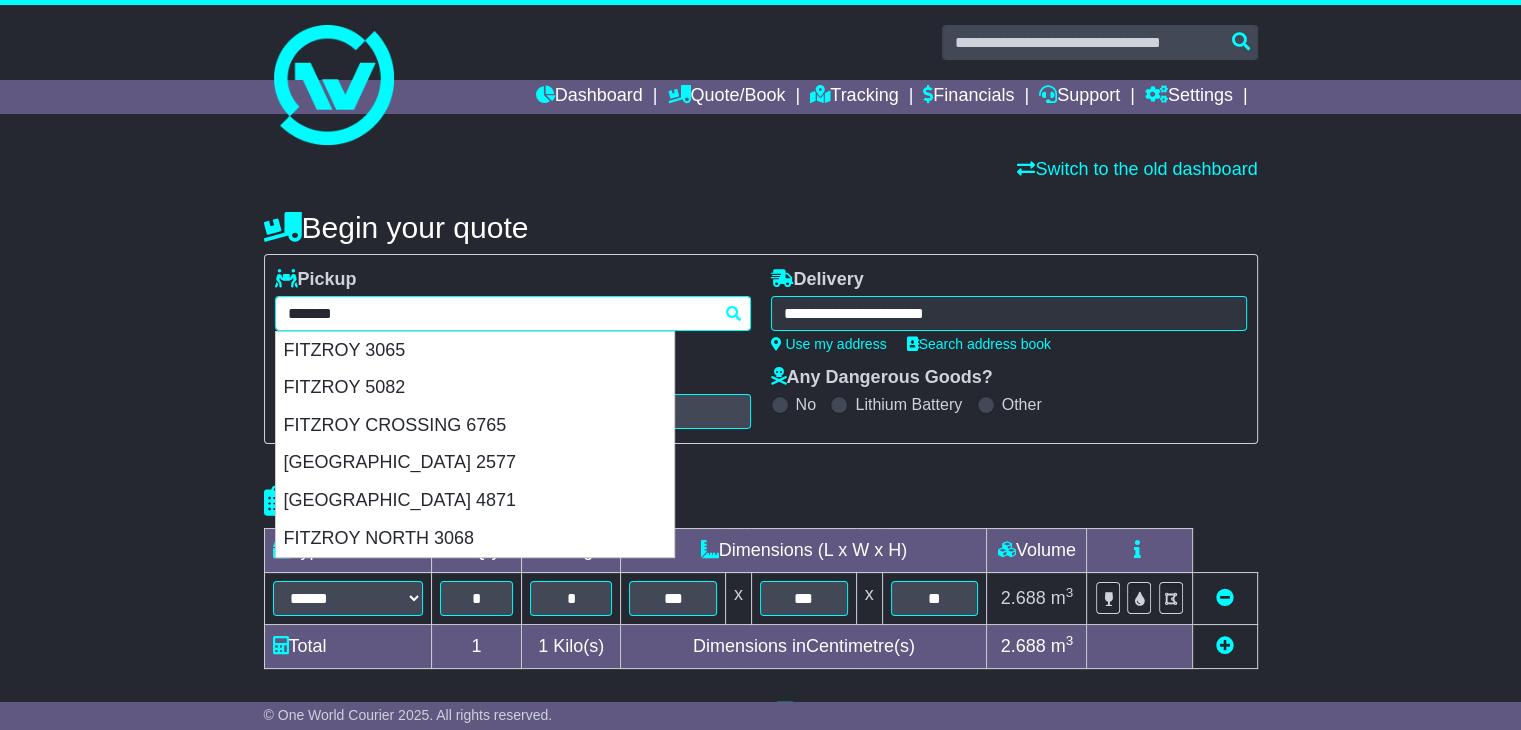 click on "**********" at bounding box center (513, 313) 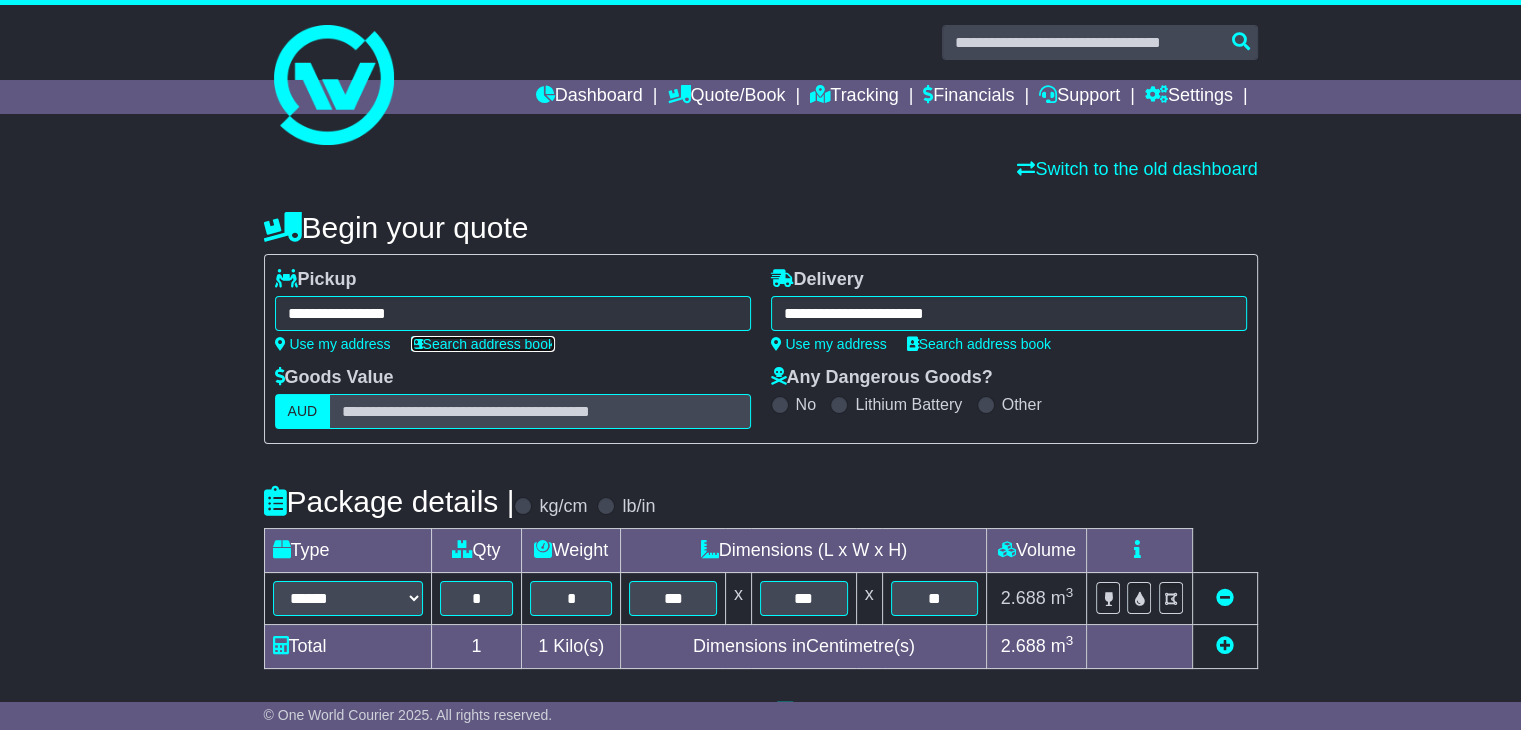 click at bounding box center (417, 344) 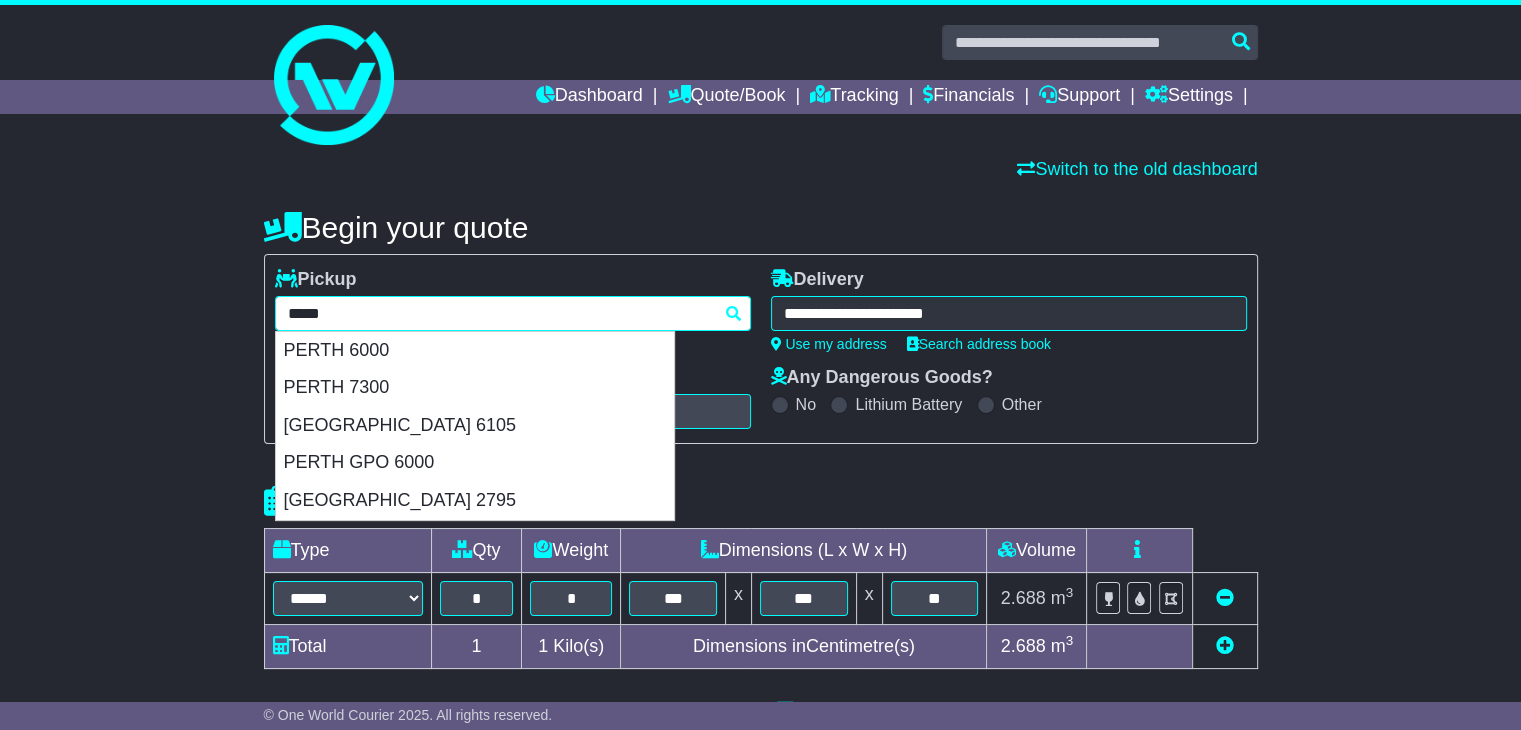 click on "**********" at bounding box center (513, 313) 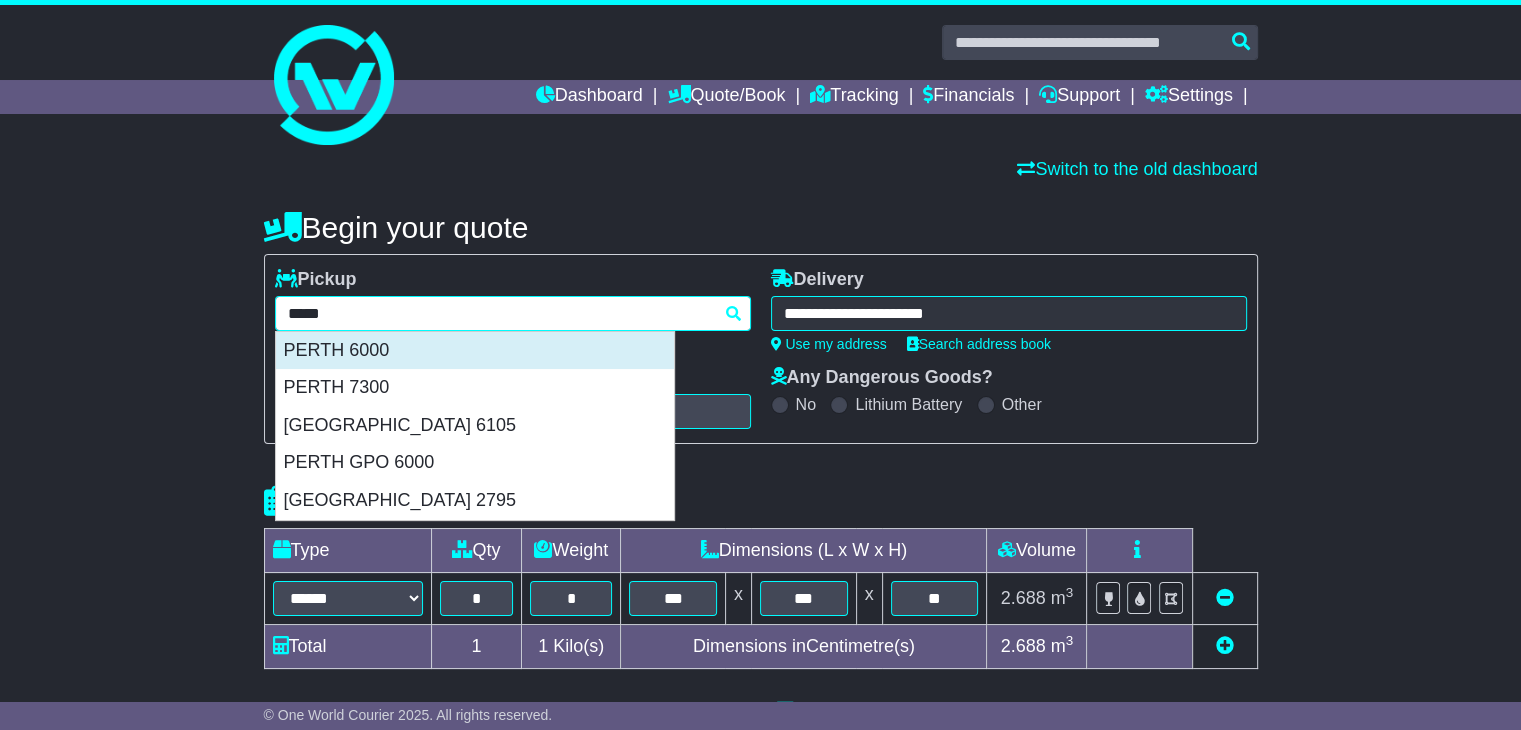click on "PERTH 6000" at bounding box center (475, 351) 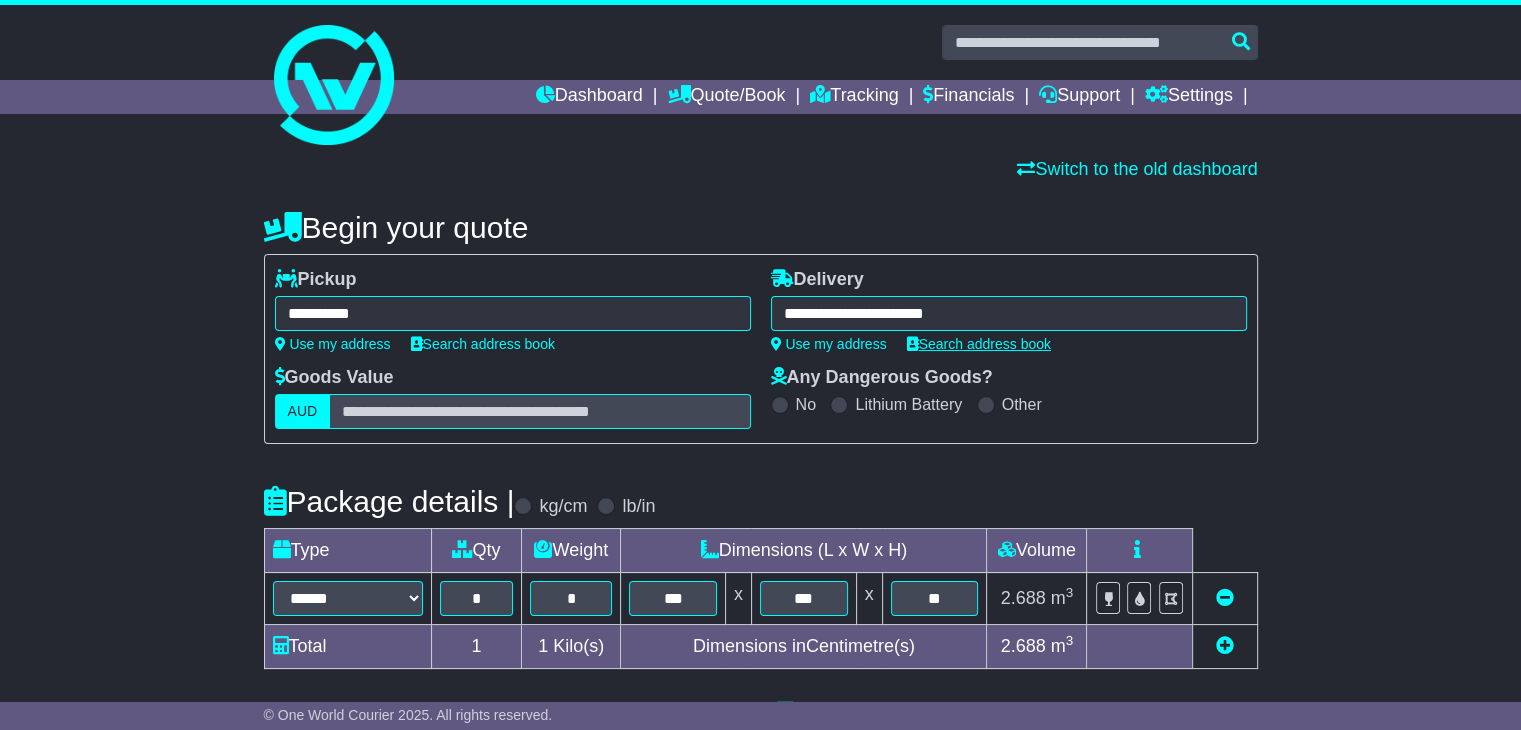 type on "**********" 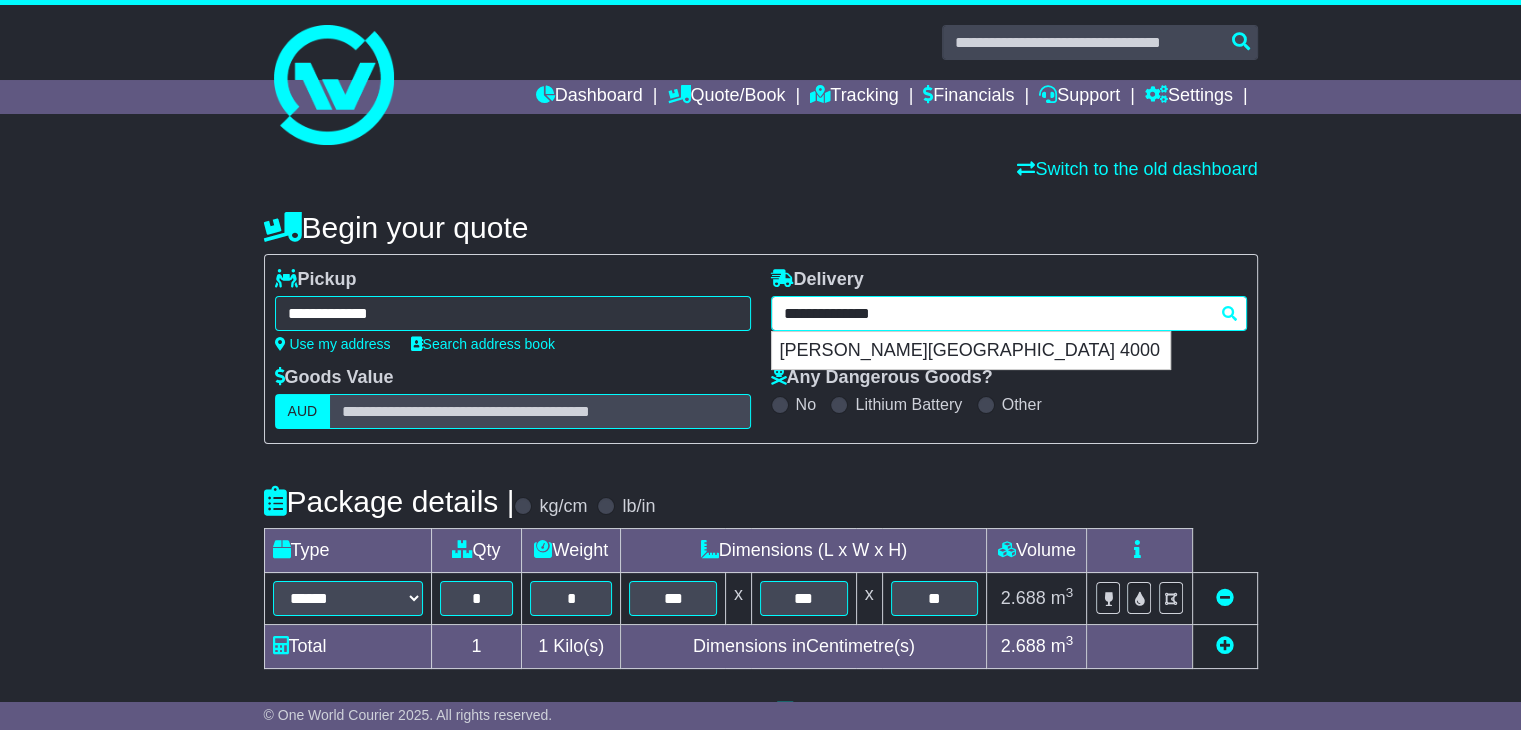 click on "**********" at bounding box center [1009, 313] 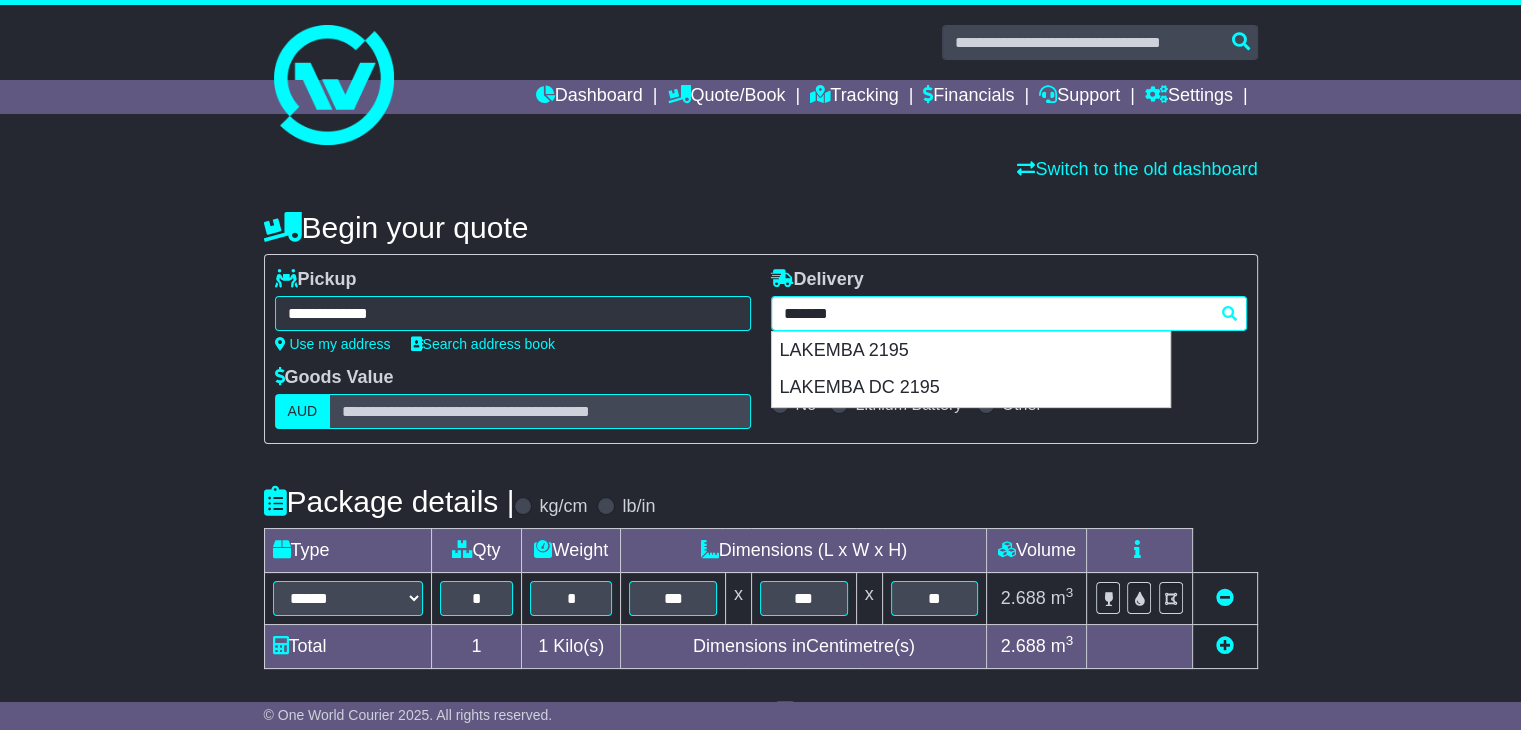click on "**********" at bounding box center [1009, 313] 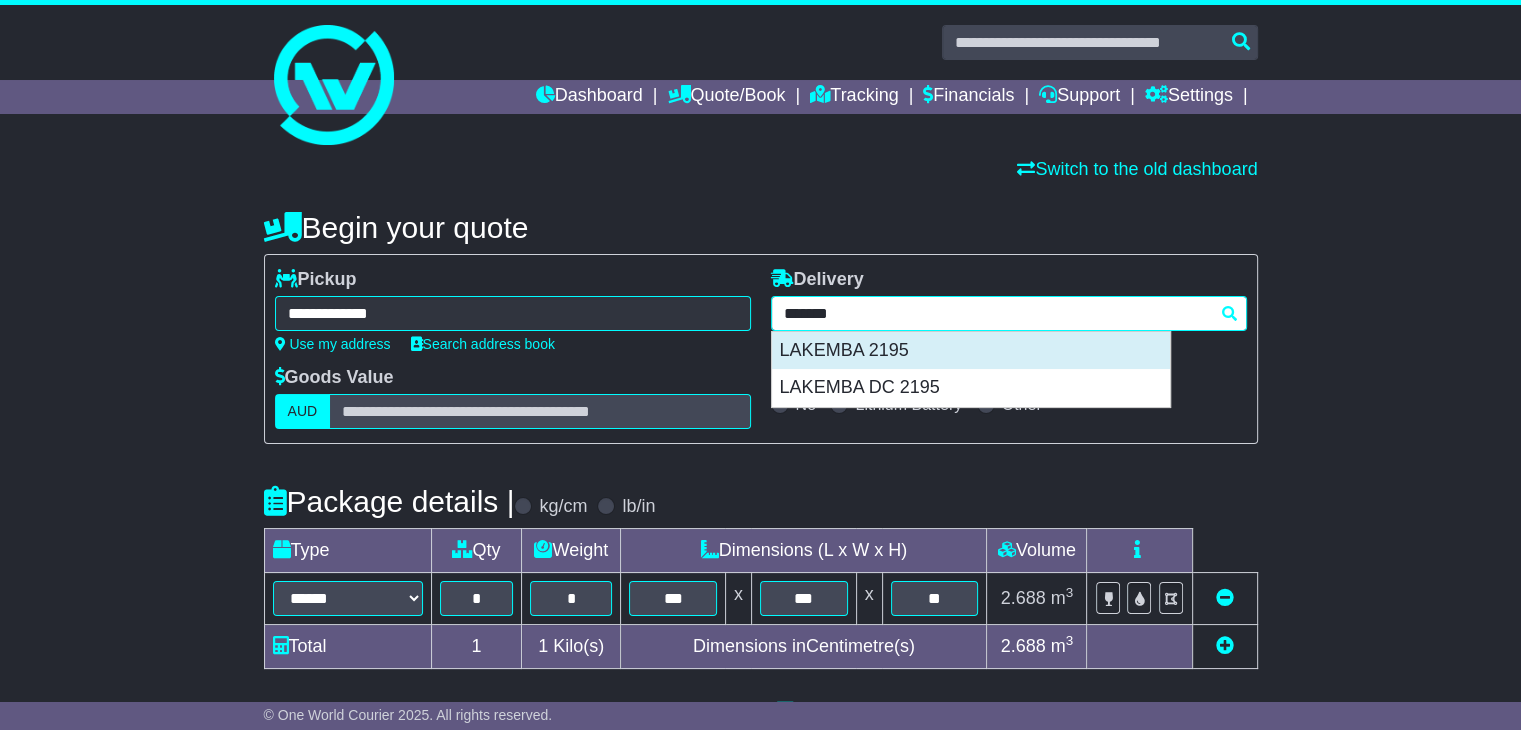 click on "LAKEMBA 2195" at bounding box center (971, 351) 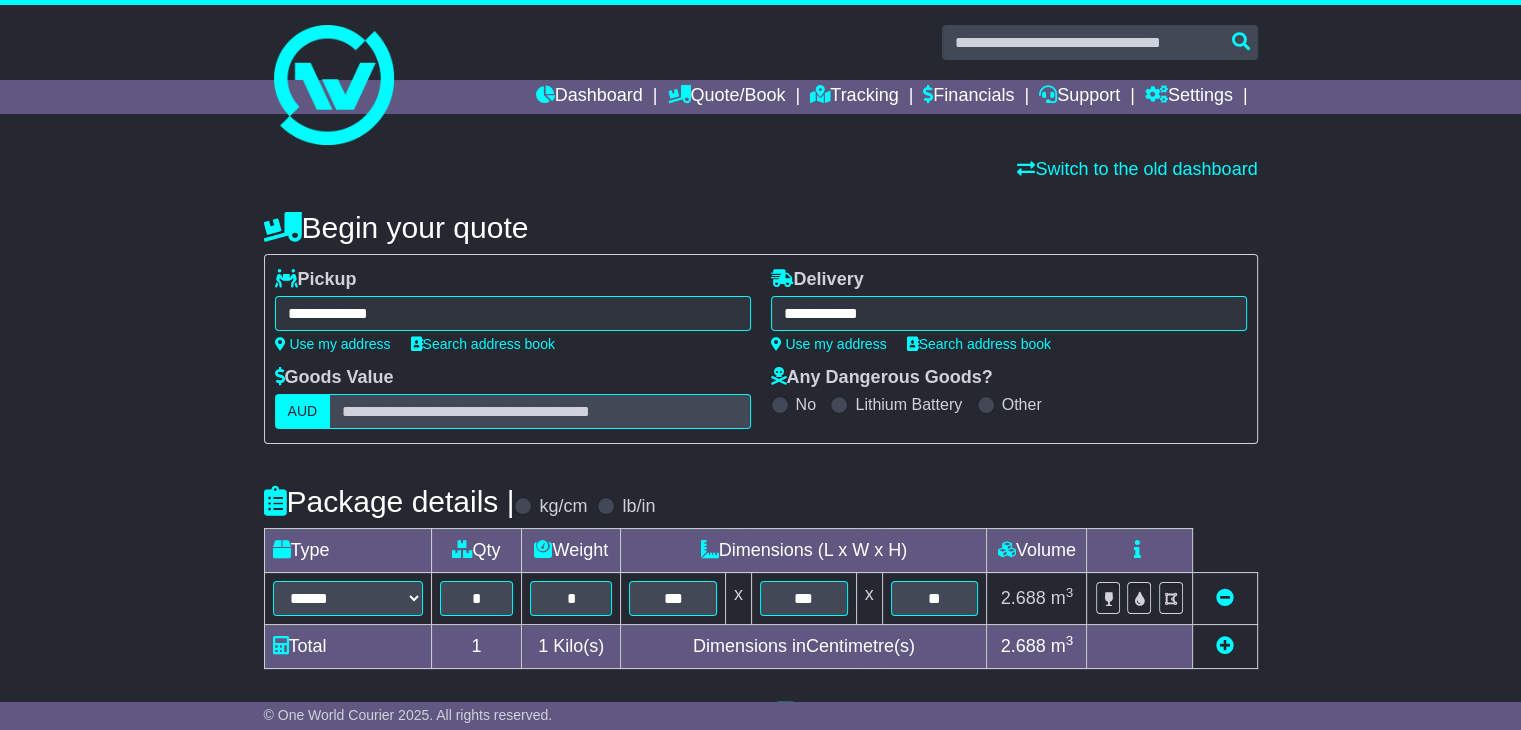 type on "**********" 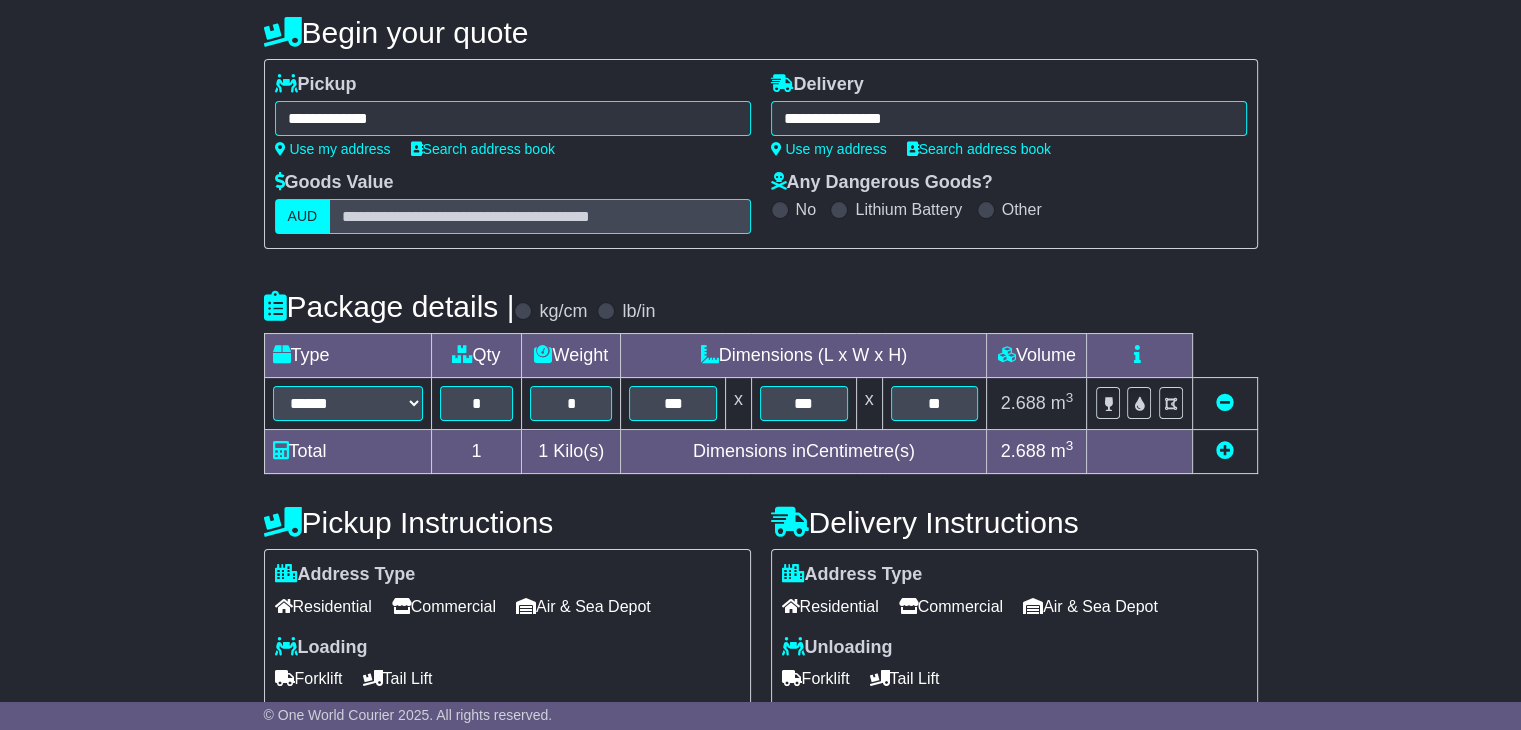 scroll, scrollTop: 196, scrollLeft: 0, axis: vertical 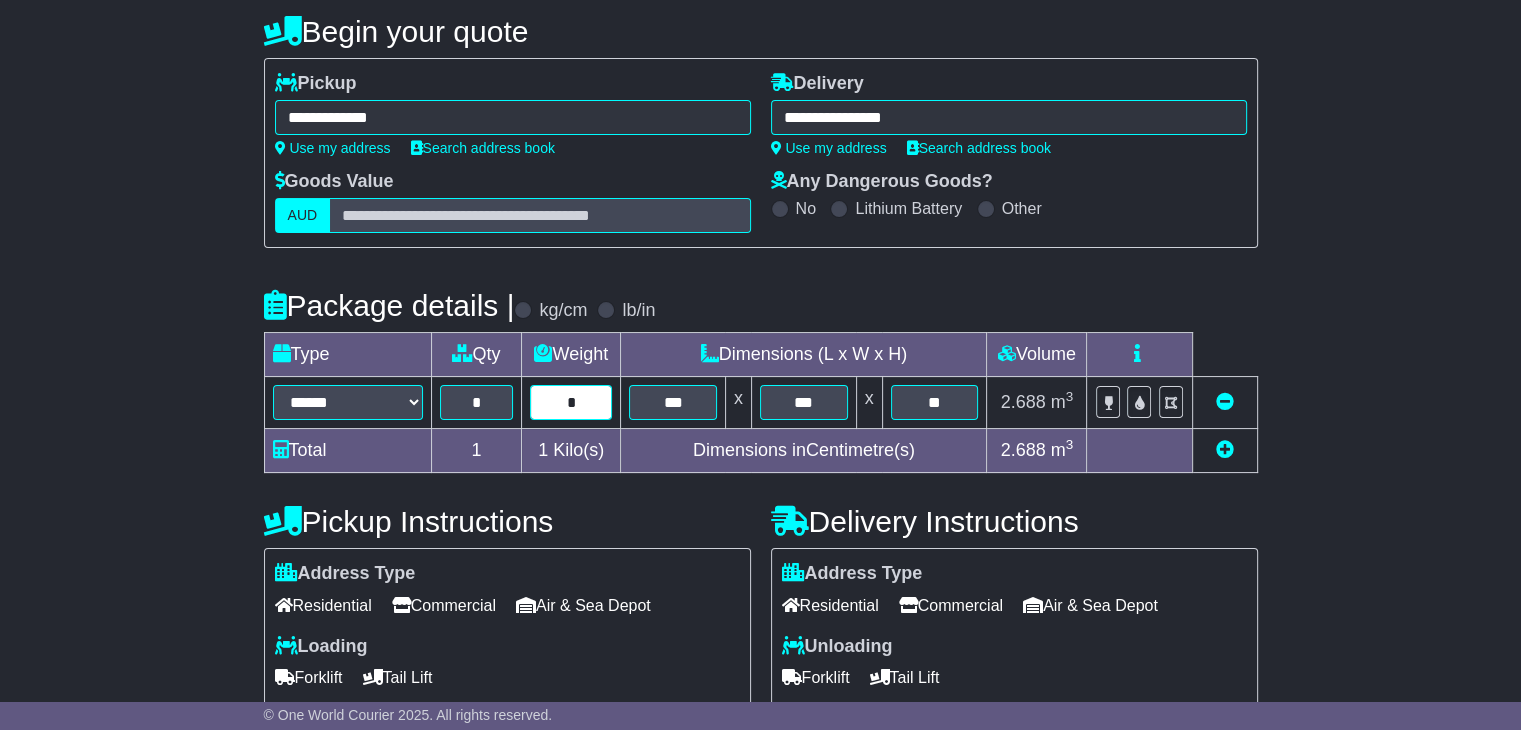 click on "*" at bounding box center [571, 402] 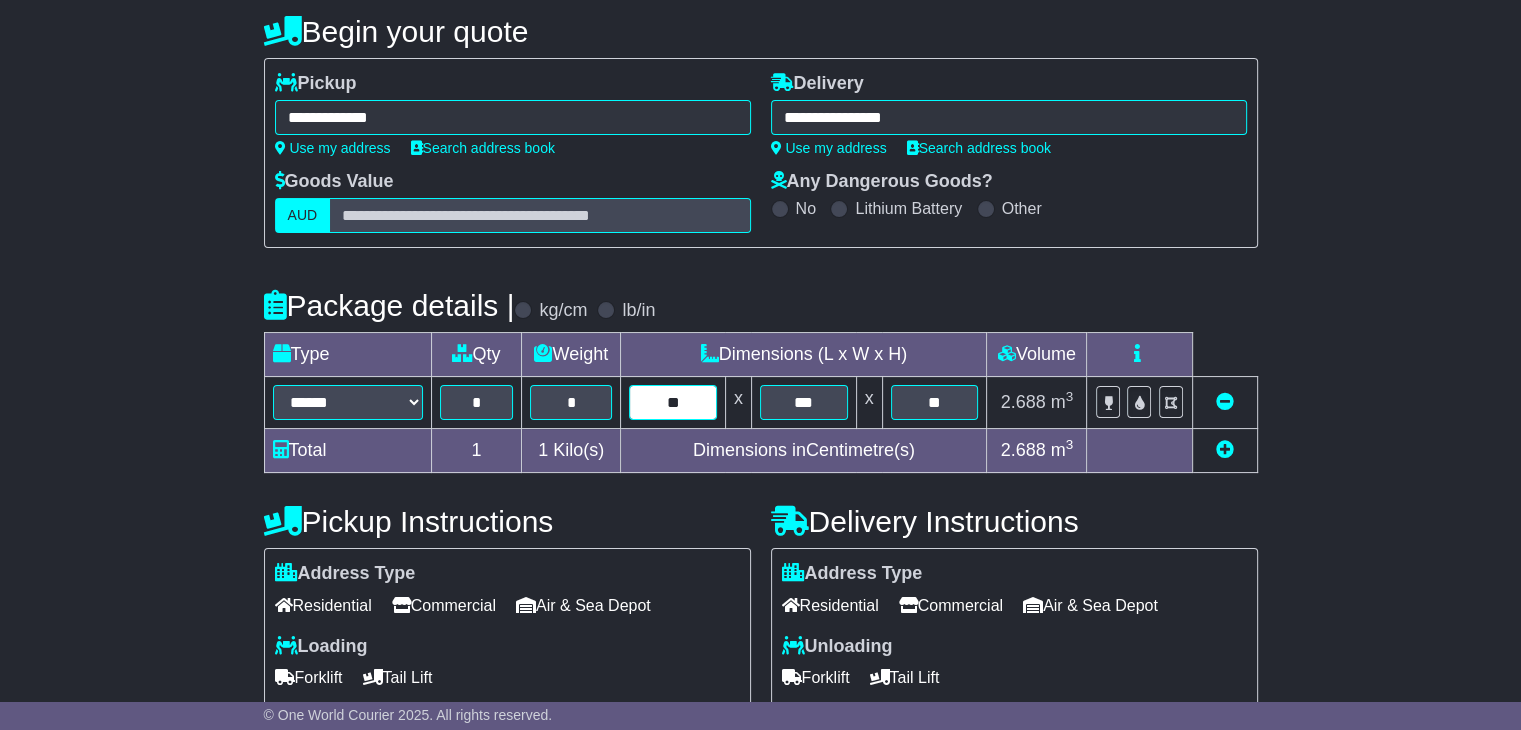 type on "***" 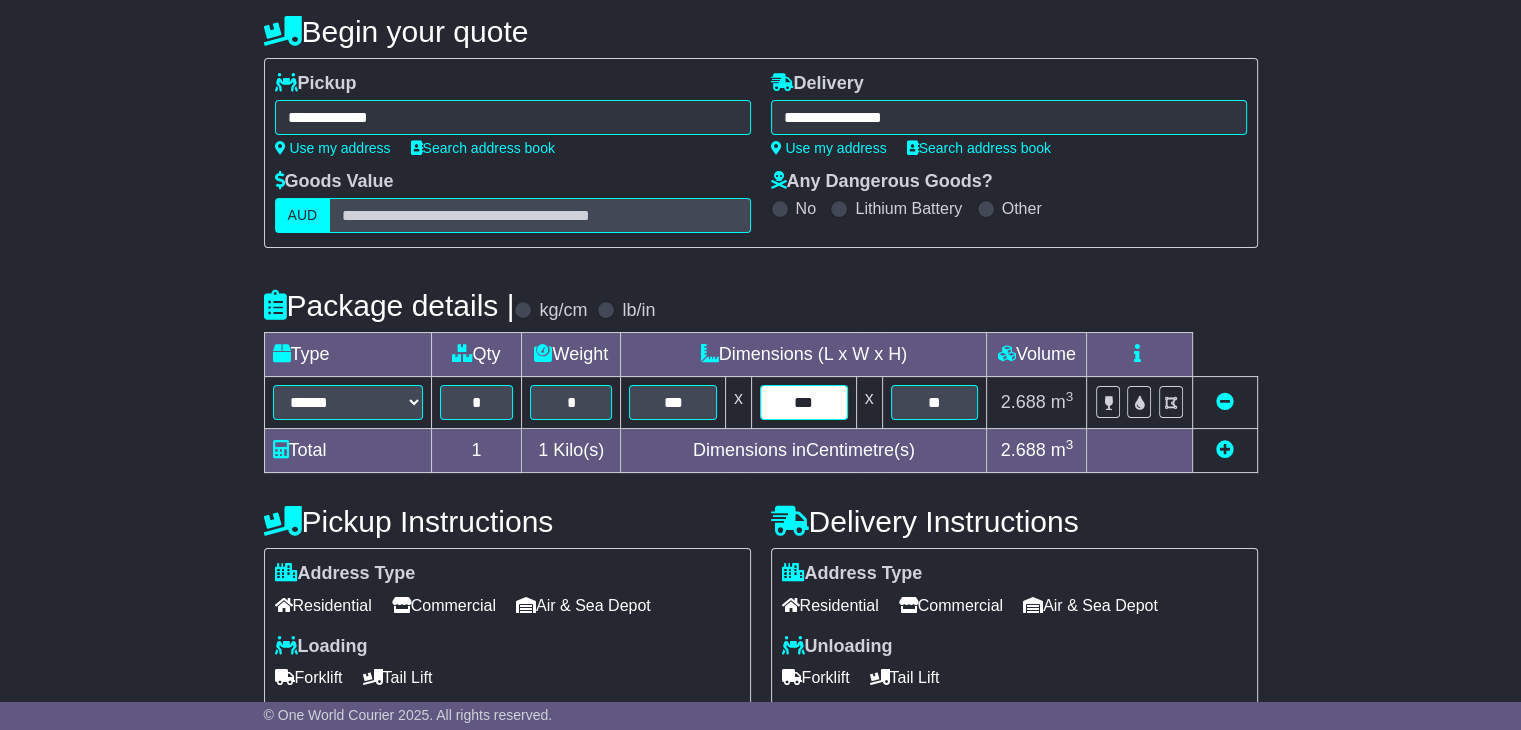 type on "***" 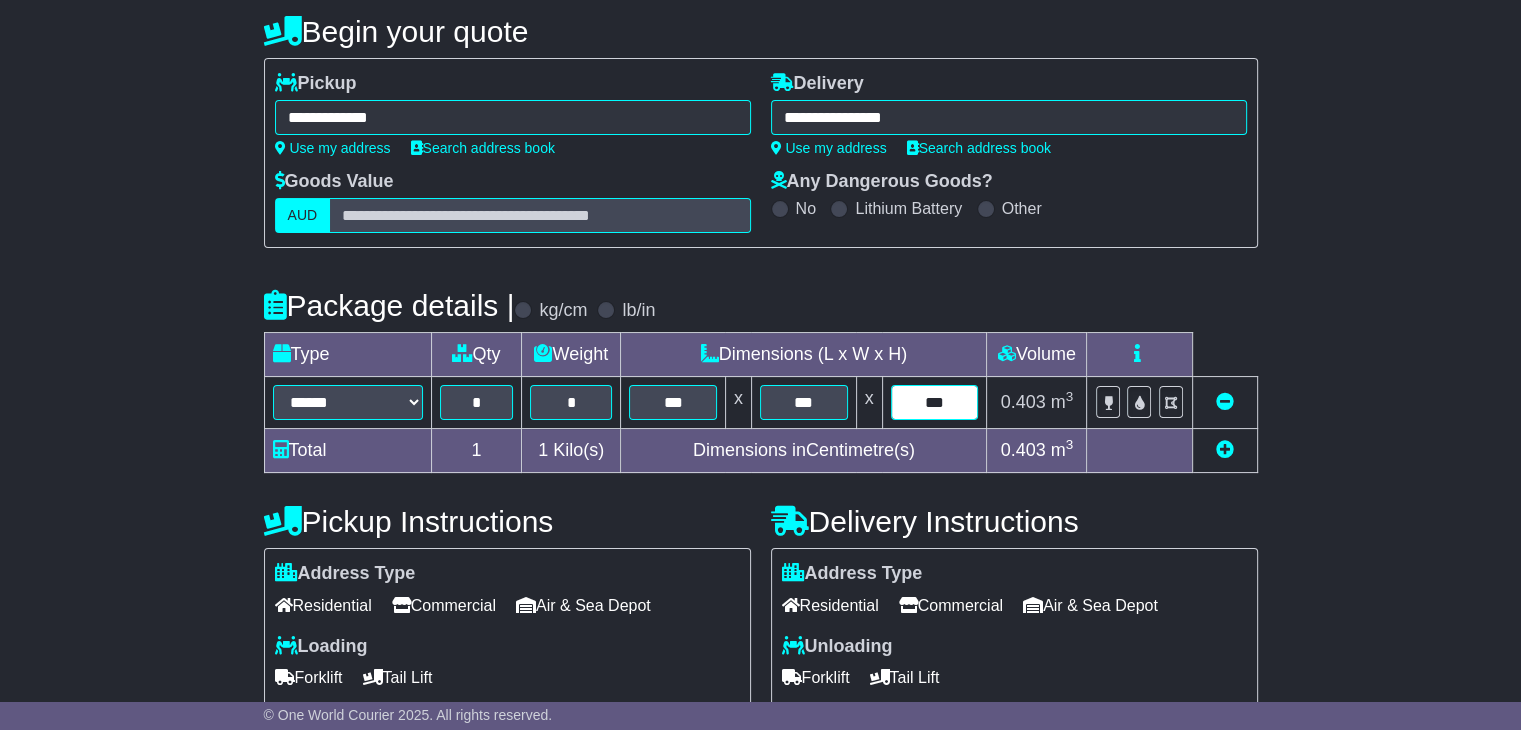 type on "***" 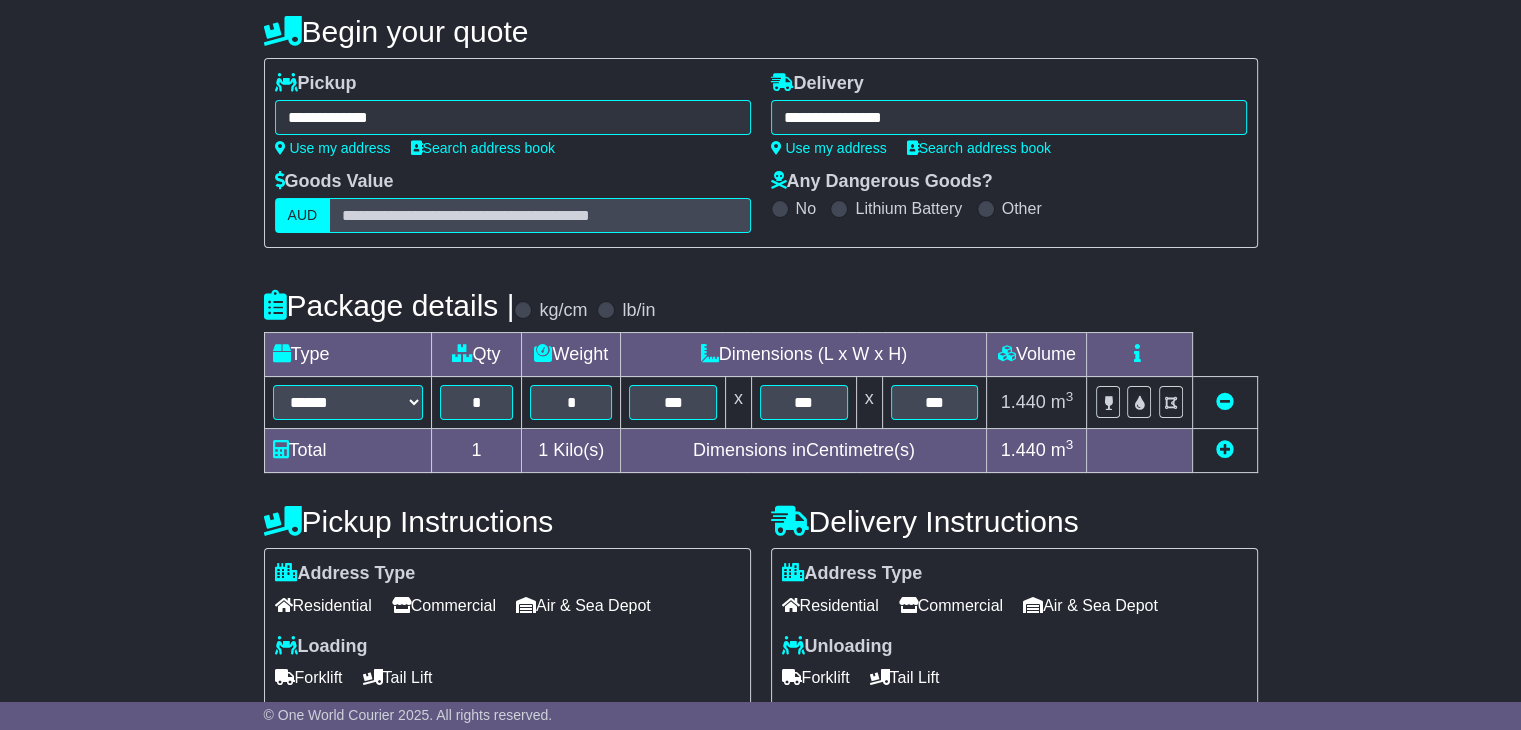 scroll, scrollTop: 505, scrollLeft: 0, axis: vertical 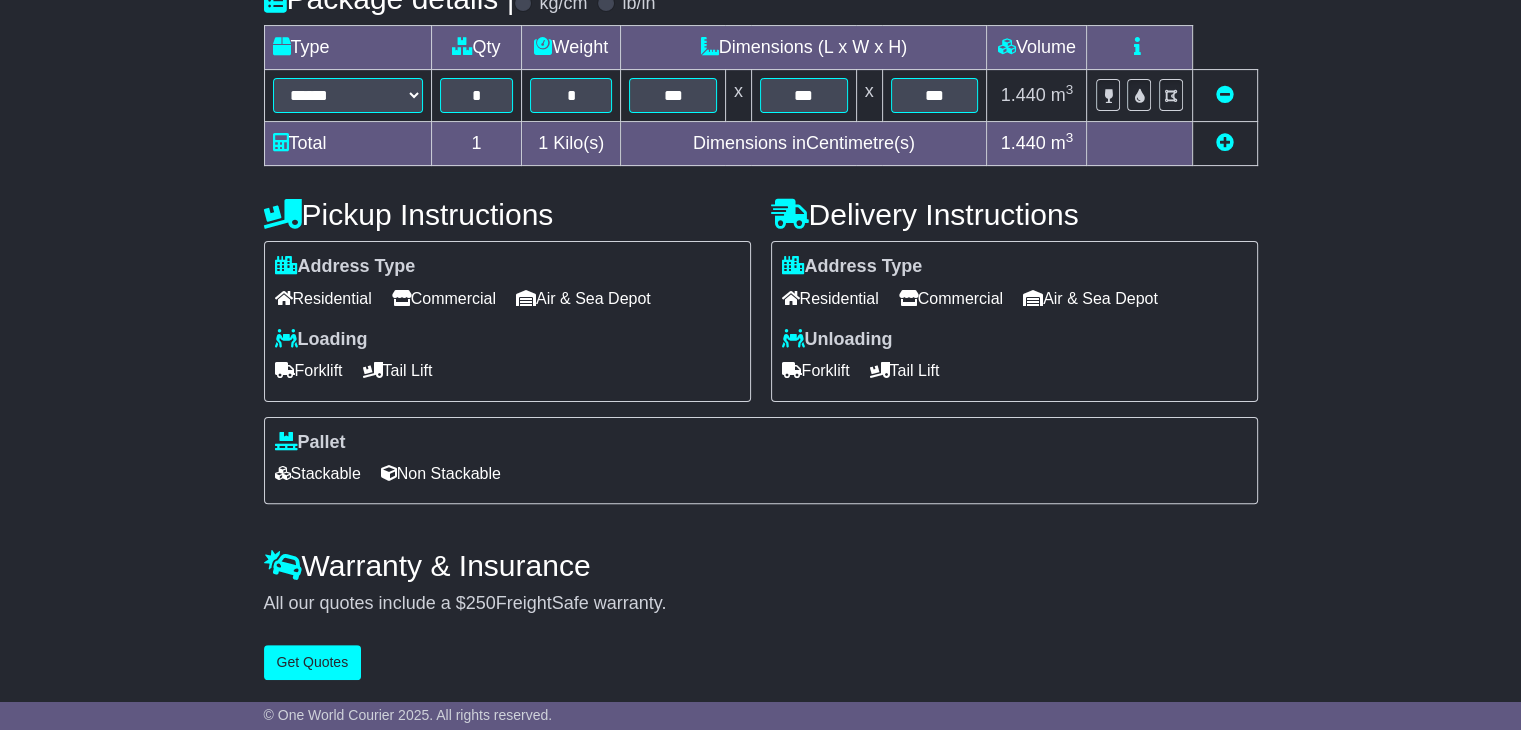 click on "Commercial" at bounding box center (444, 298) 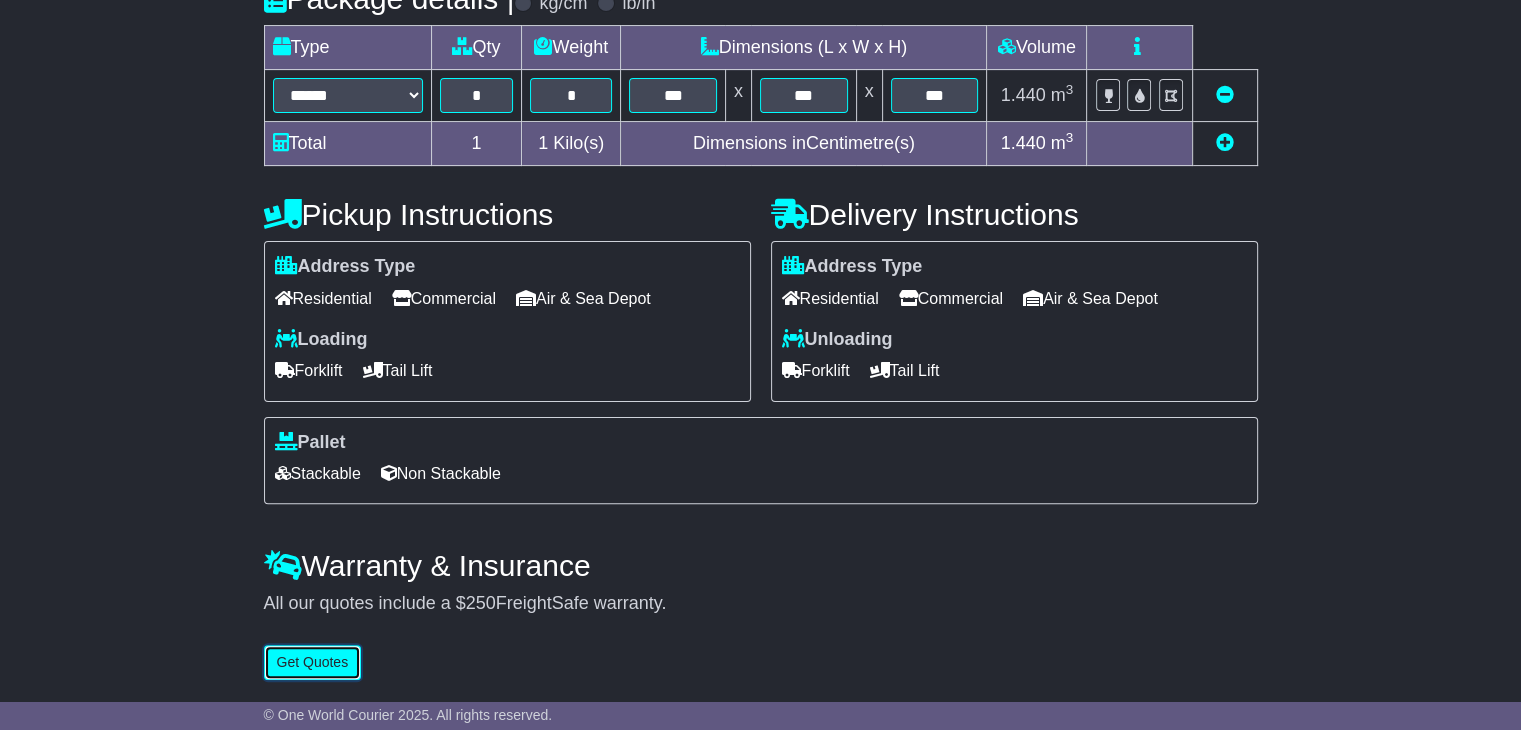 click on "Get Quotes" at bounding box center (313, 662) 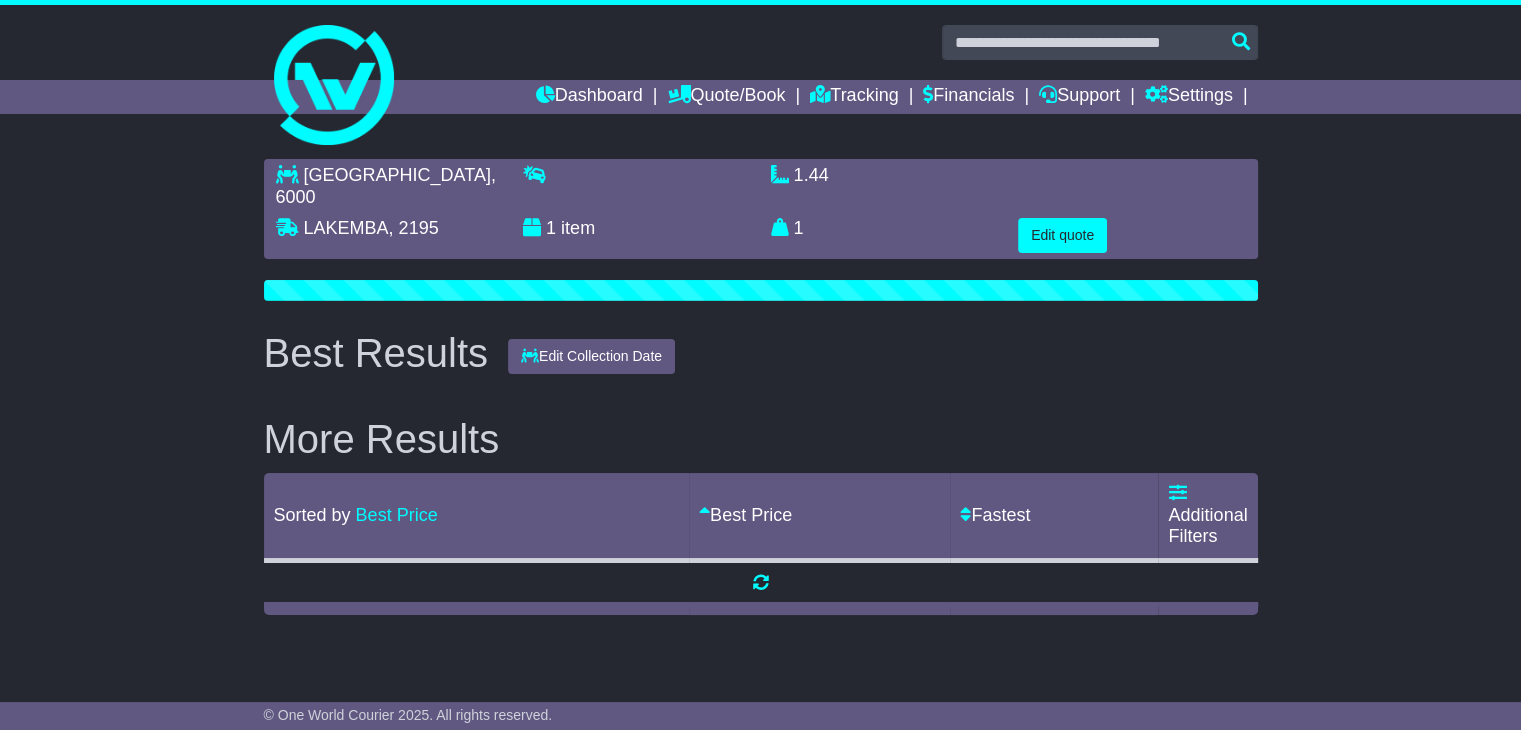scroll, scrollTop: 0, scrollLeft: 0, axis: both 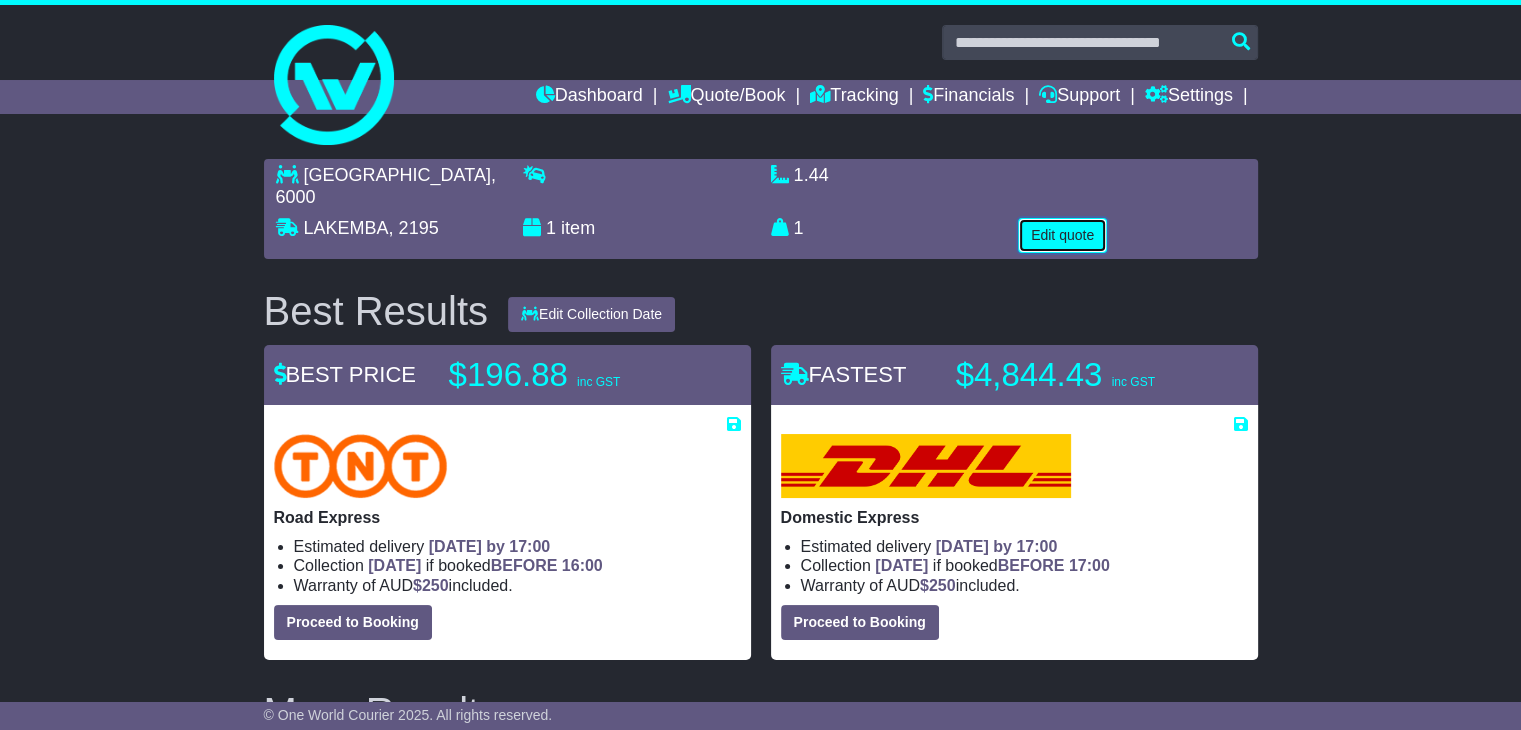 click on "Edit quote" at bounding box center [1062, 235] 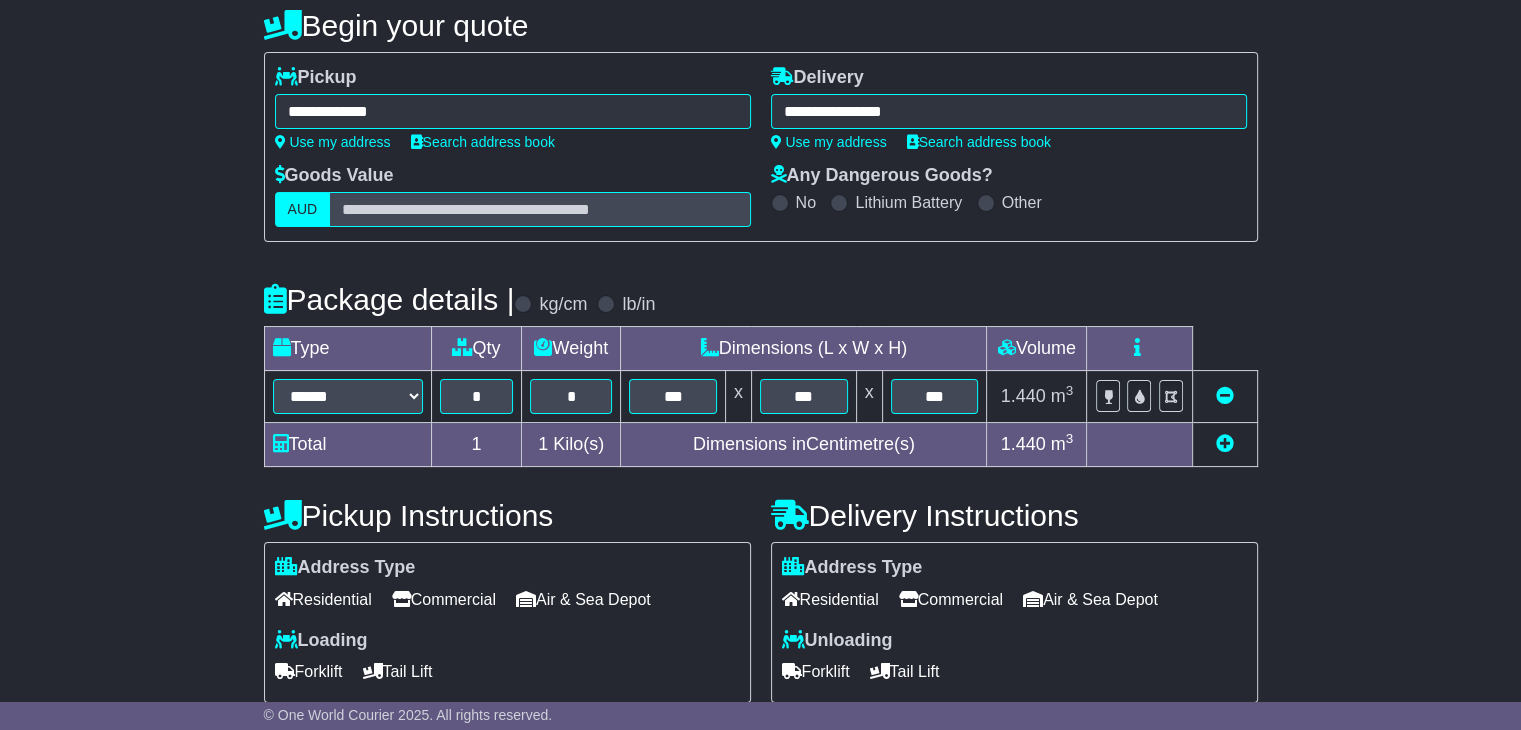 scroll, scrollTop: 232, scrollLeft: 0, axis: vertical 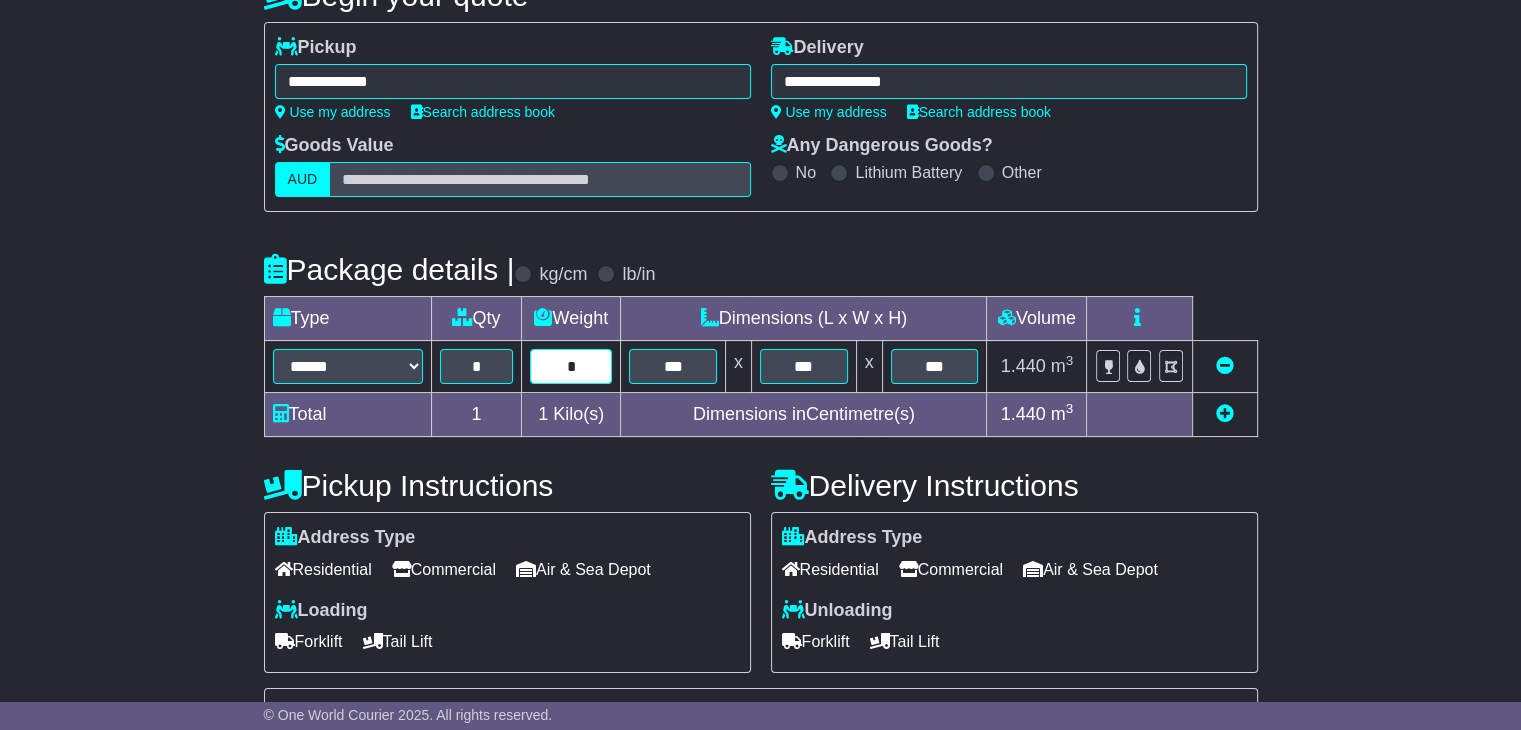 click on "*" at bounding box center [571, 366] 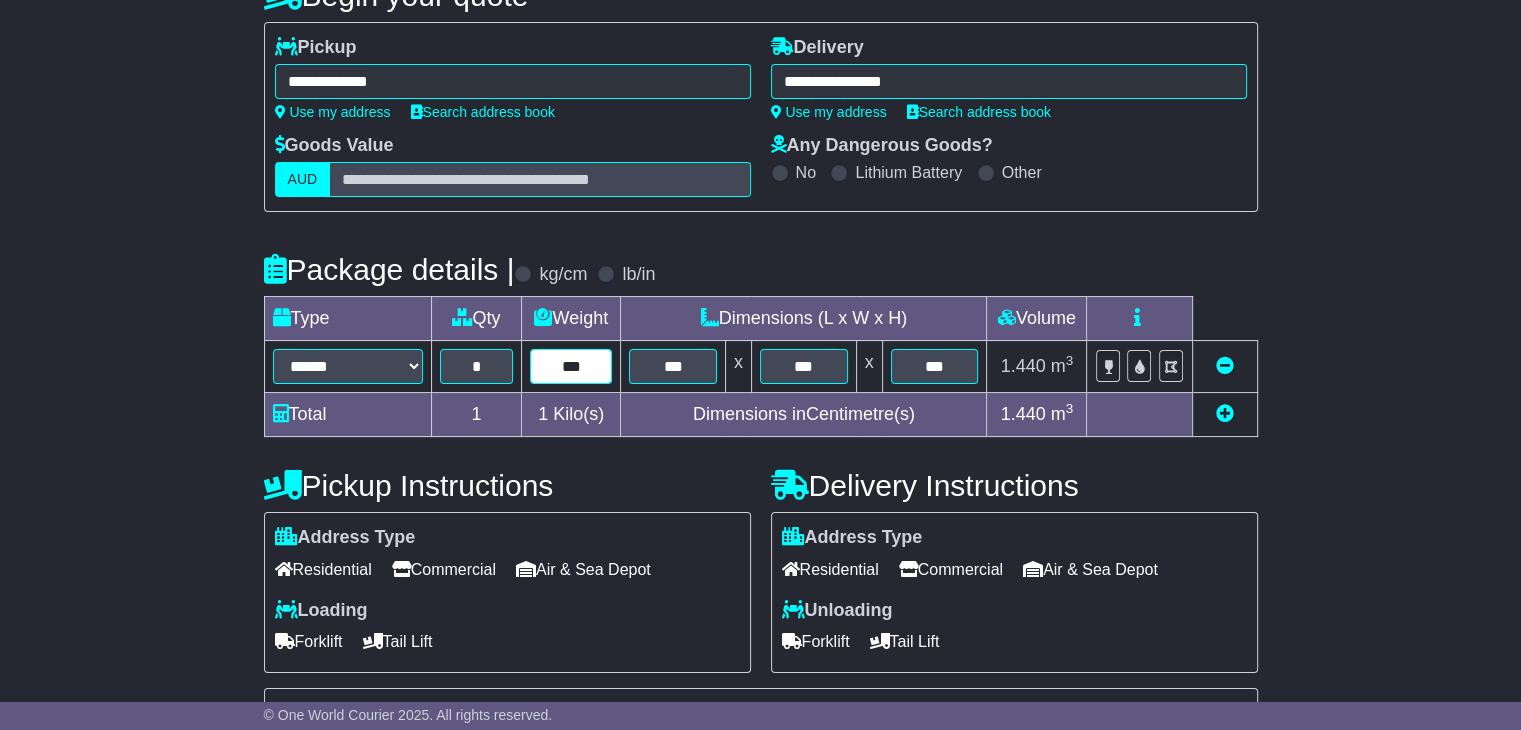 type on "***" 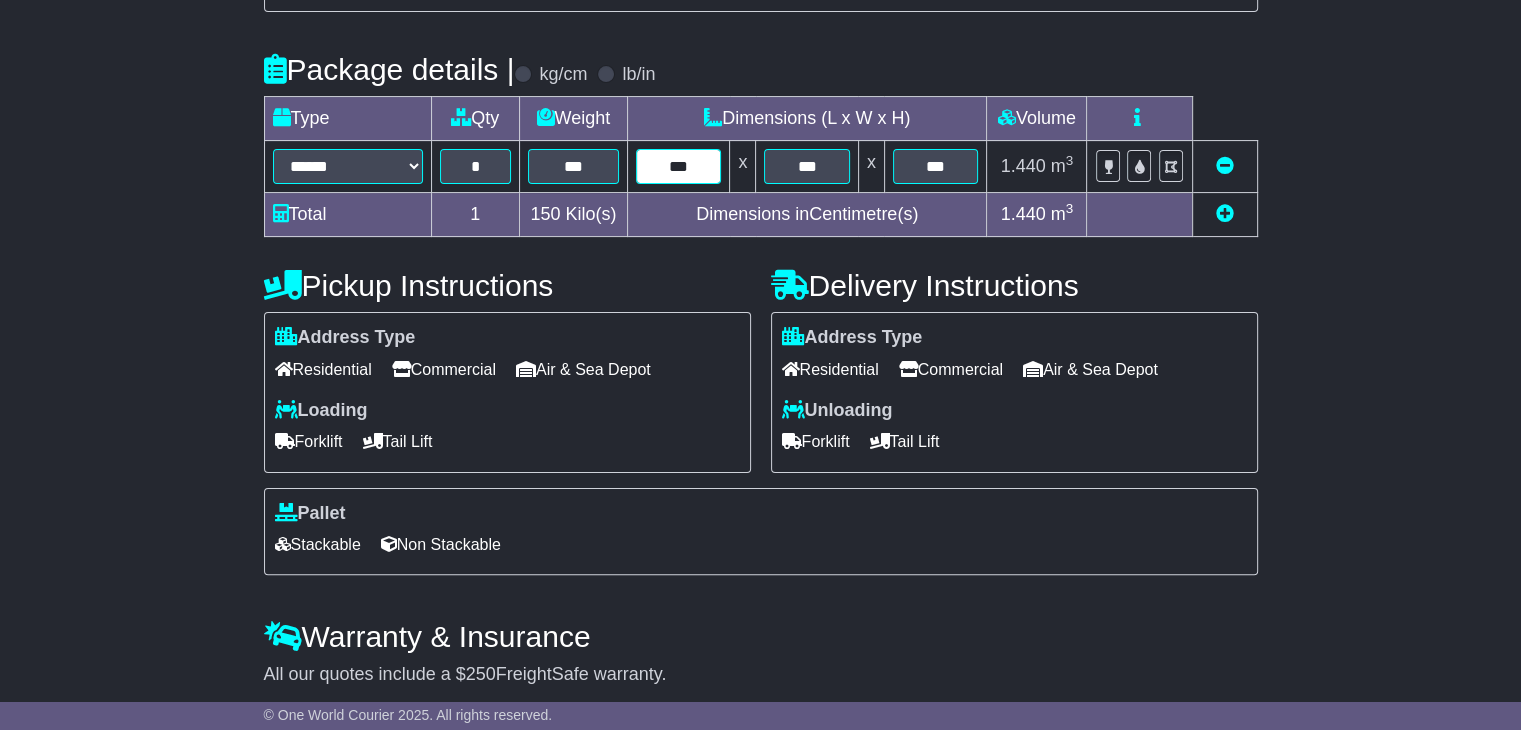 scroll, scrollTop: 505, scrollLeft: 0, axis: vertical 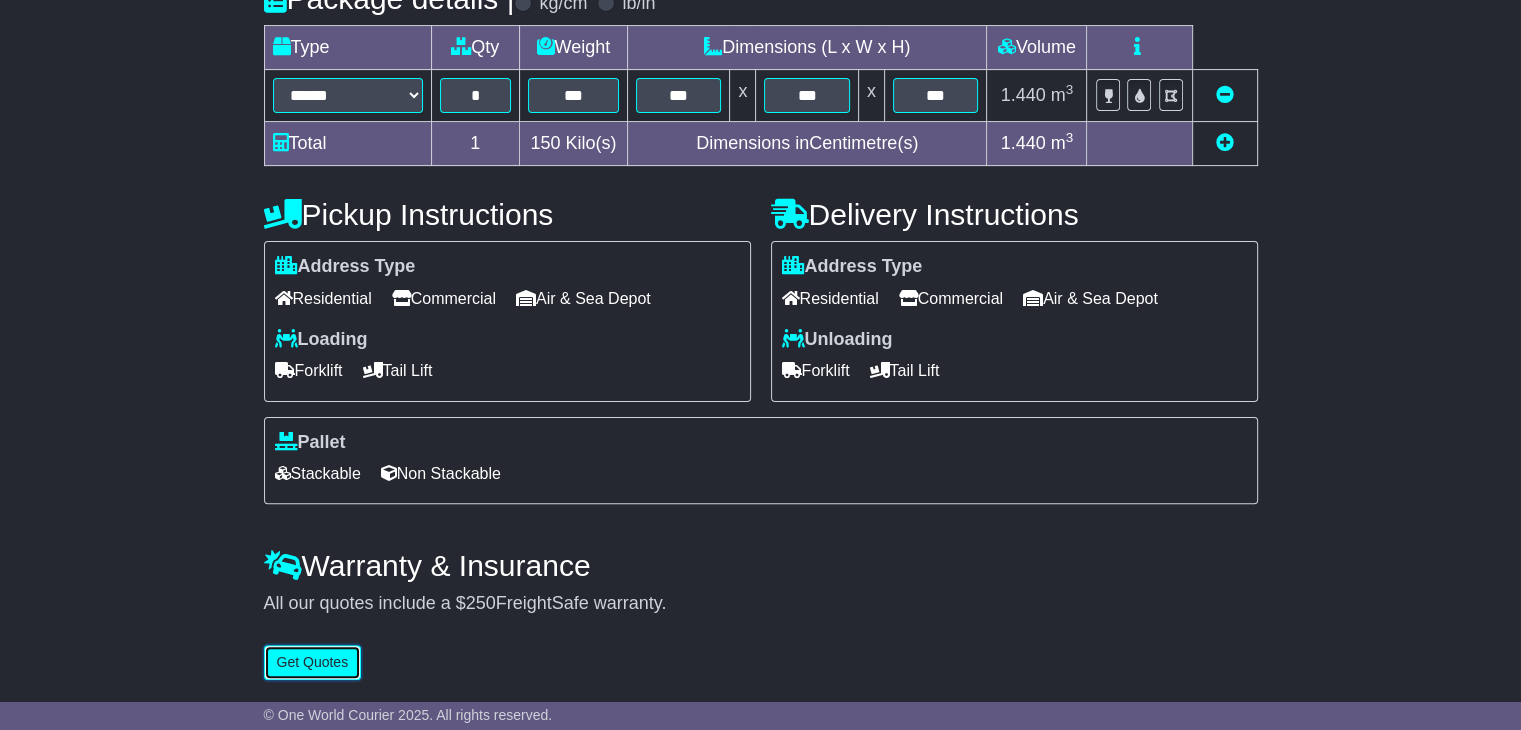 click on "Get Quotes" at bounding box center (313, 662) 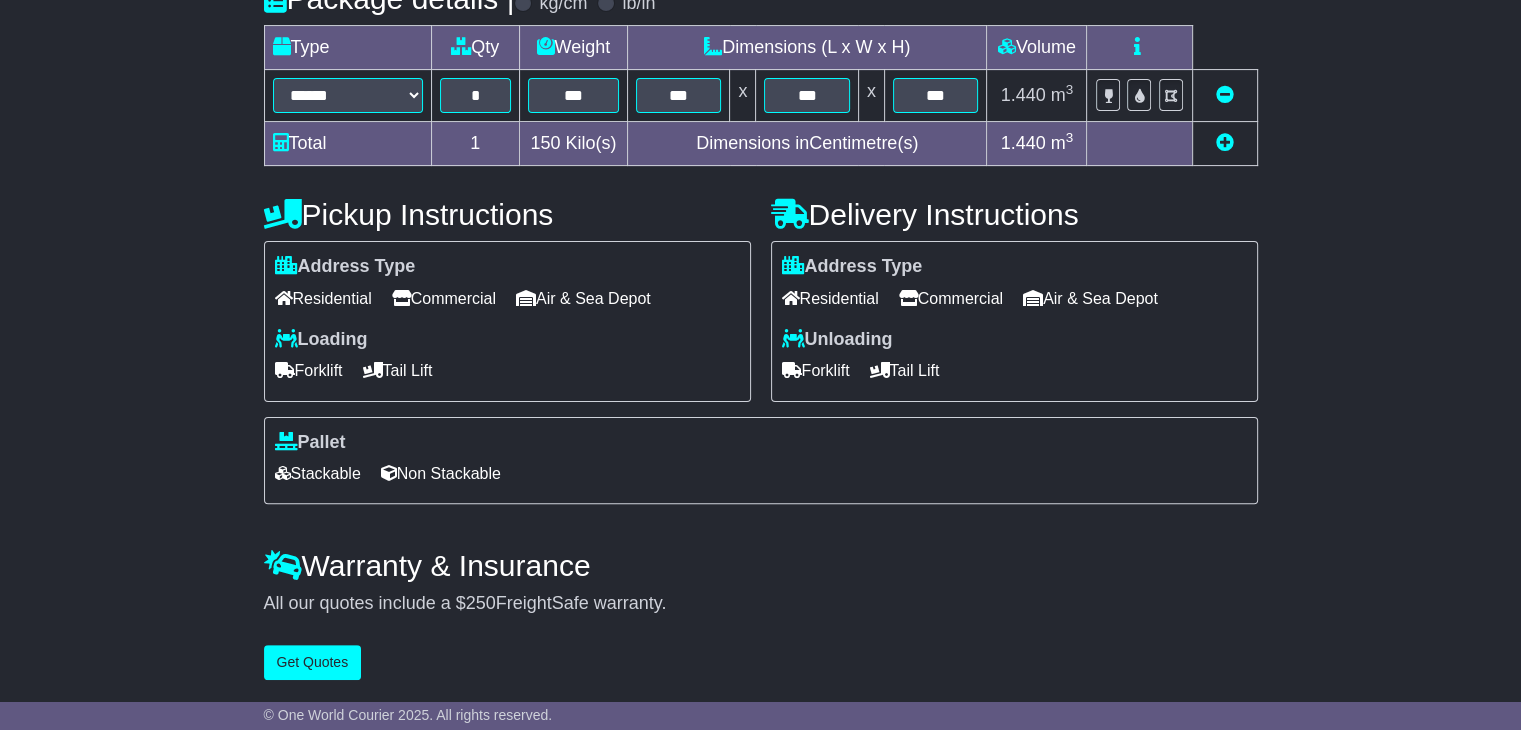 scroll, scrollTop: 0, scrollLeft: 0, axis: both 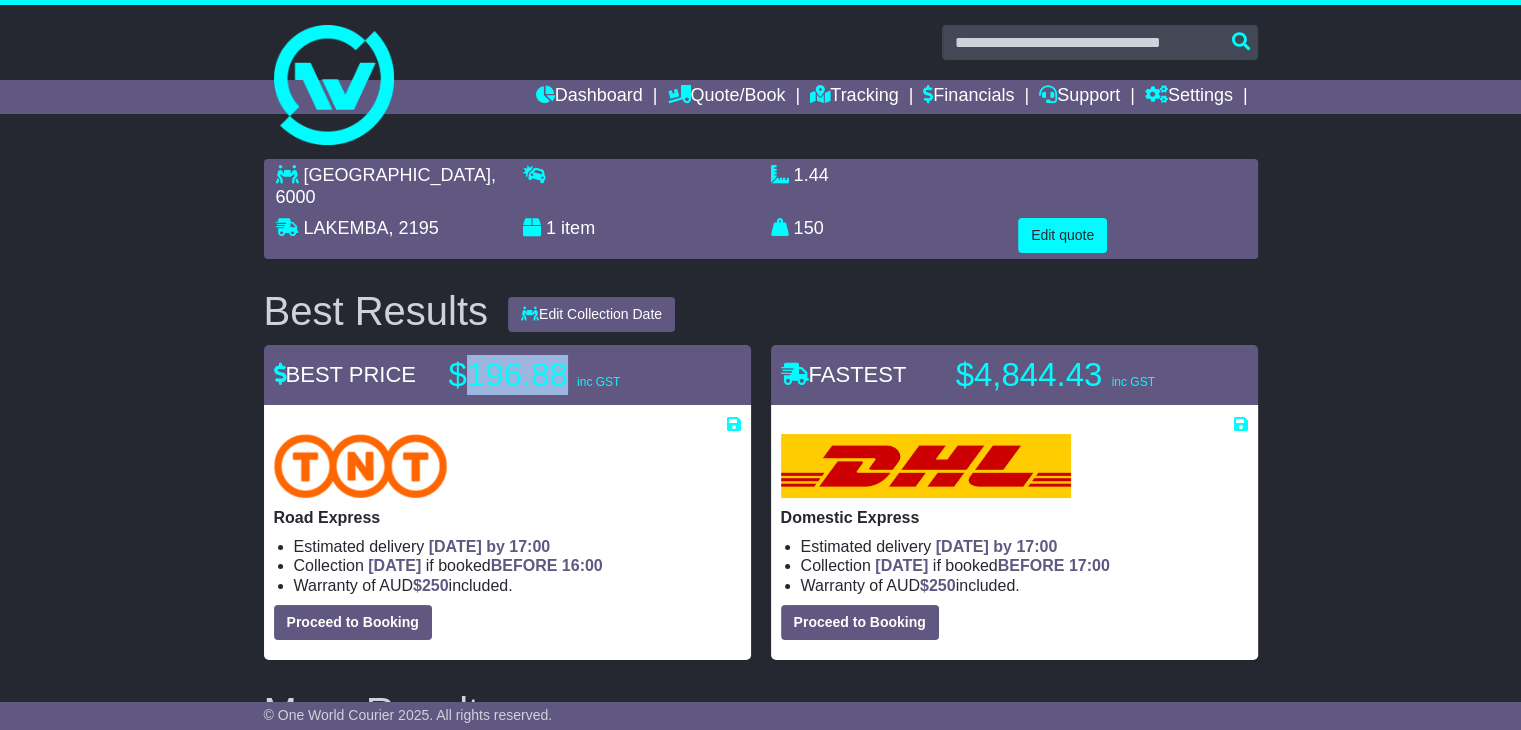 drag, startPoint x: 472, startPoint y: 348, endPoint x: 568, endPoint y: 337, distance: 96.62815 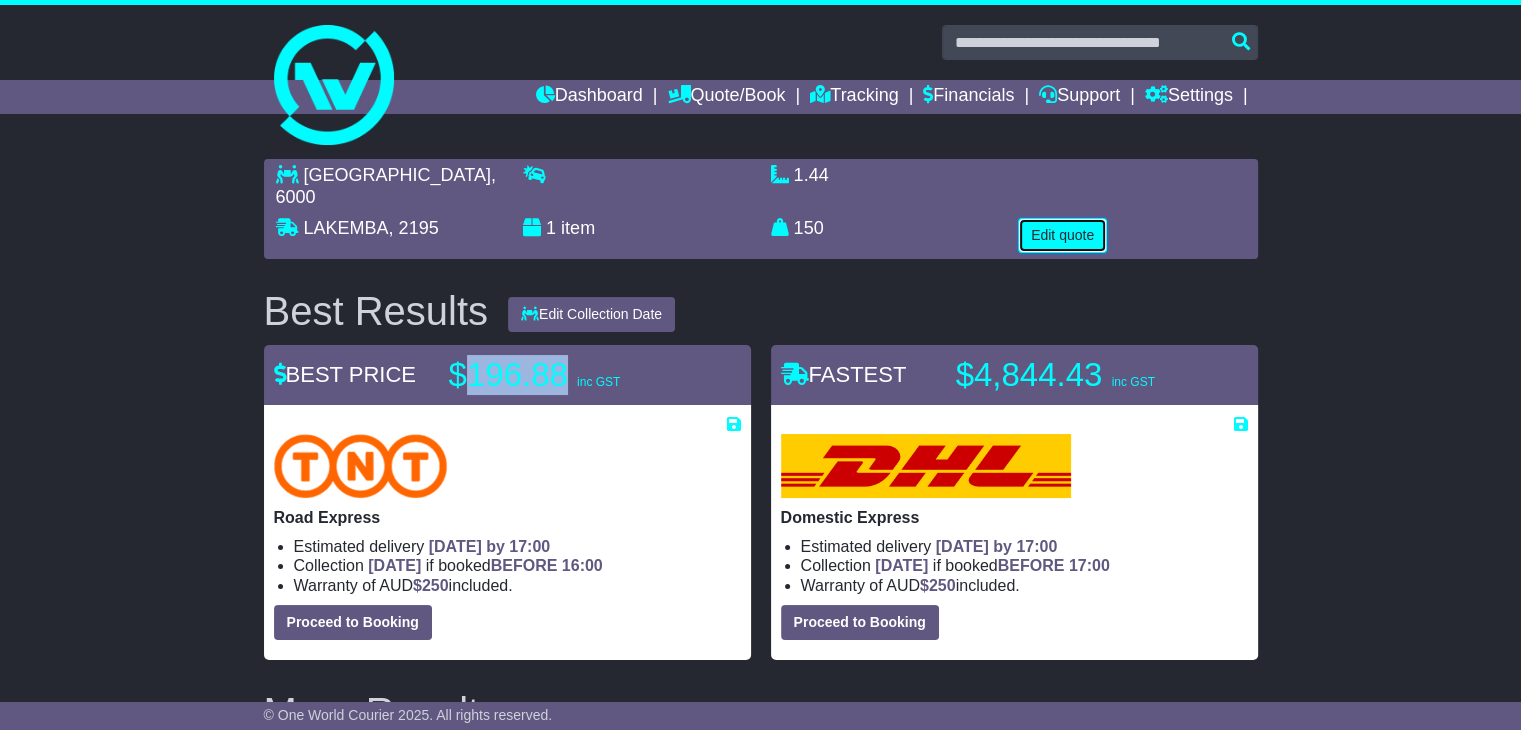 click on "Edit quote" at bounding box center (1062, 235) 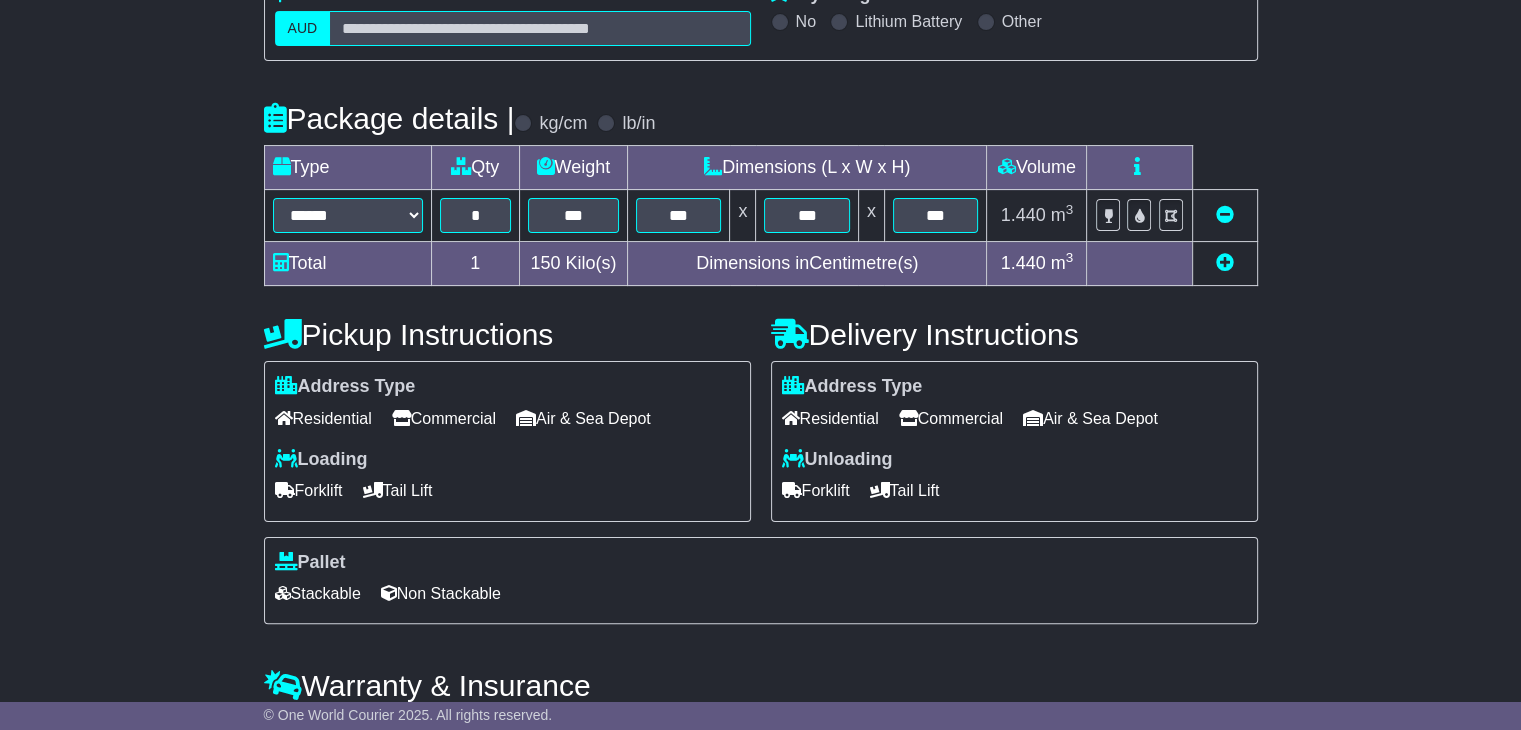scroll, scrollTop: 0, scrollLeft: 0, axis: both 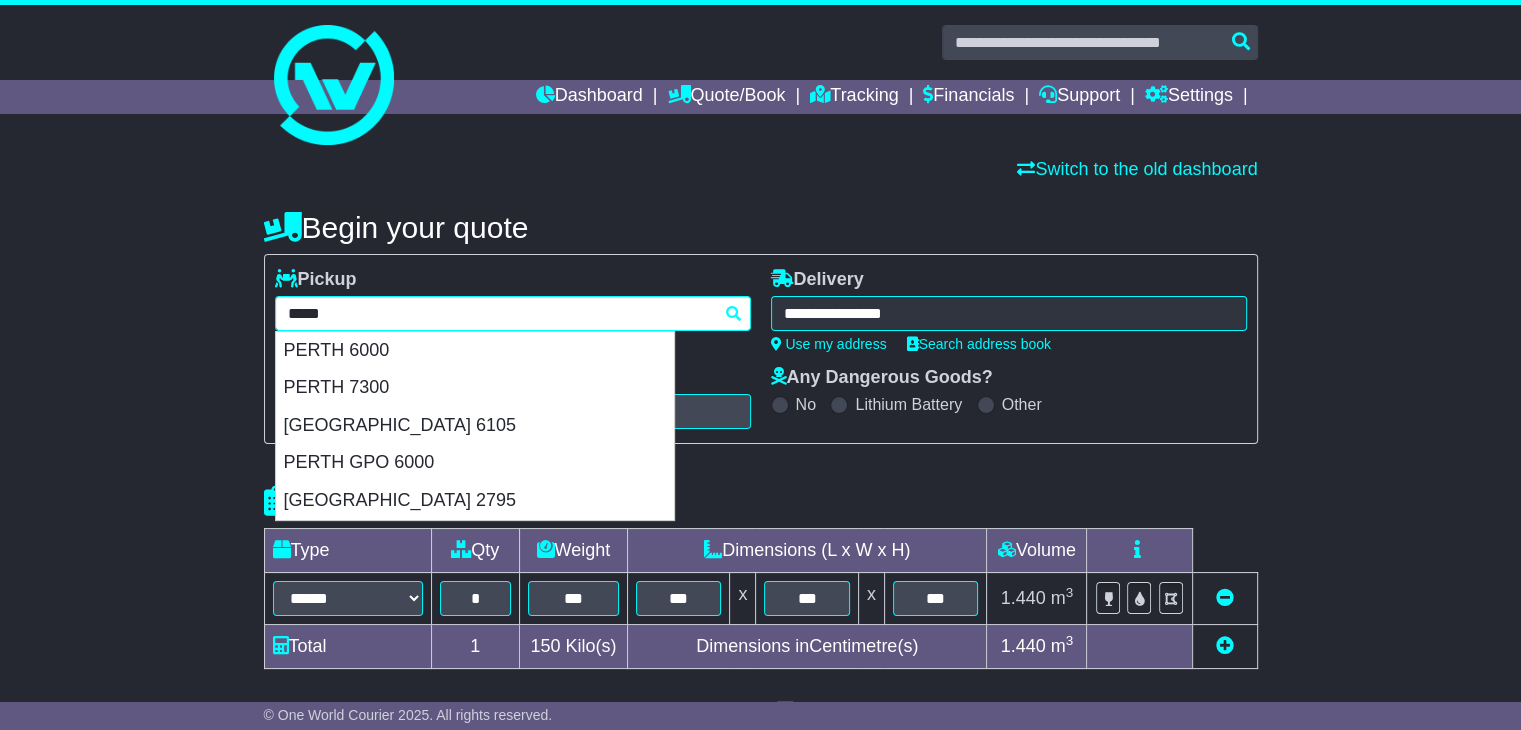 click on "**********" at bounding box center (513, 313) 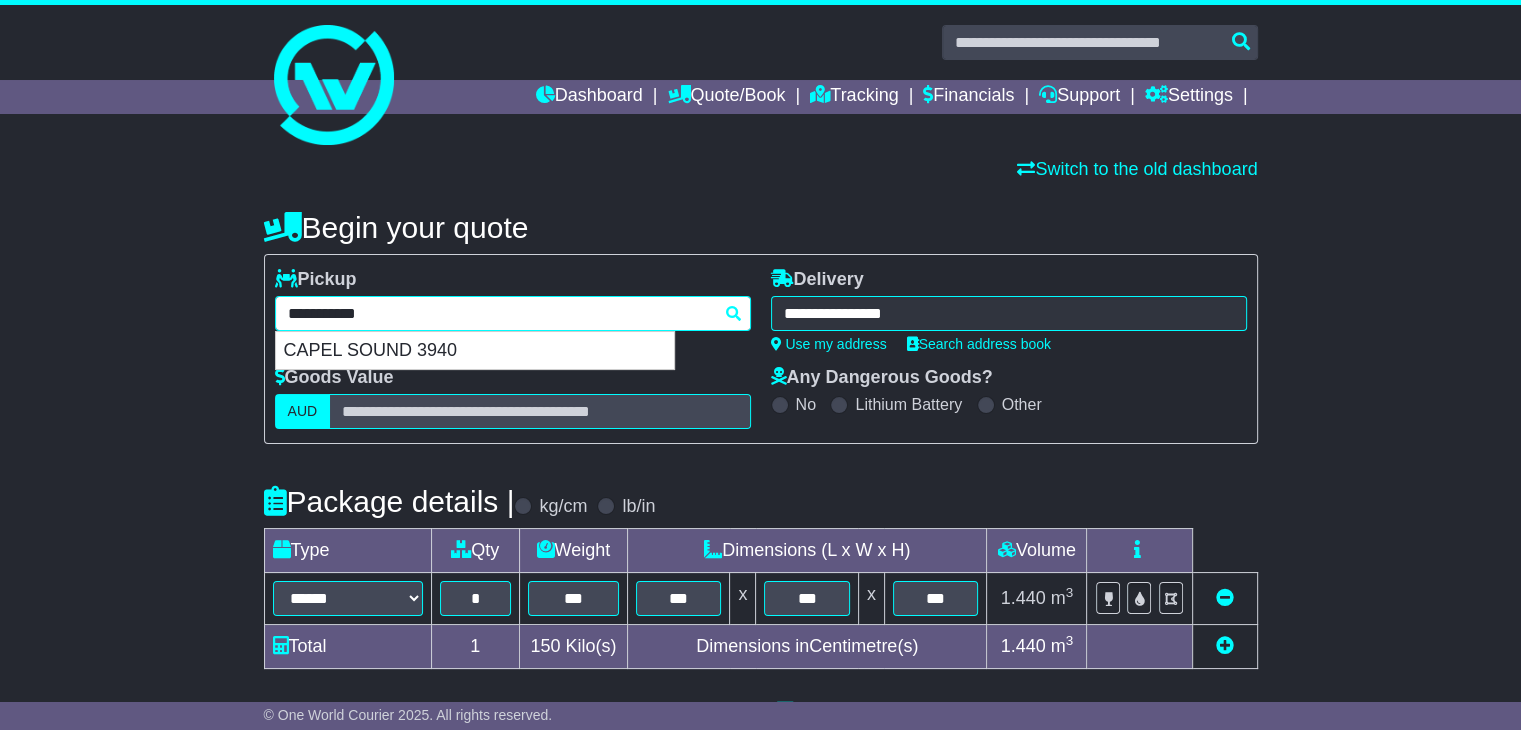 click on "**********" at bounding box center [513, 313] 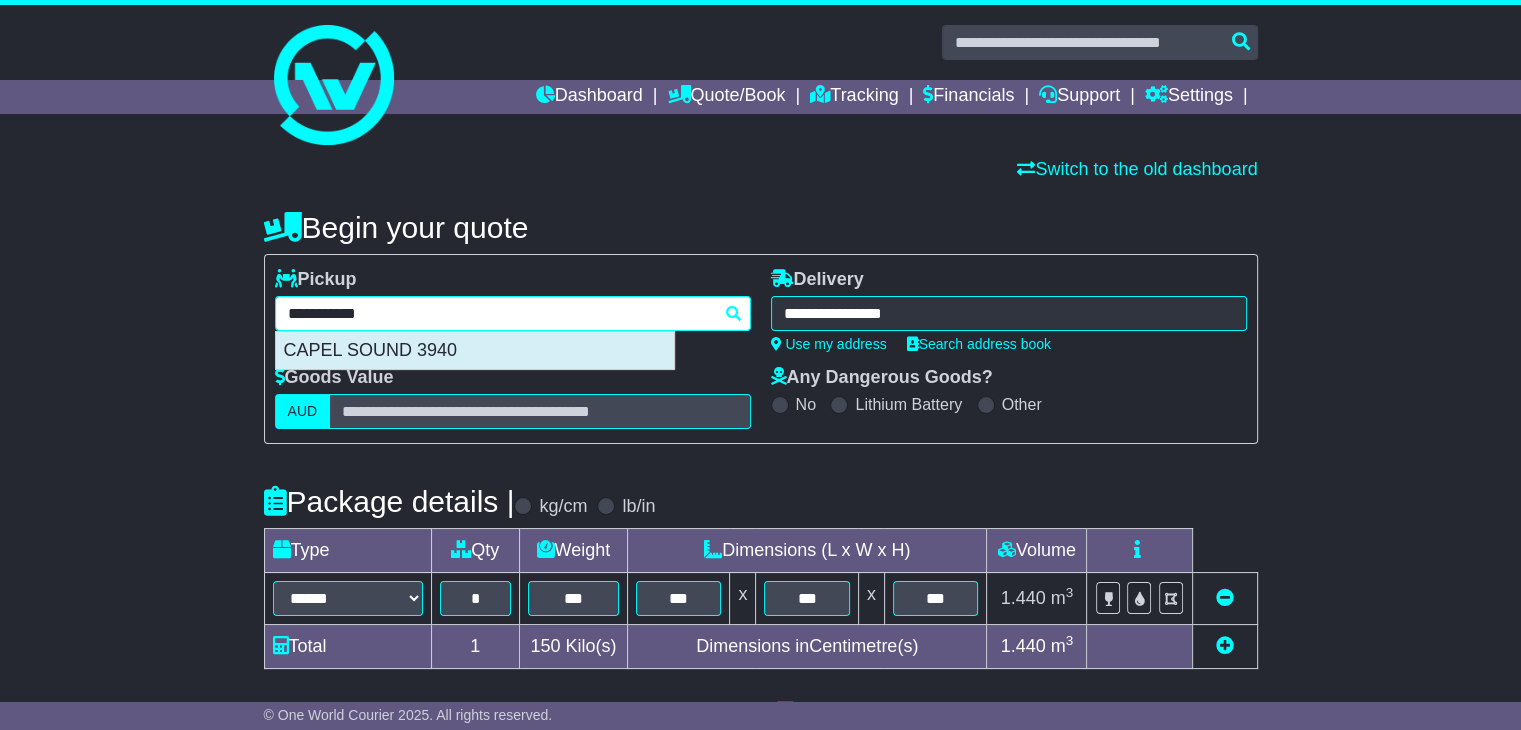 click on "CAPEL SOUND 3940" at bounding box center [475, 351] 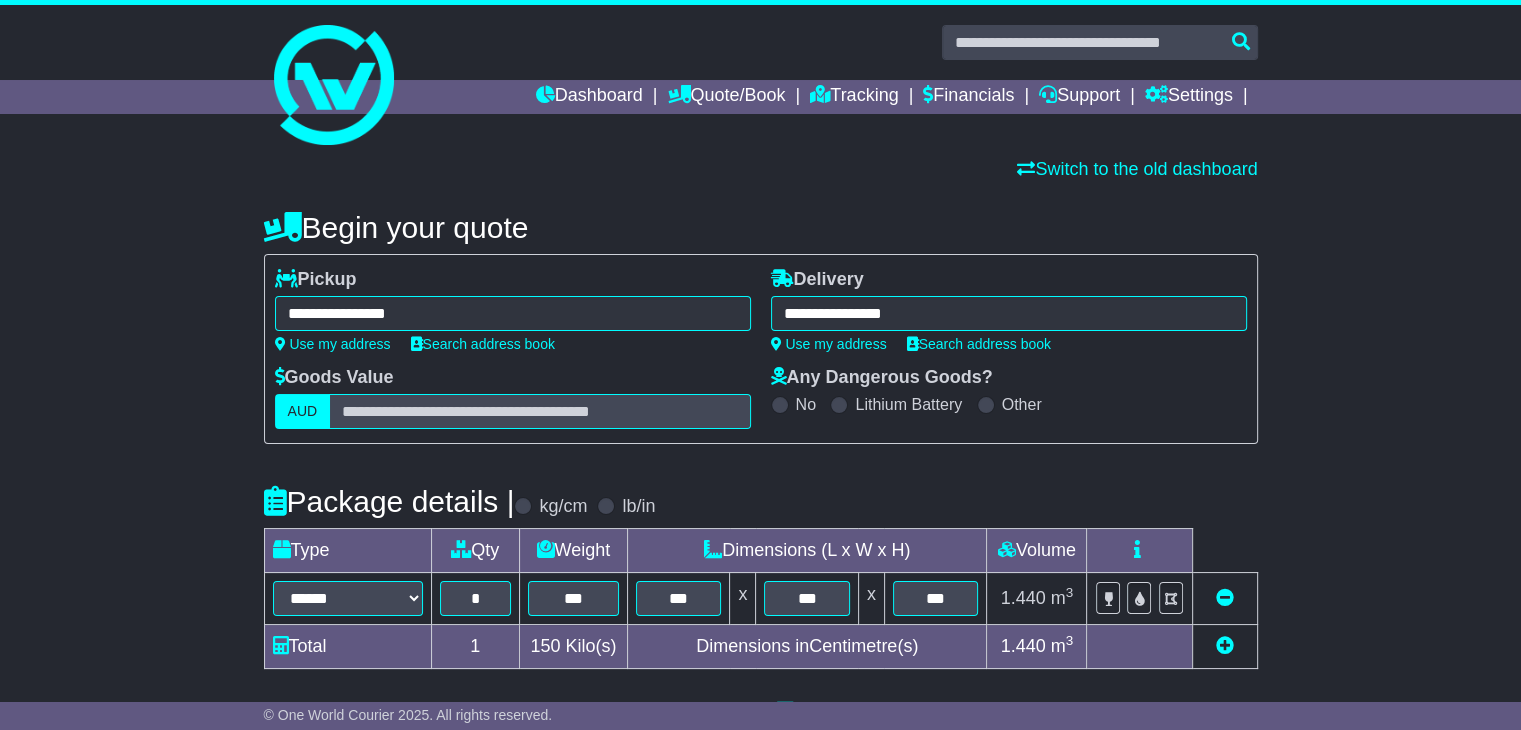 type on "**********" 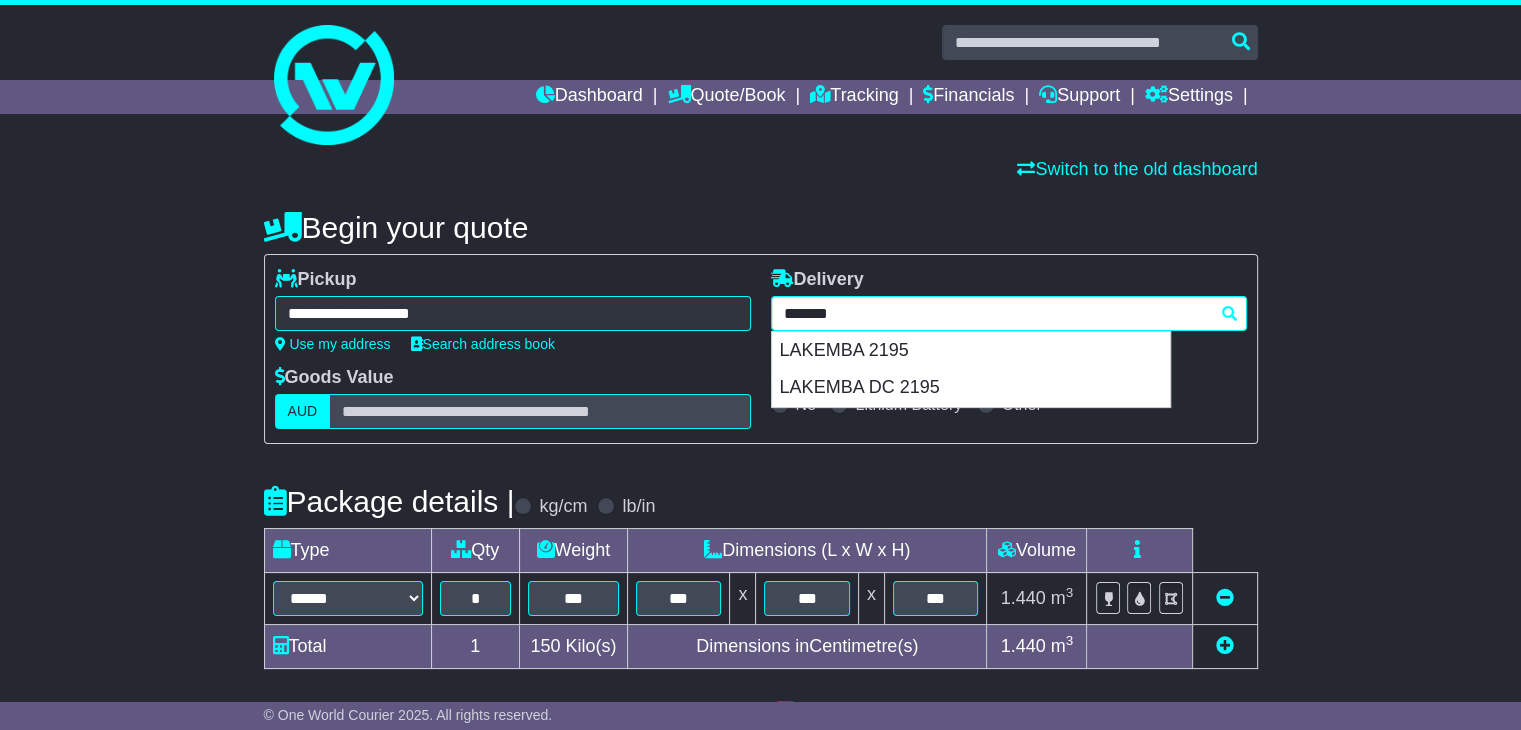 click on "**********" at bounding box center (1009, 313) 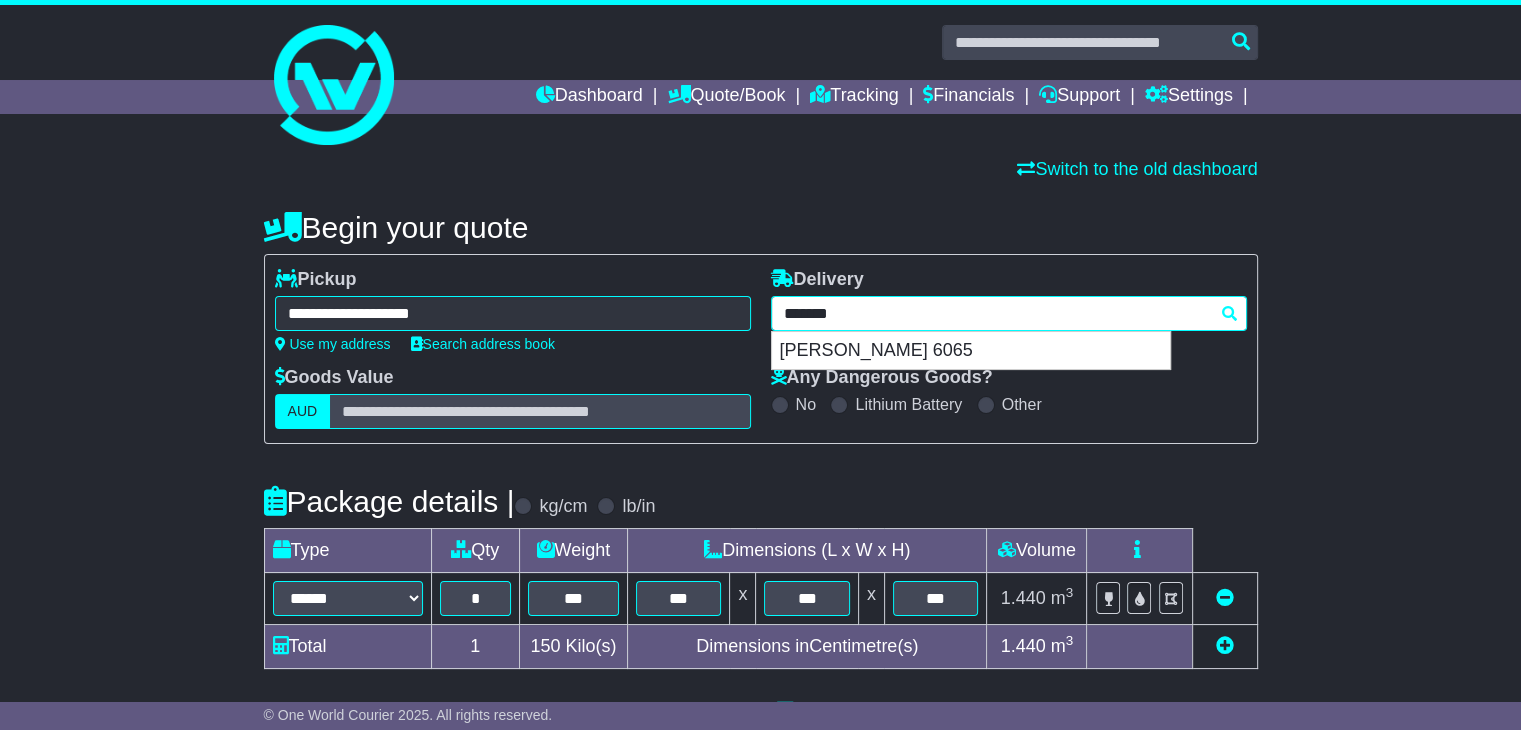 click on "SINAGRA 6065" at bounding box center (971, 351) 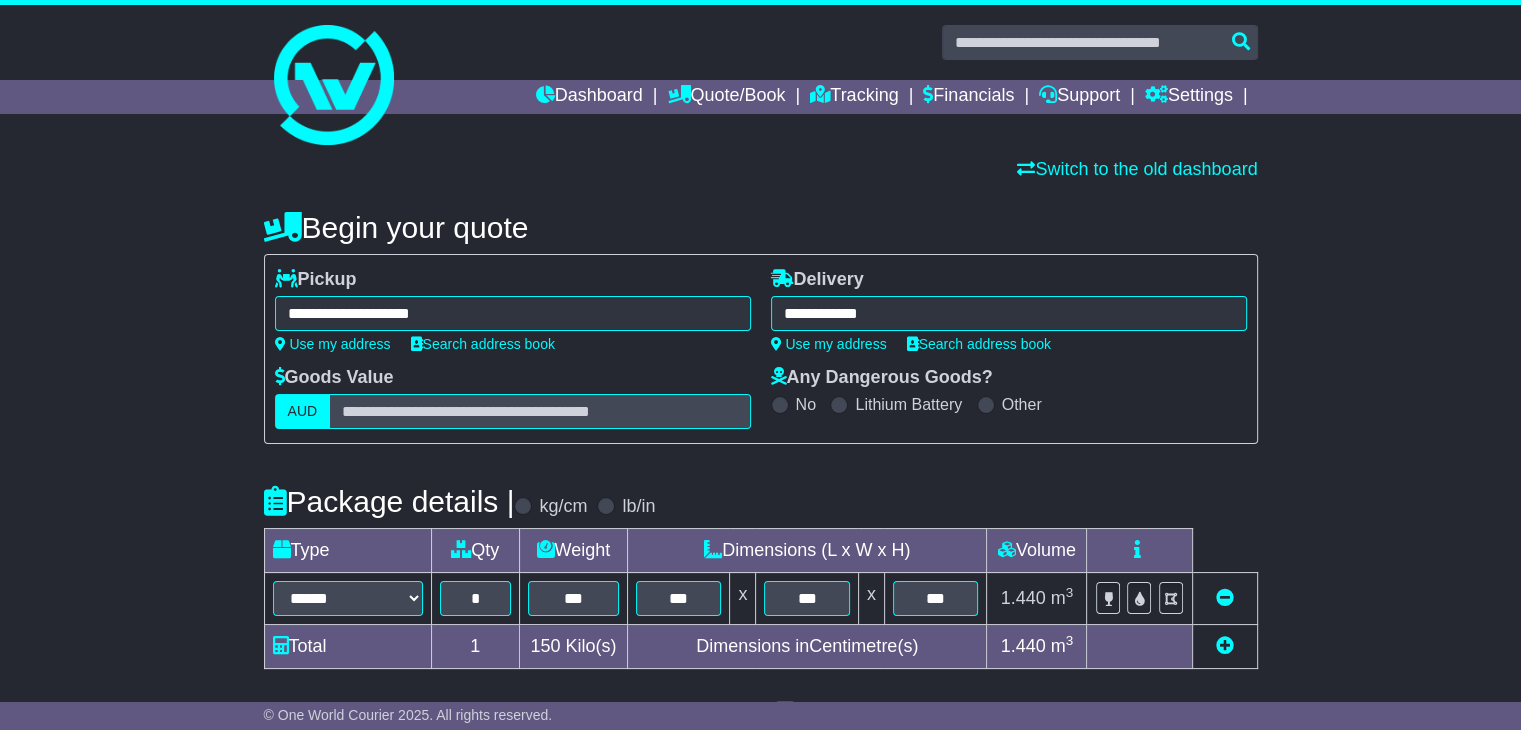 type on "**********" 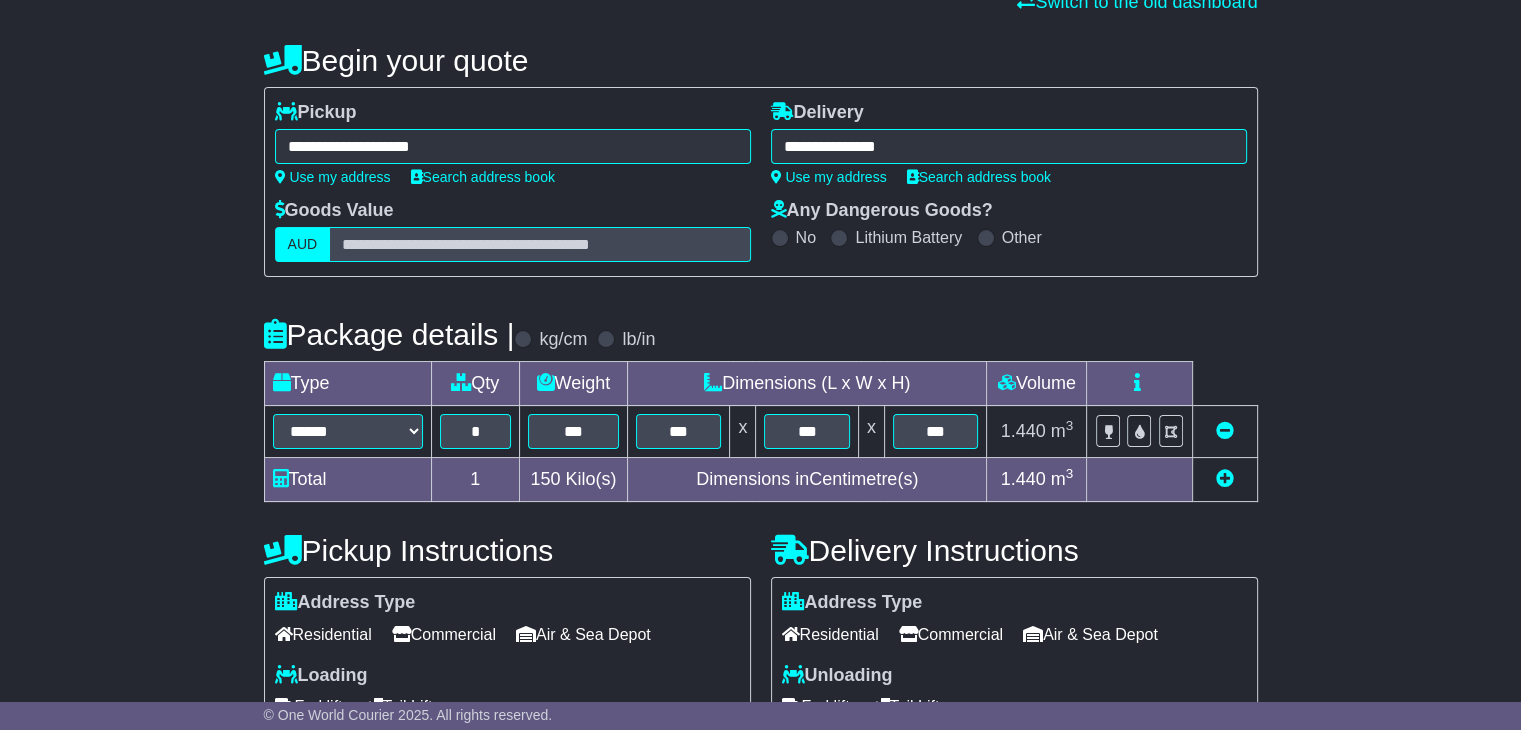 scroll, scrollTop: 168, scrollLeft: 0, axis: vertical 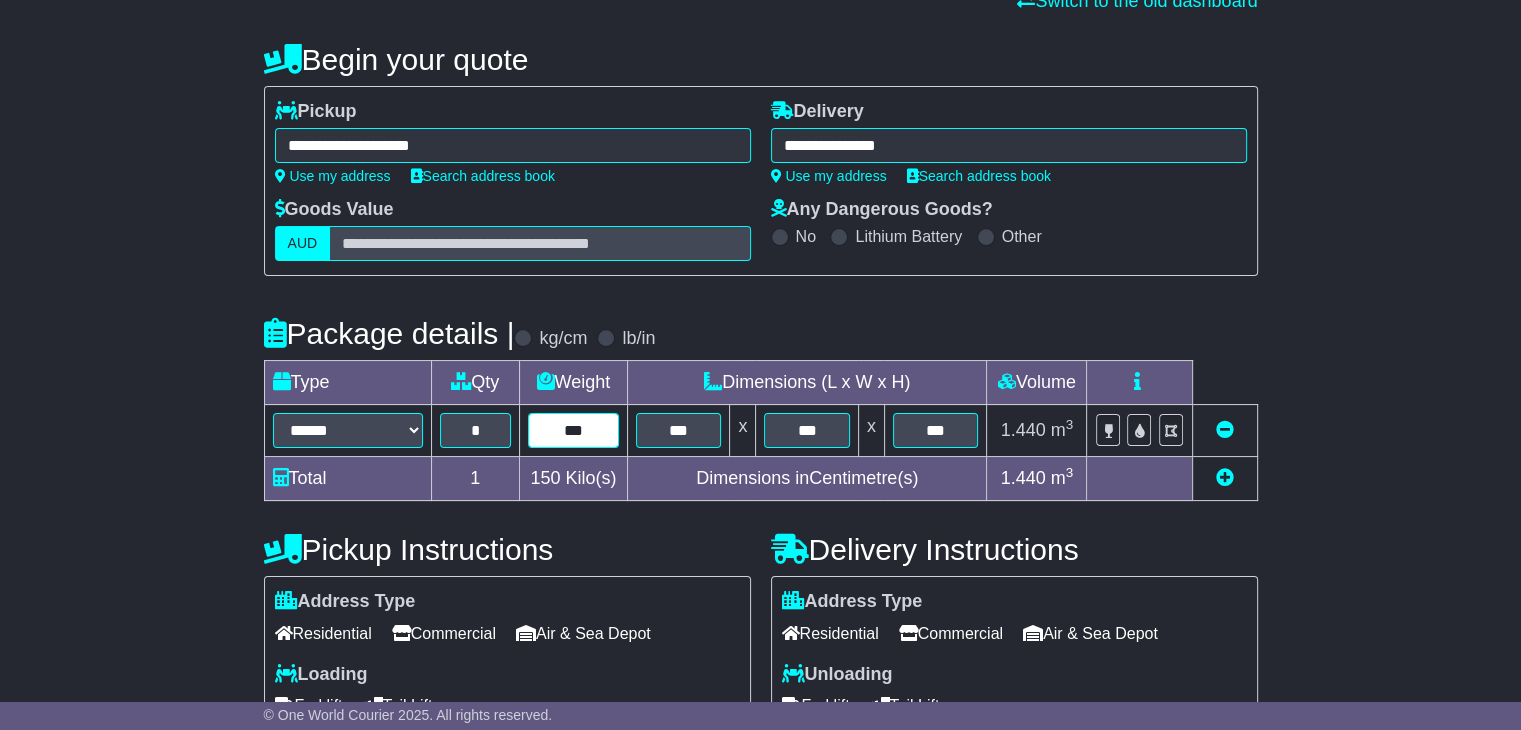 click on "***" at bounding box center (573, 430) 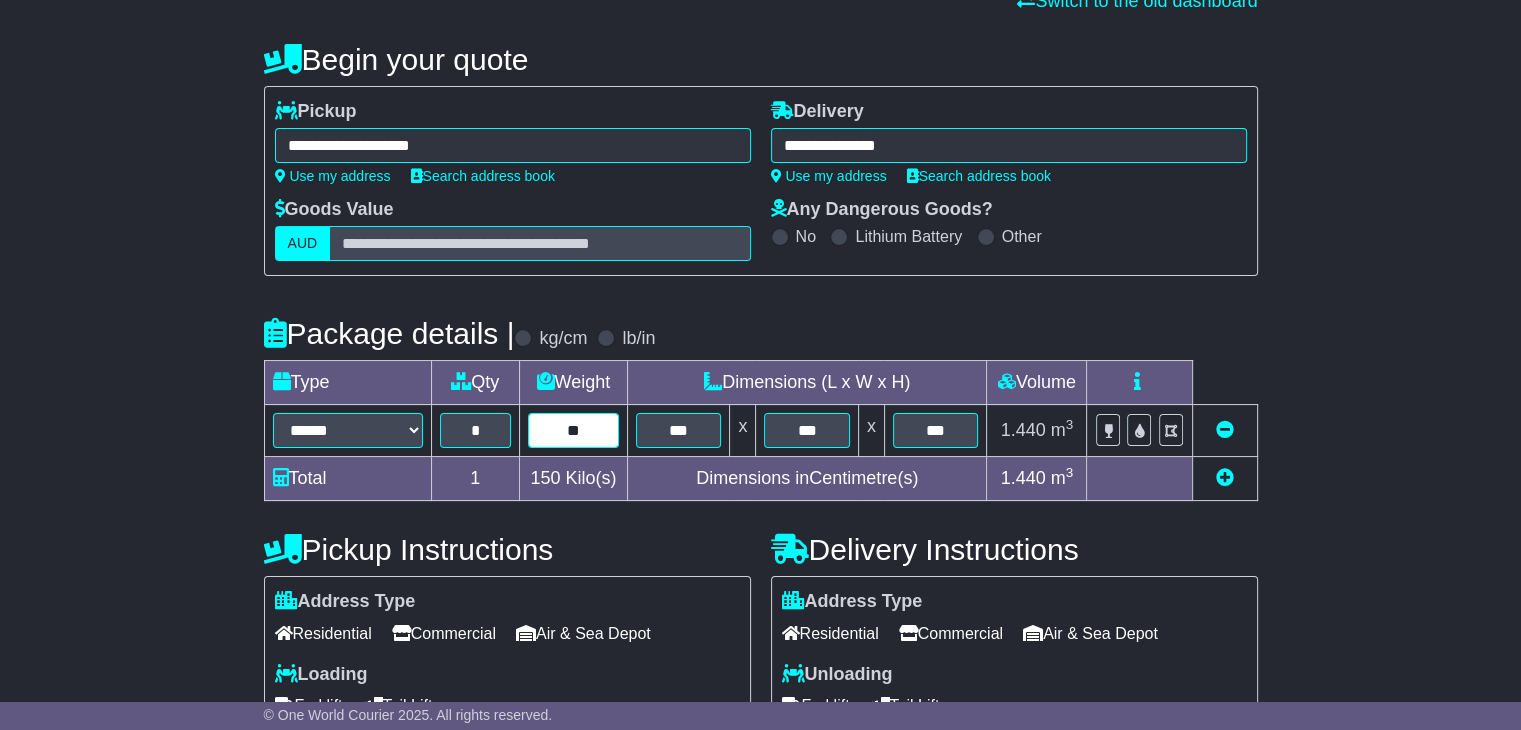 type on "**" 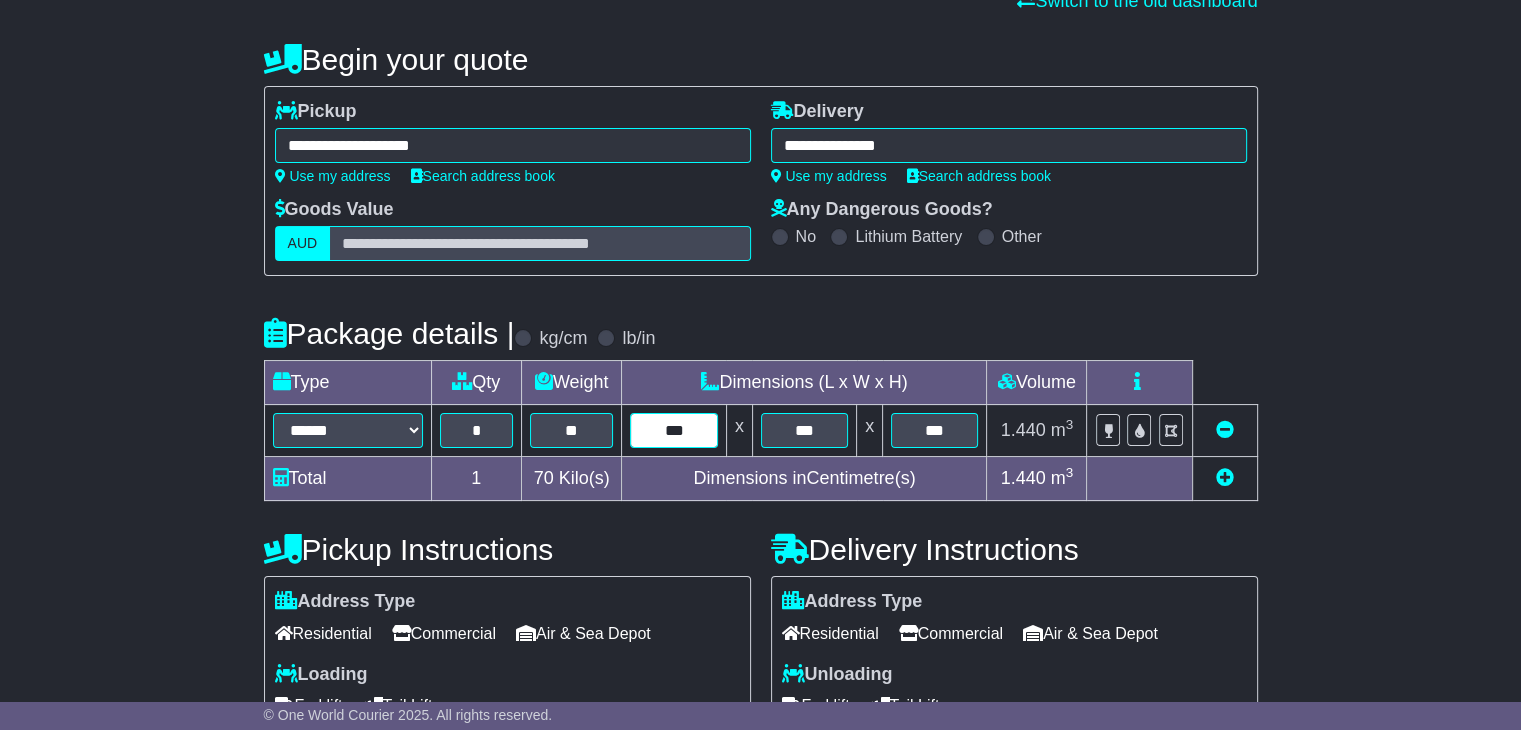 type on "***" 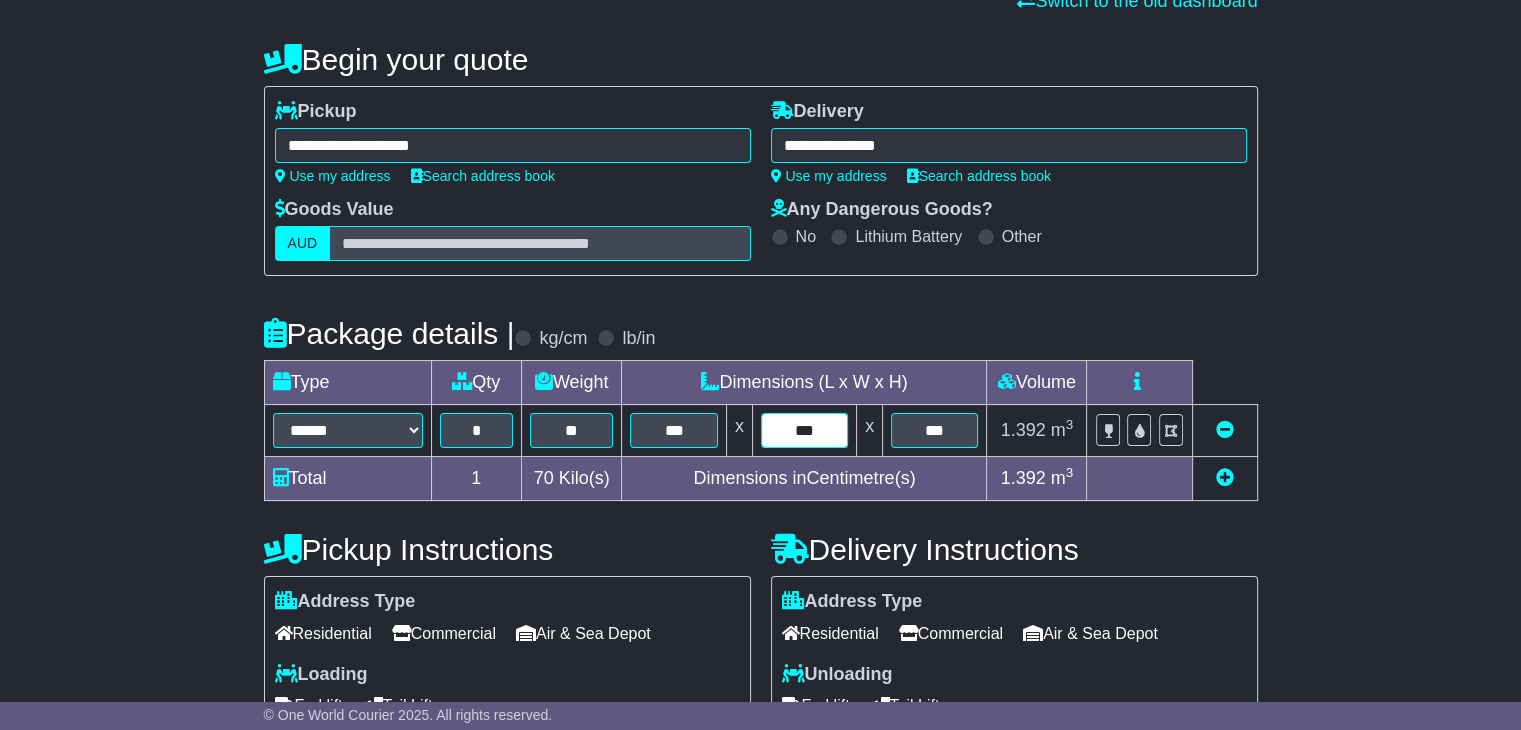 type on "***" 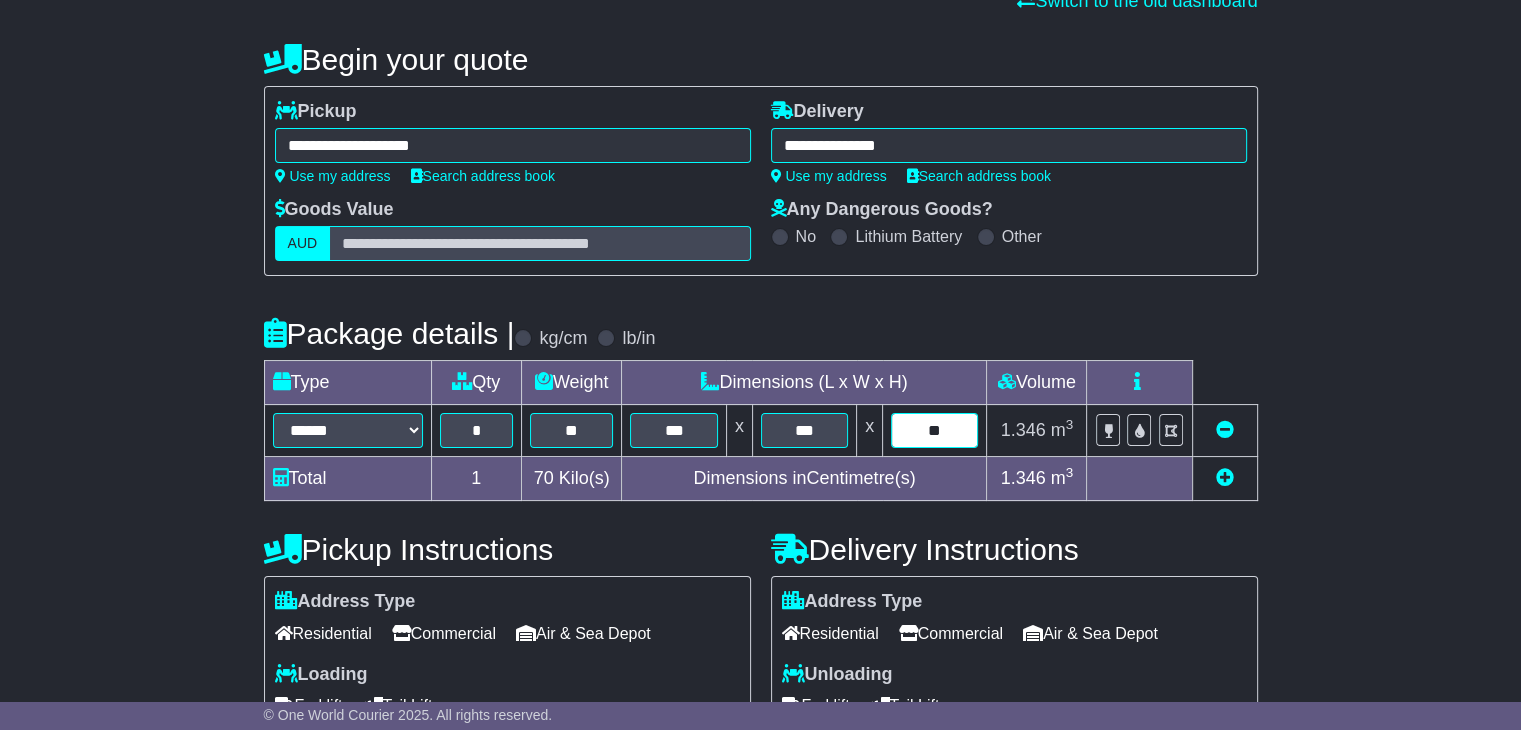 type on "**" 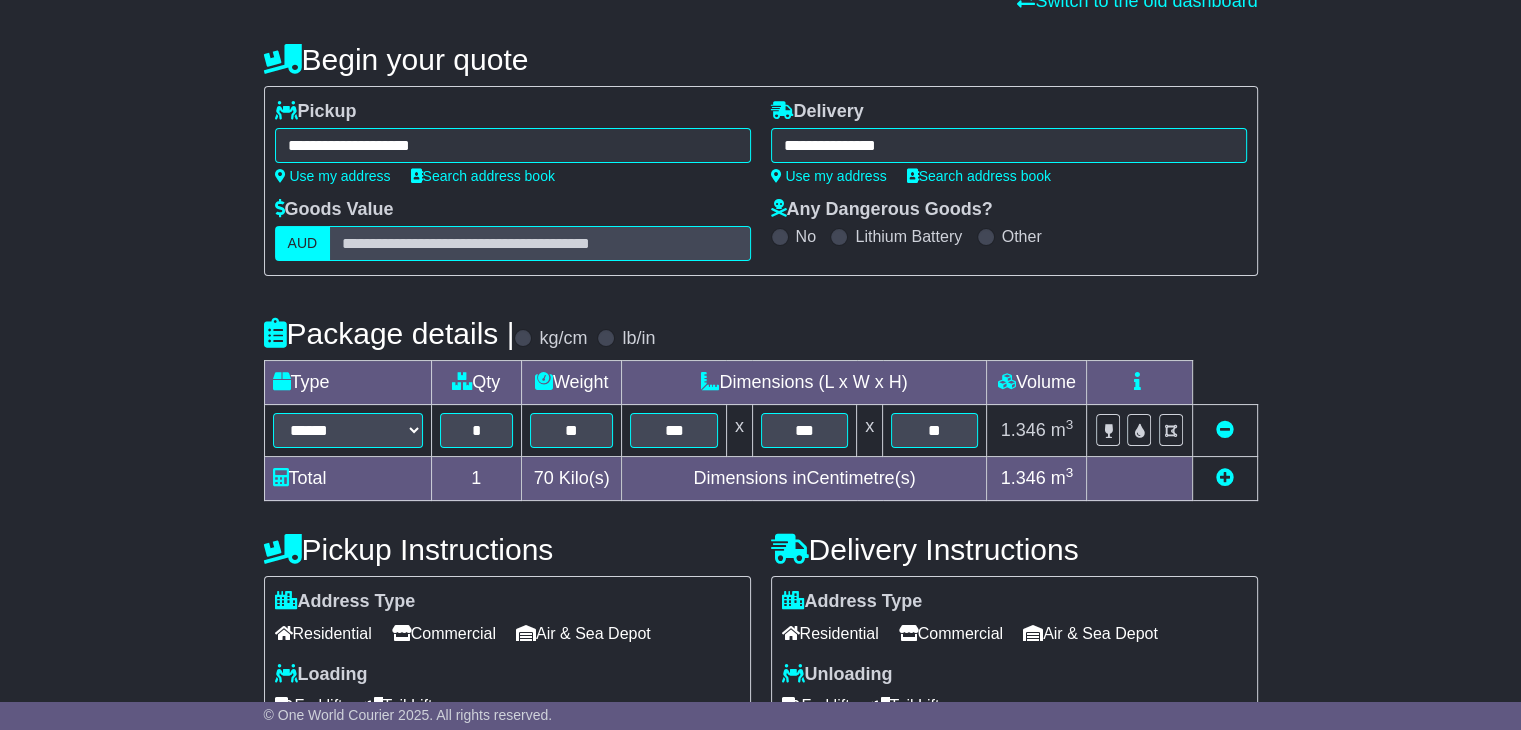 scroll, scrollTop: 505, scrollLeft: 0, axis: vertical 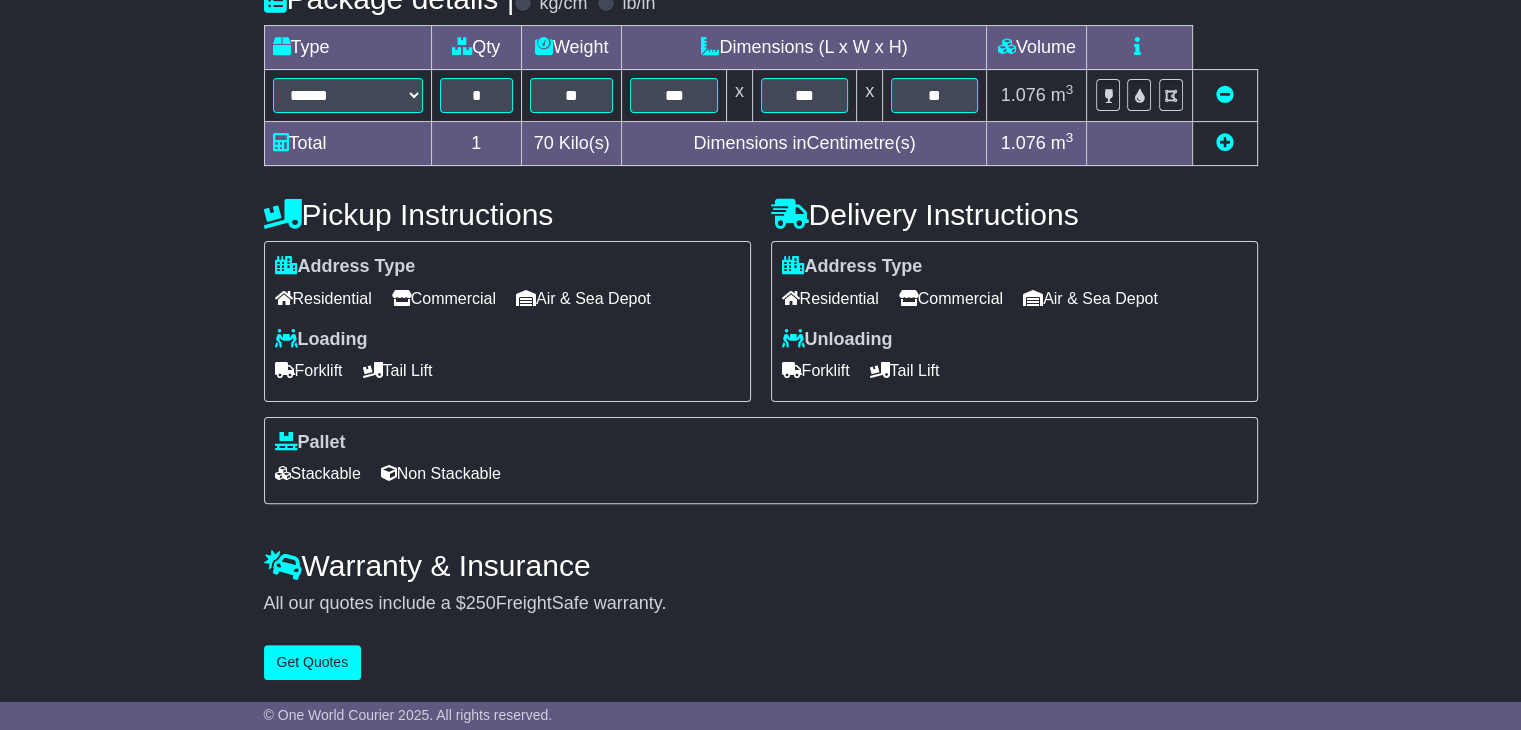 click on "Tail Lift" at bounding box center (398, 370) 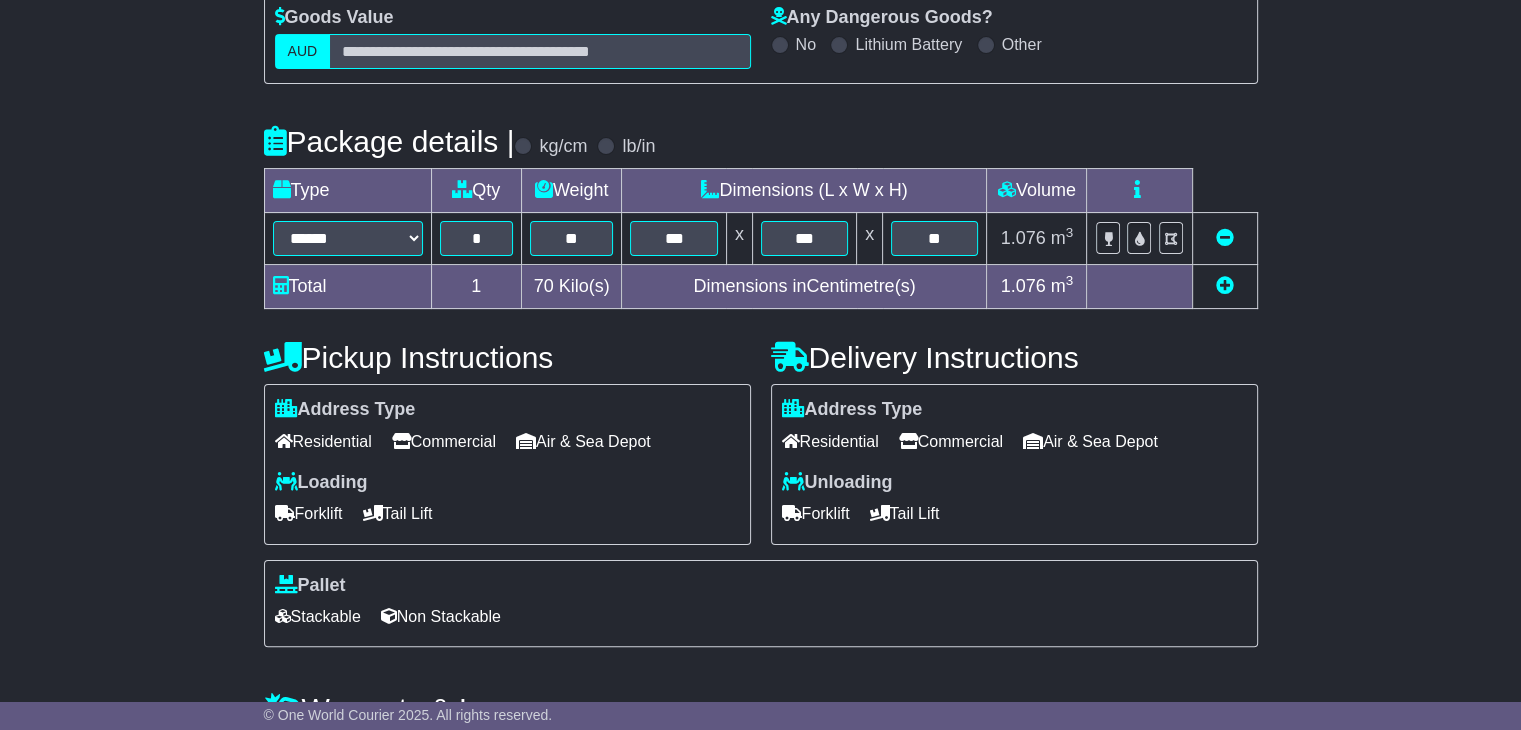 scroll, scrollTop: 404, scrollLeft: 0, axis: vertical 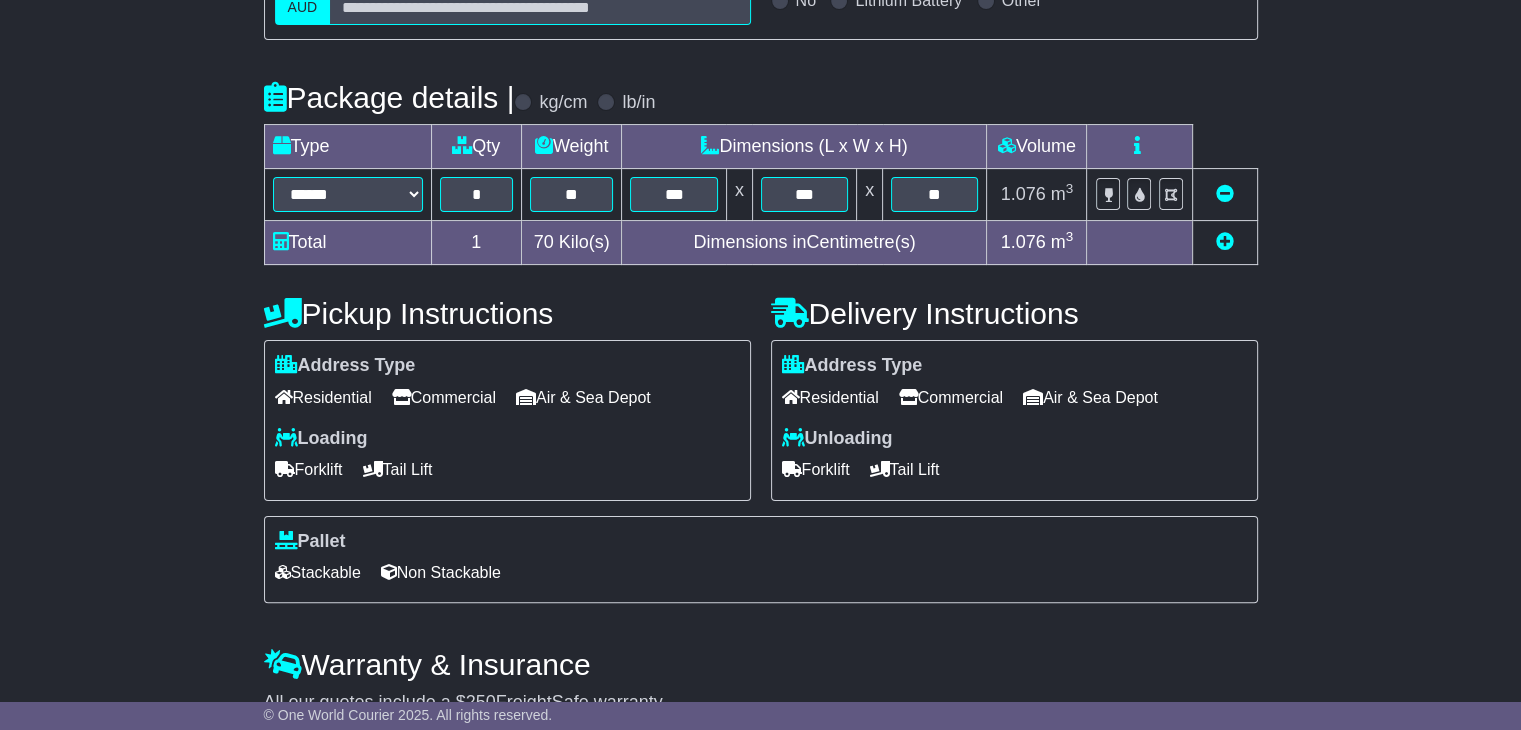 click on "Tail Lift" at bounding box center (398, 469) 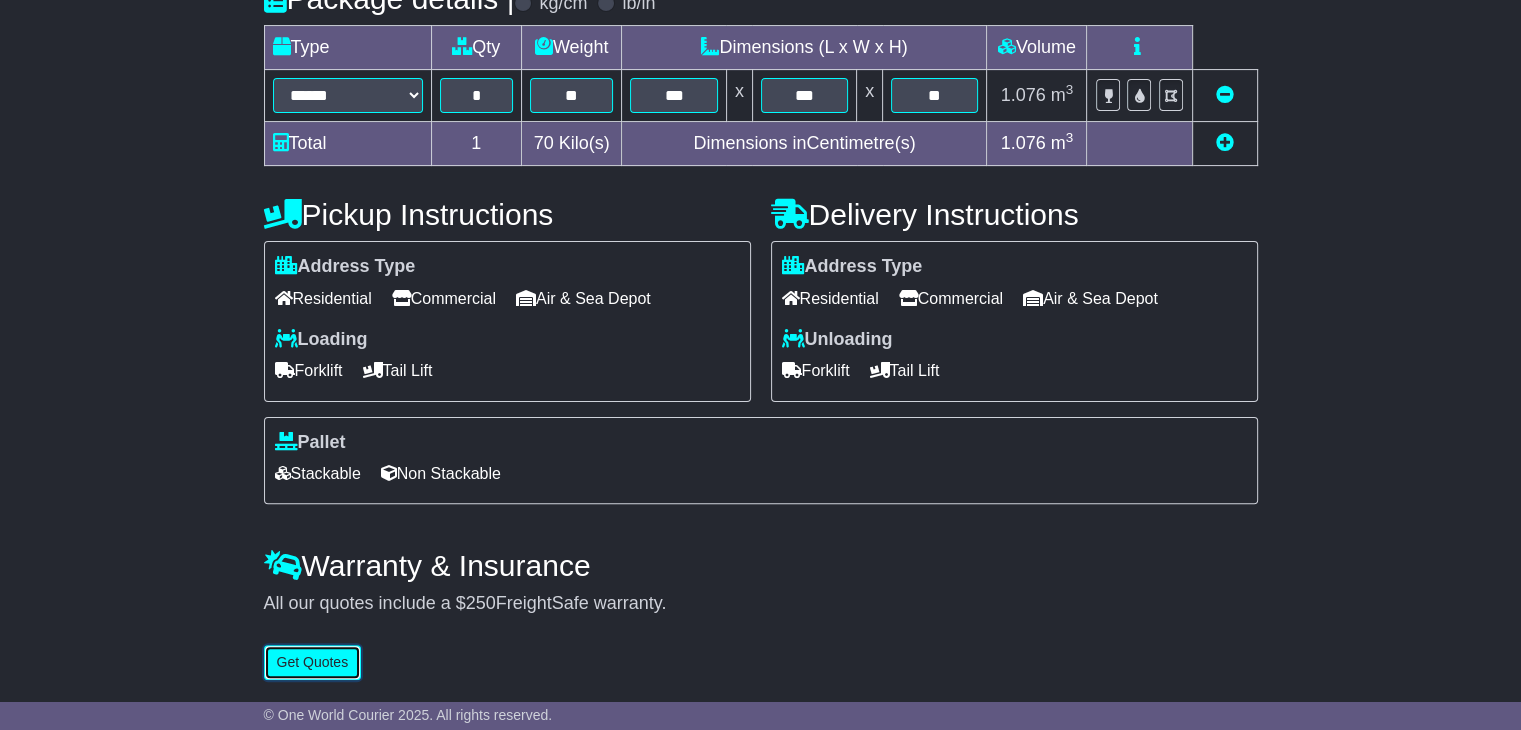 click on "Get Quotes" at bounding box center [313, 662] 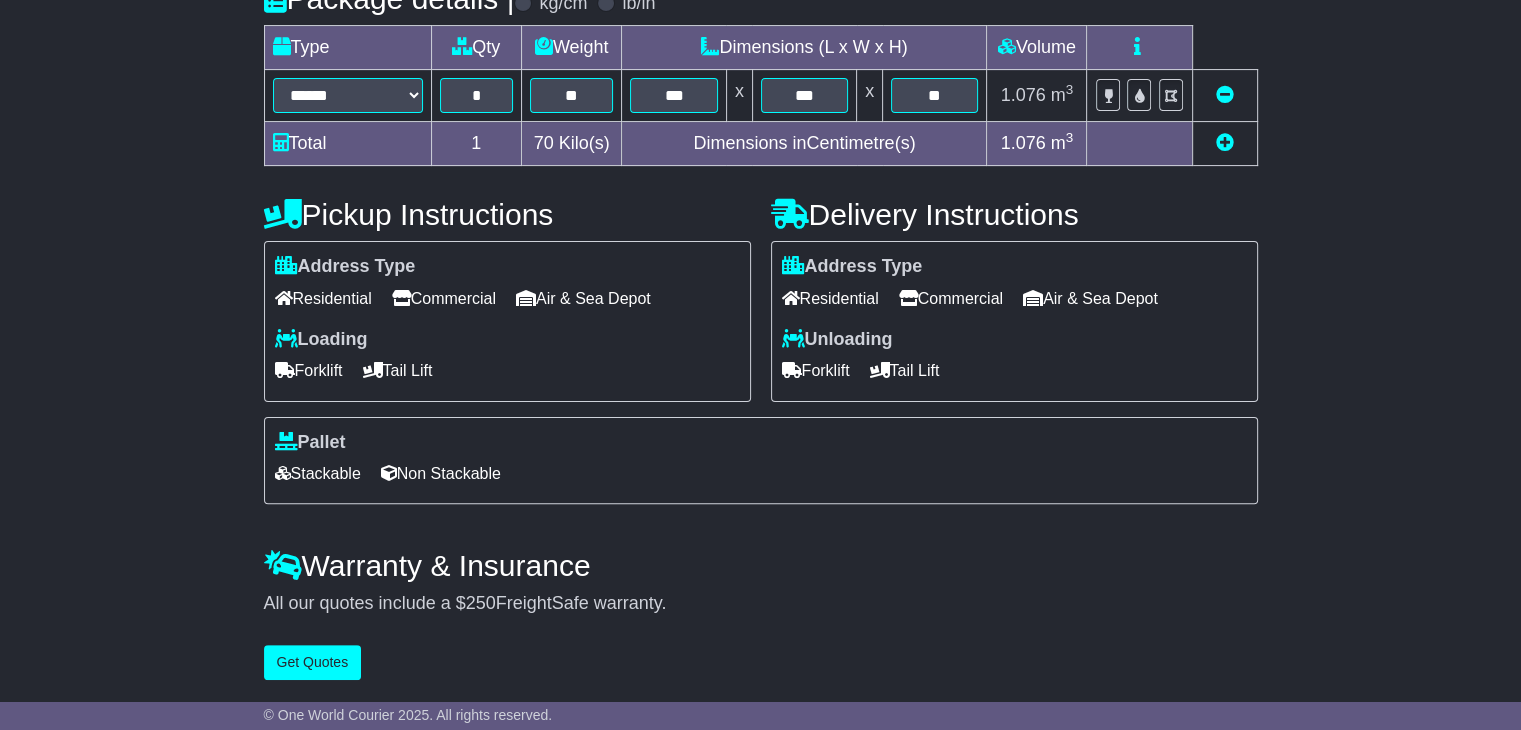 scroll, scrollTop: 0, scrollLeft: 0, axis: both 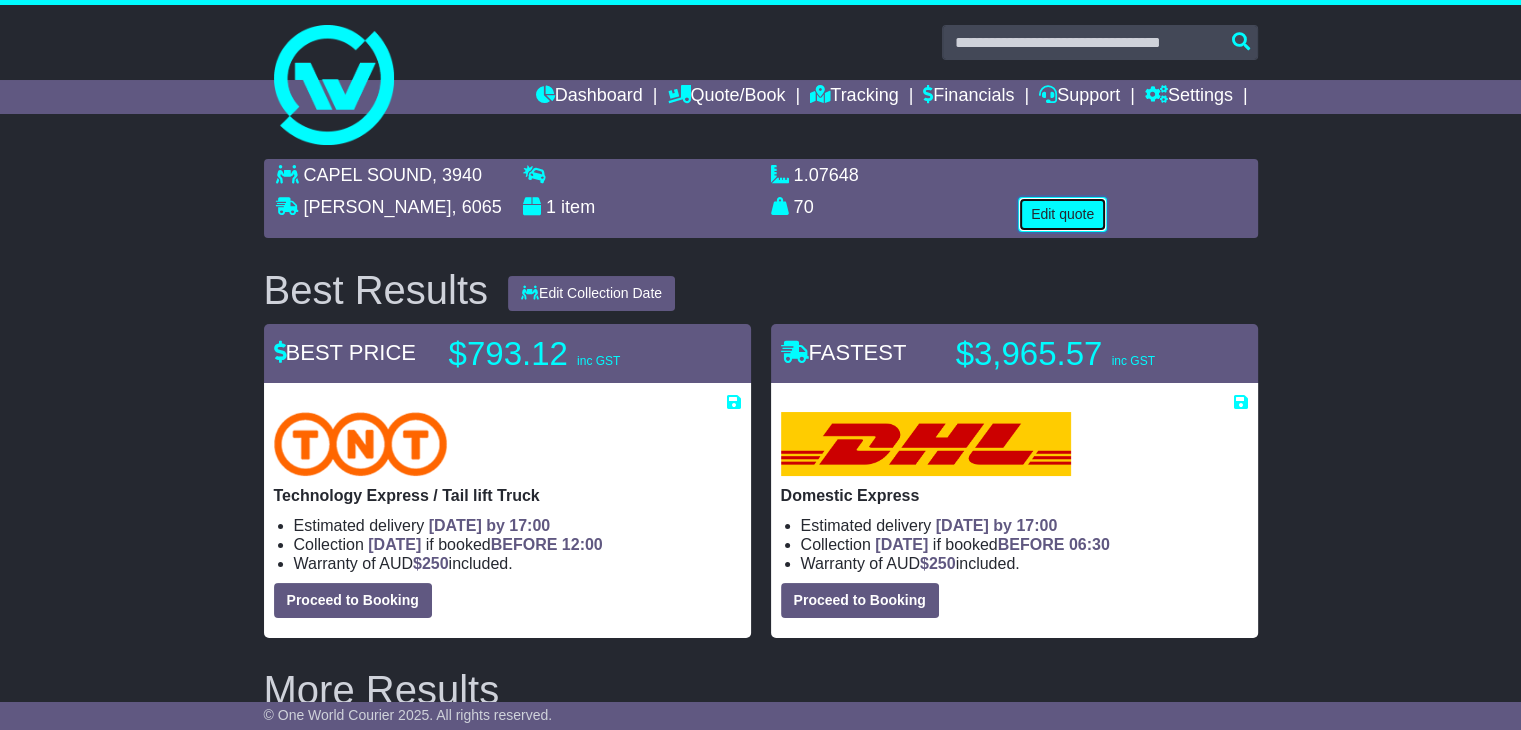 click on "Edit quote" at bounding box center [1062, 214] 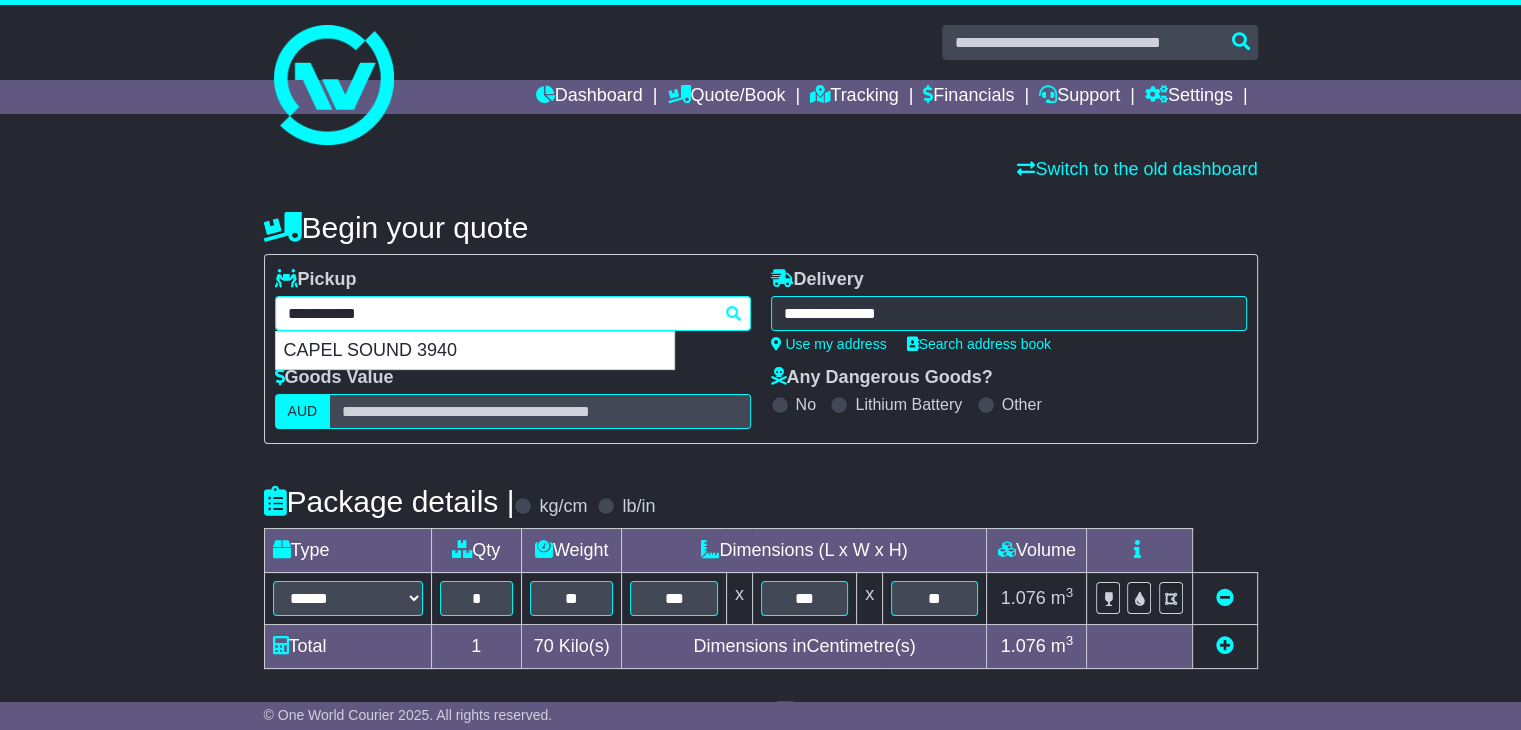 click on "**********" at bounding box center (513, 313) 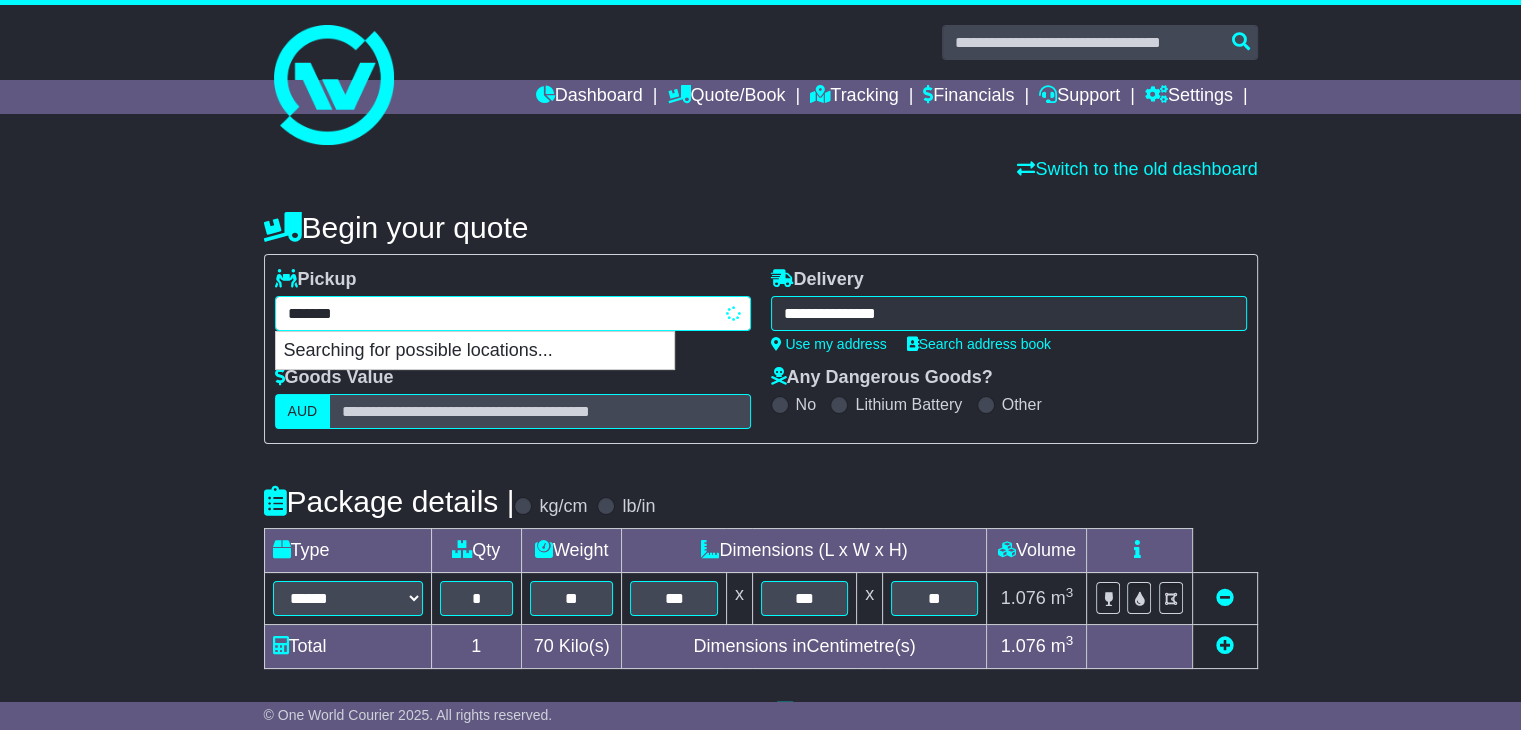 type on "**********" 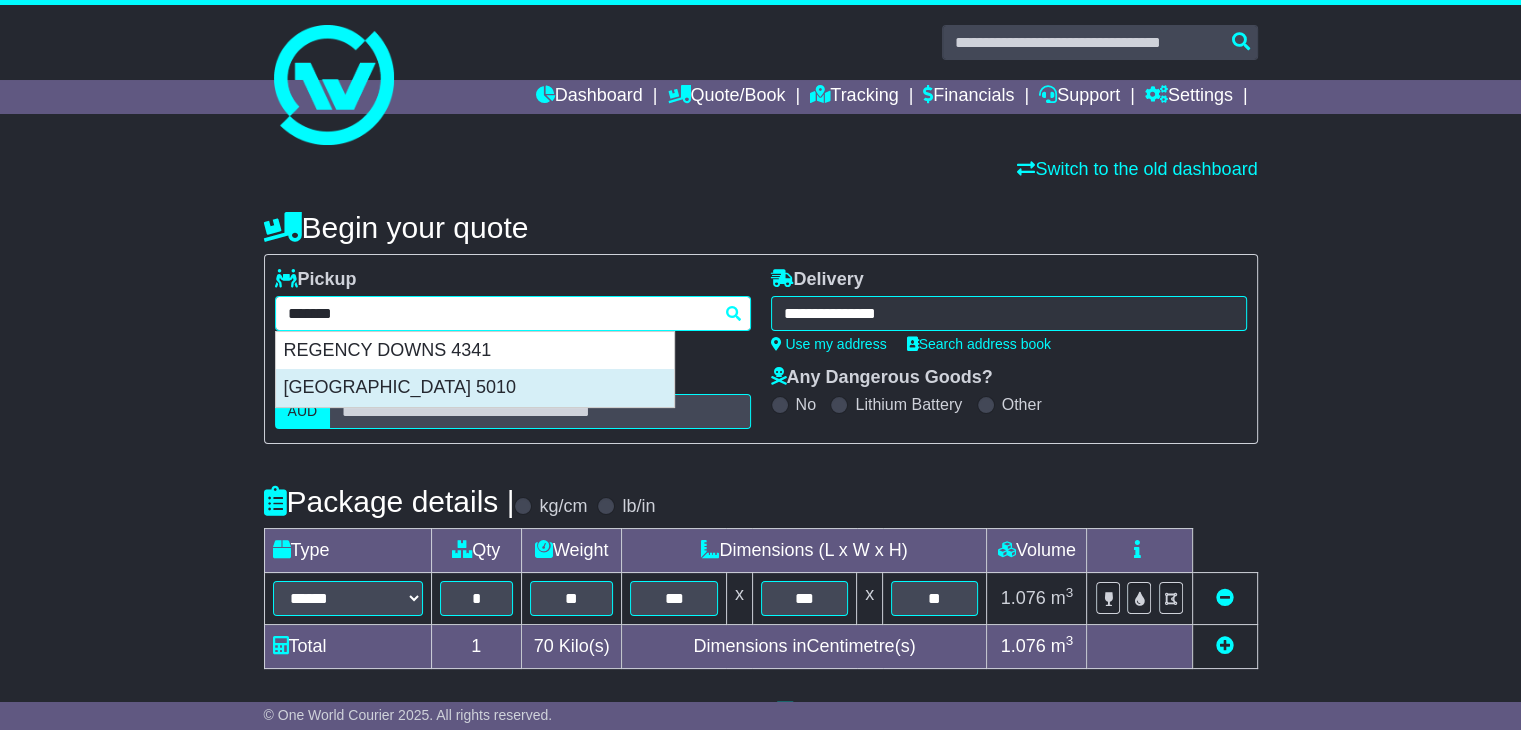 click on "REGENCY PARK 5010" at bounding box center [475, 388] 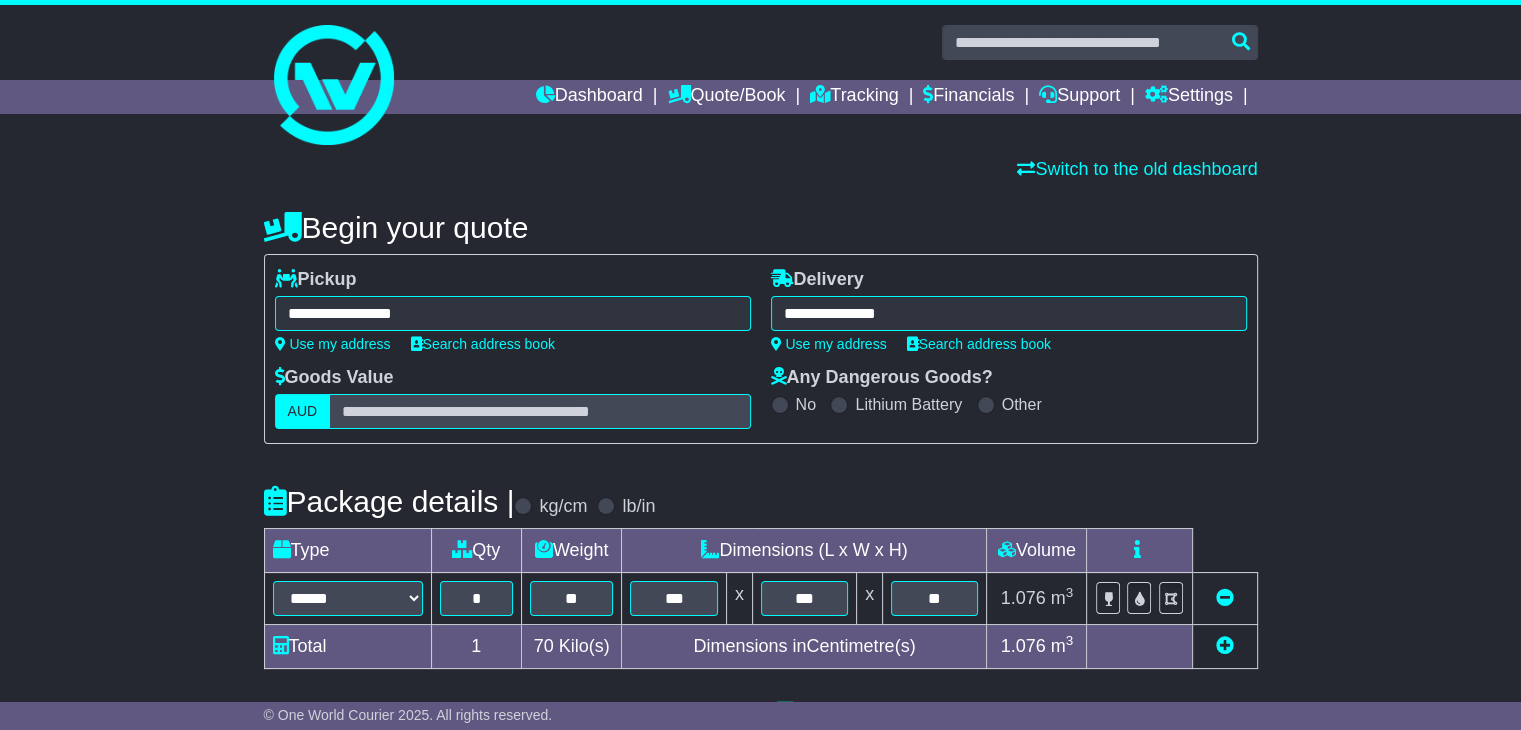 type on "**********" 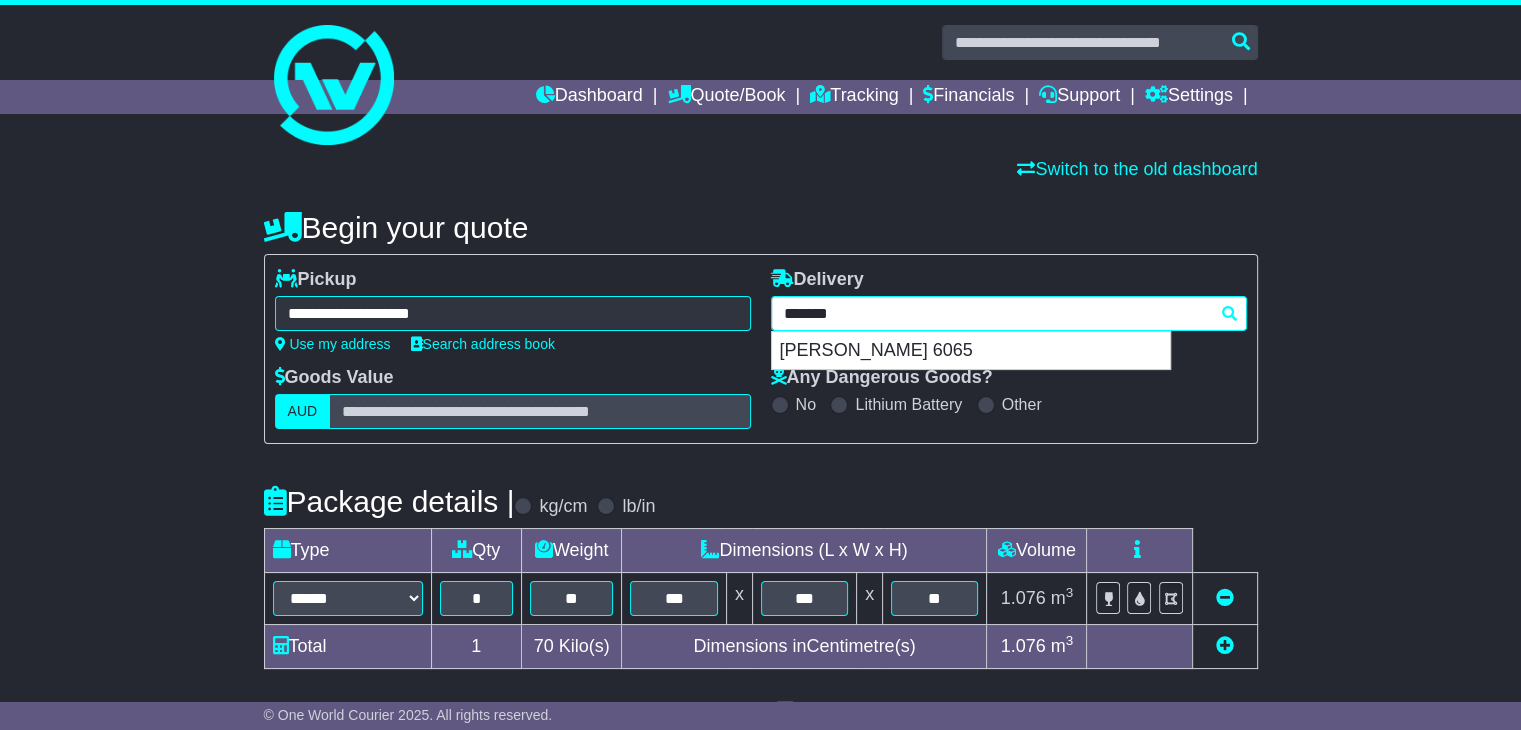 click on "**********" at bounding box center (1009, 313) 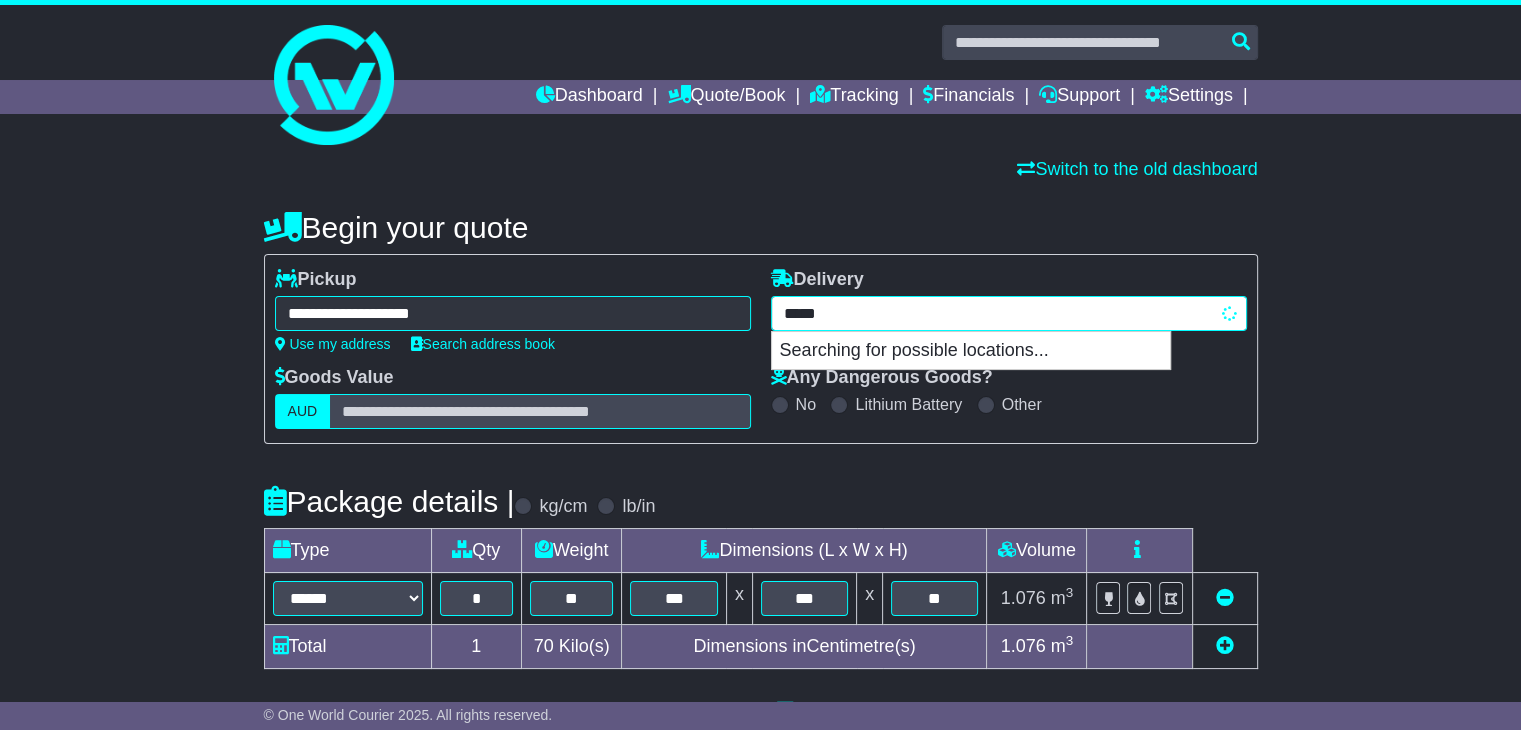 type on "**********" 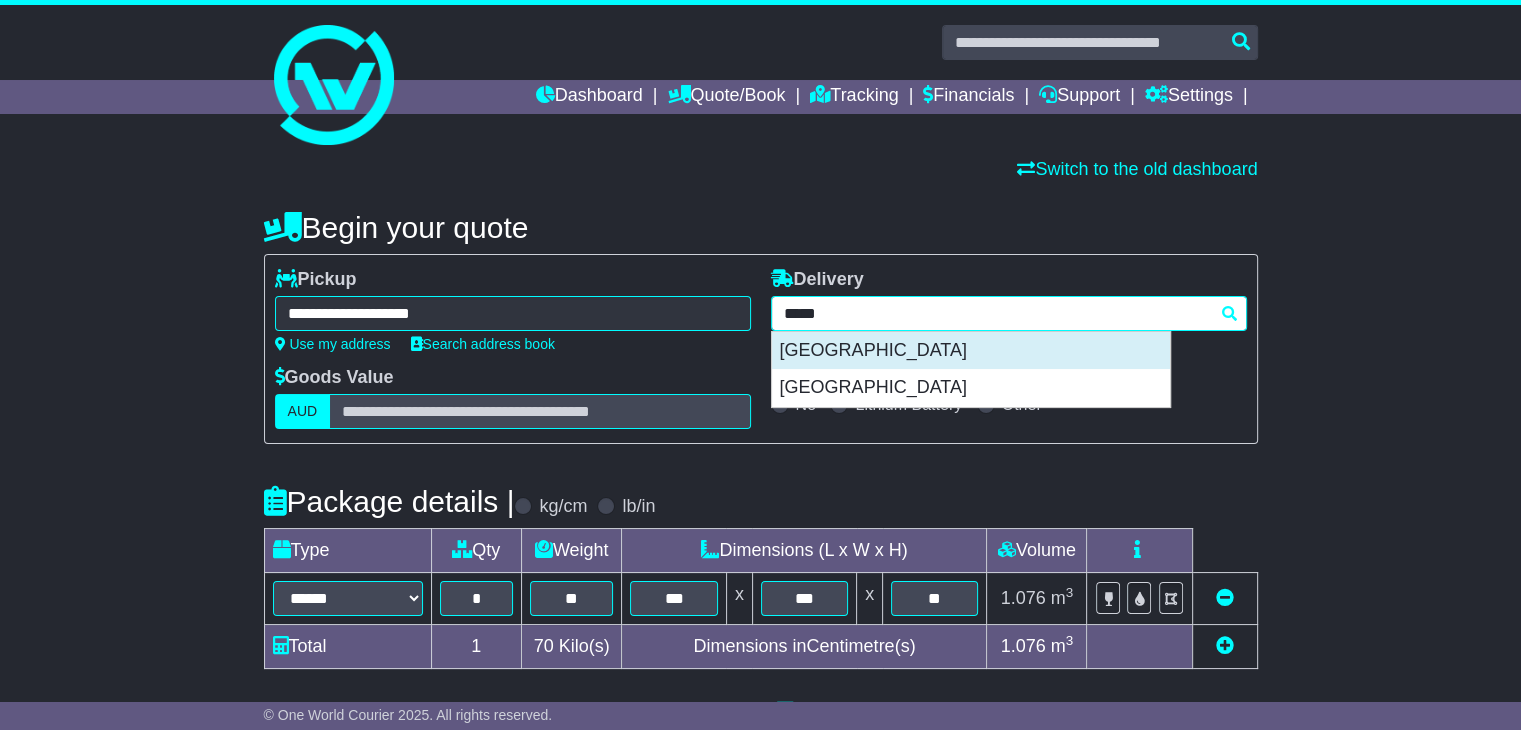 click on "BIBRA LAKE 6163" at bounding box center [971, 351] 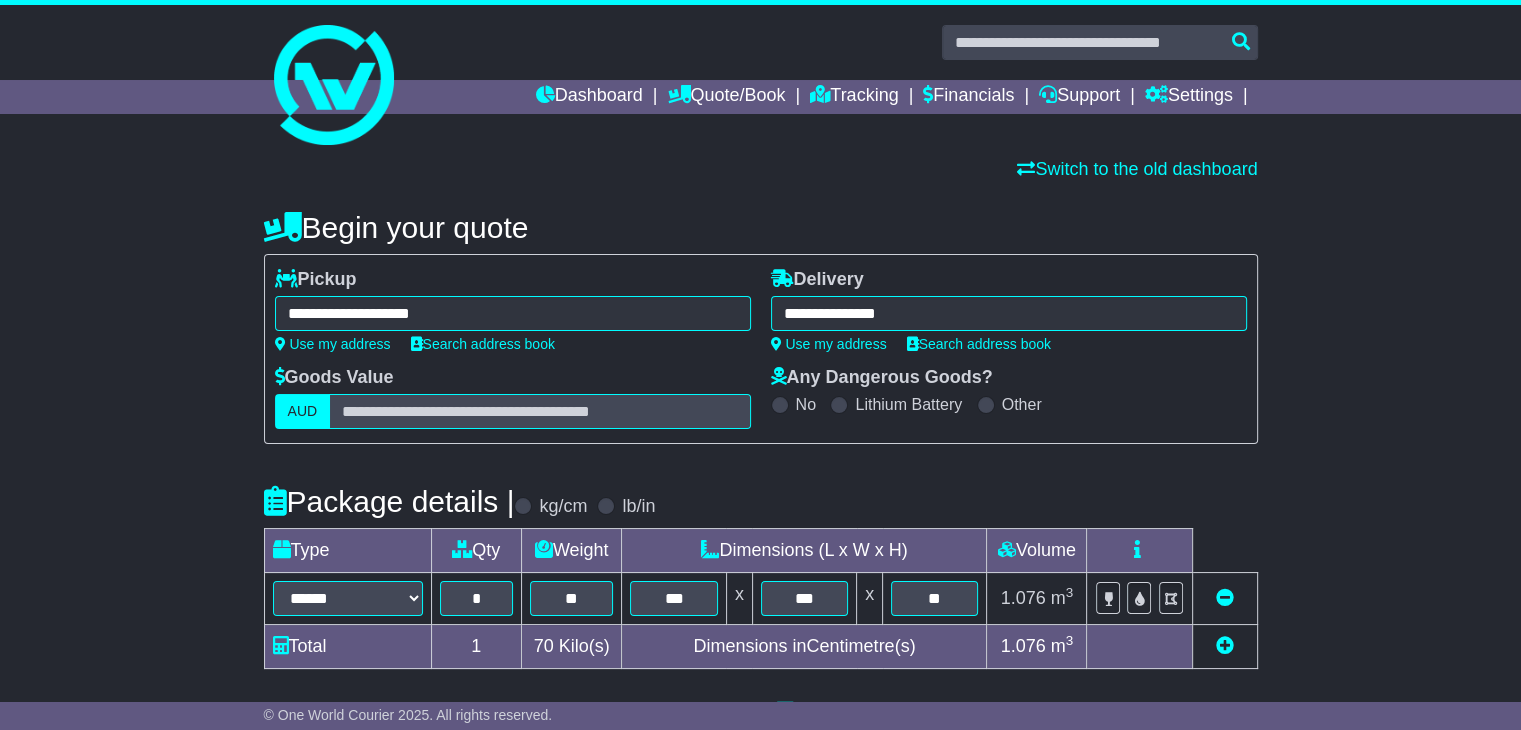 type on "**********" 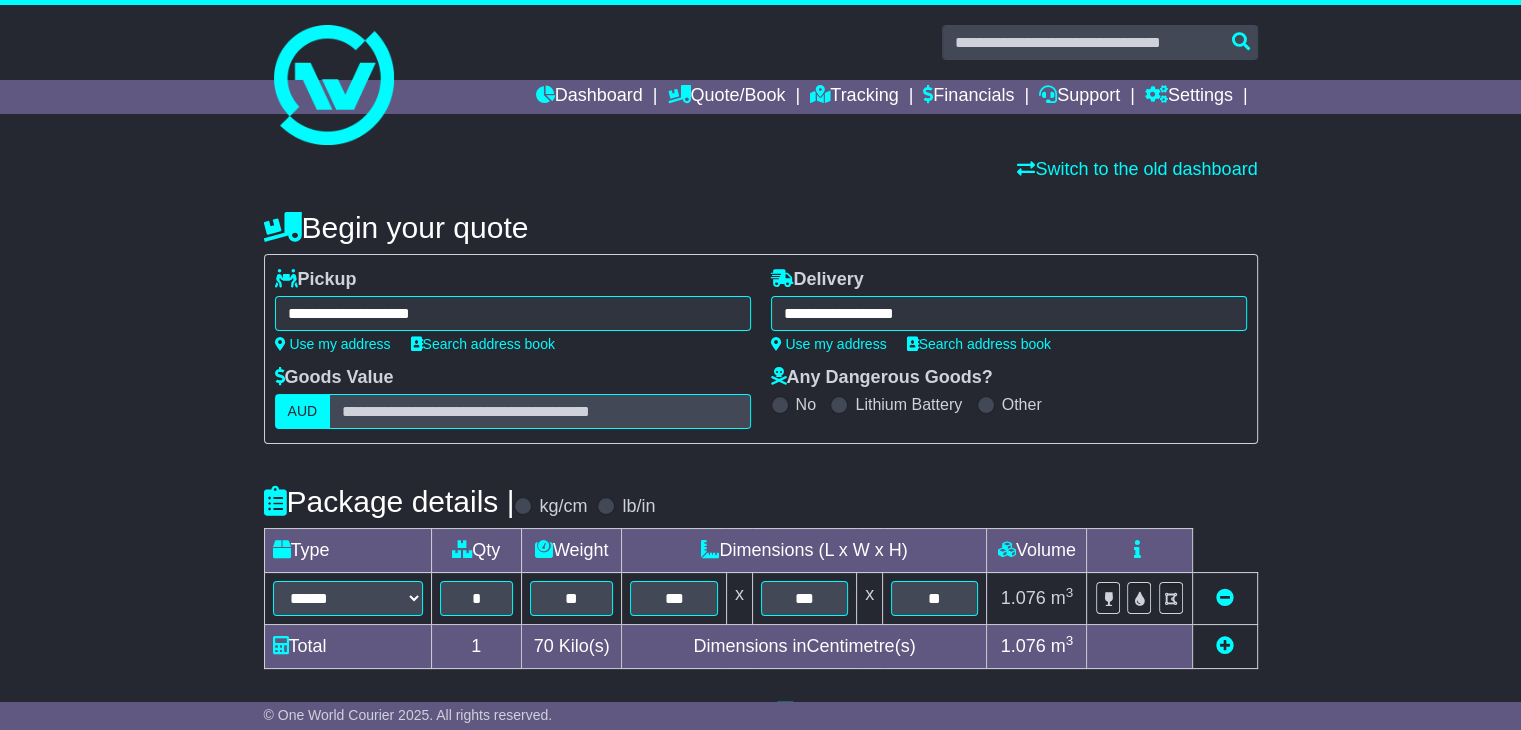 scroll, scrollTop: 106, scrollLeft: 0, axis: vertical 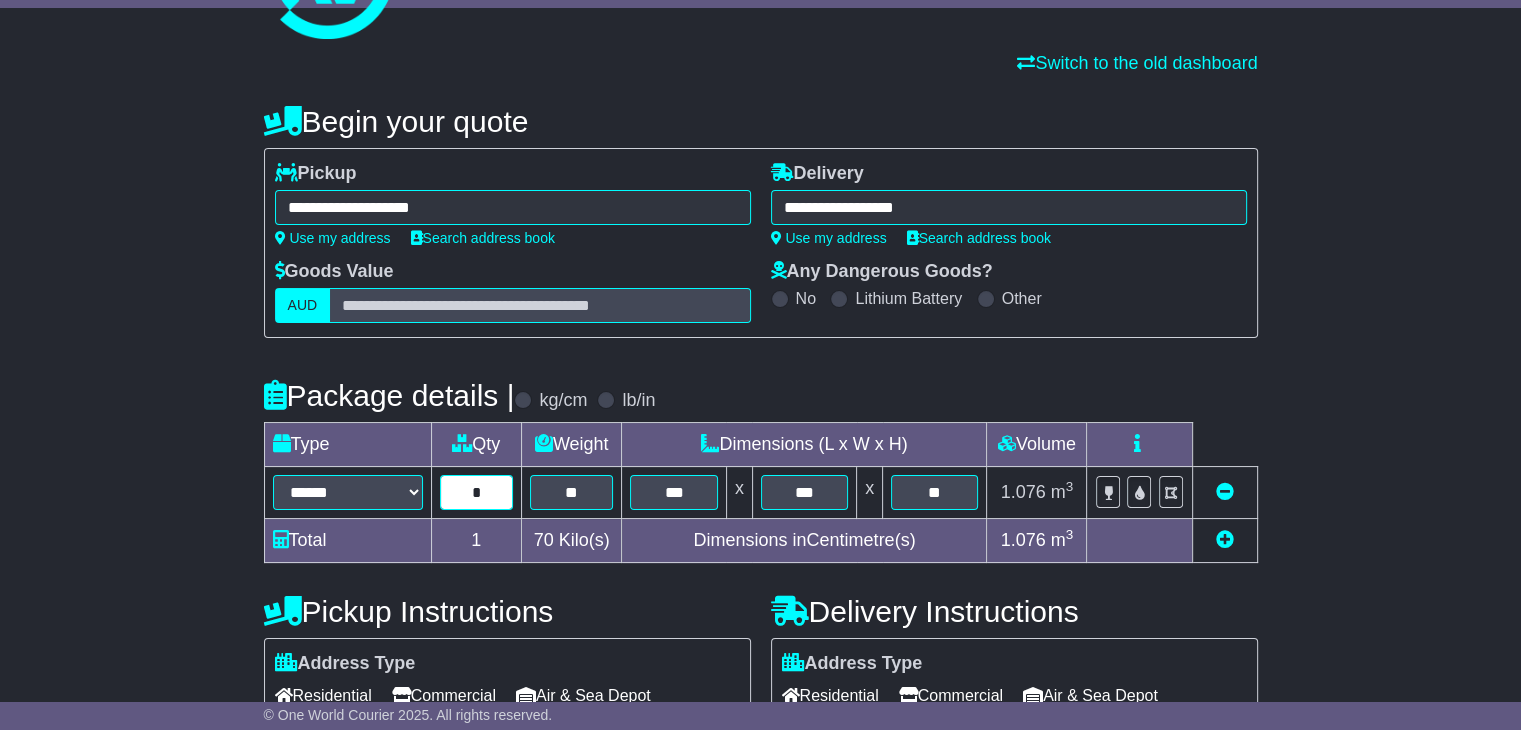 click on "*" at bounding box center (476, 492) 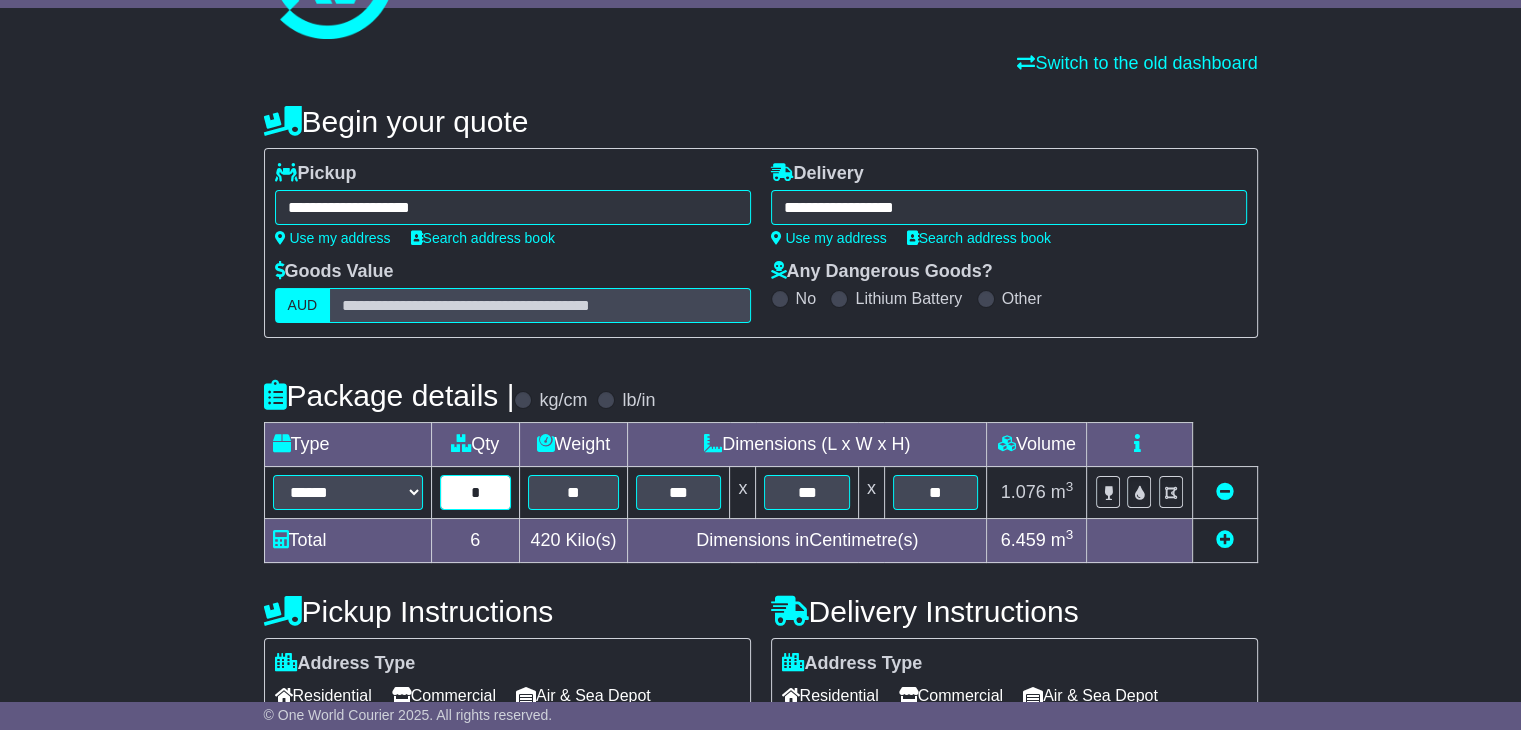 click on "*" at bounding box center (475, 492) 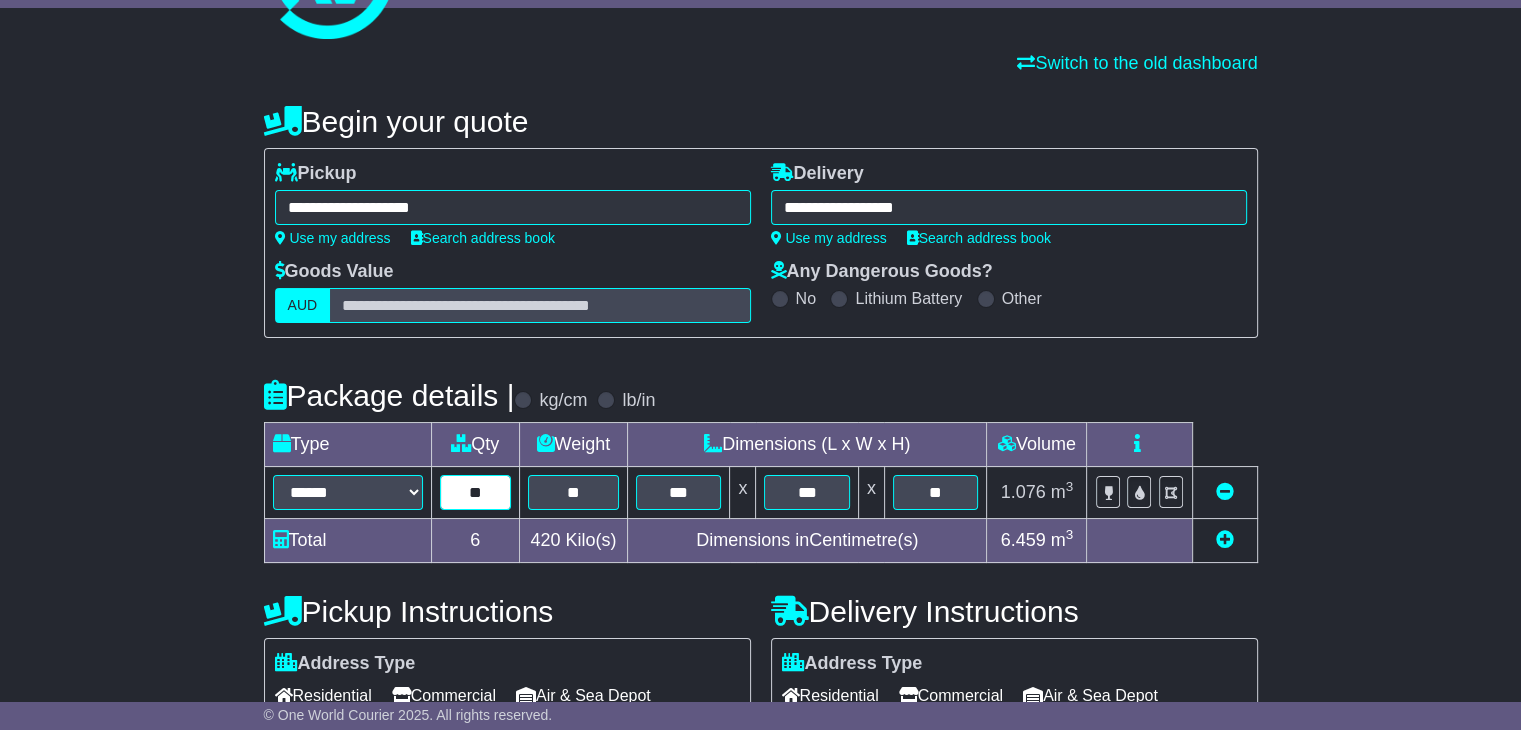 type on "**" 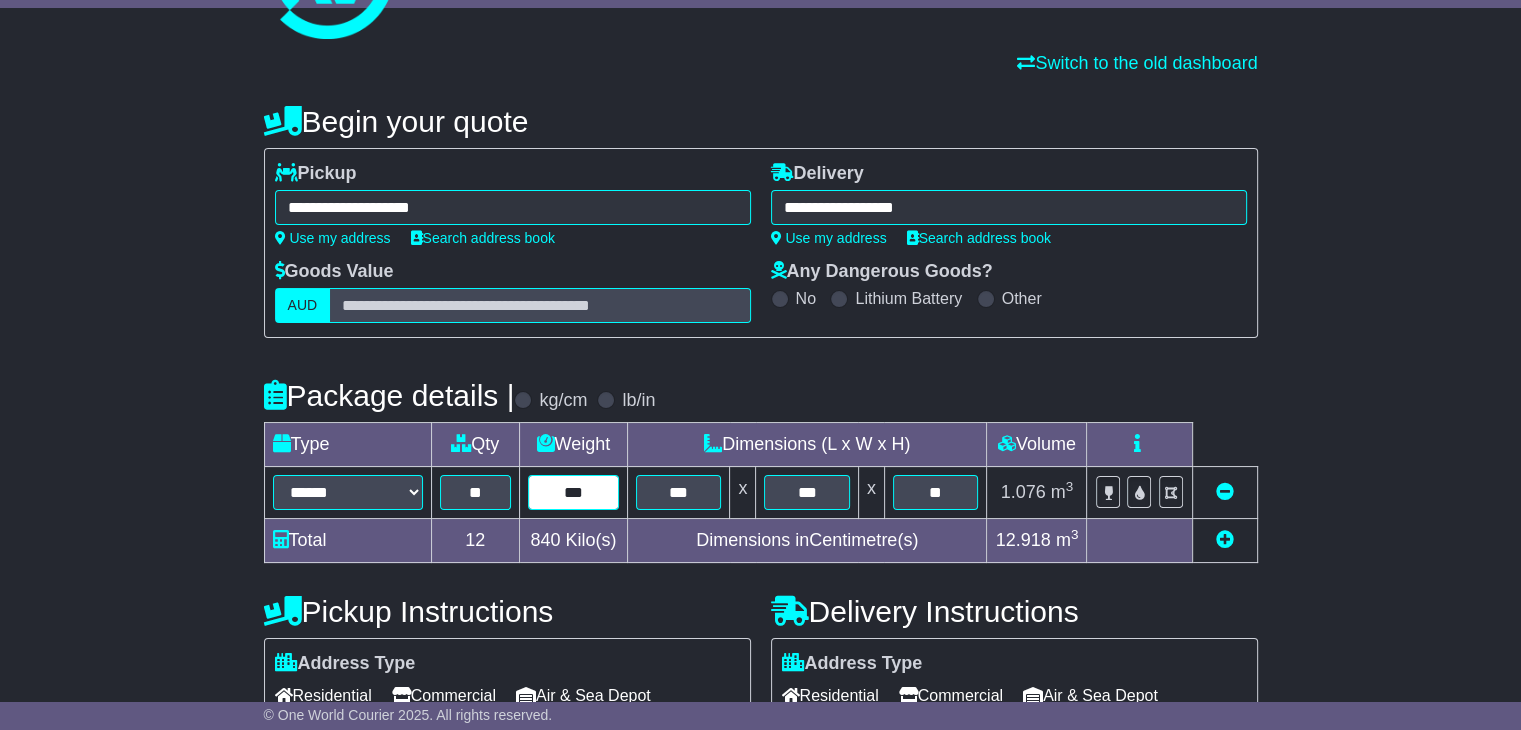 type on "***" 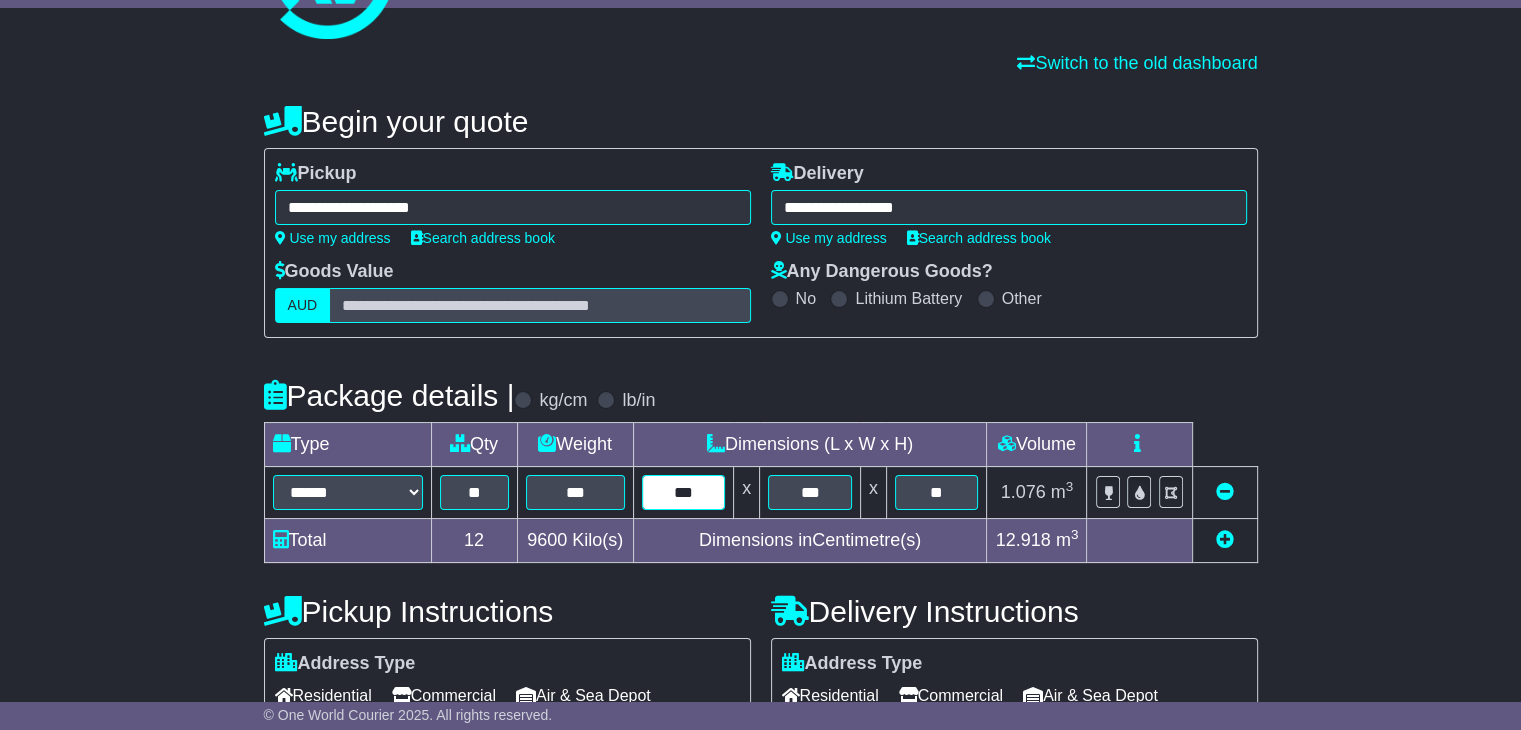 type on "***" 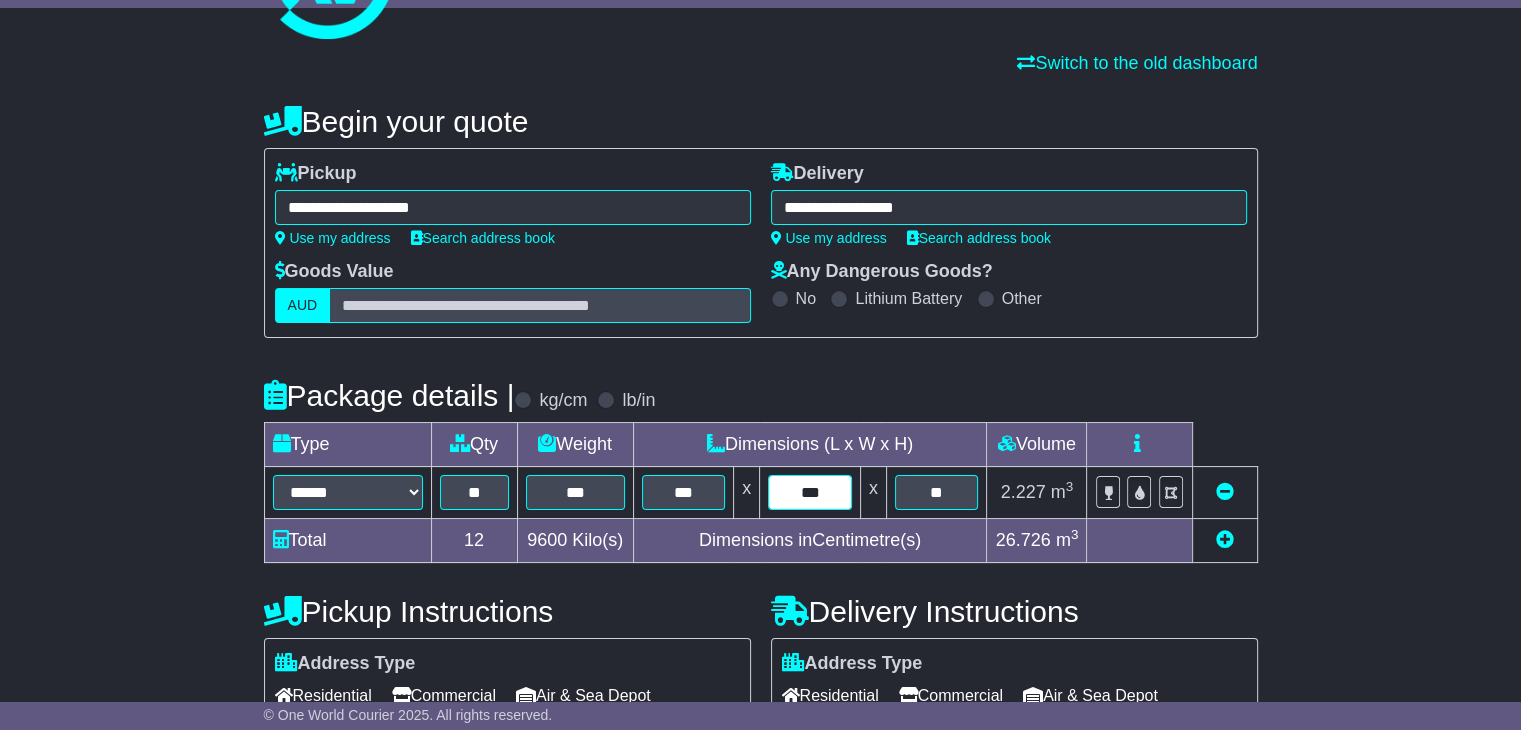 type on "***" 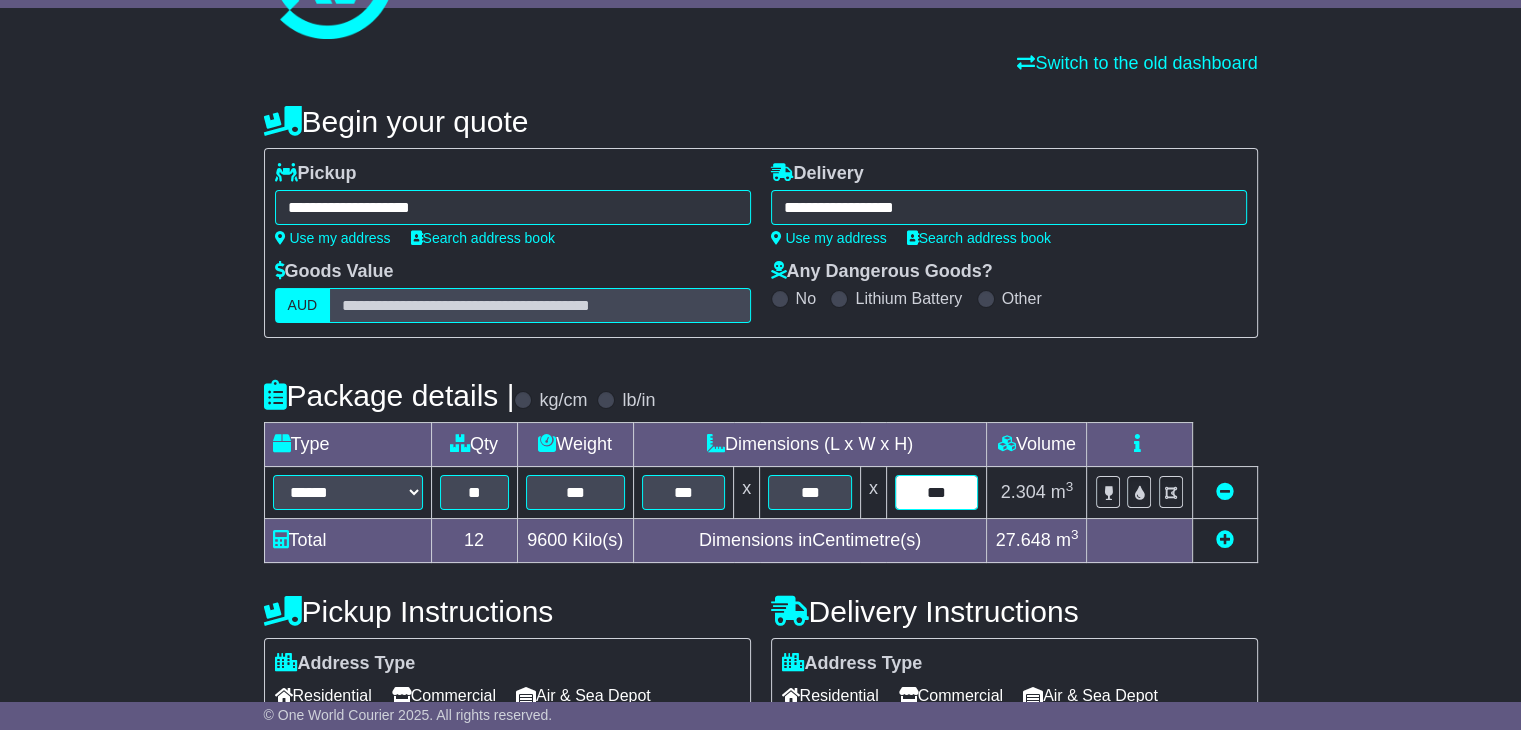 type on "***" 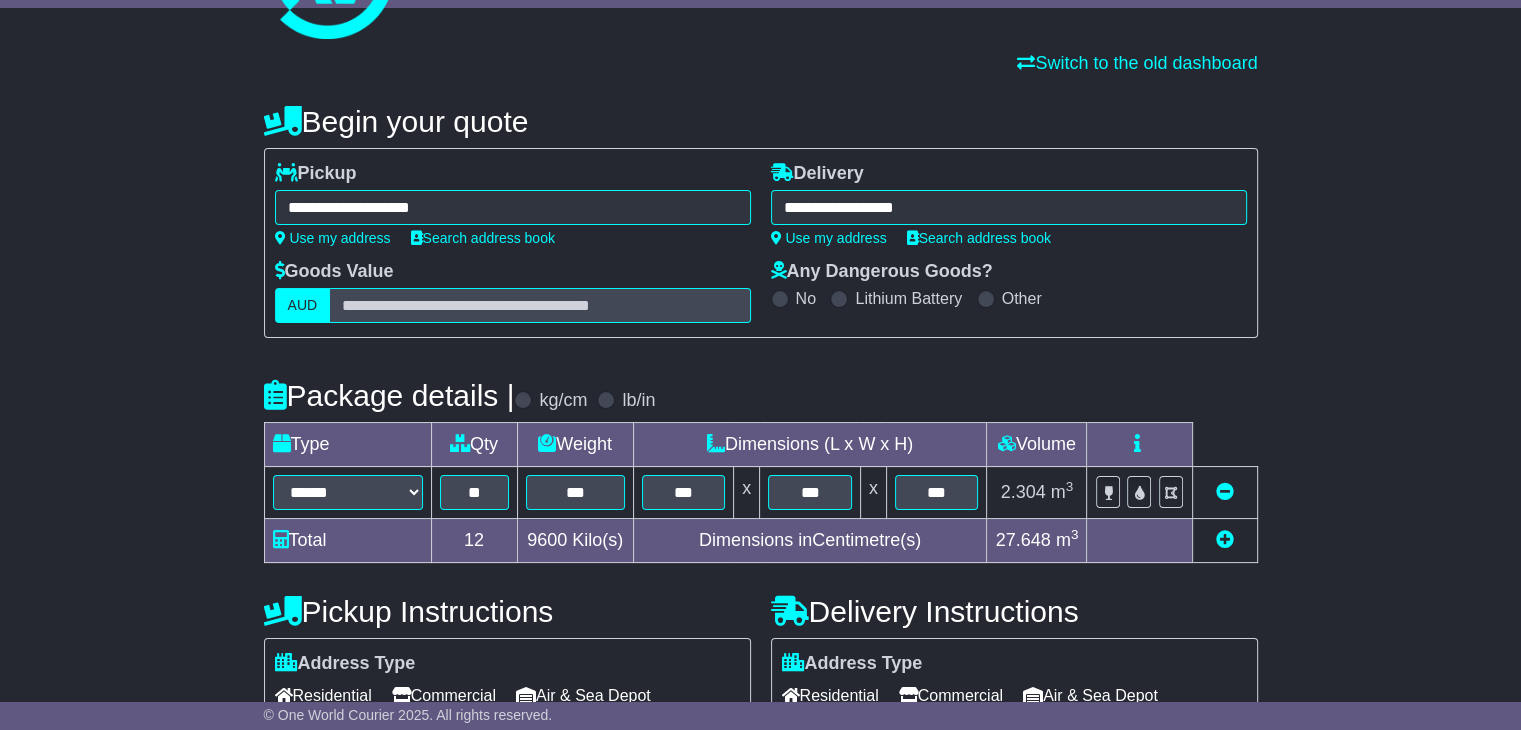 scroll, scrollTop: 505, scrollLeft: 0, axis: vertical 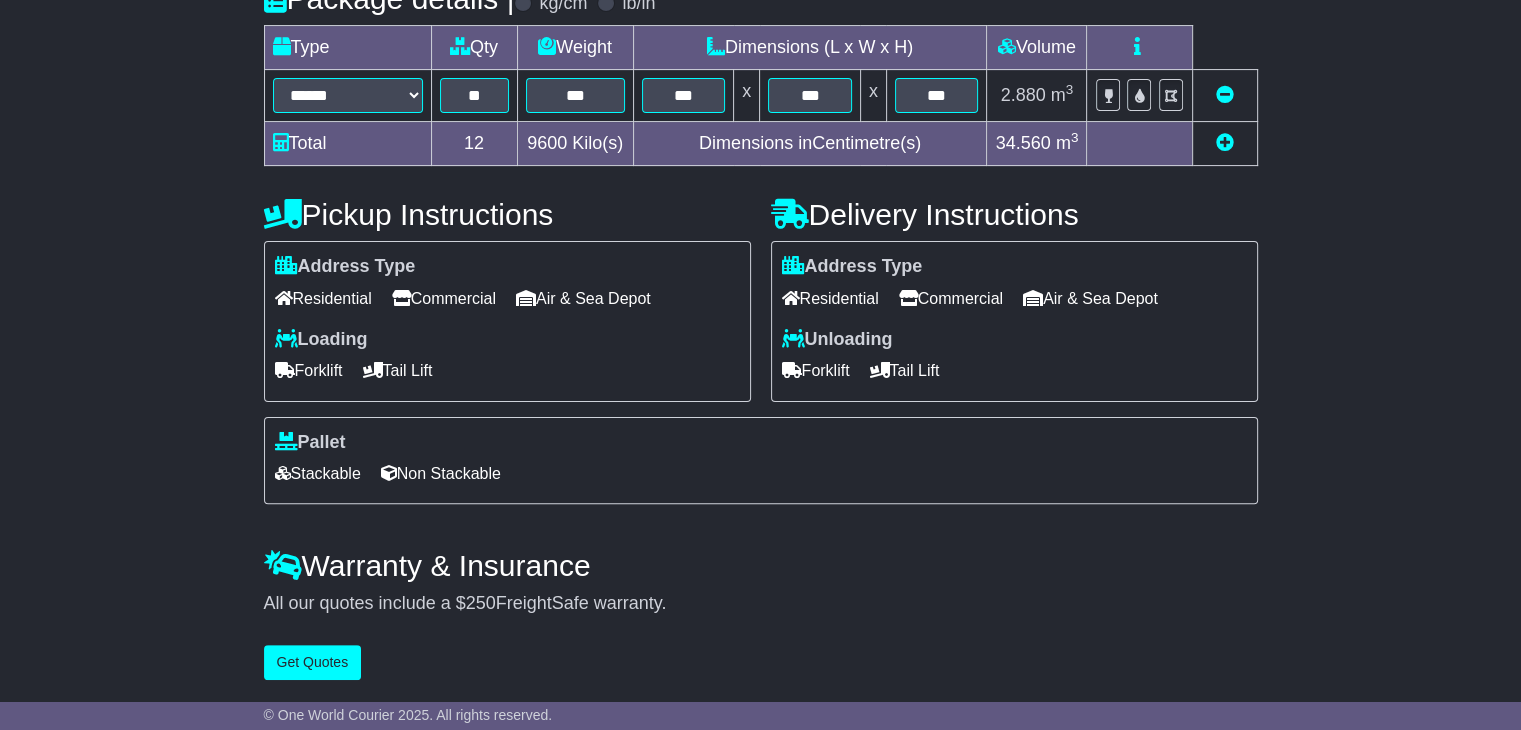 click on "Commercial" at bounding box center (444, 298) 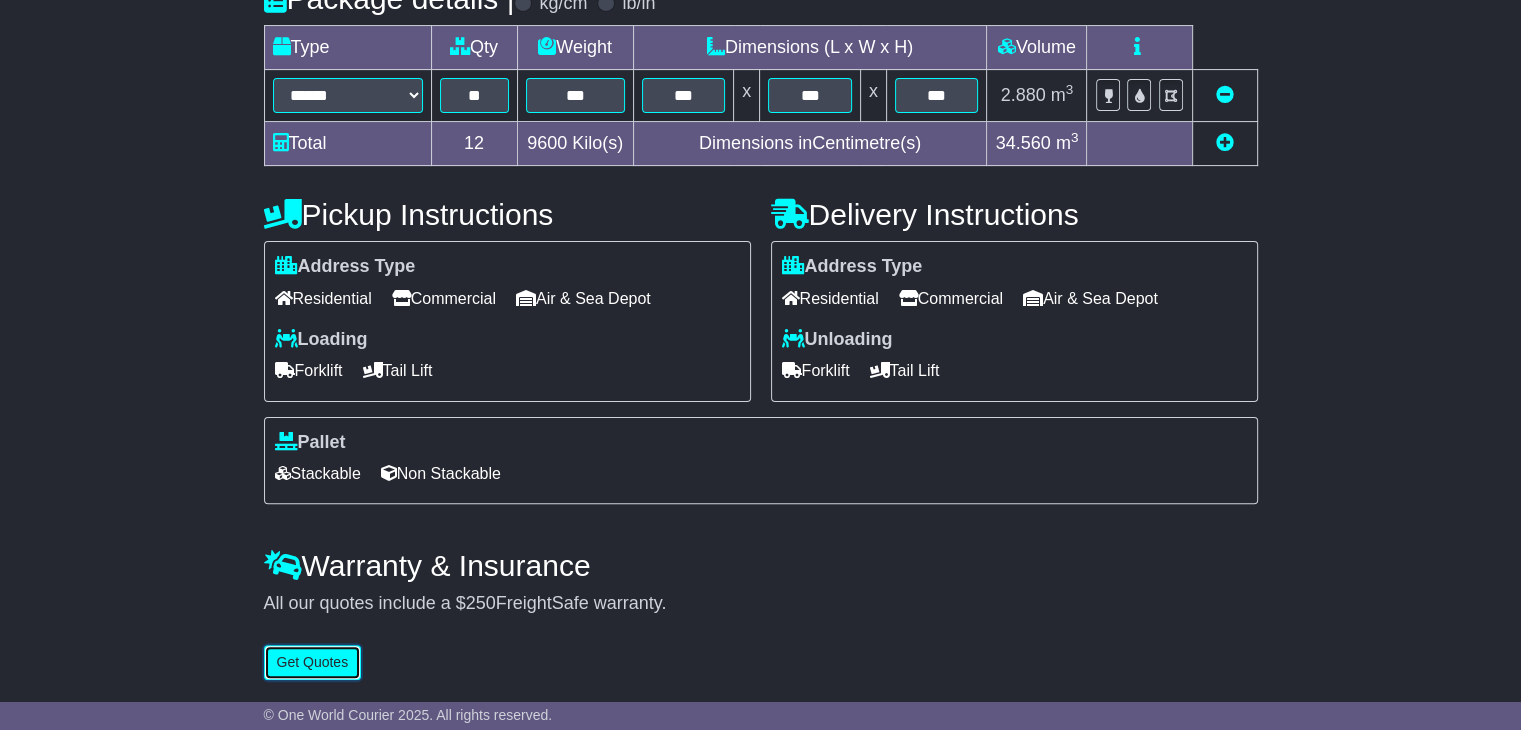 click on "Get Quotes" at bounding box center (313, 662) 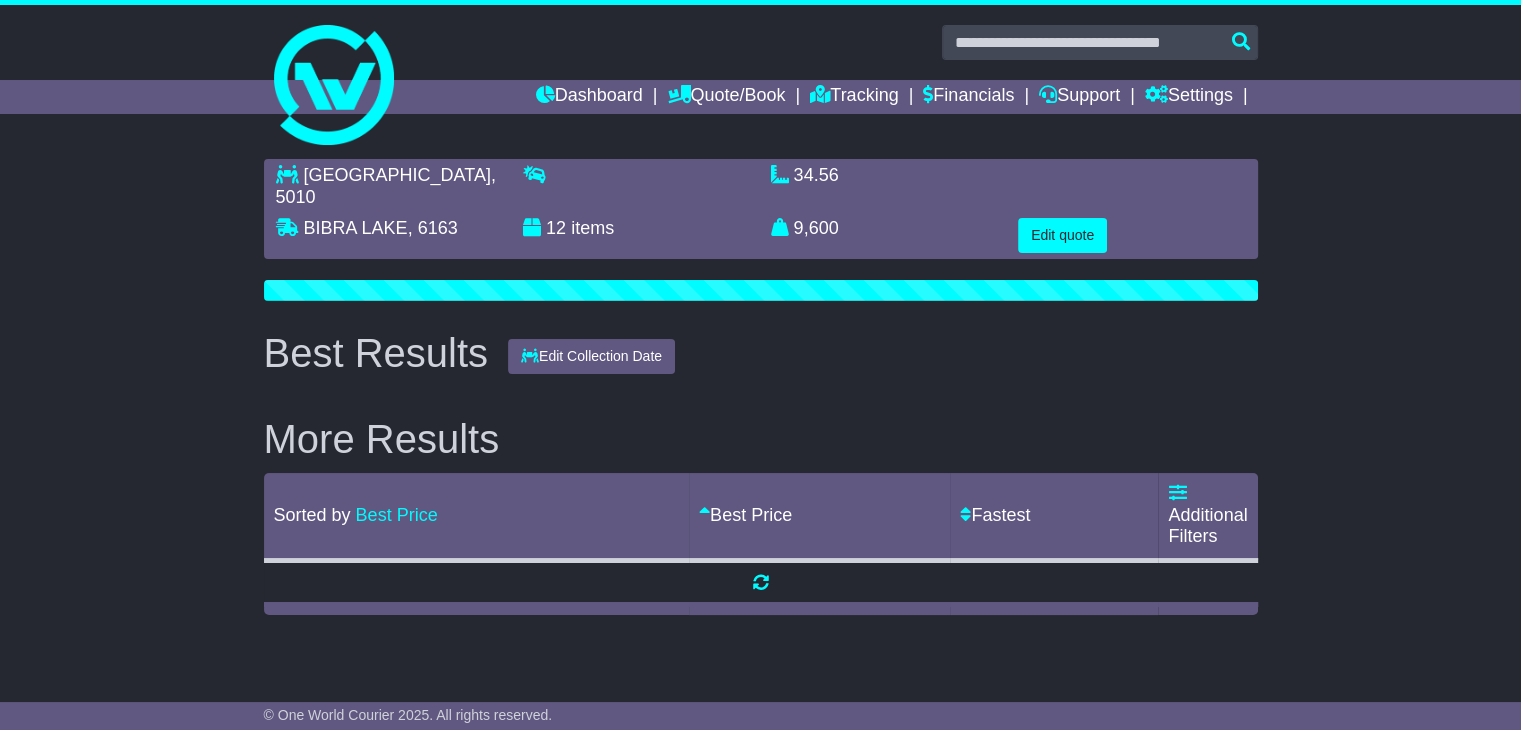scroll, scrollTop: 0, scrollLeft: 0, axis: both 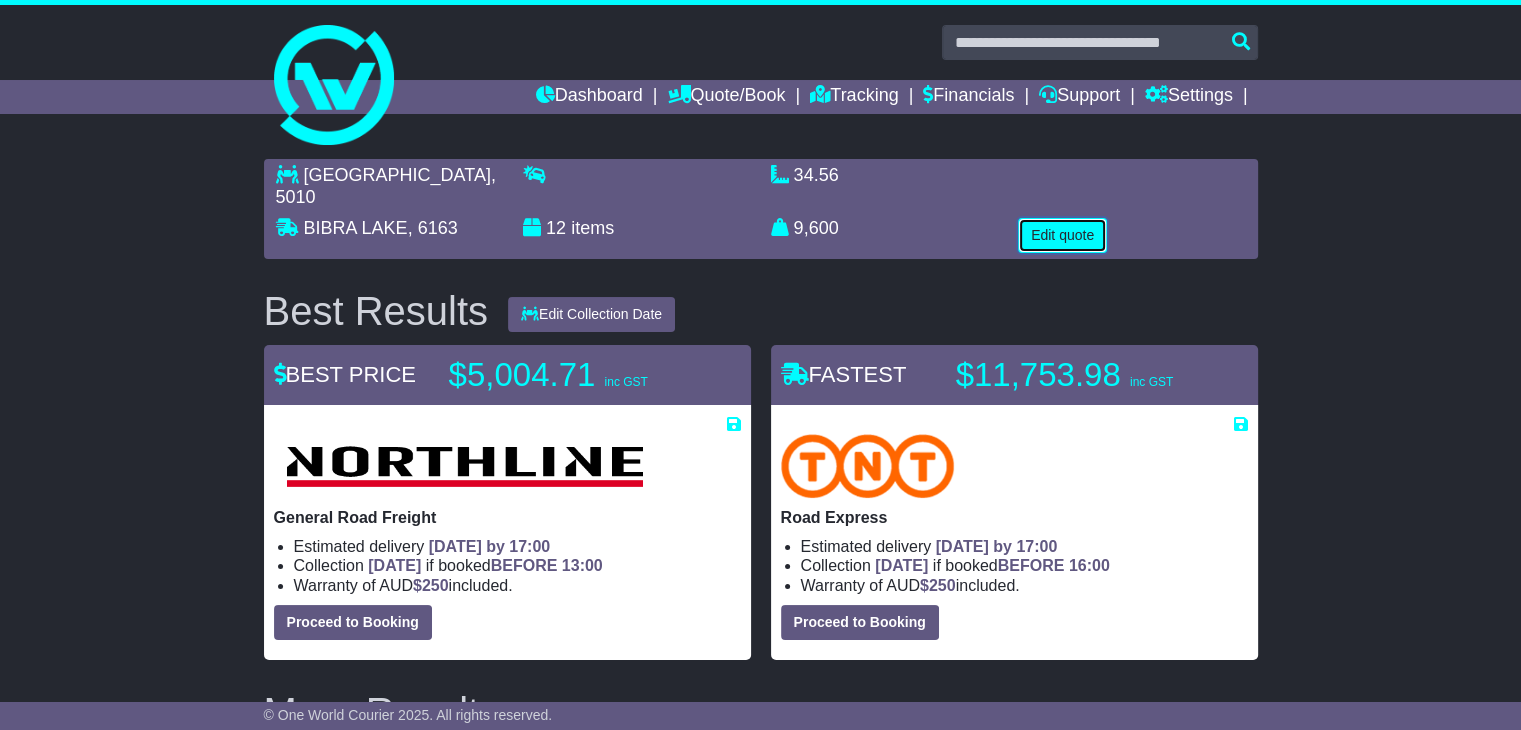 click on "Edit quote" at bounding box center [1062, 235] 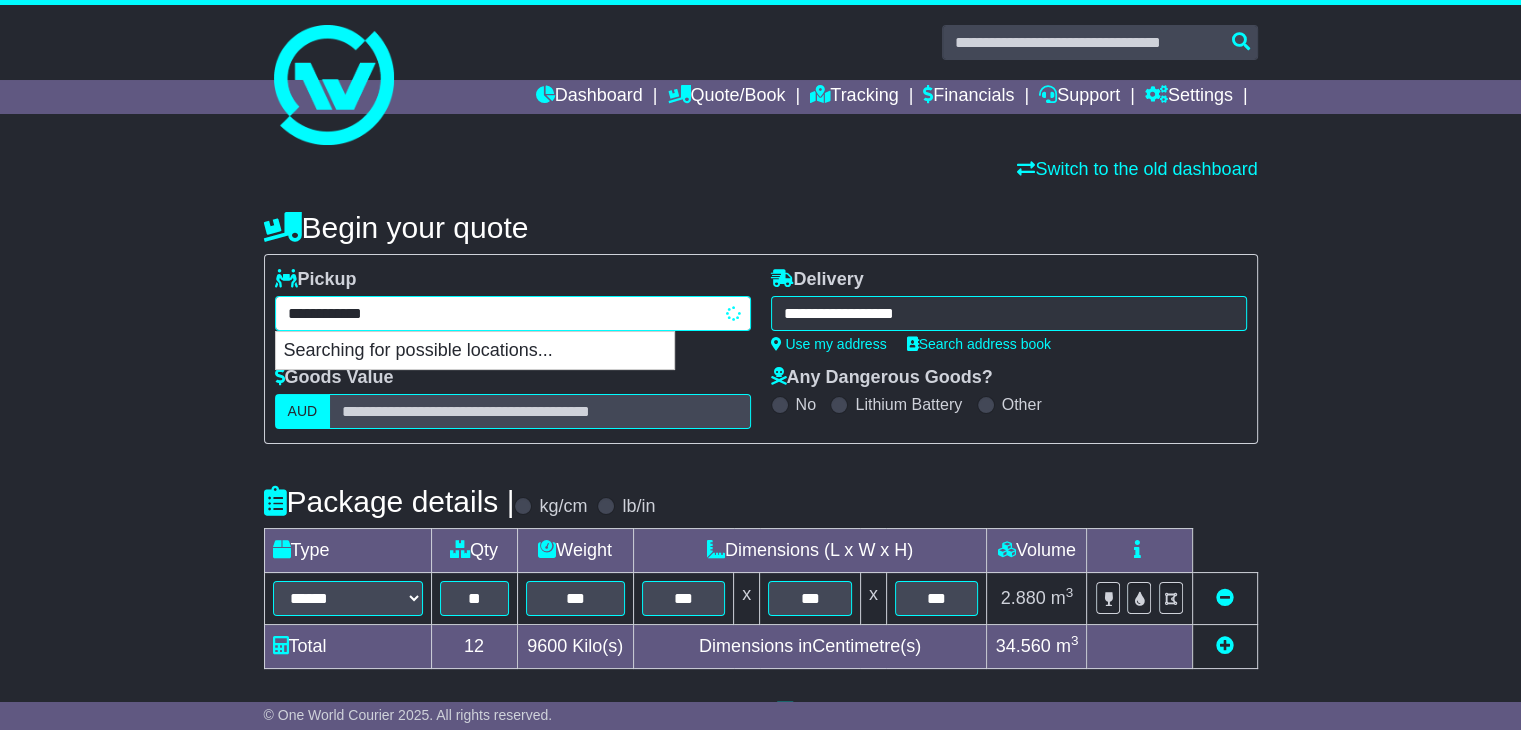 click on "**********" at bounding box center [513, 313] 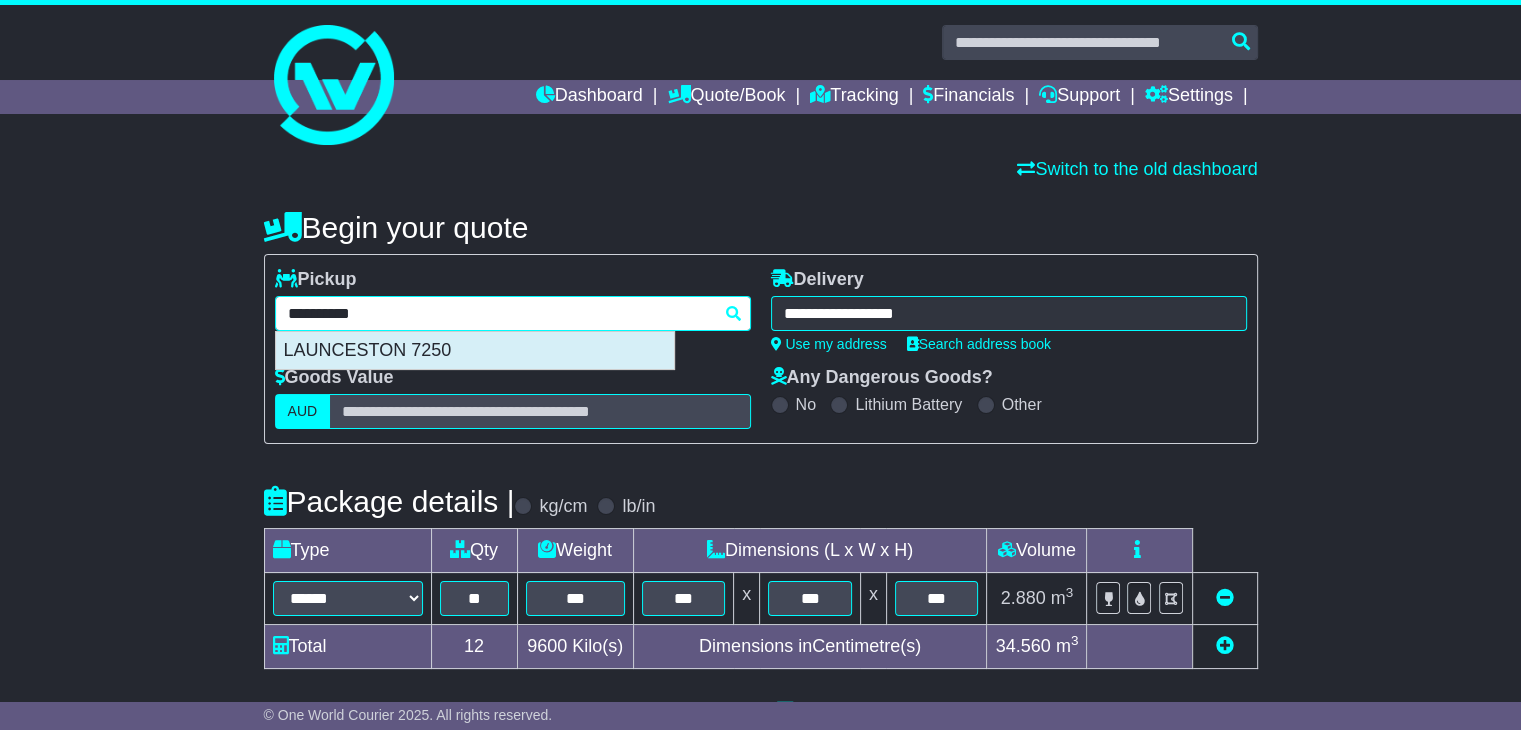 click on "LAUNCESTON 7250" at bounding box center [475, 351] 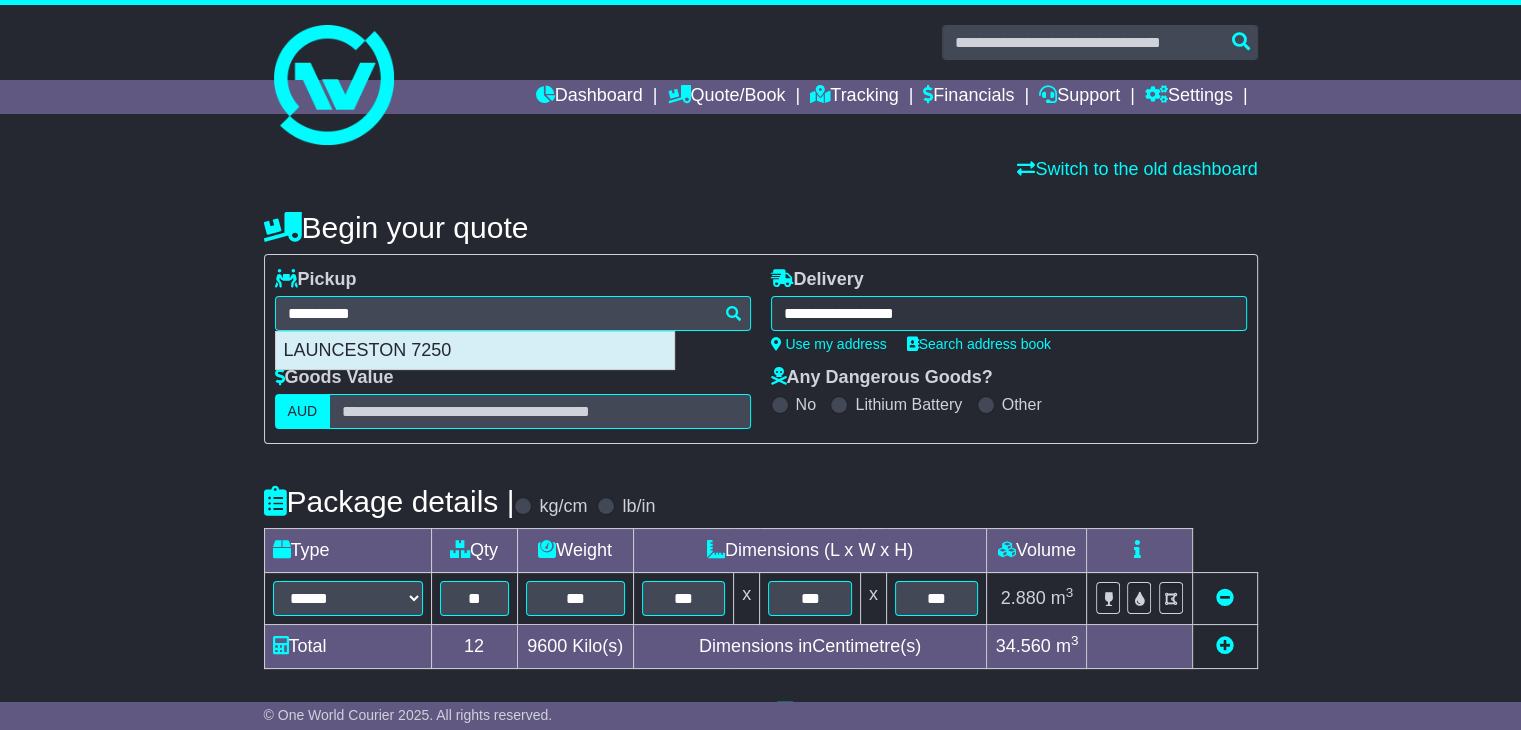 type on "**********" 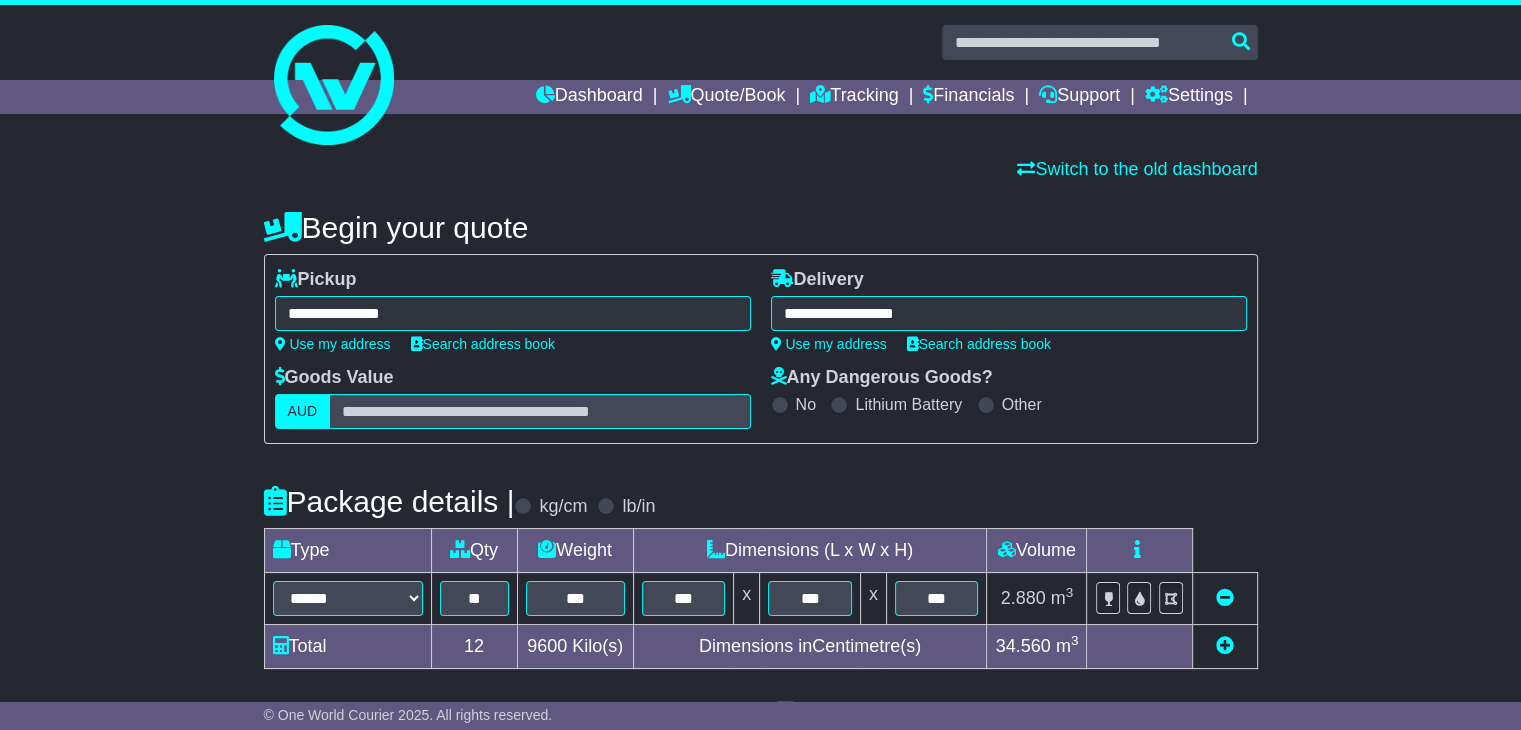 click on "**********" at bounding box center [1009, 313] 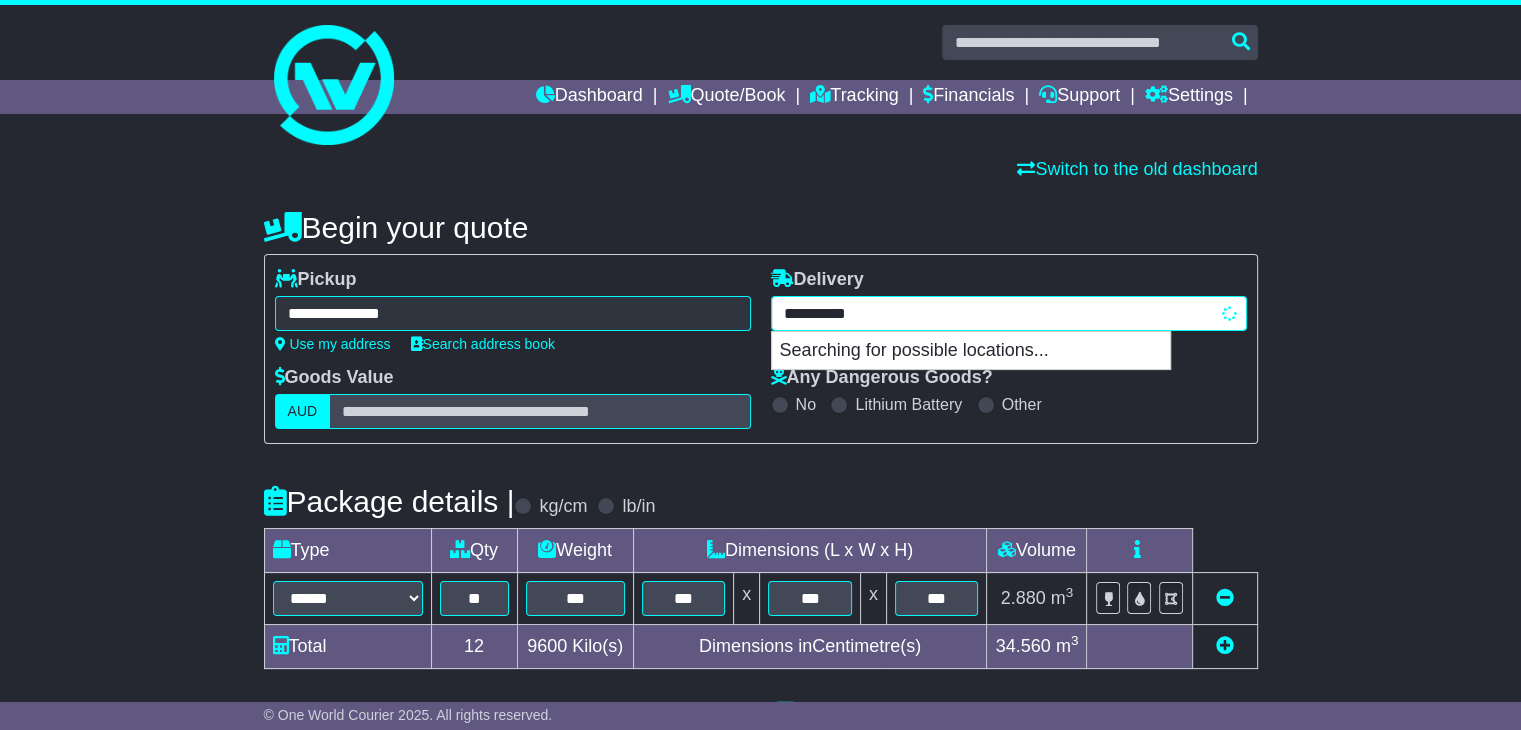 paste 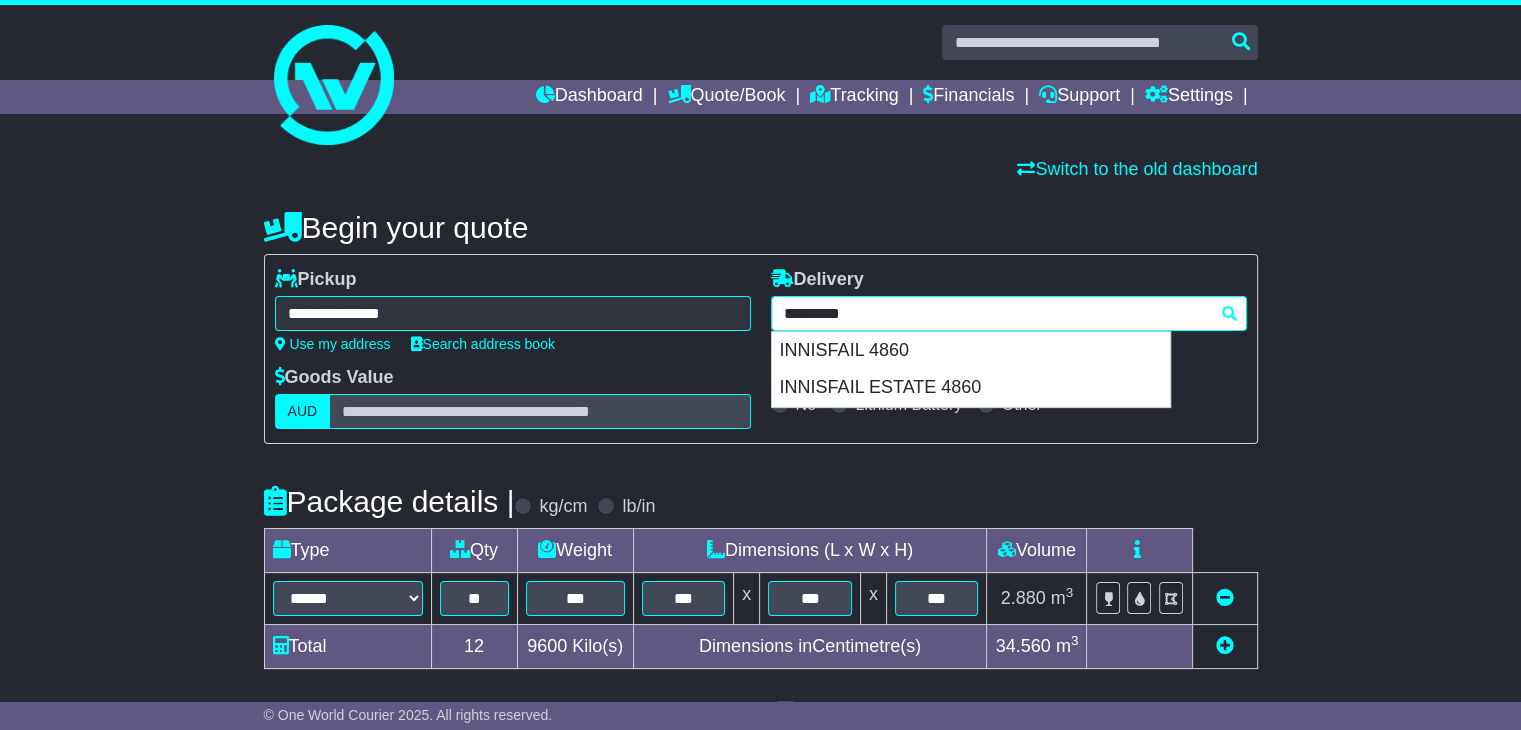 click on "INNISFAIL 4860" at bounding box center [971, 351] 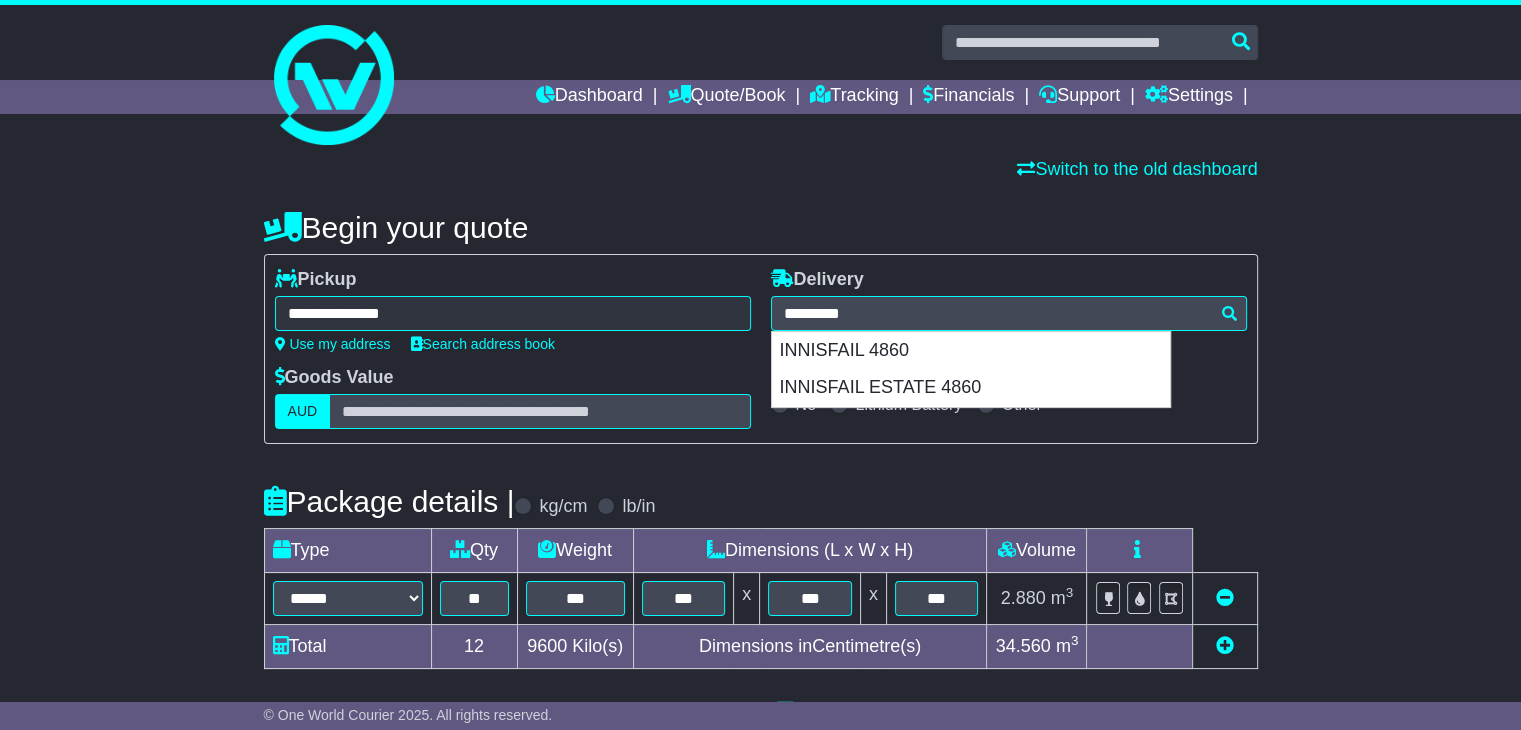 type on "**********" 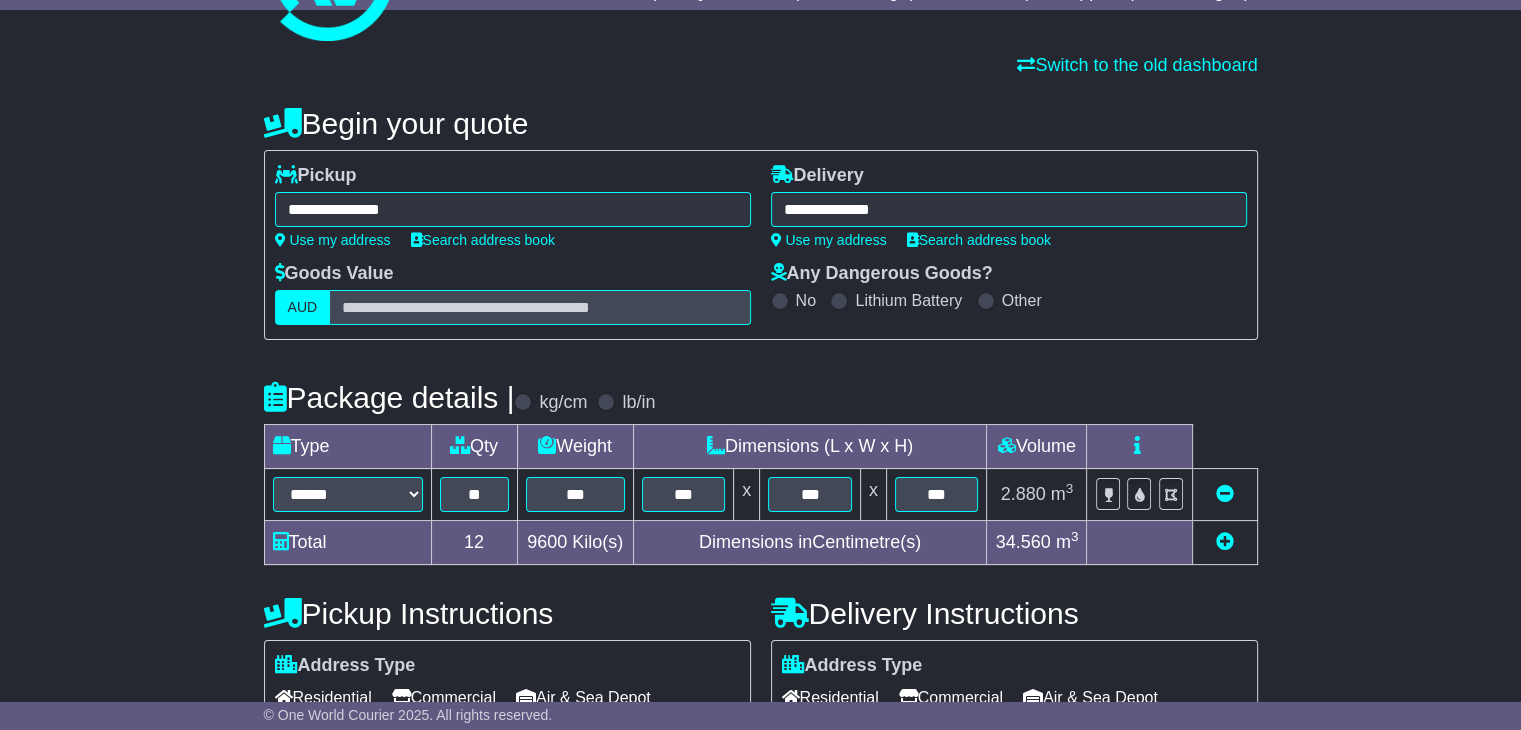 scroll, scrollTop: 106, scrollLeft: 0, axis: vertical 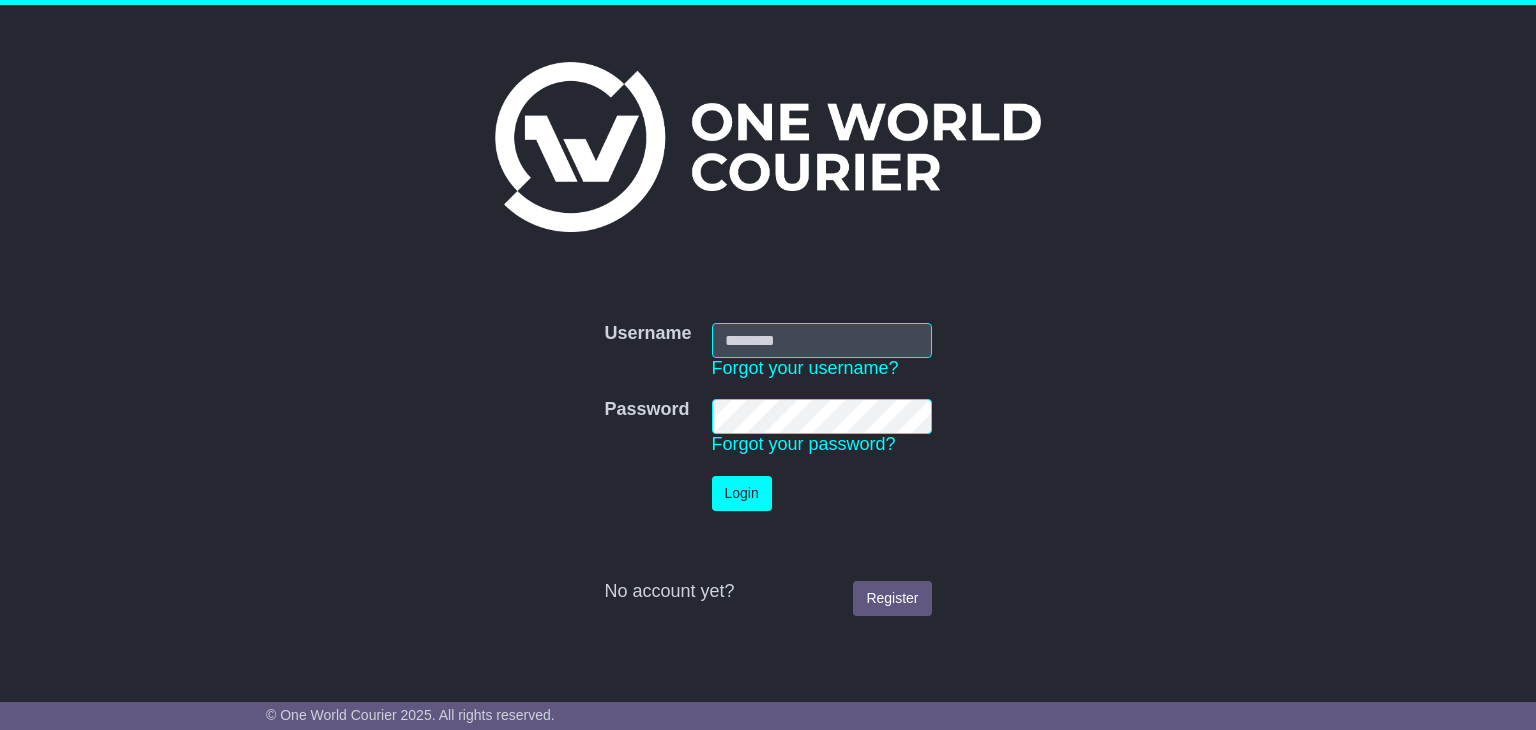 click on "Username" at bounding box center (822, 340) 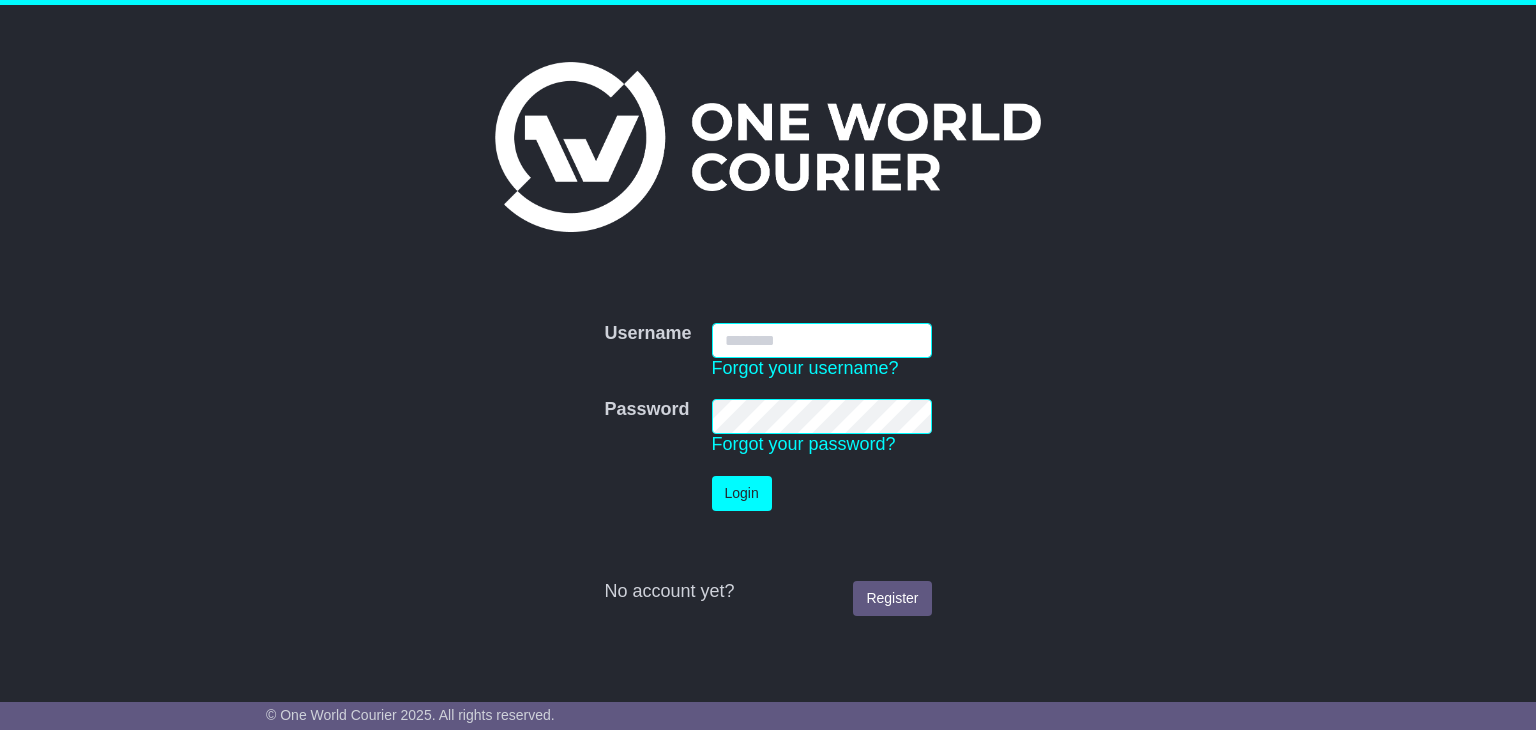 type on "**********" 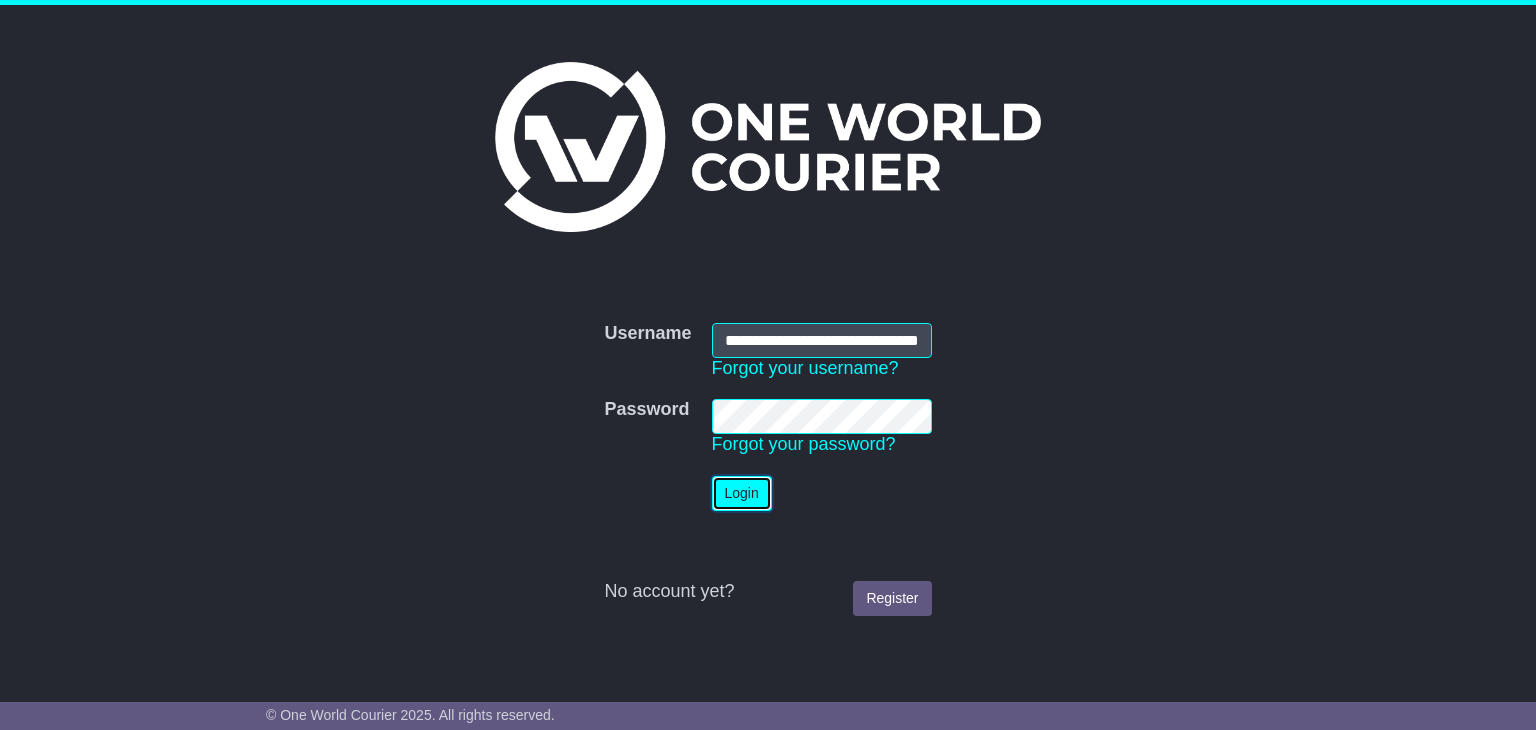 click on "Login" at bounding box center (742, 493) 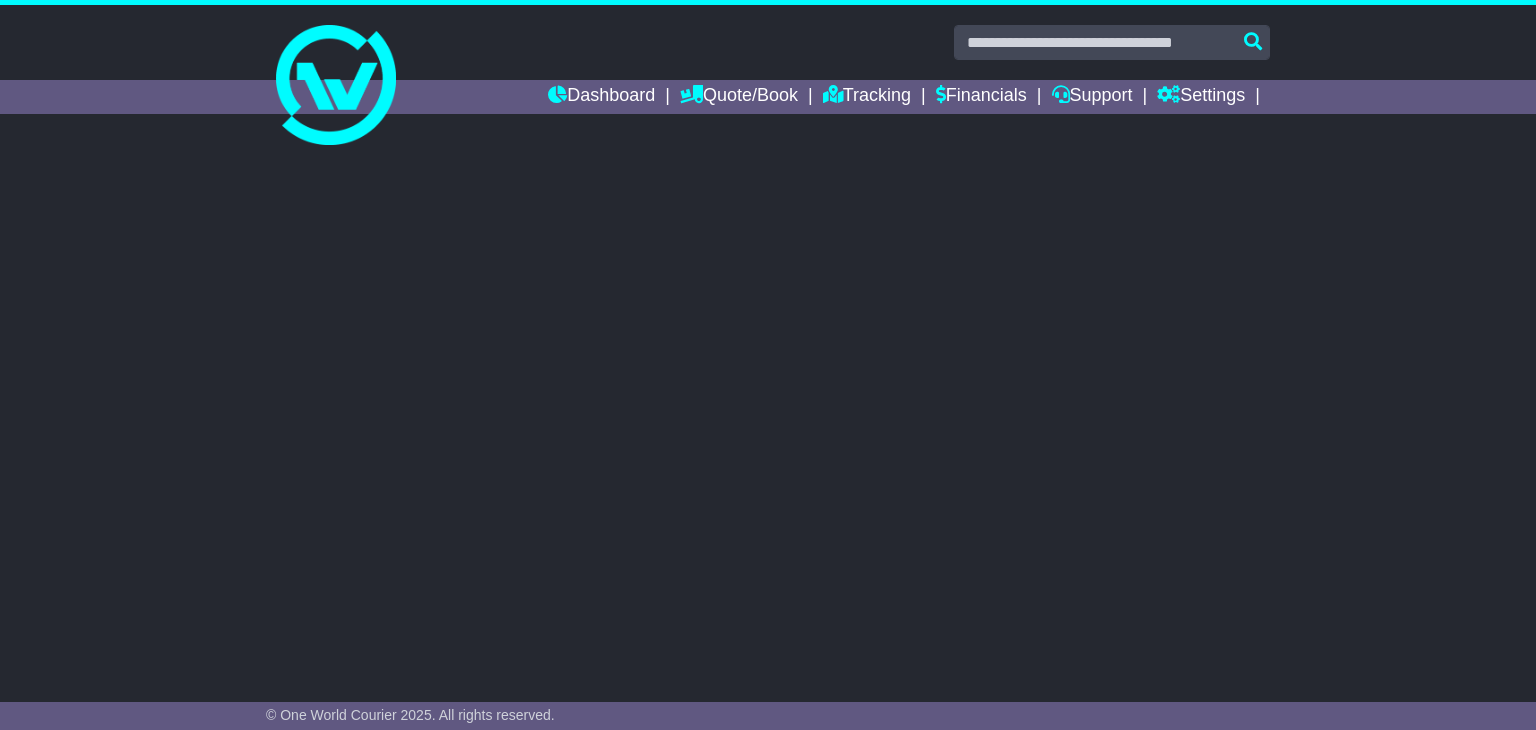 scroll, scrollTop: 0, scrollLeft: 0, axis: both 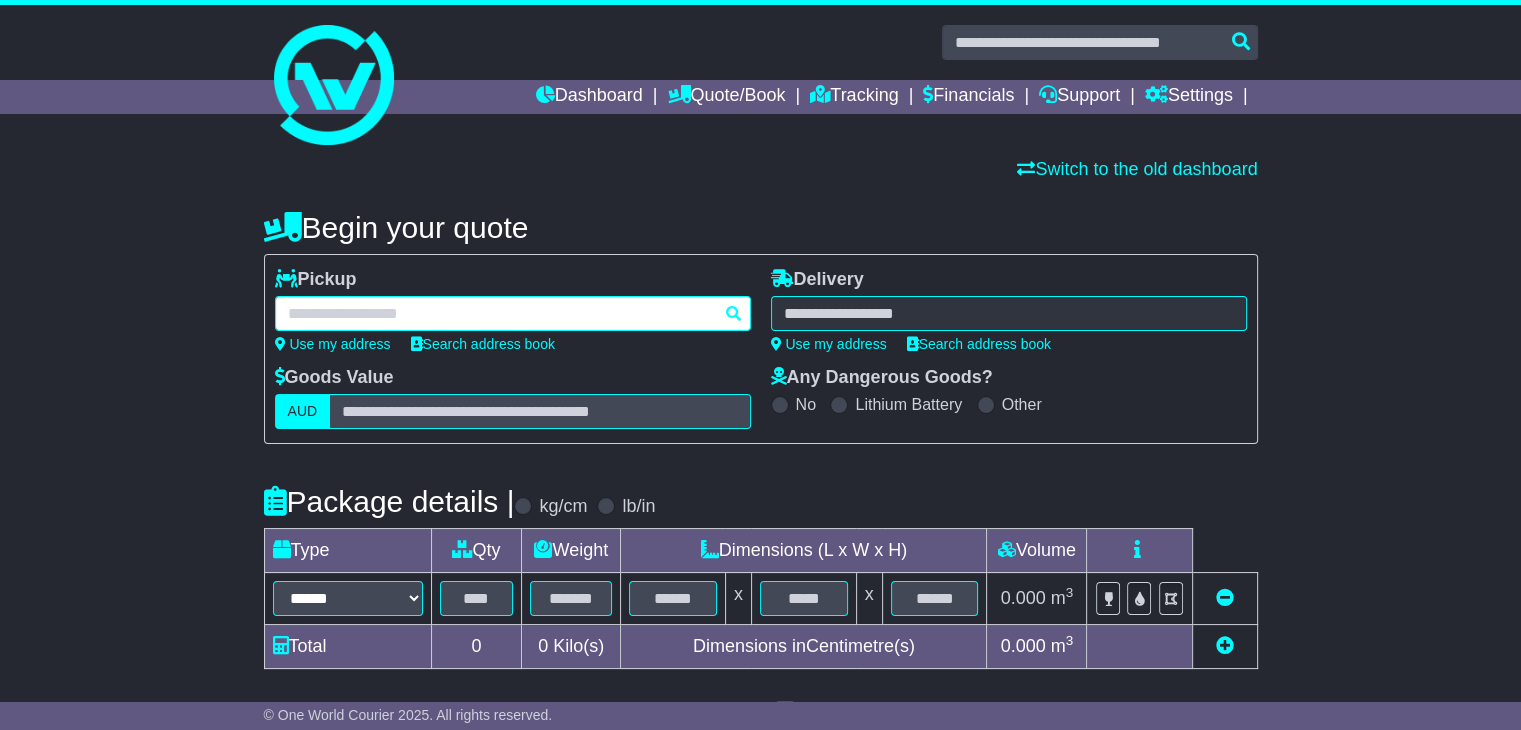 click at bounding box center (513, 313) 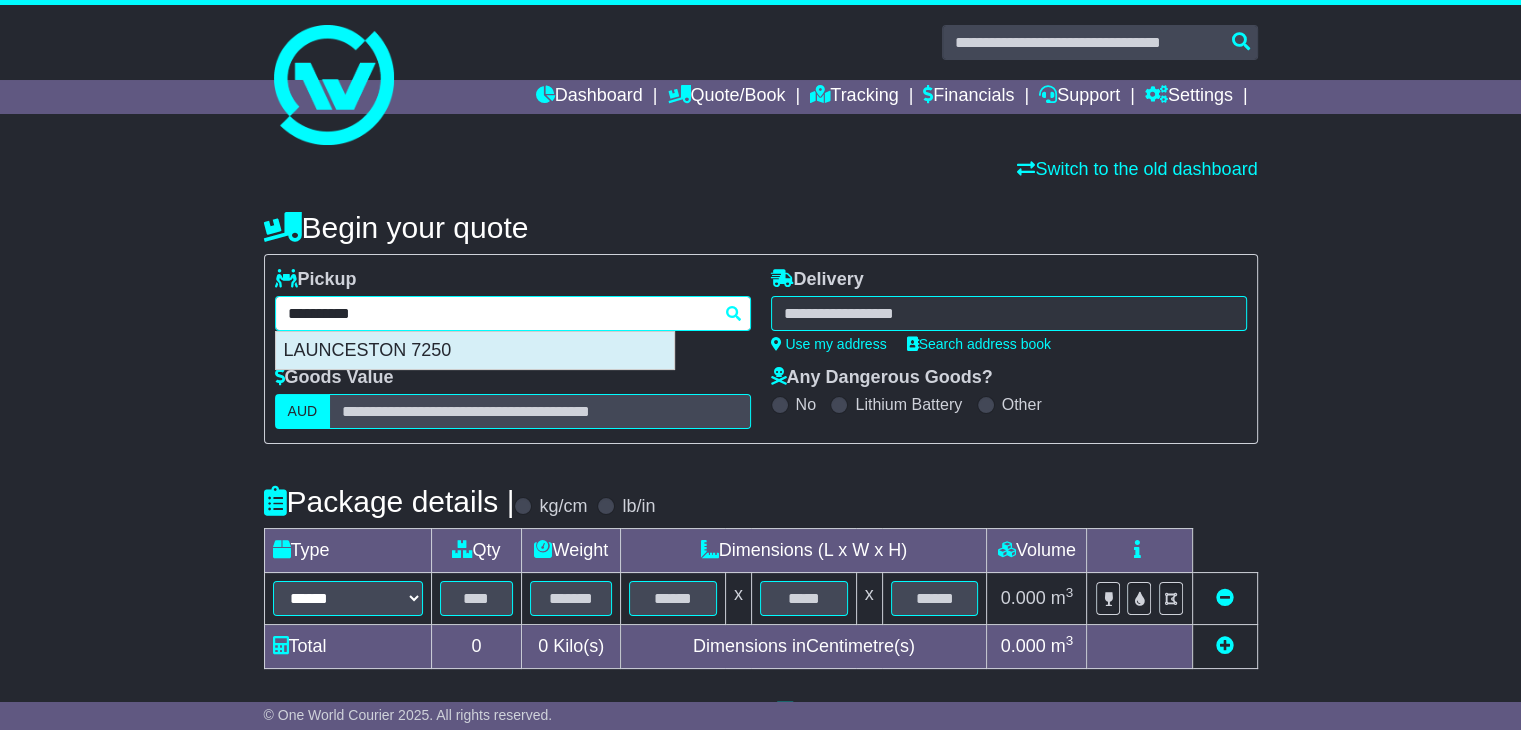 click on "LAUNCESTON 7250" at bounding box center [475, 351] 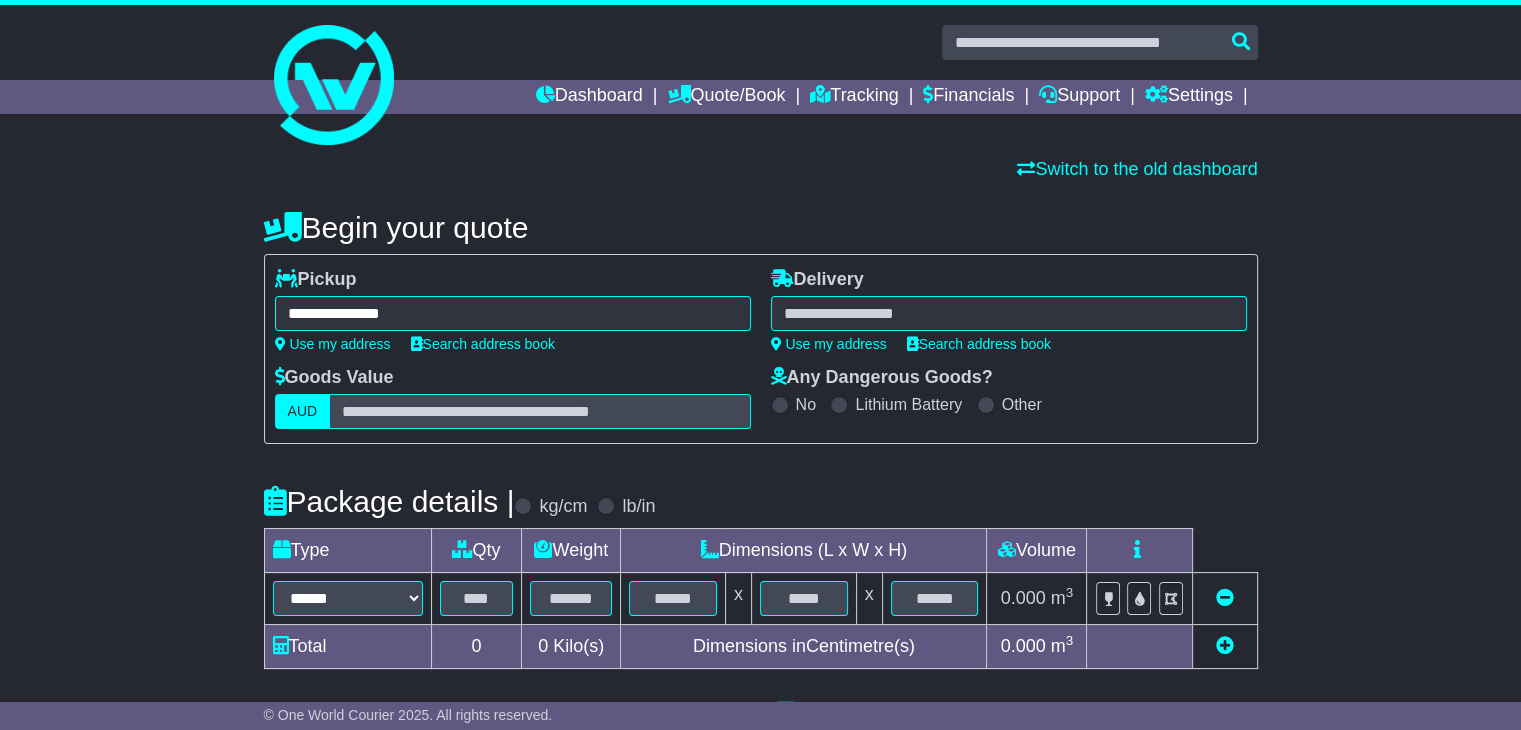 type on "**********" 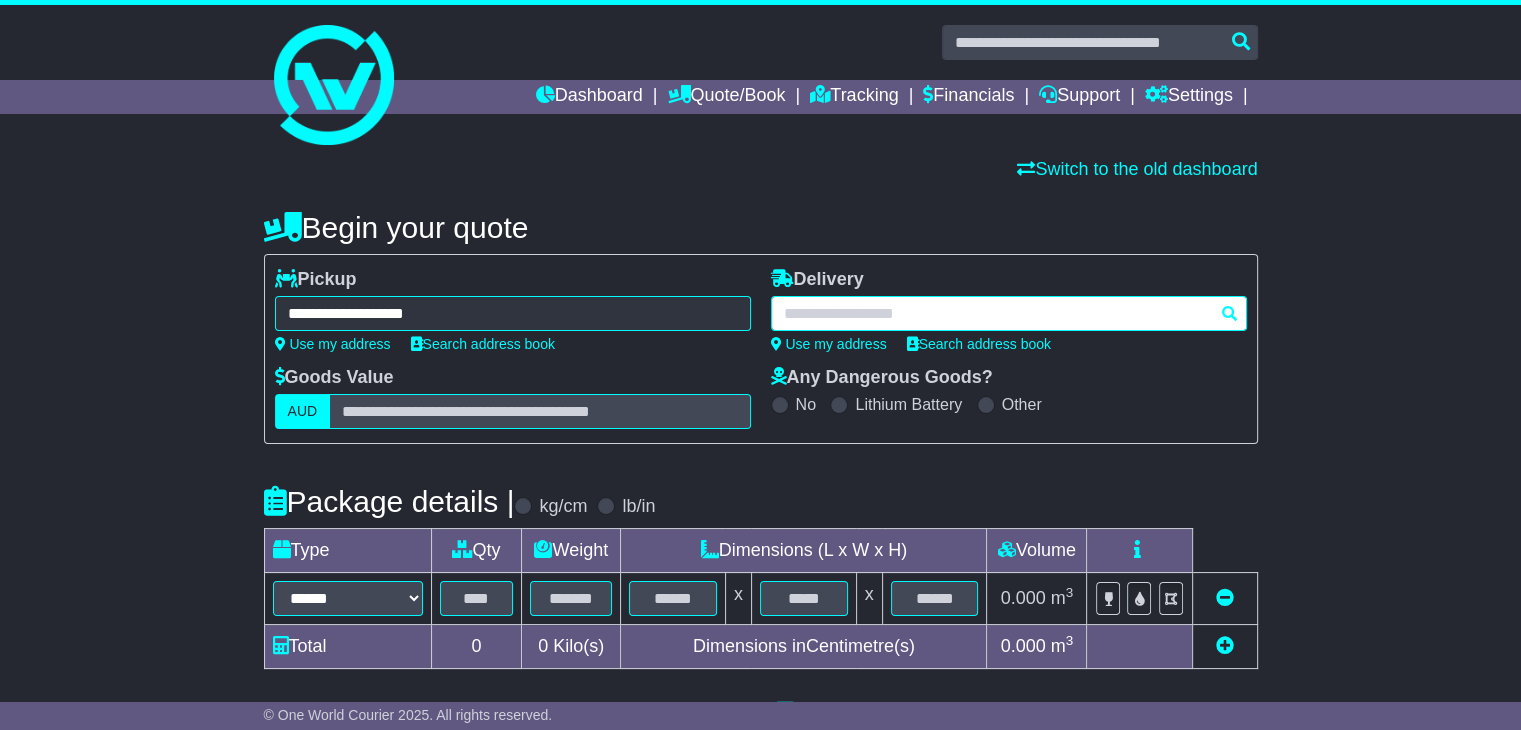 click at bounding box center [1009, 313] 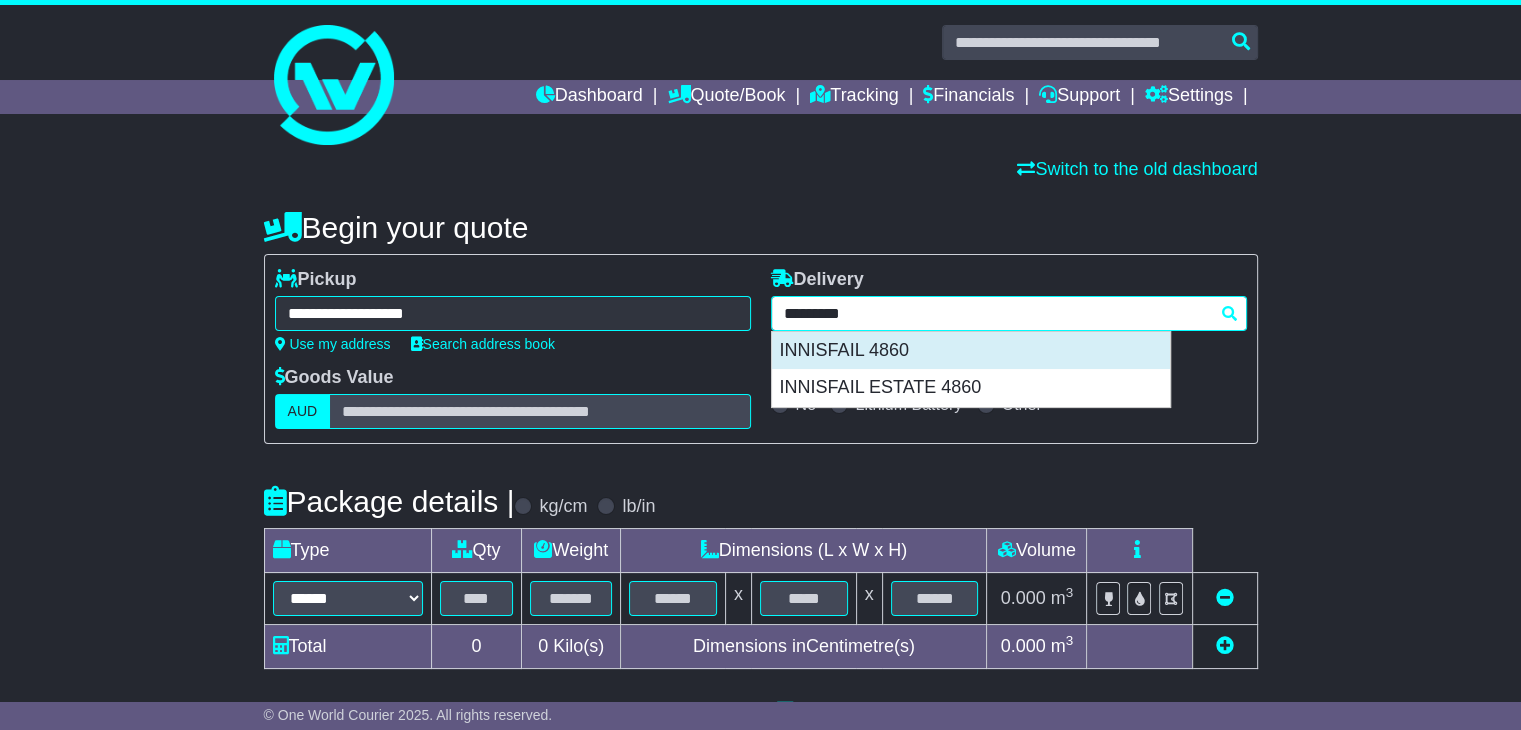 click on "INNISFAIL 4860" at bounding box center (971, 351) 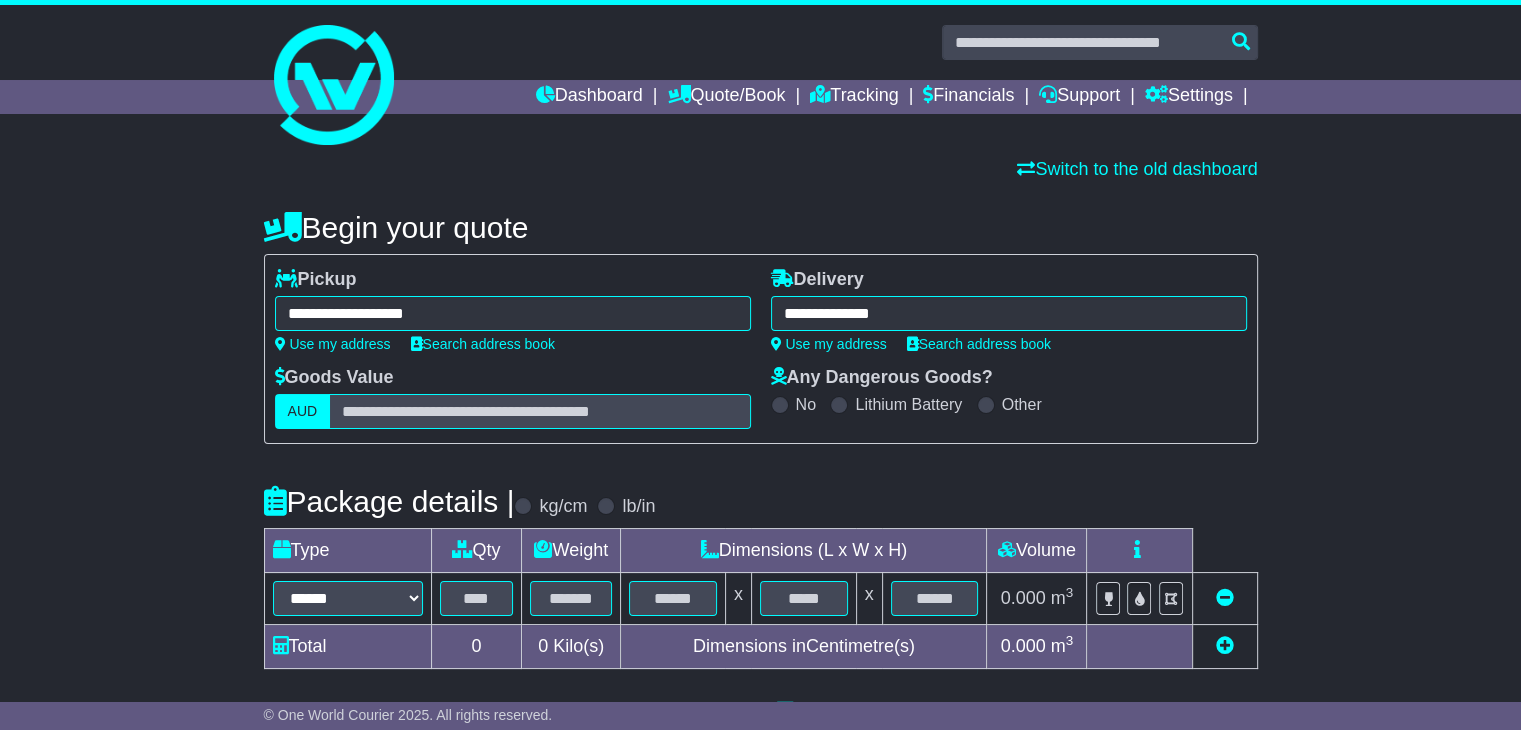 type on "**********" 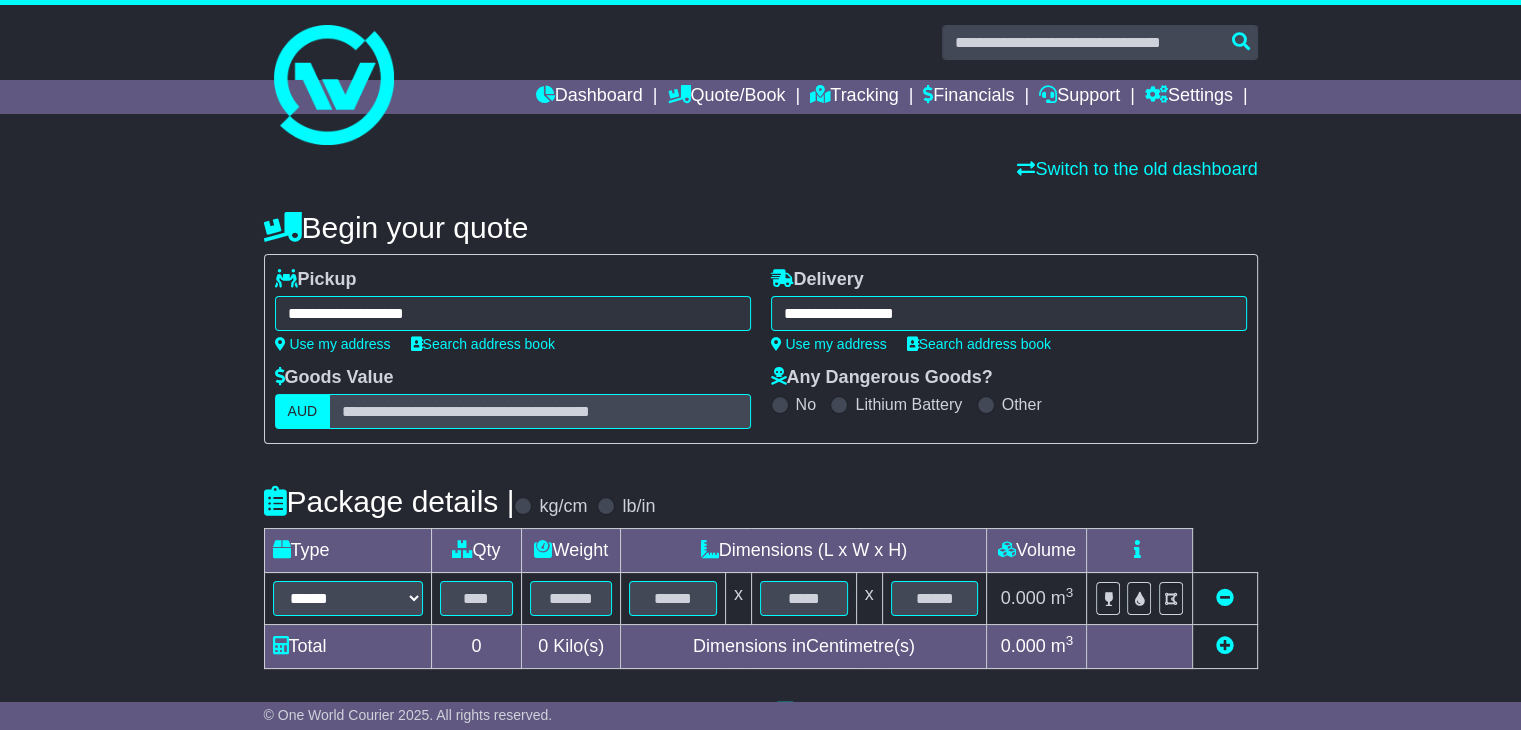 scroll, scrollTop: 182, scrollLeft: 0, axis: vertical 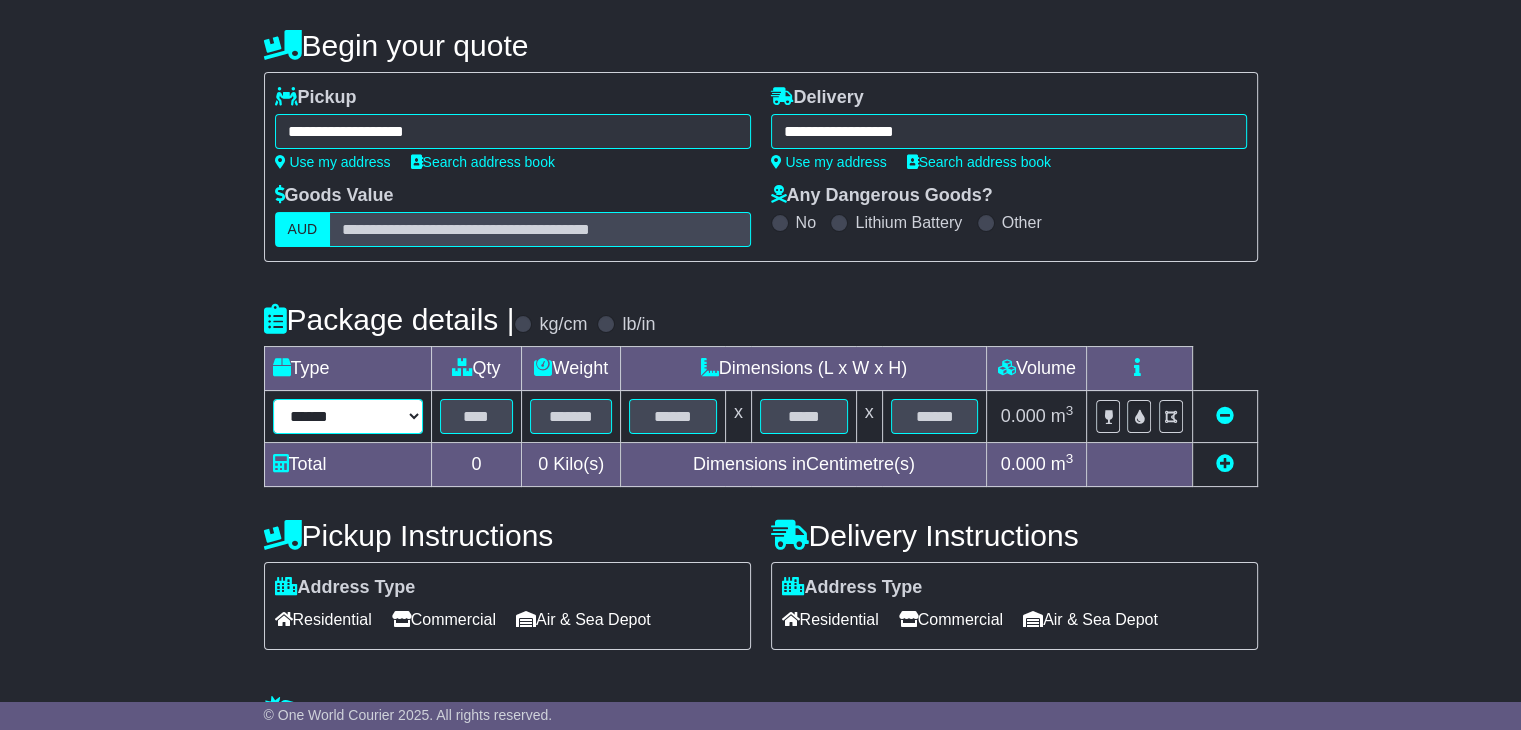 click on "****** ****** *** ******** ***** **** **** ****** *** *******" at bounding box center [348, 416] 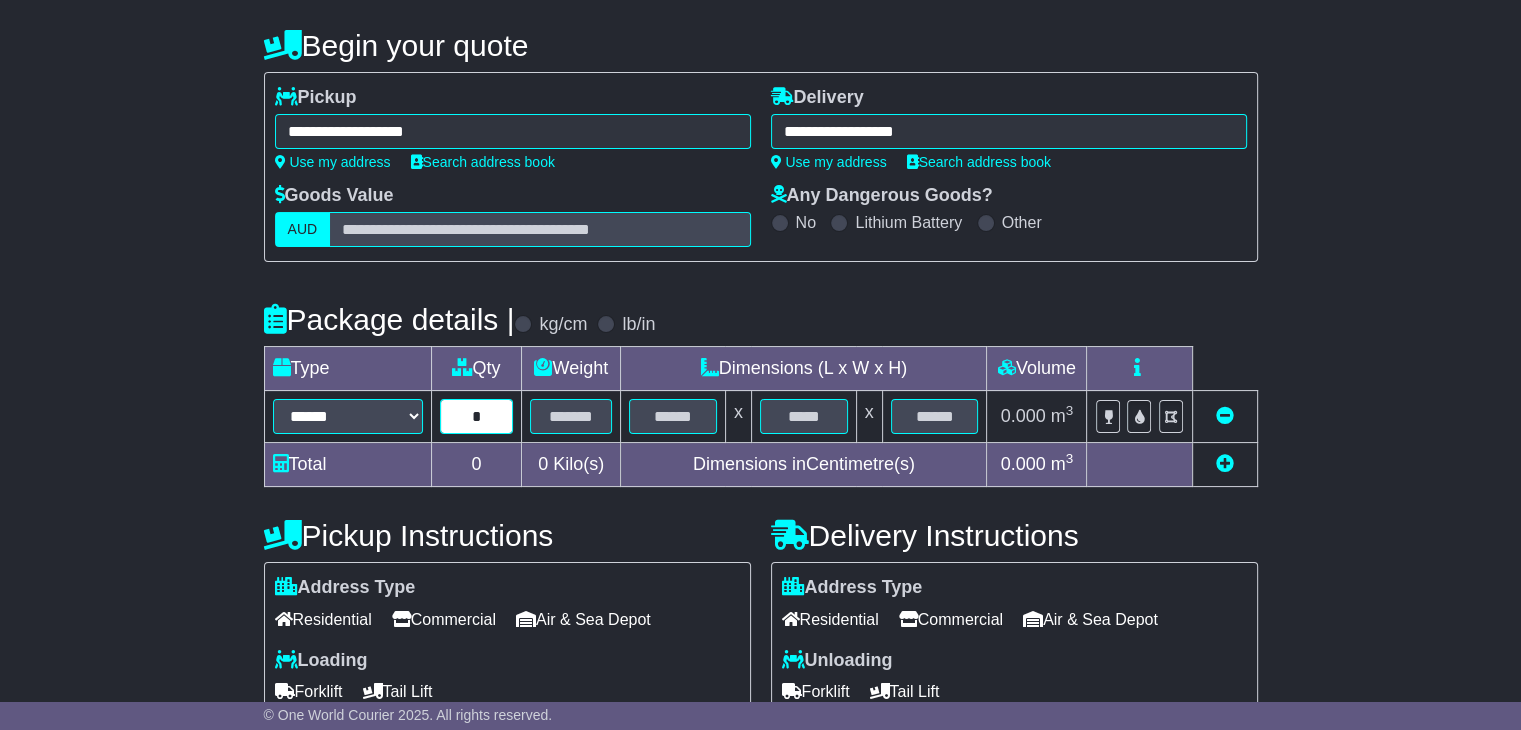 type on "*" 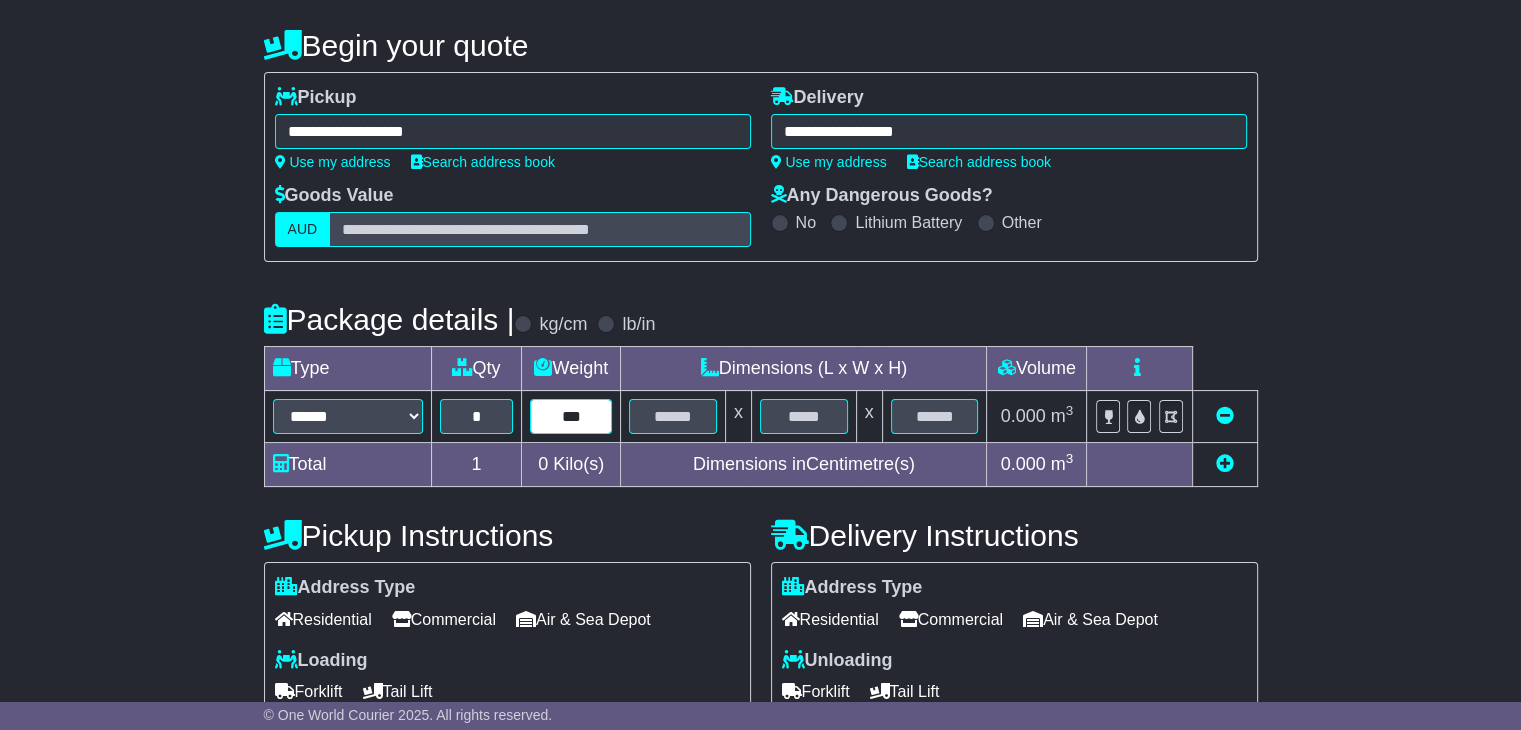 type on "***" 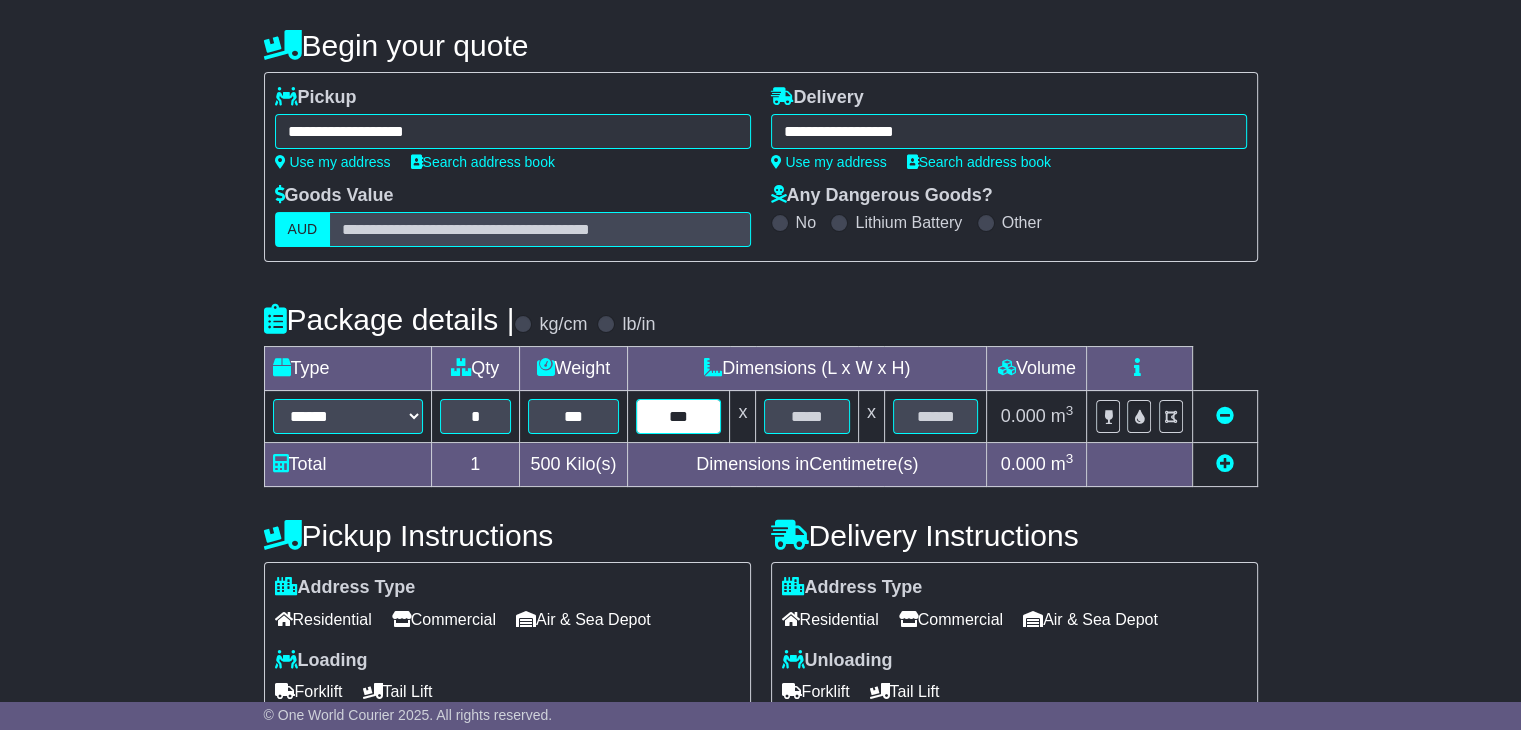type on "***" 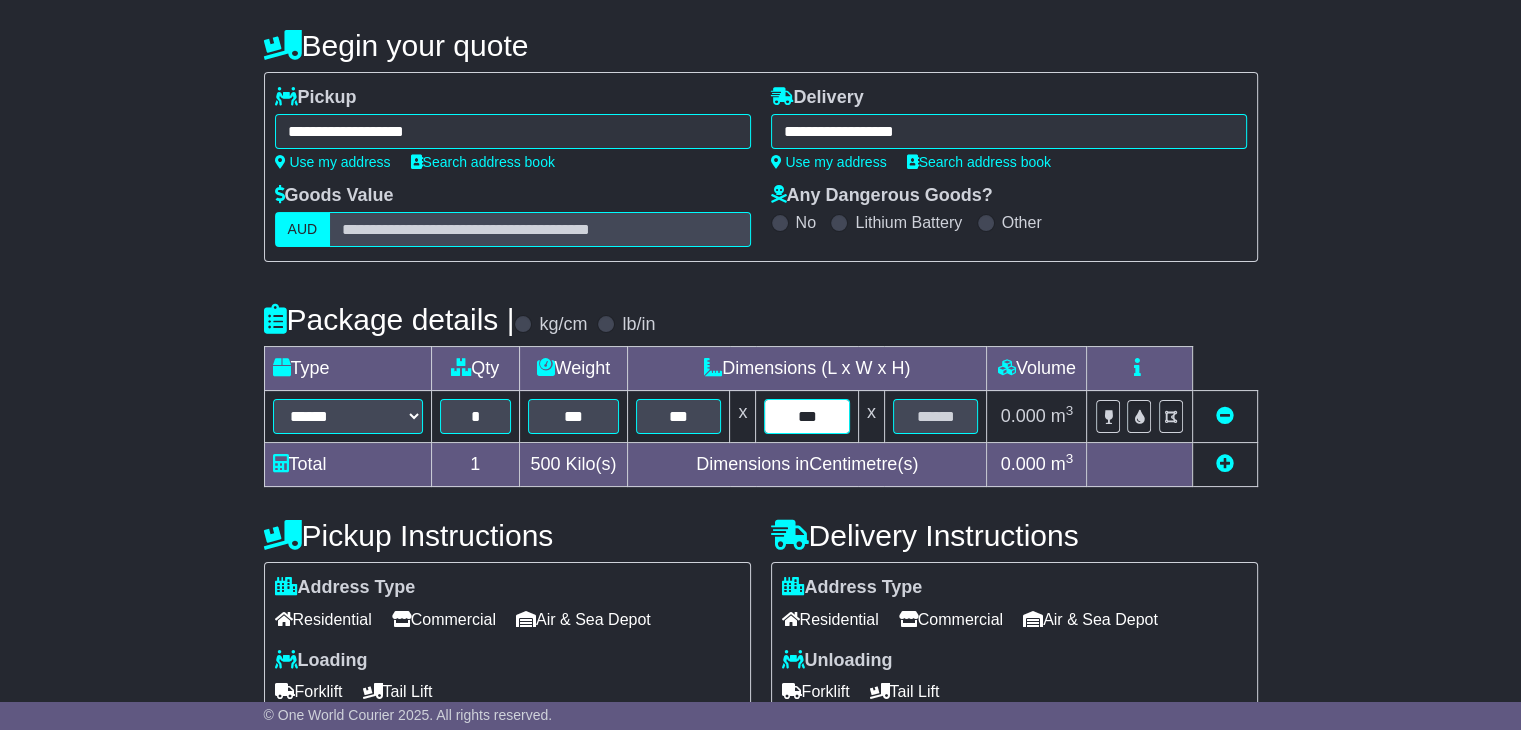 type on "***" 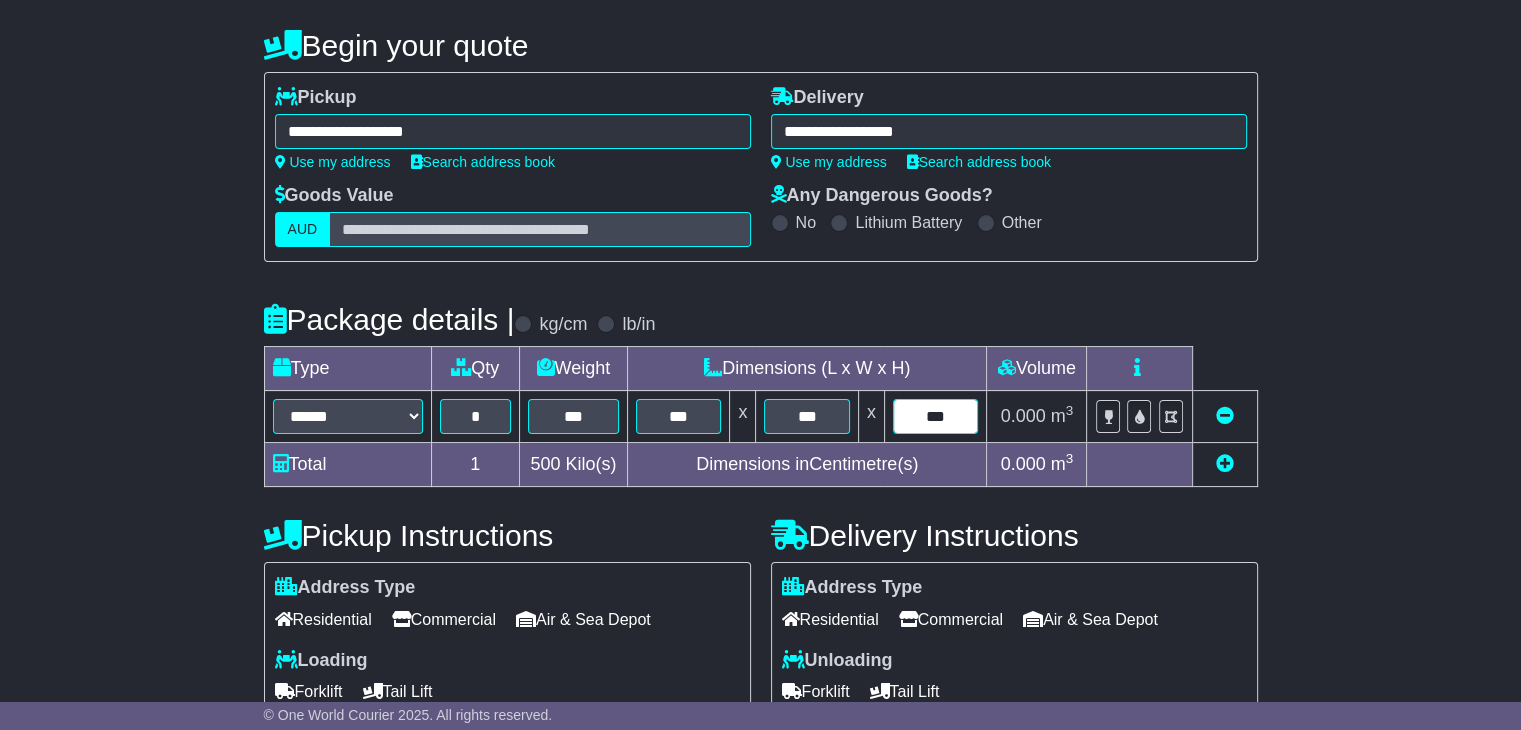 type on "***" 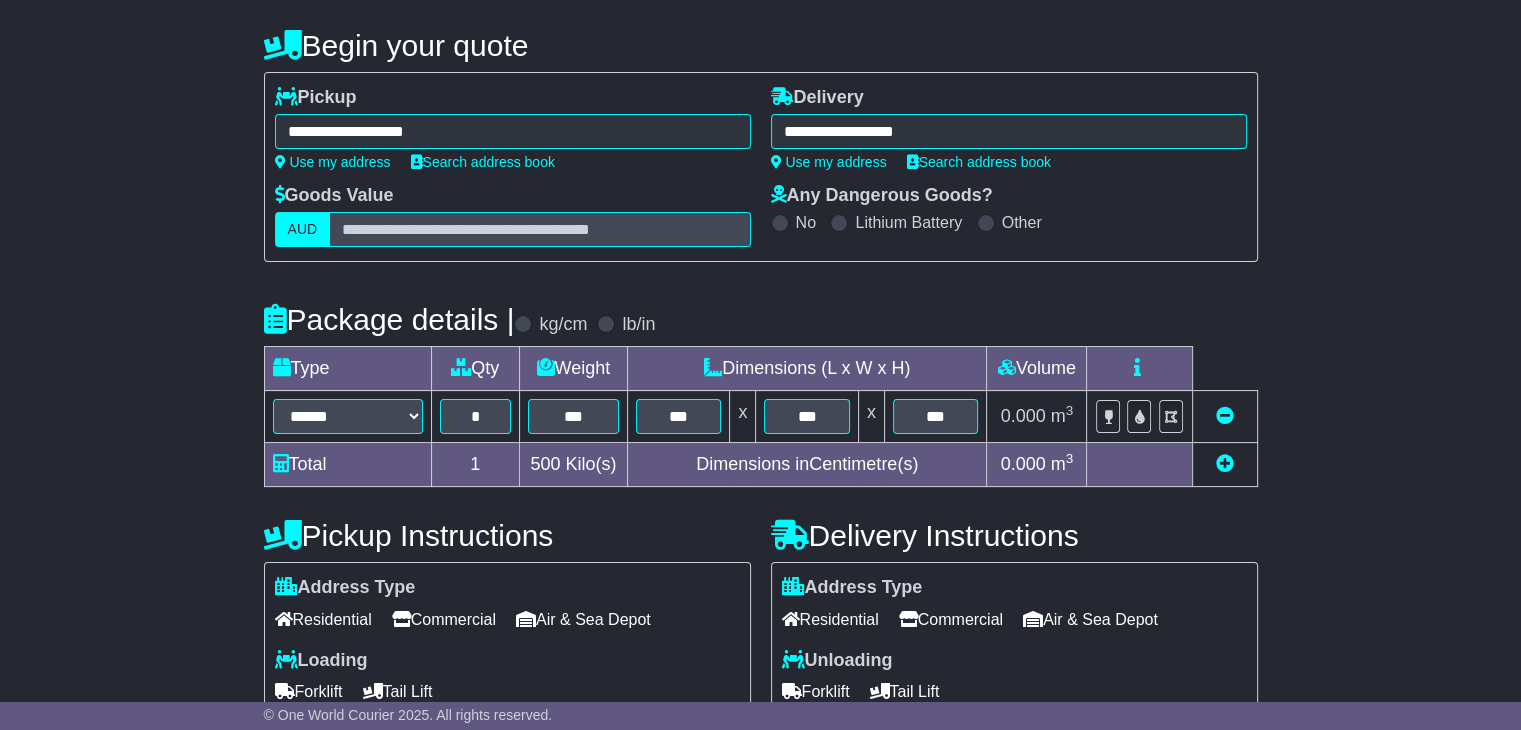 scroll, scrollTop: 500, scrollLeft: 0, axis: vertical 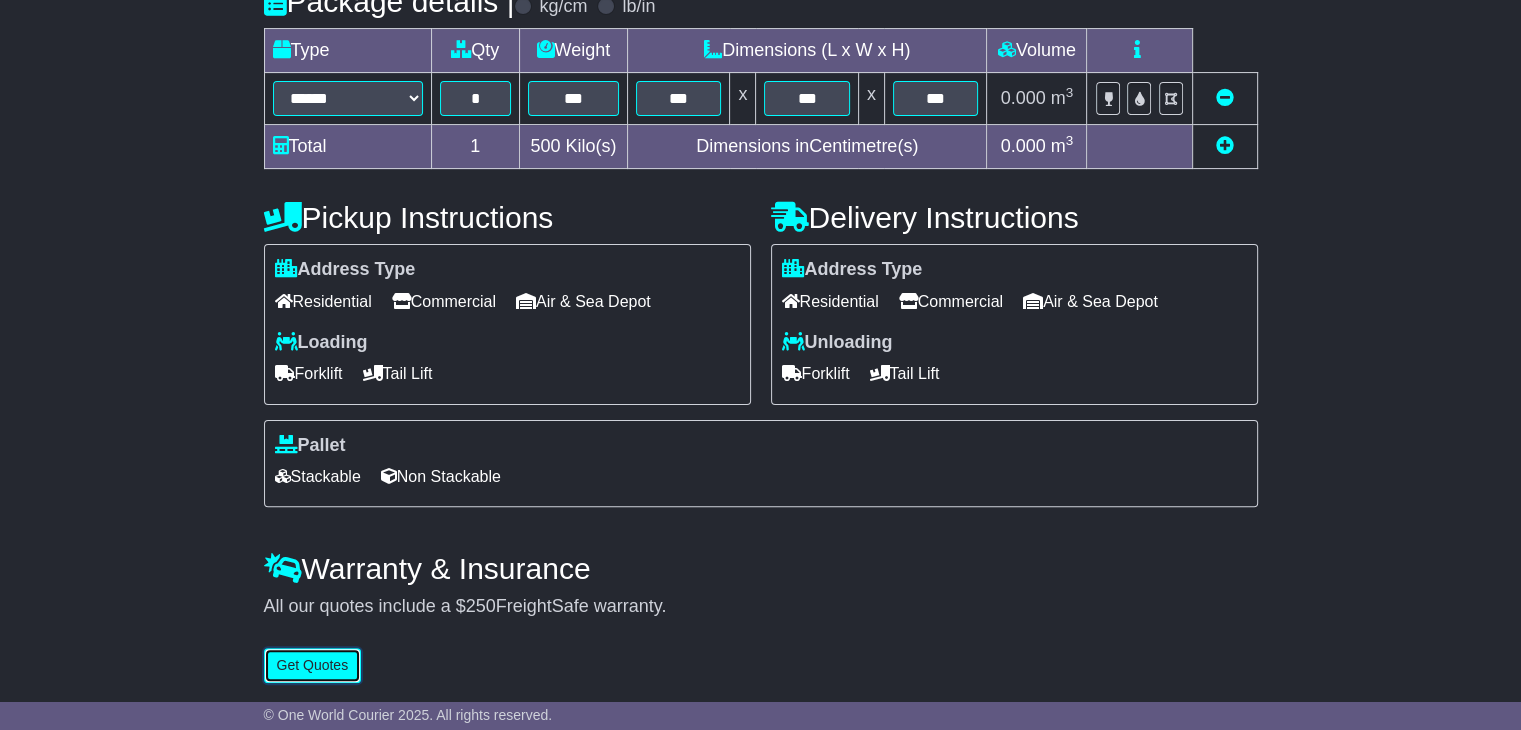 type 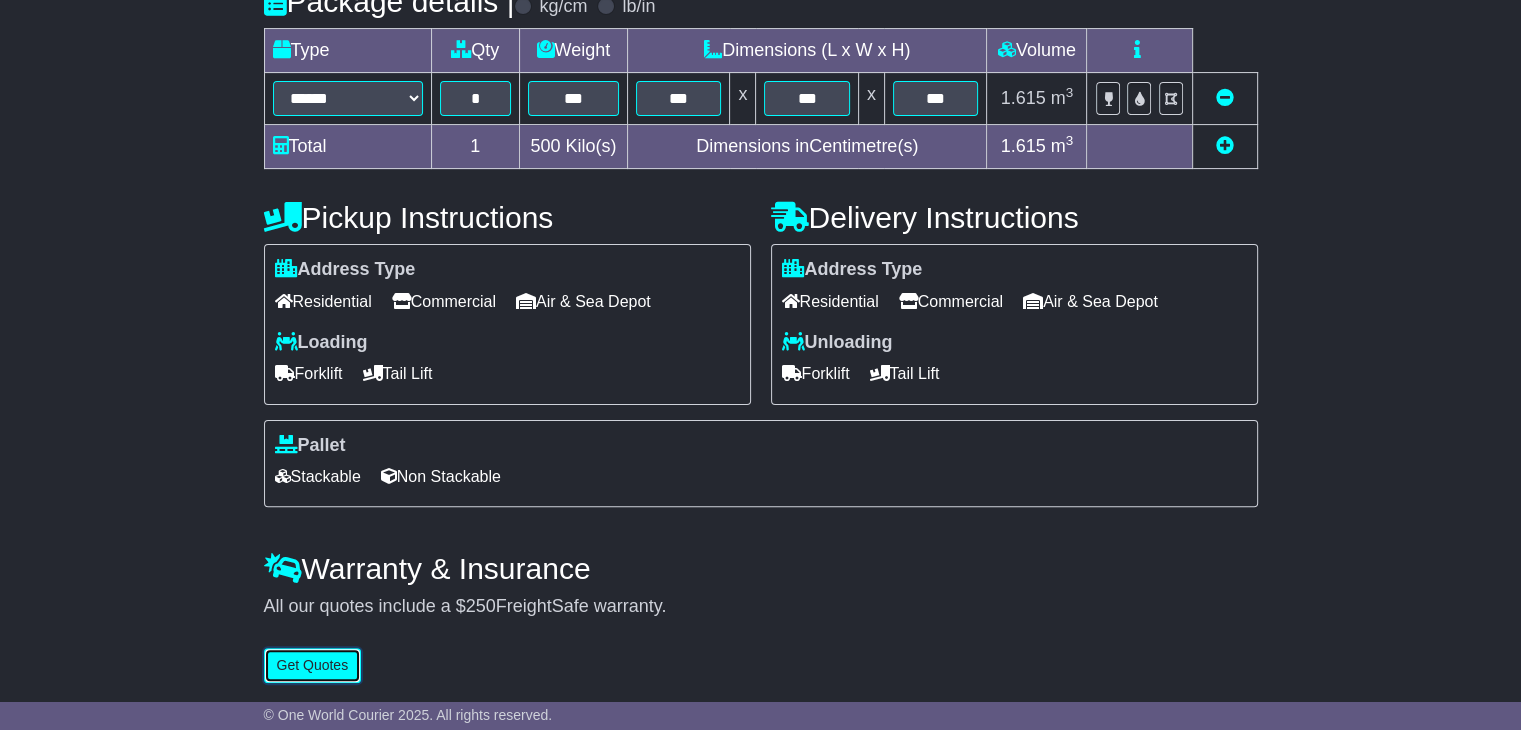 scroll, scrollTop: 0, scrollLeft: 0, axis: both 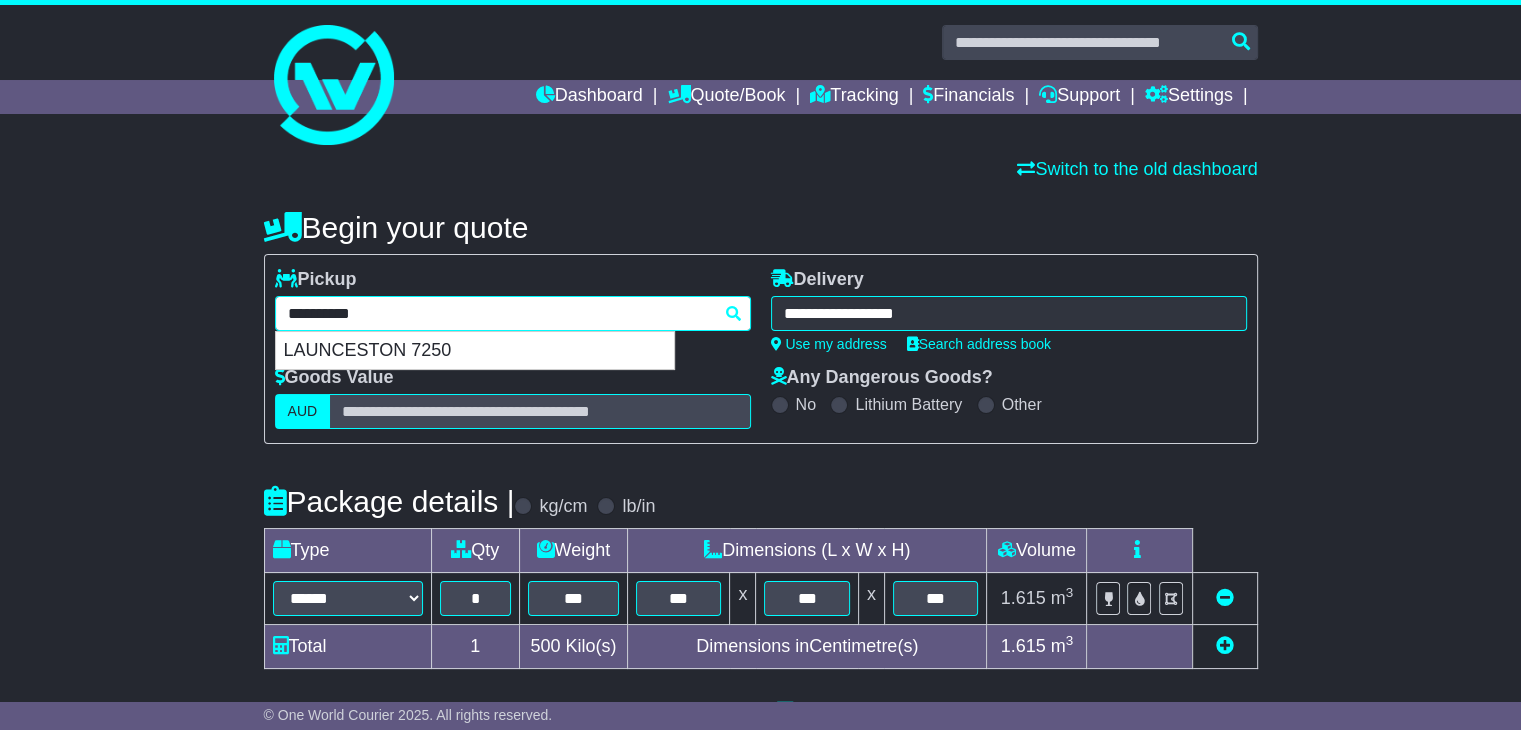 click on "**********" at bounding box center (513, 313) 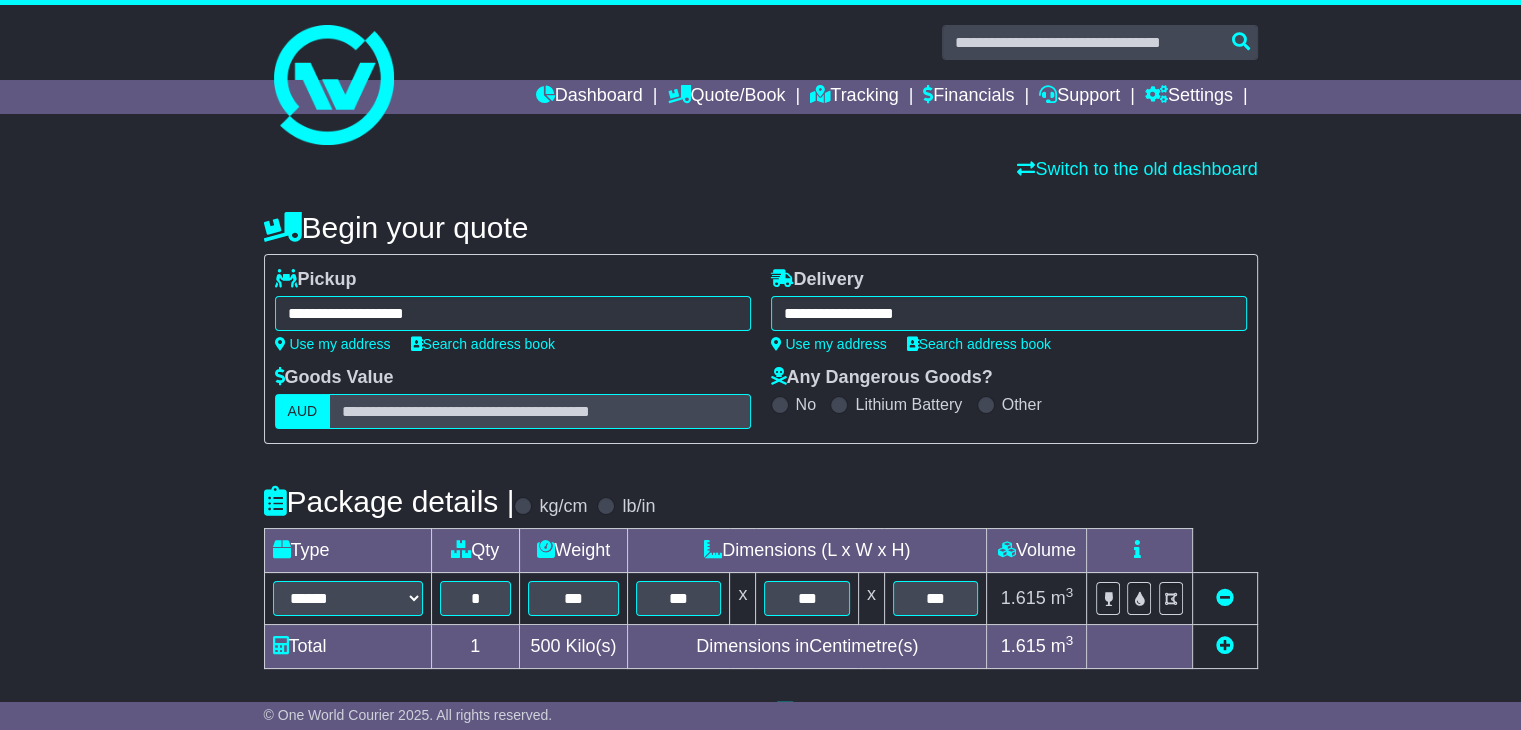 click on "**********" at bounding box center [513, 310] 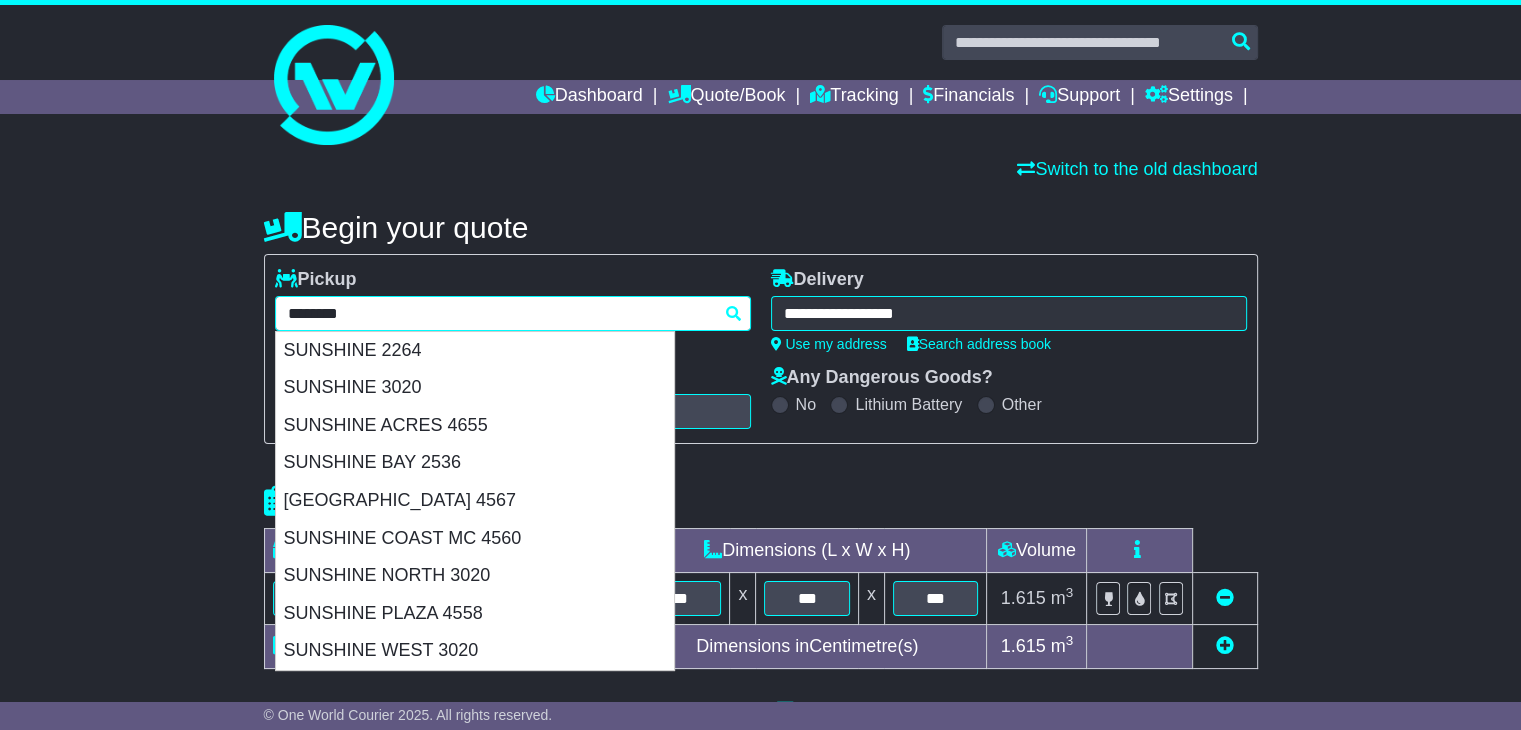 click on "**********" at bounding box center (513, 313) 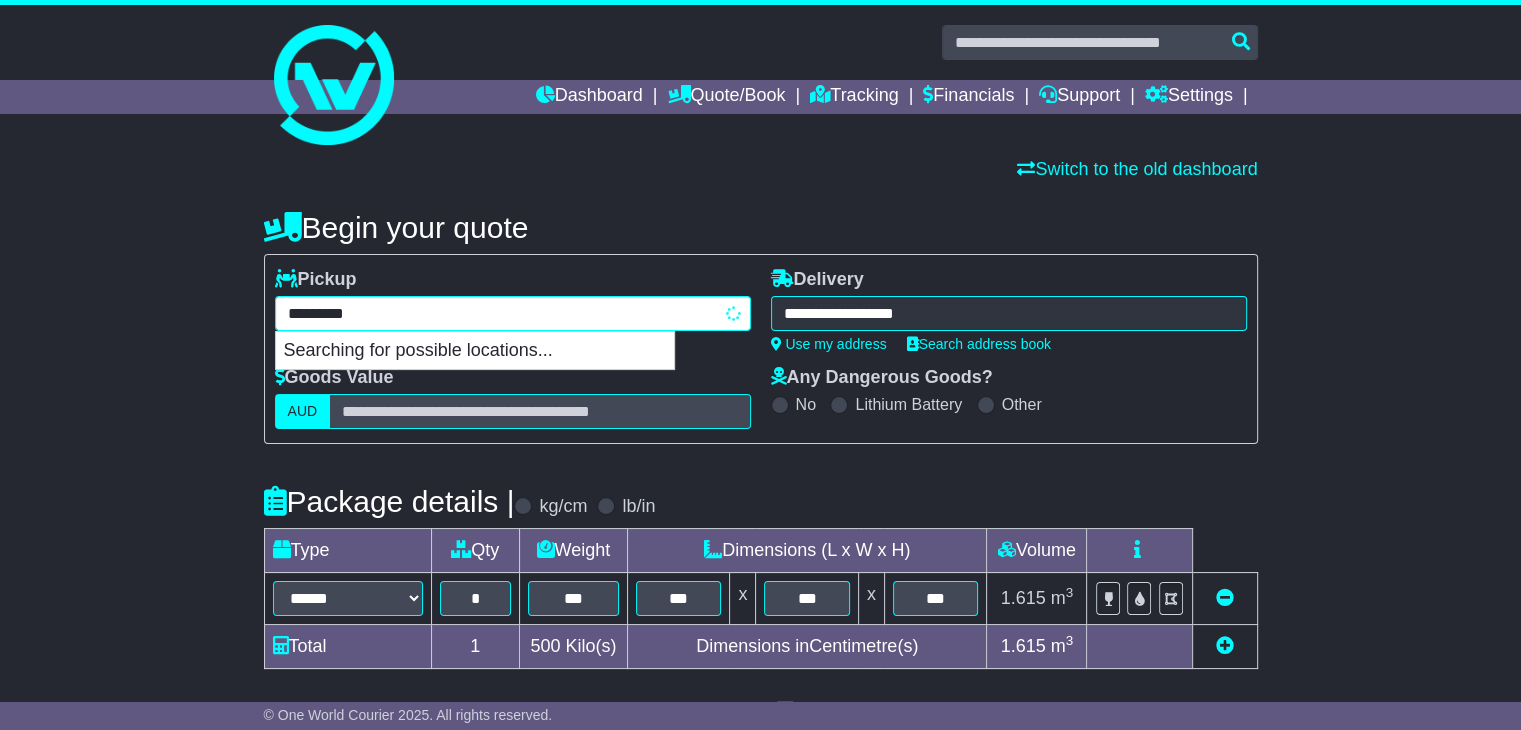 paste on "*****" 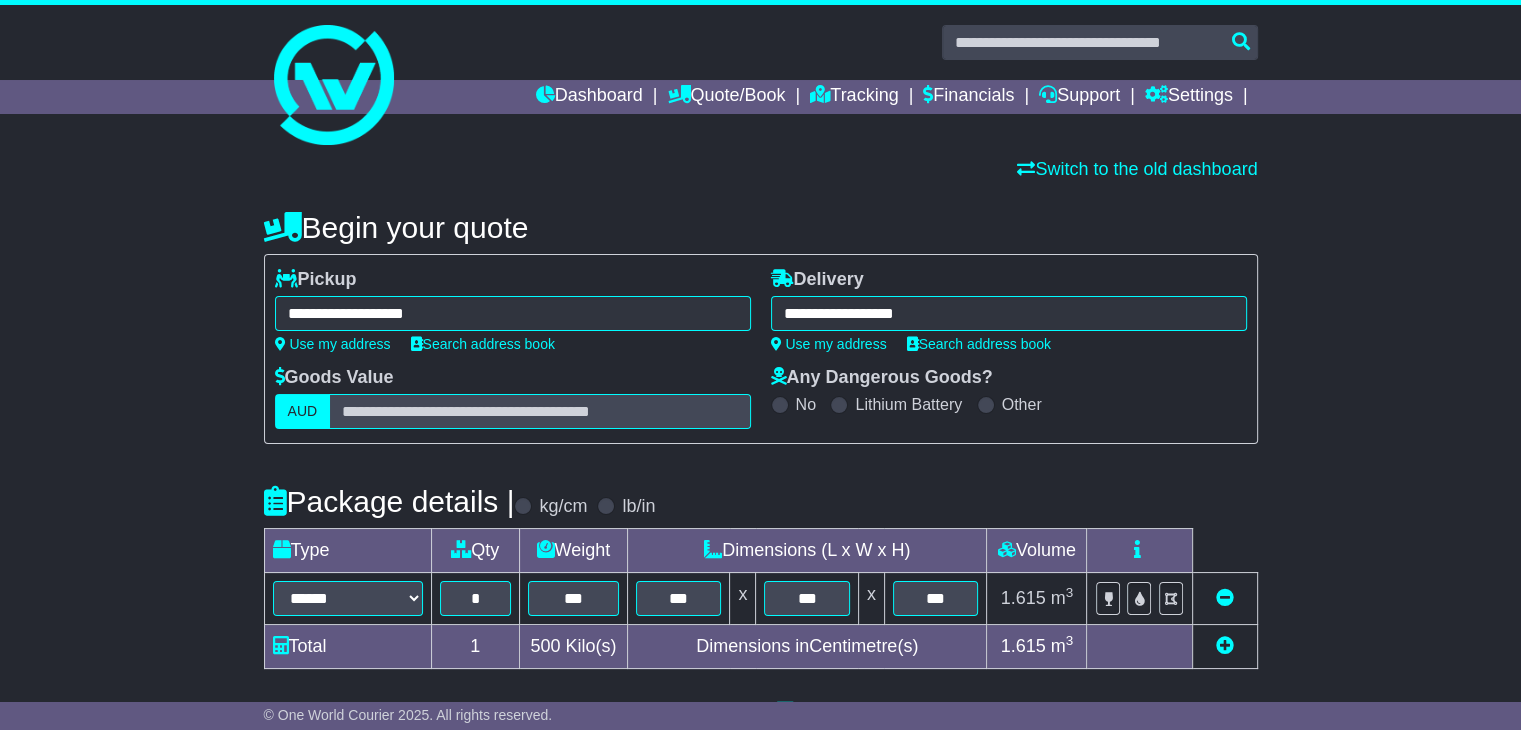 click on "**********" at bounding box center (513, 313) 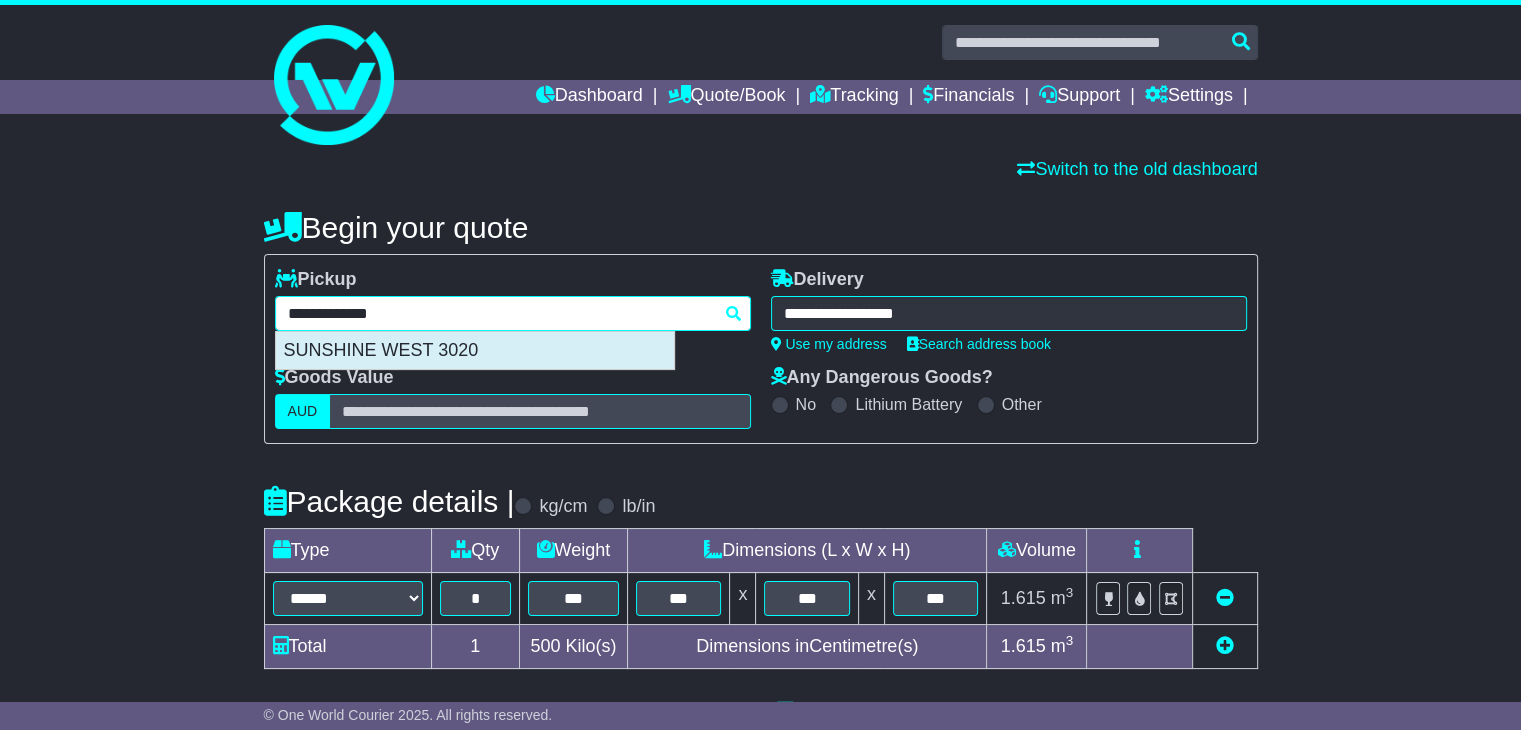 click on "SUNSHINE WEST 3020" at bounding box center [475, 351] 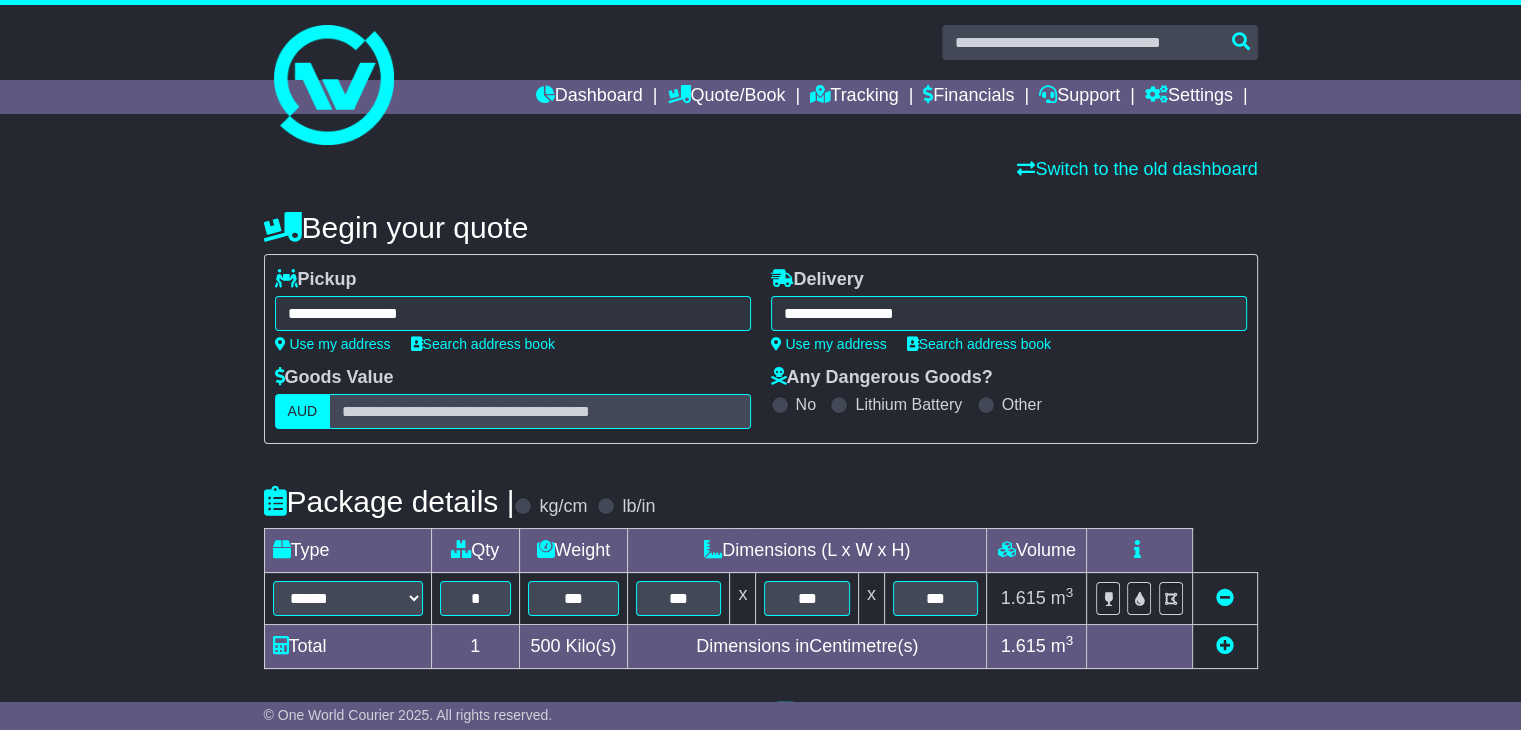 type on "**********" 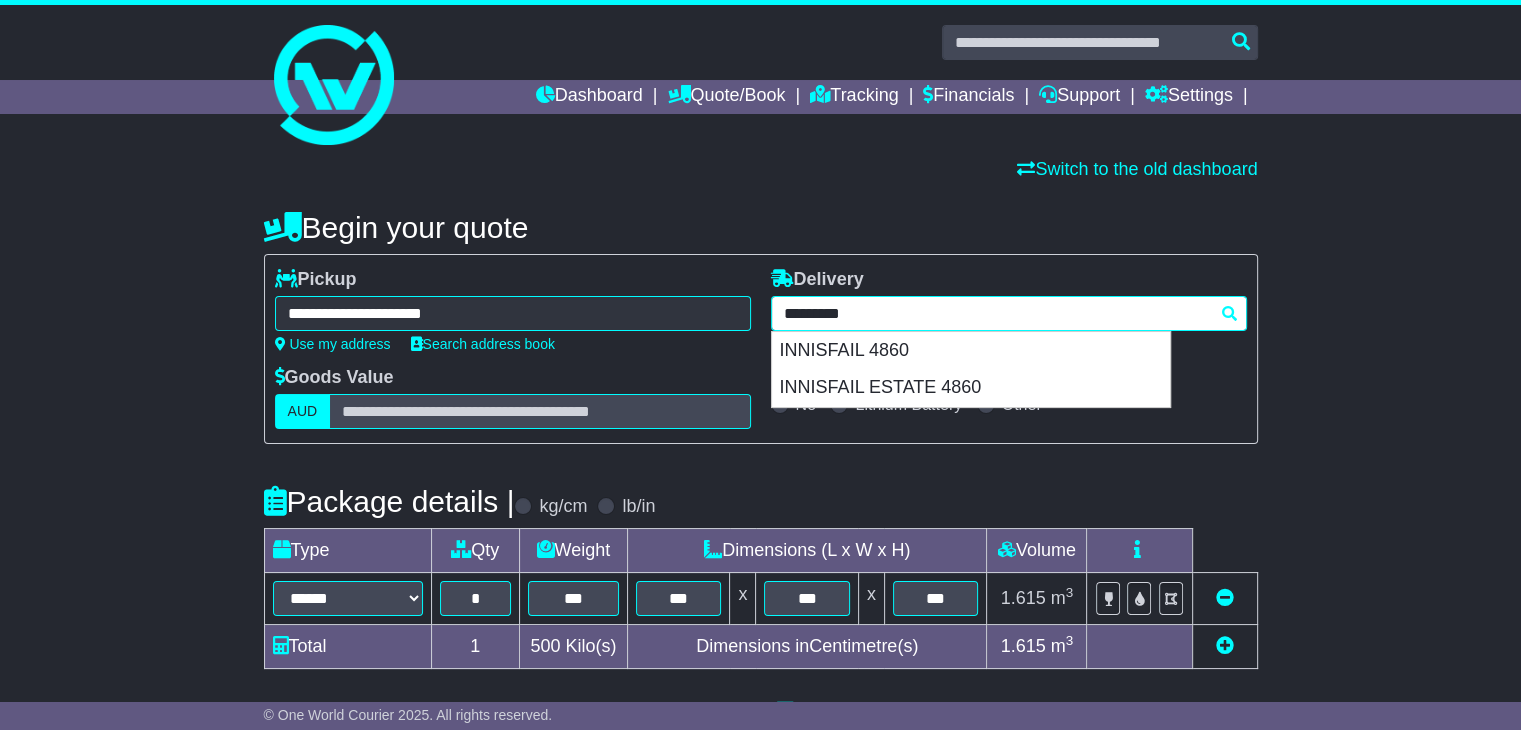 click on "**********" at bounding box center [1009, 313] 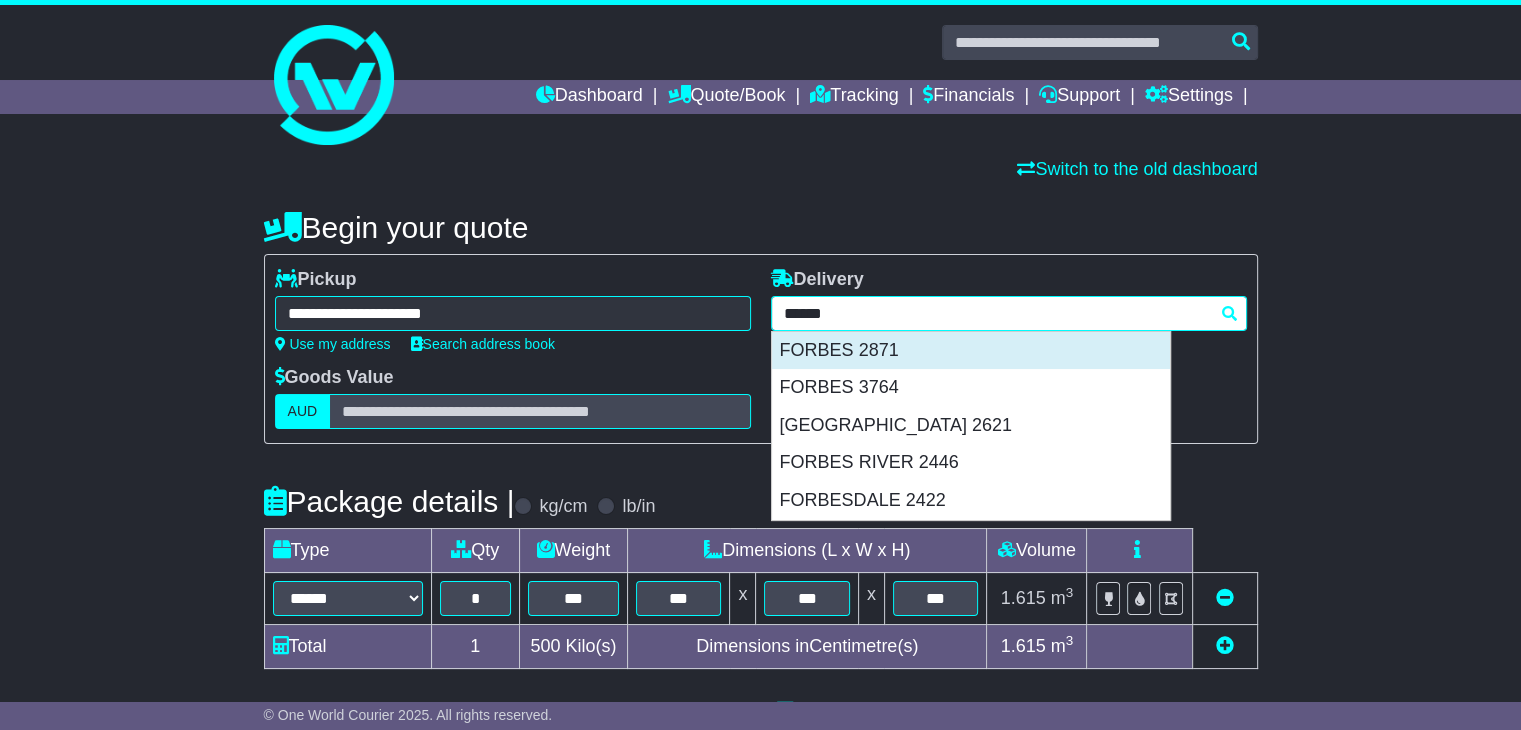 click on "FORBES 2871" at bounding box center [971, 351] 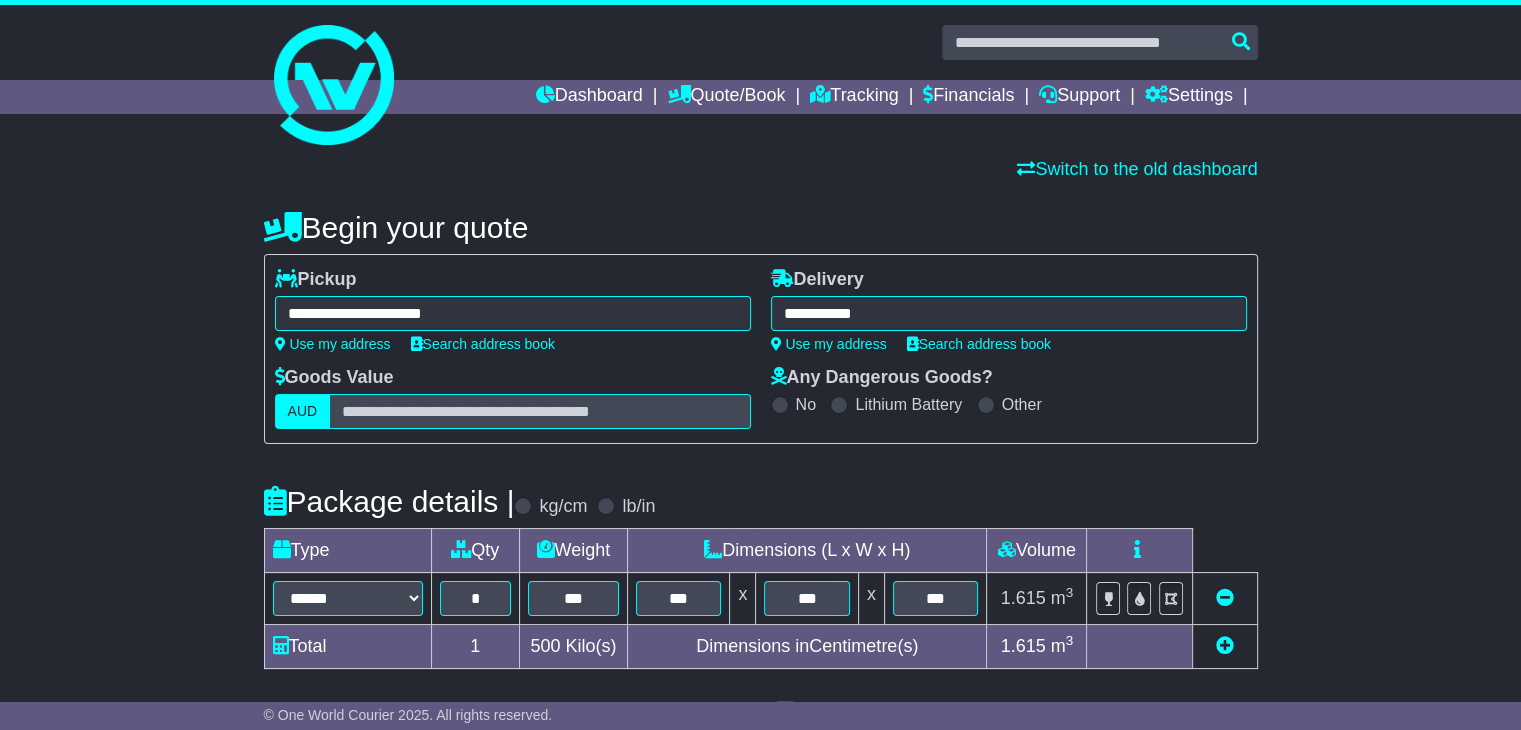 type on "**********" 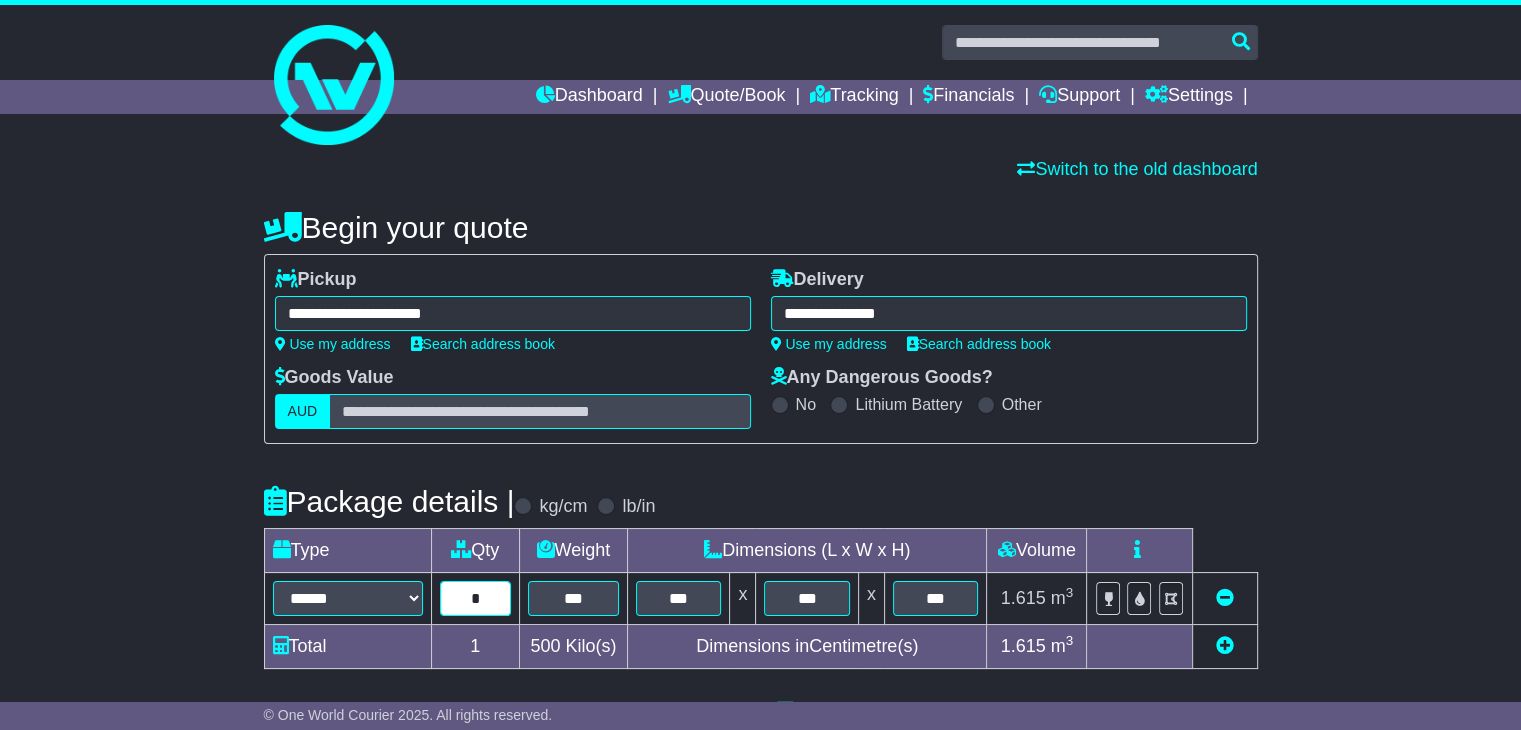 click on "*" at bounding box center [475, 598] 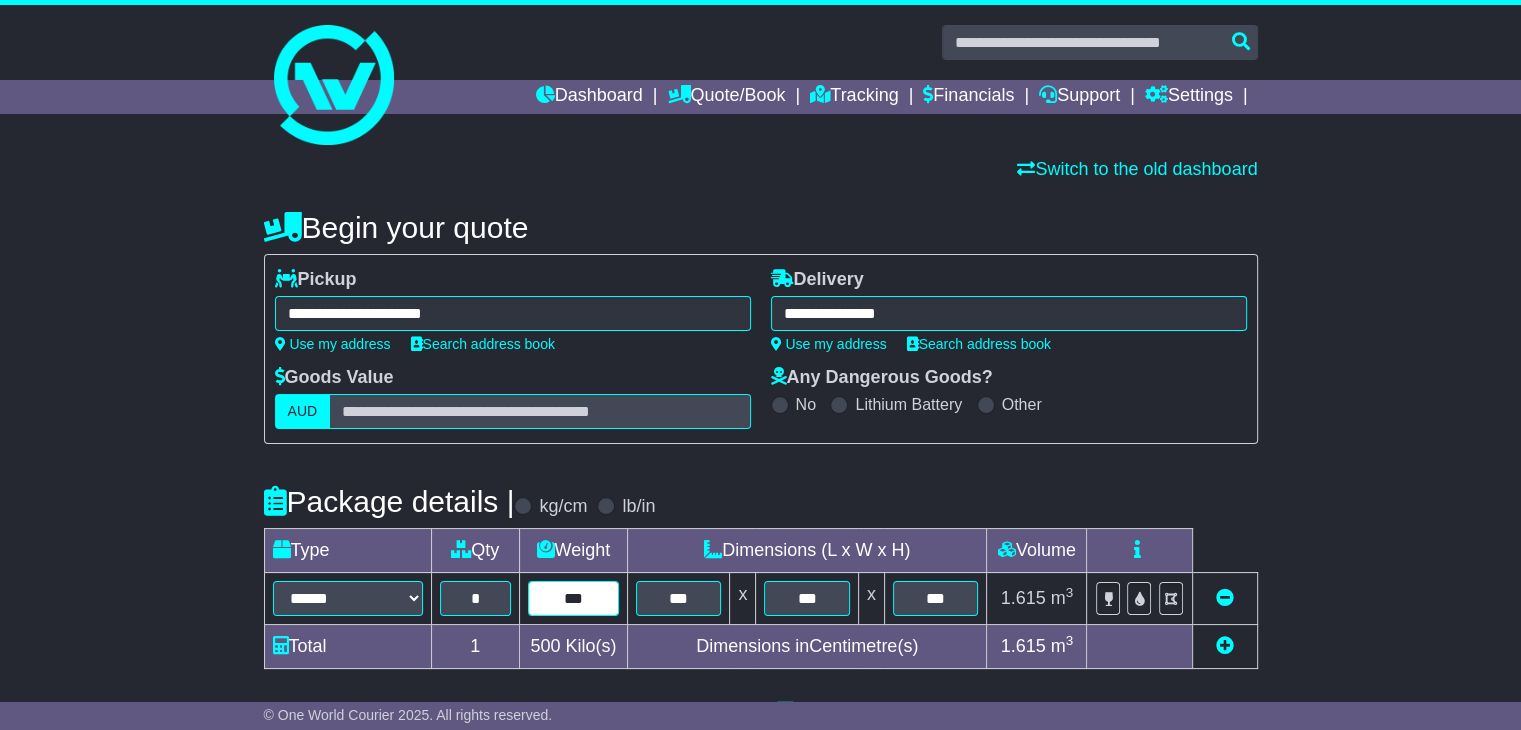 type on "***" 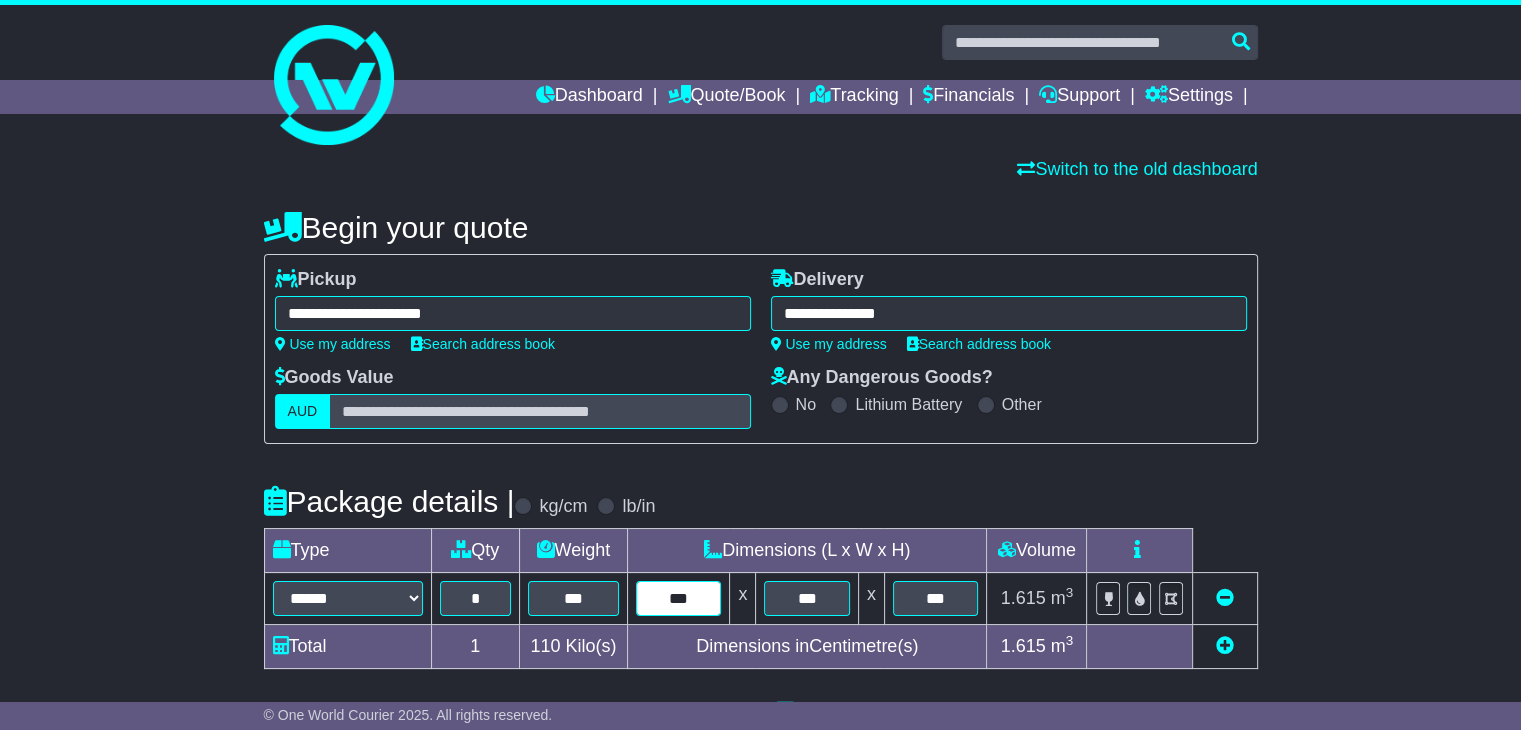 type on "***" 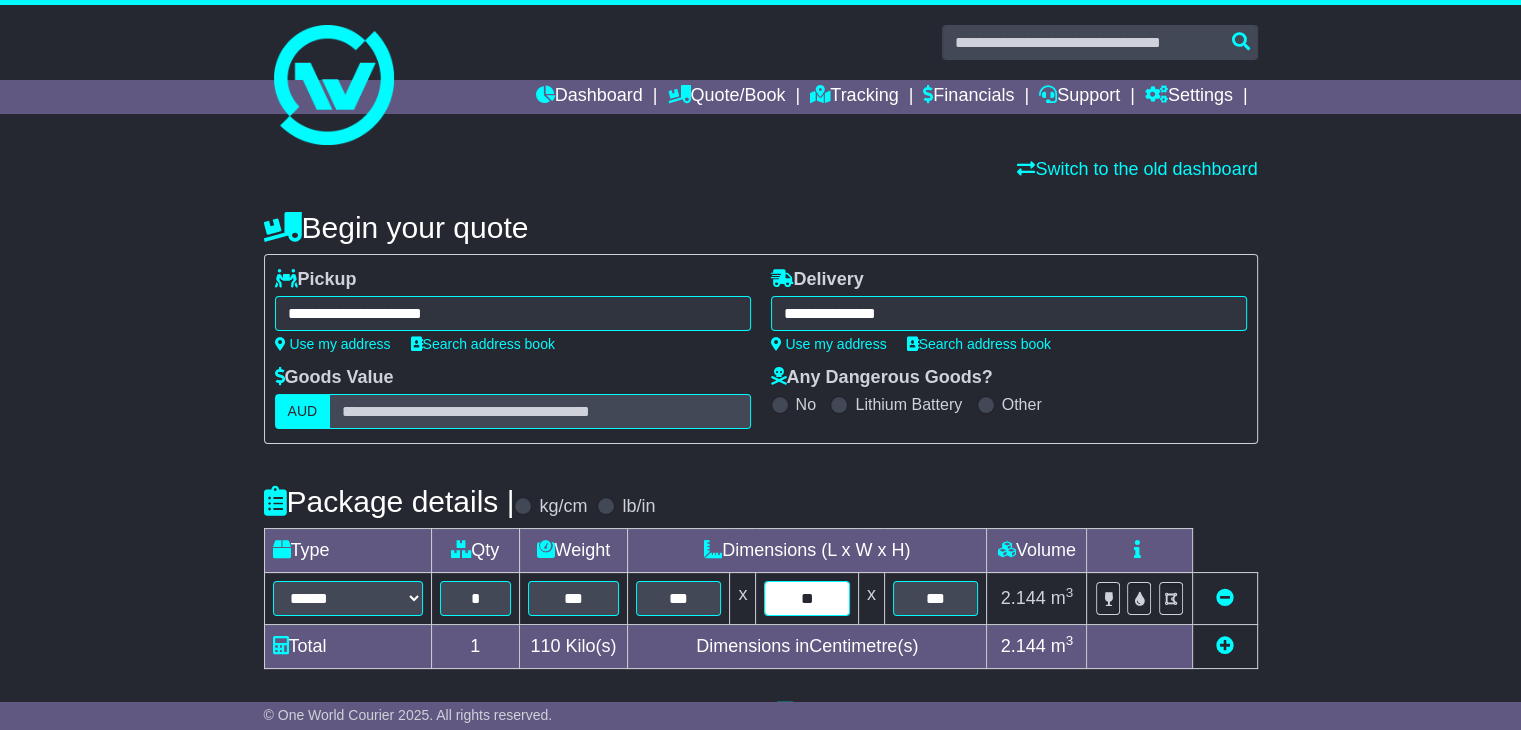 type on "**" 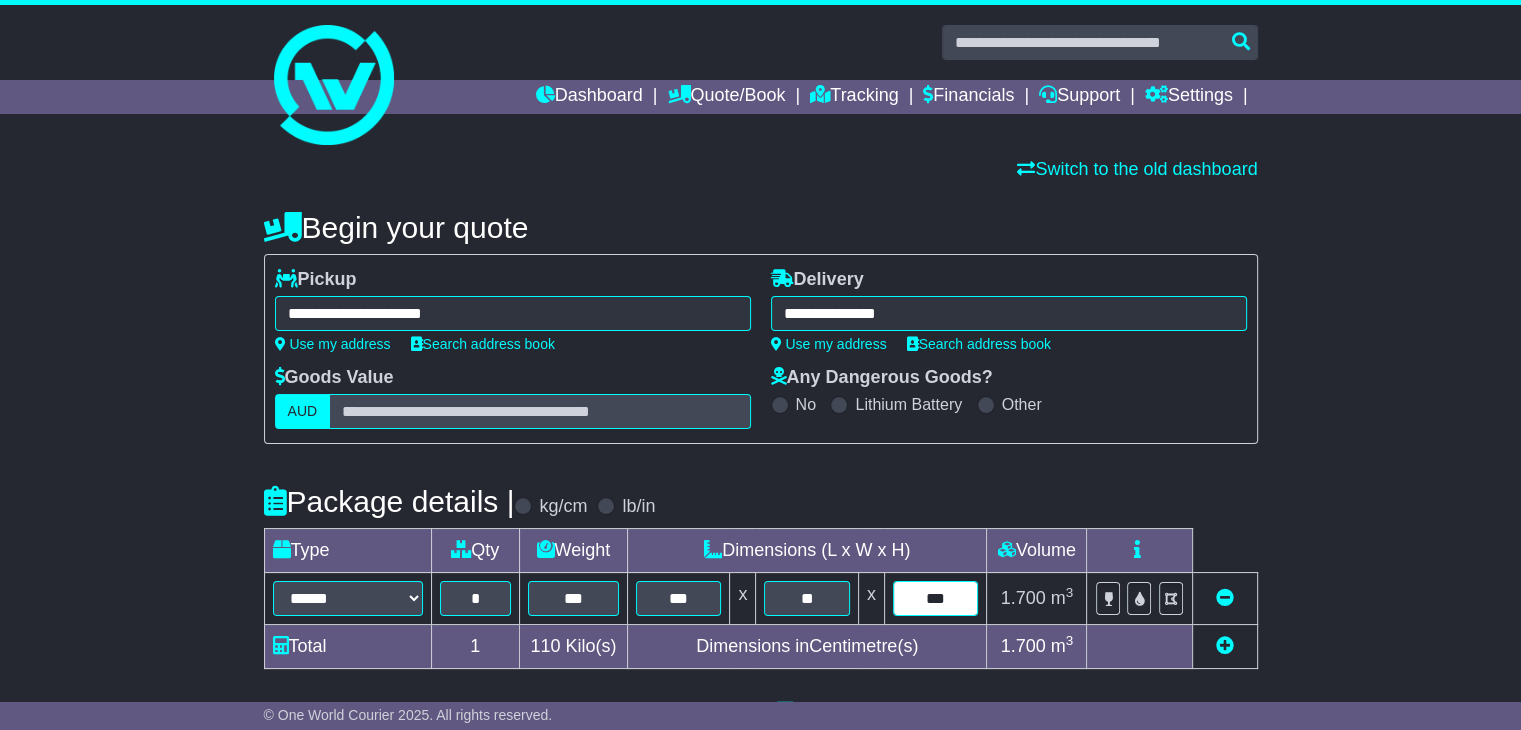 type on "***" 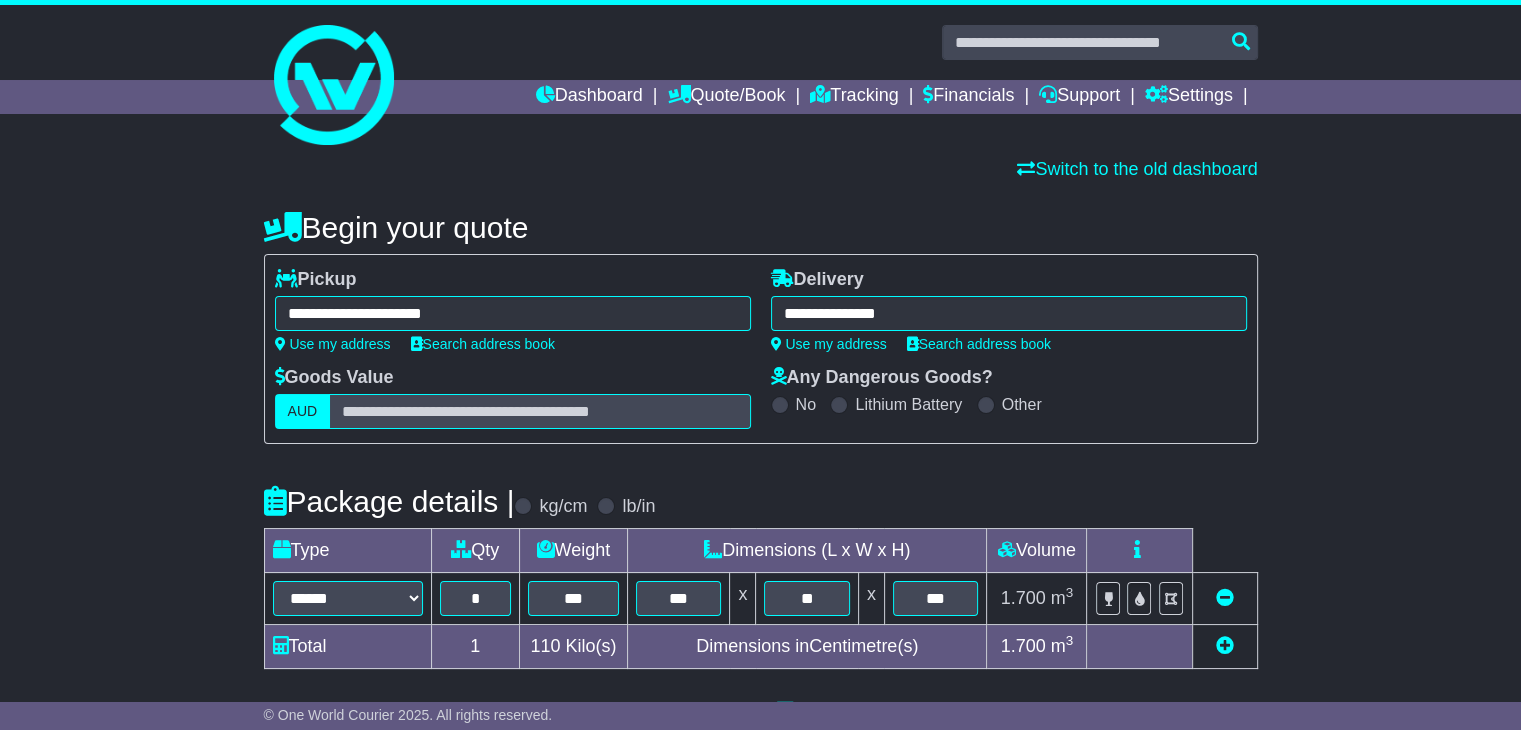 scroll, scrollTop: 500, scrollLeft: 0, axis: vertical 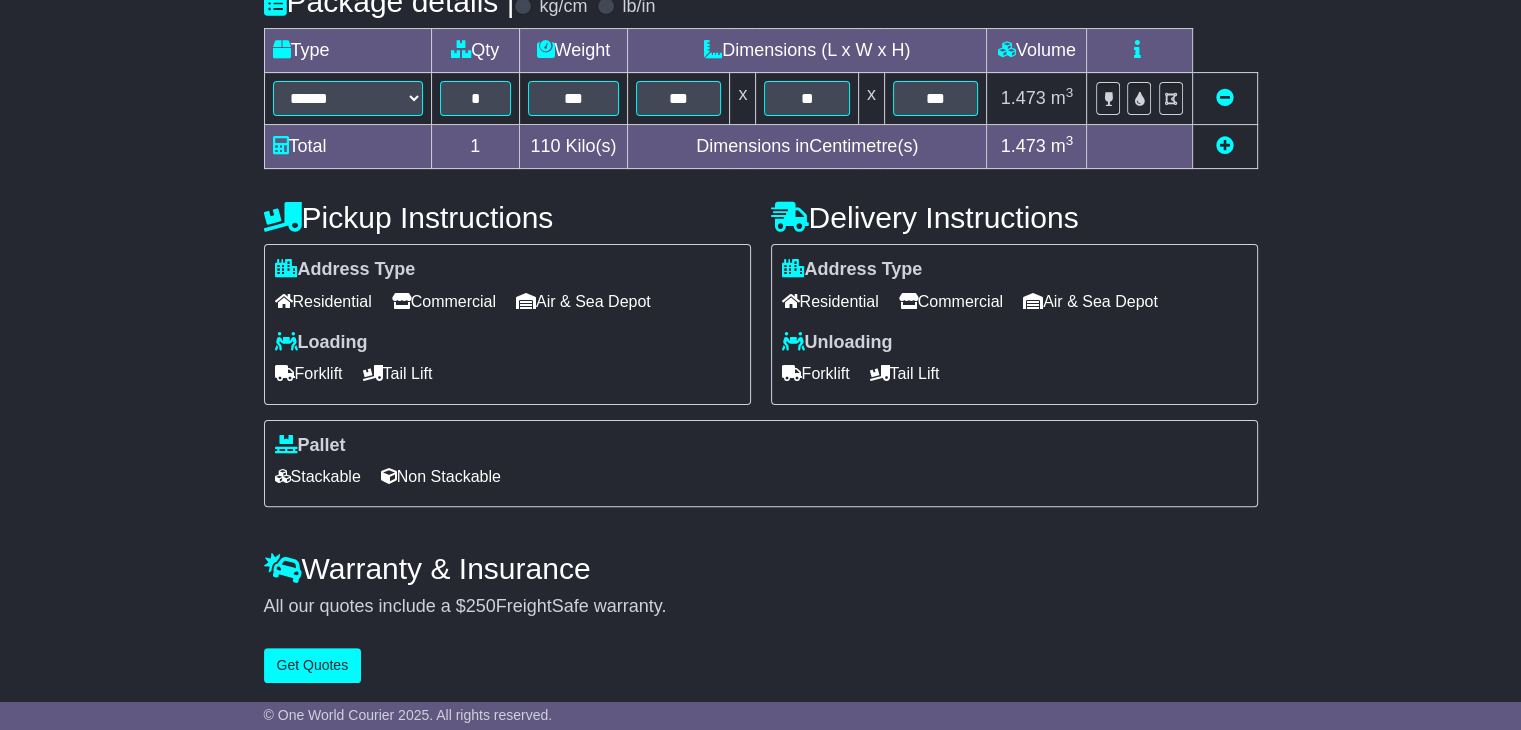 click on "Commercial" at bounding box center [444, 301] 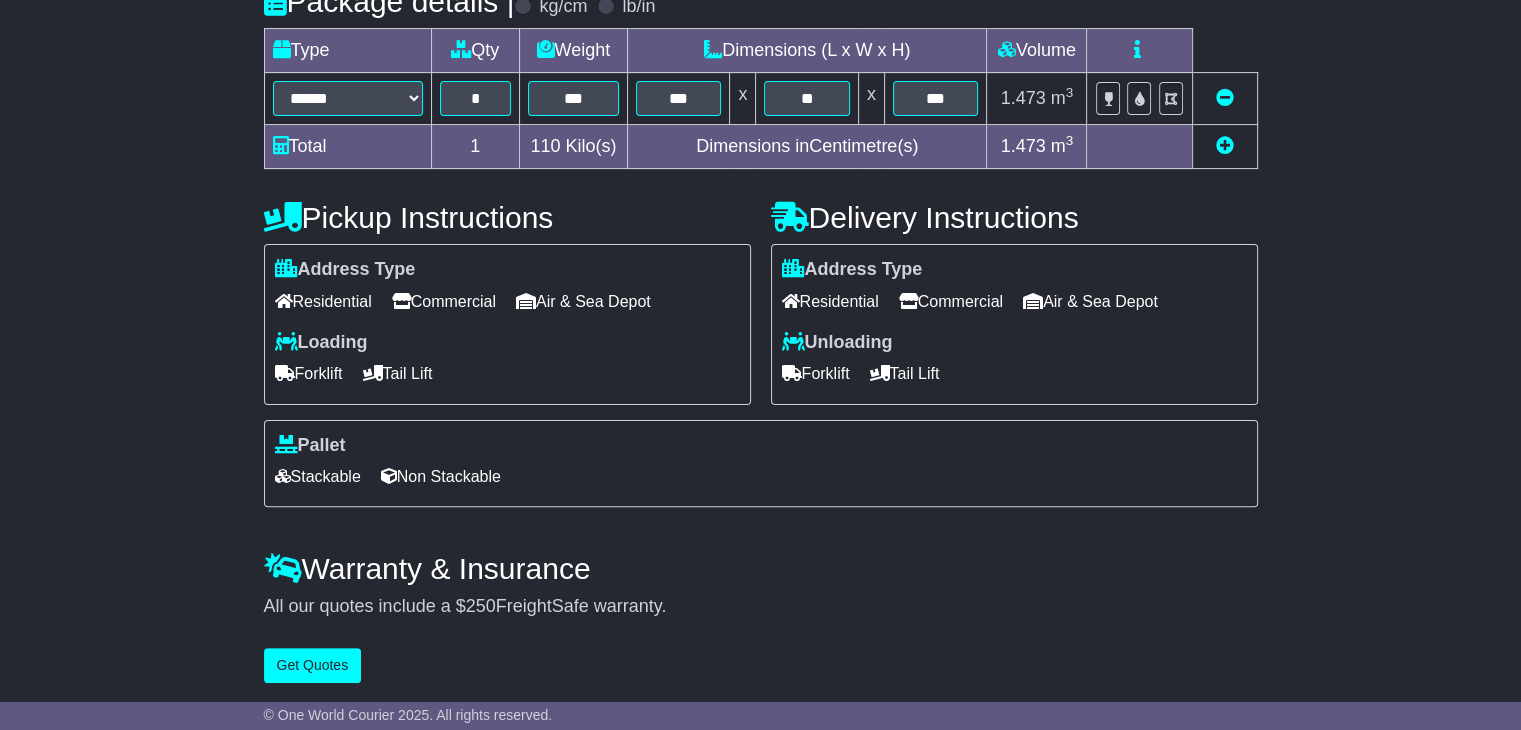 scroll, scrollTop: 504, scrollLeft: 0, axis: vertical 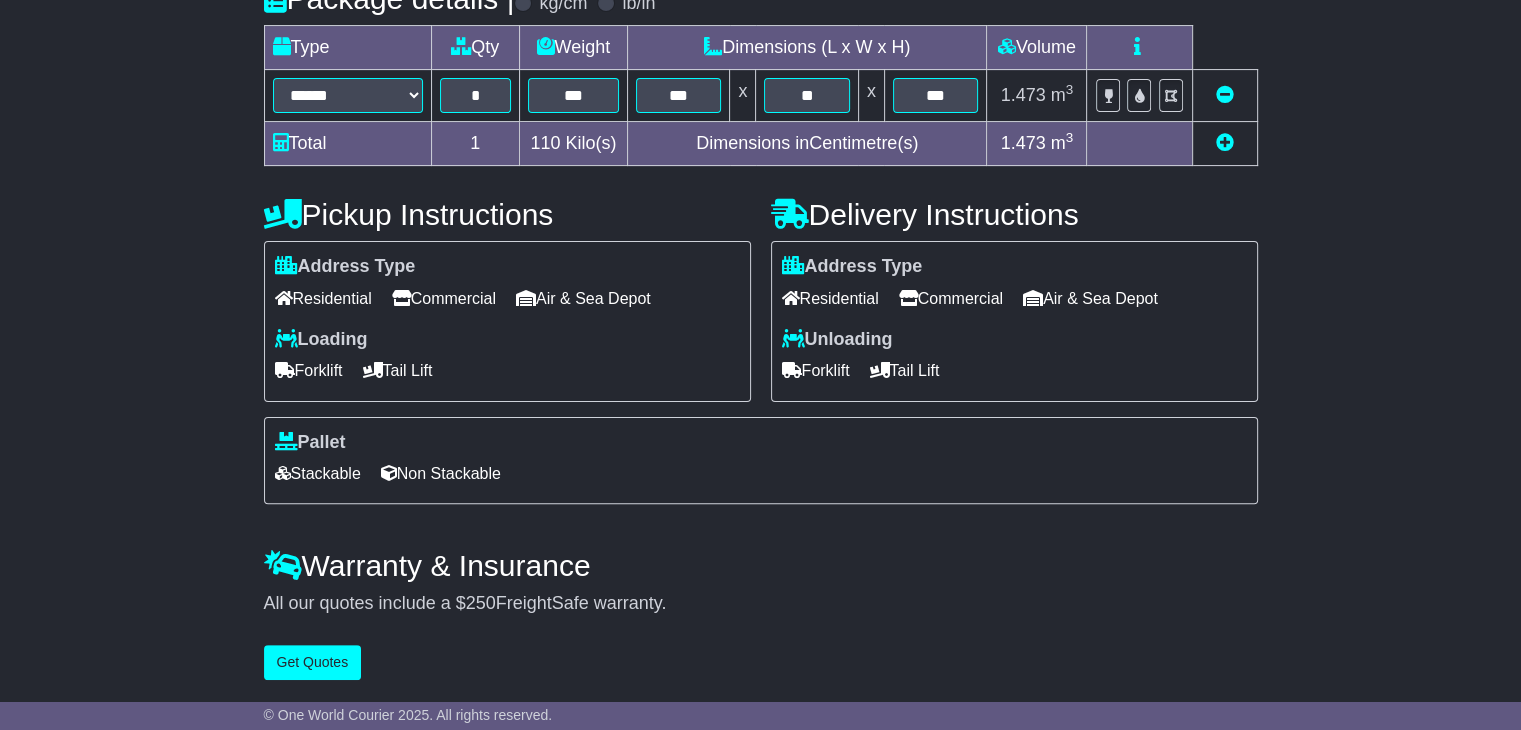 click on "Stackable" at bounding box center (318, 473) 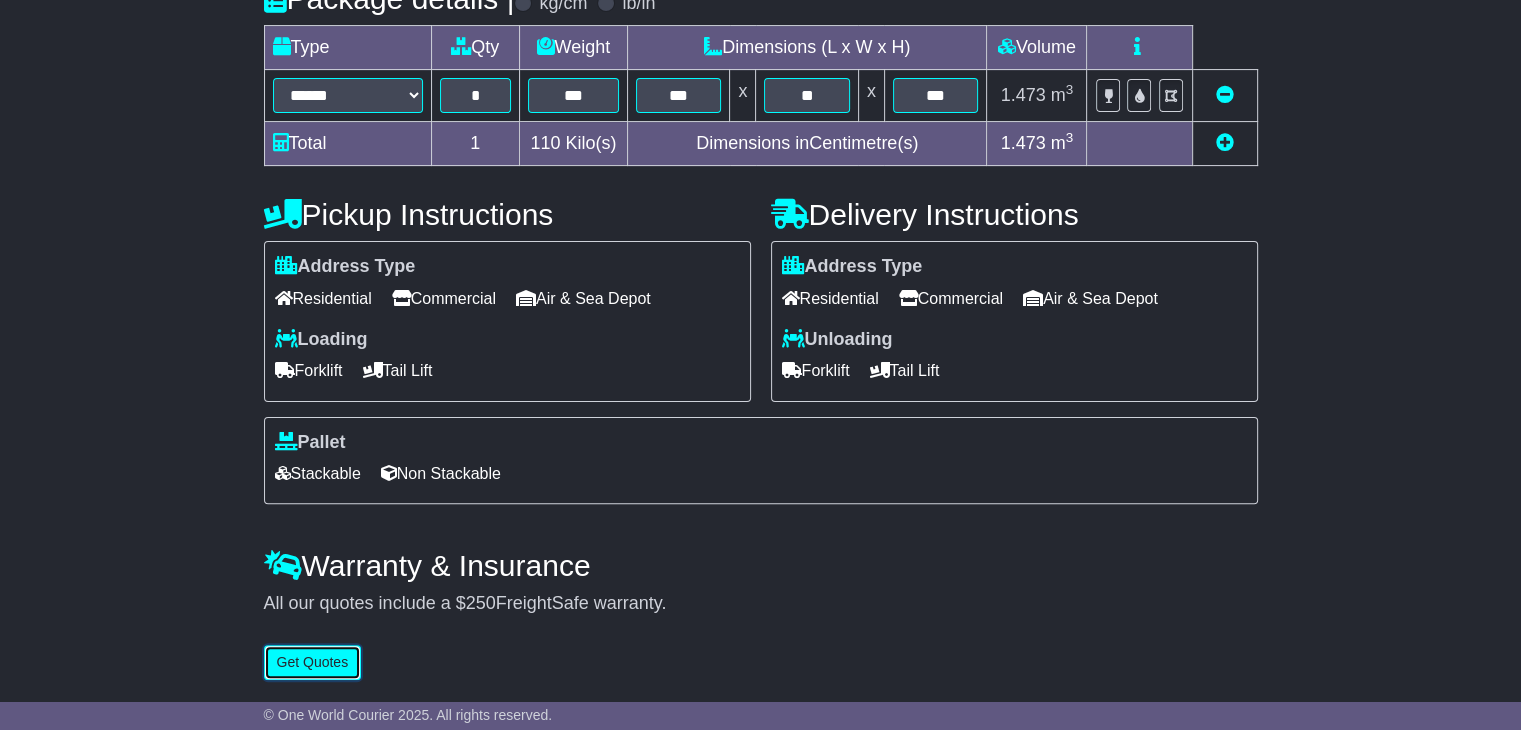 click on "Get Quotes" at bounding box center (313, 662) 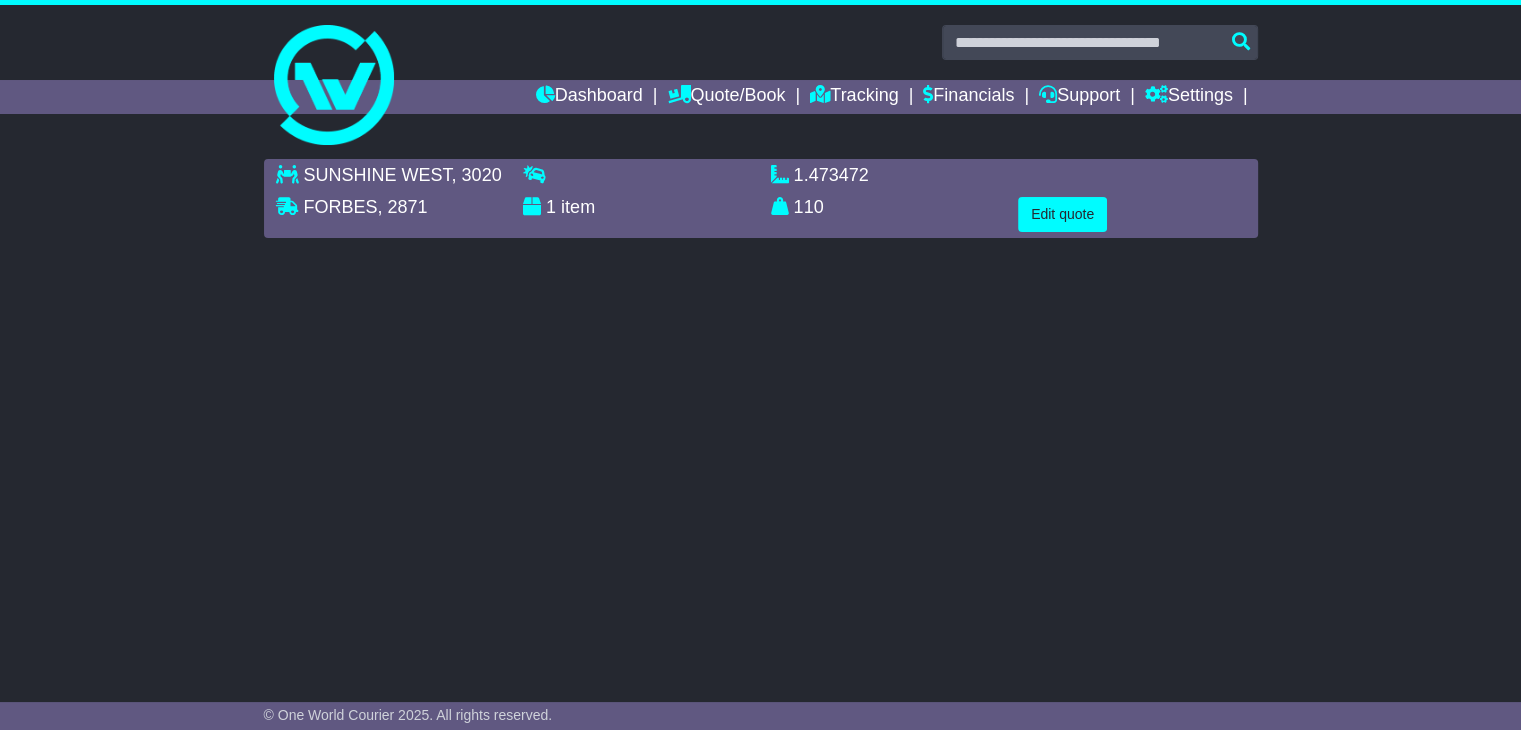 scroll, scrollTop: 0, scrollLeft: 0, axis: both 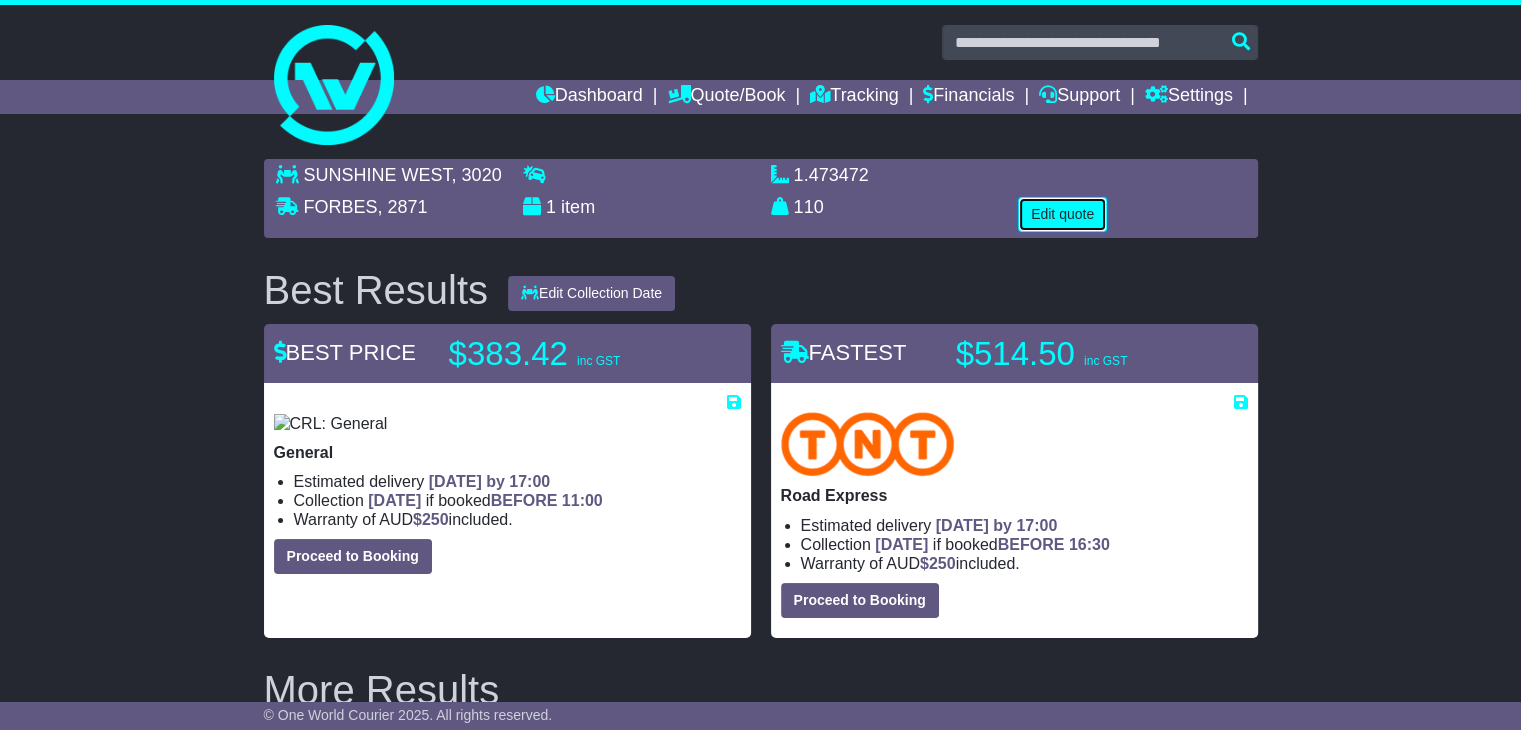 click on "Edit quote" at bounding box center (1062, 214) 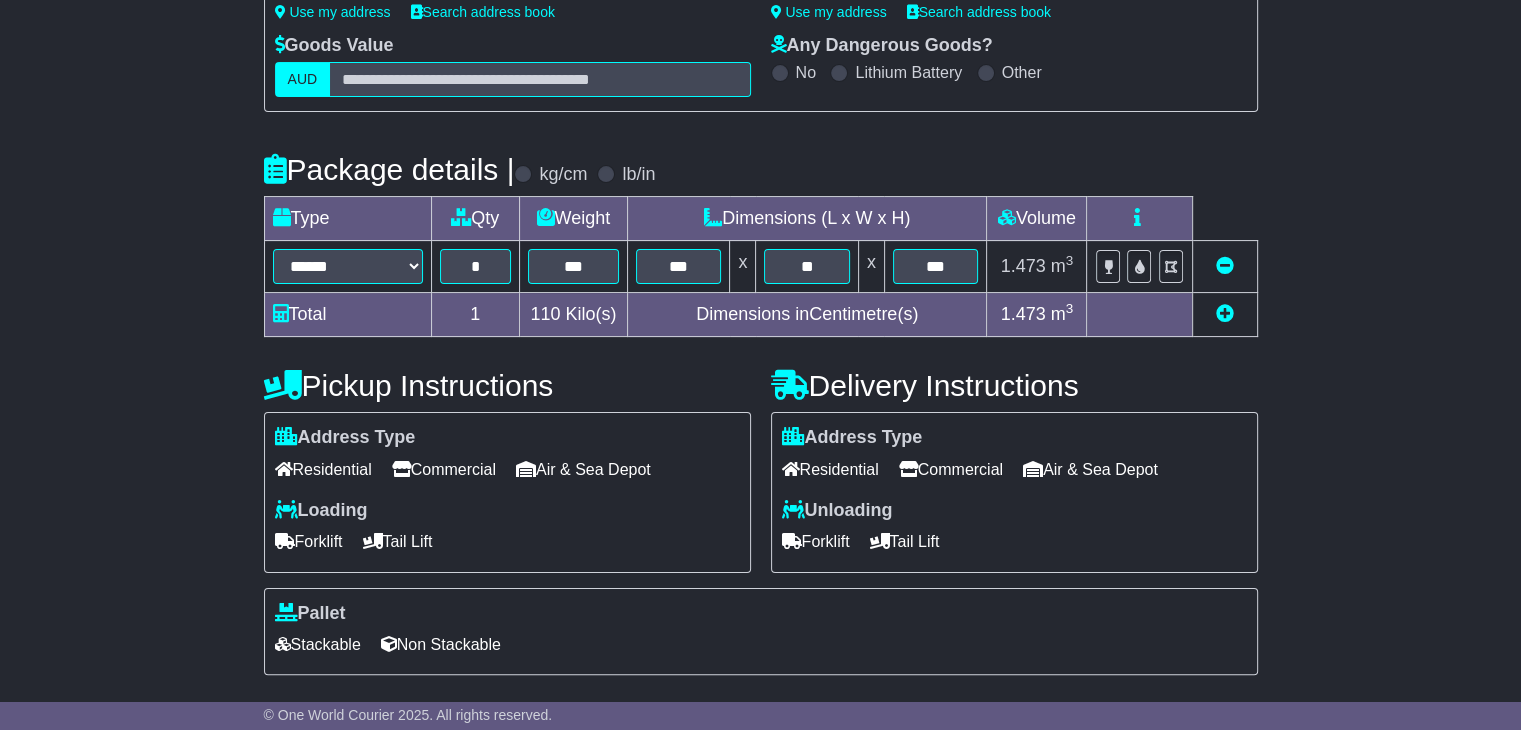 scroll, scrollTop: 332, scrollLeft: 0, axis: vertical 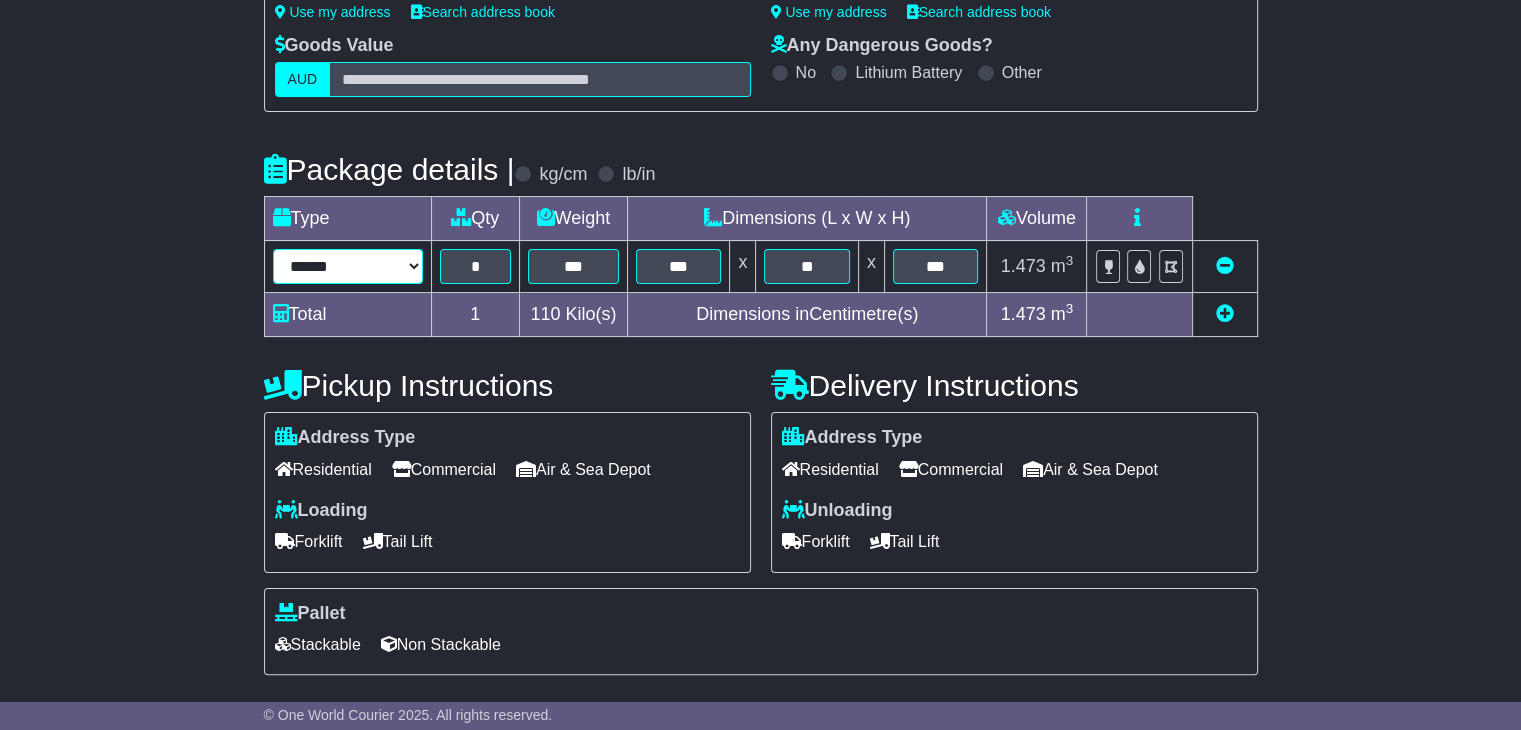 click on "****** ****** *** ******** ***** **** **** ****** *** *******" at bounding box center (348, 266) 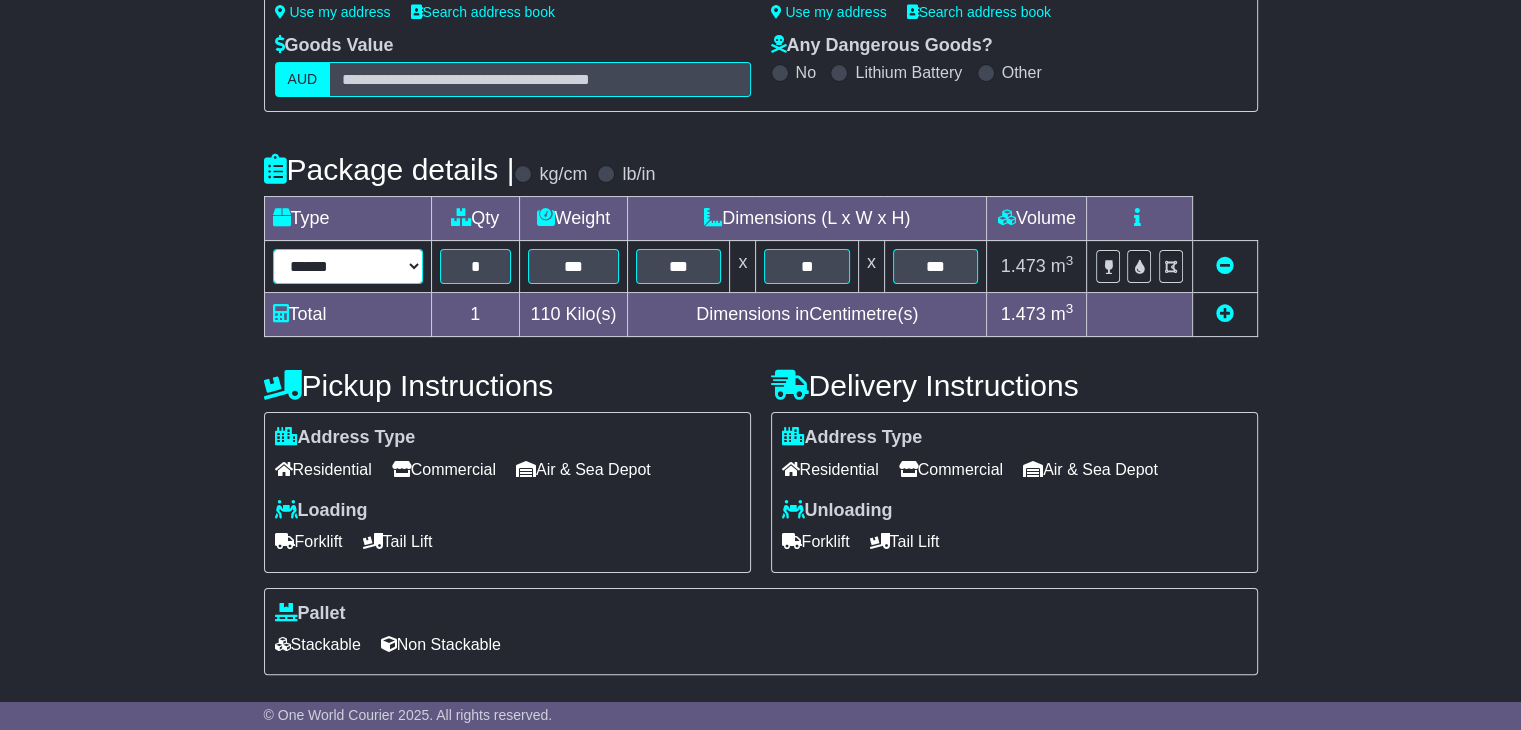 select on "*****" 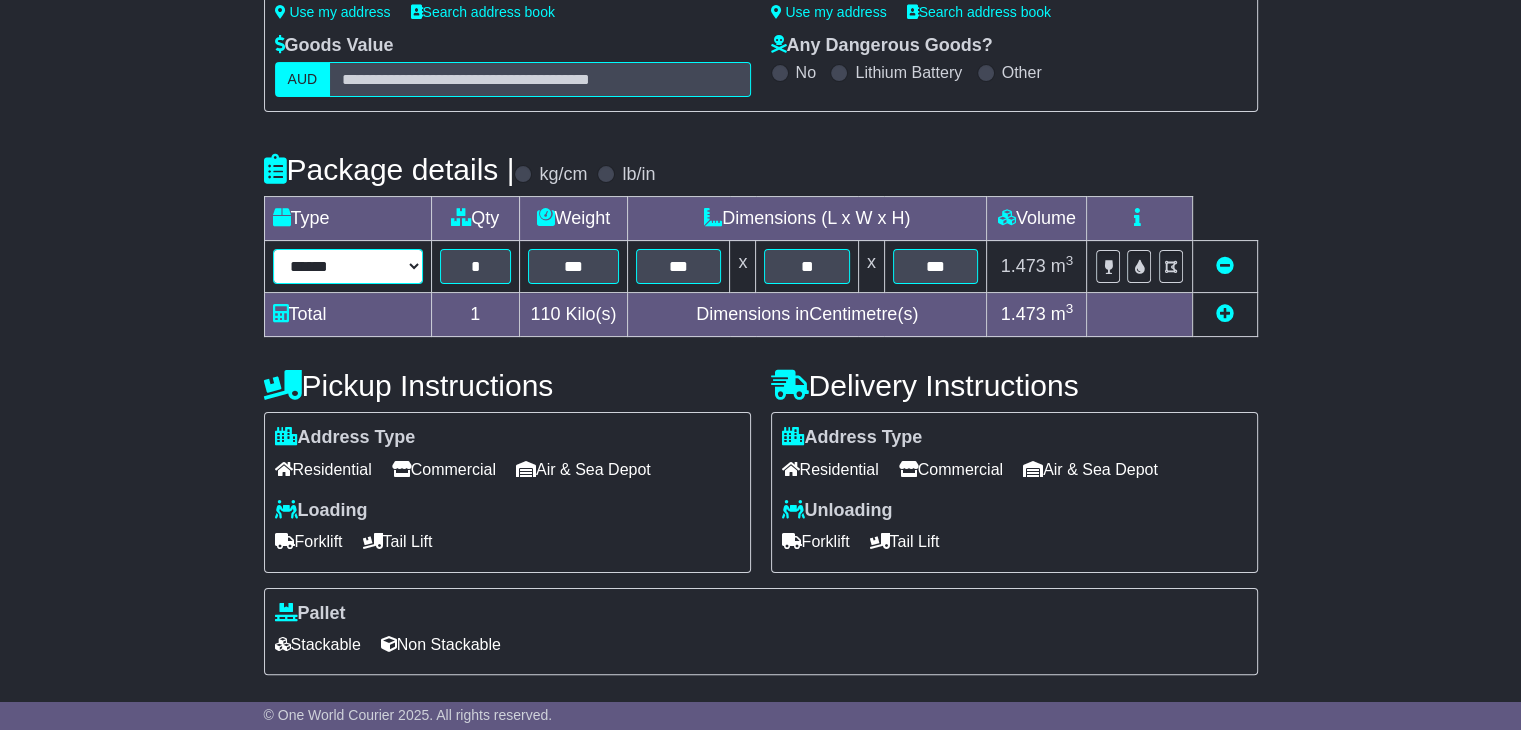 click on "****** ****** *** ******** ***** **** **** ****** *** *******" at bounding box center [348, 266] 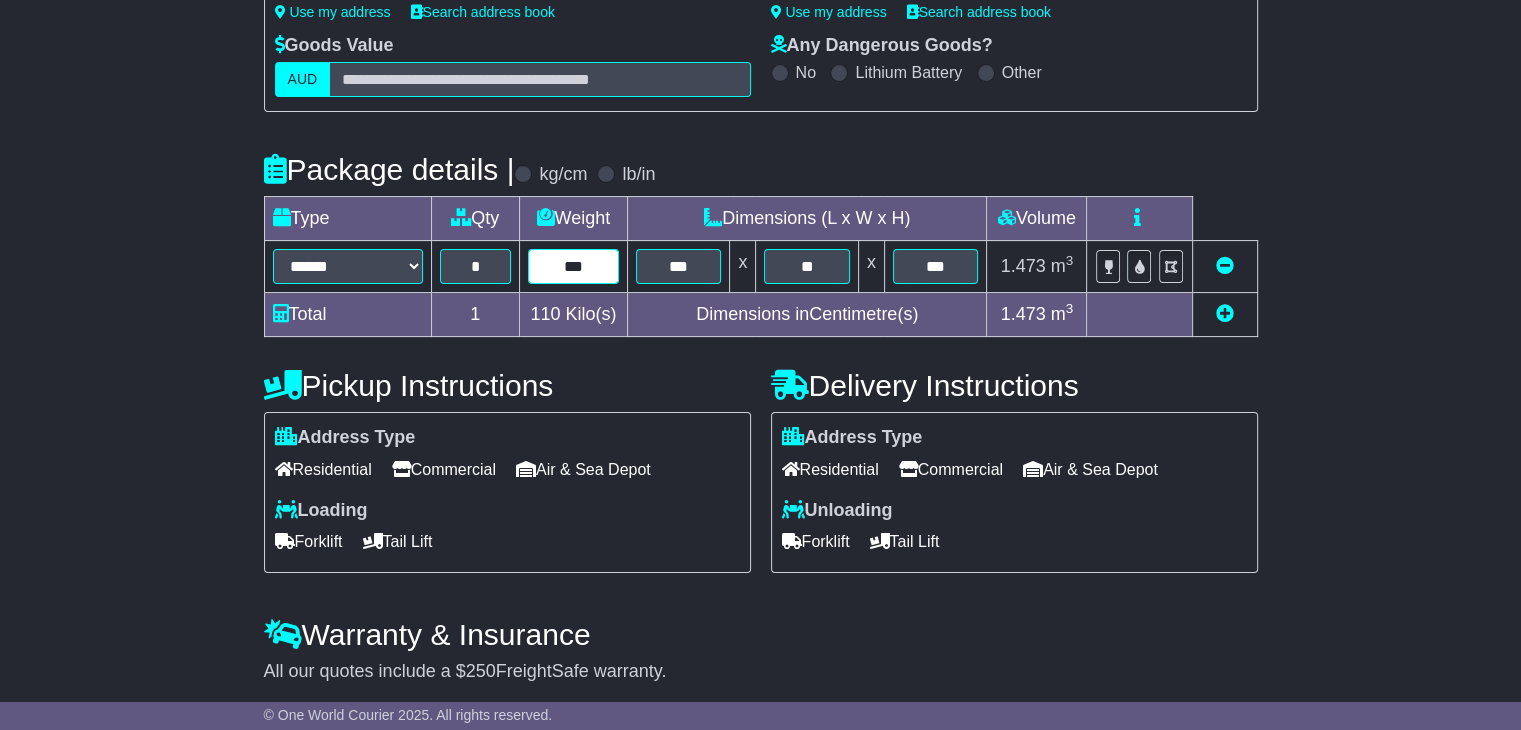 click on "***" at bounding box center (573, 266) 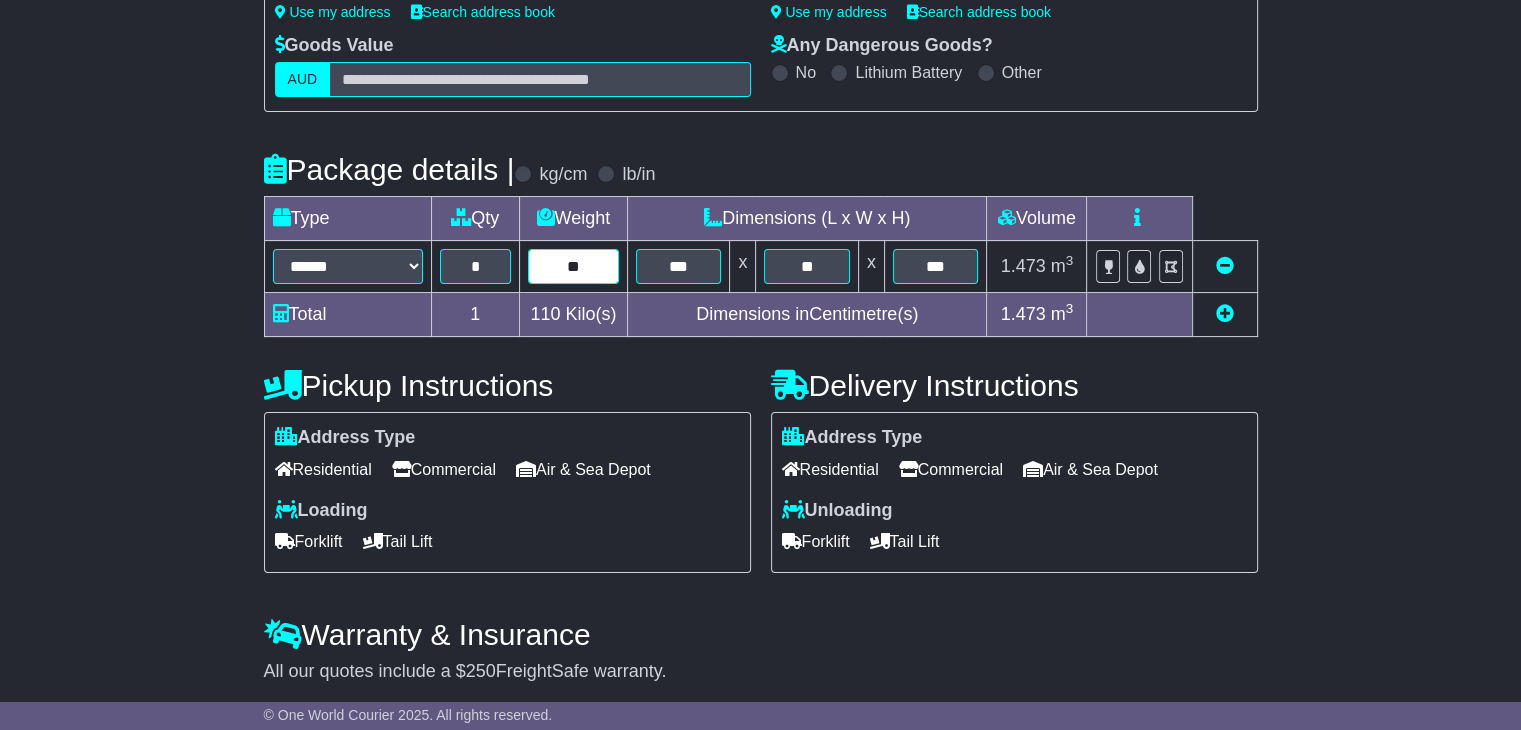 type on "**" 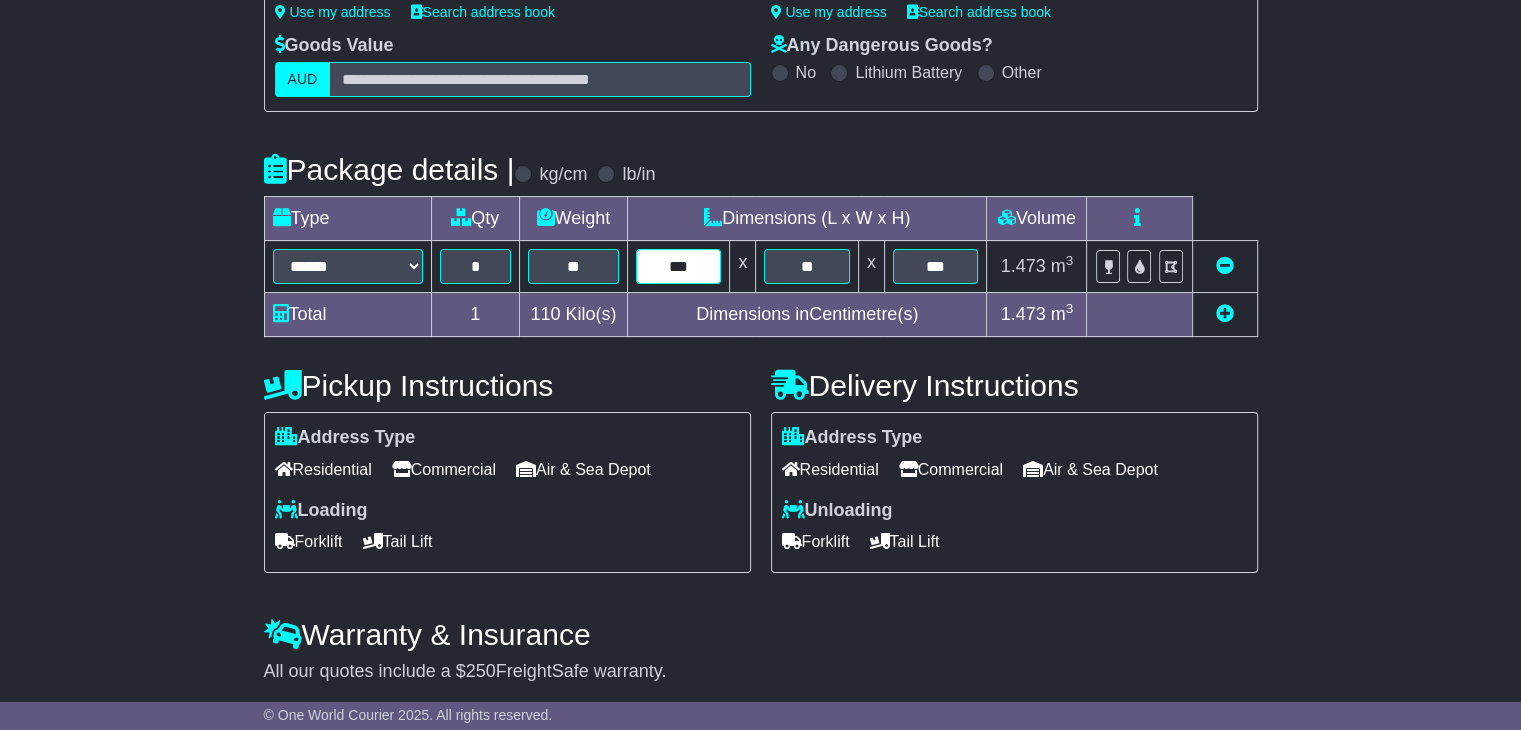 scroll, scrollTop: 327, scrollLeft: 0, axis: vertical 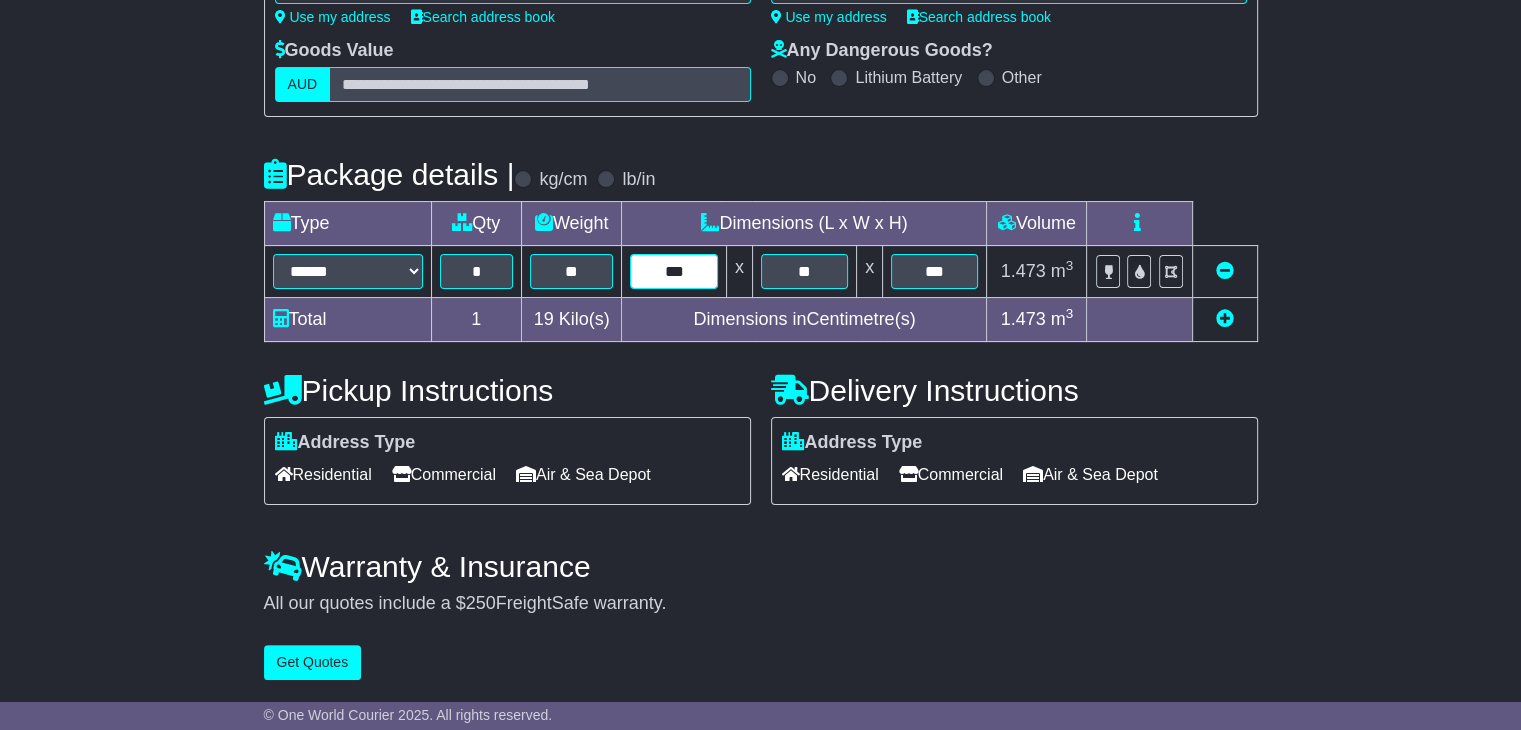 type on "***" 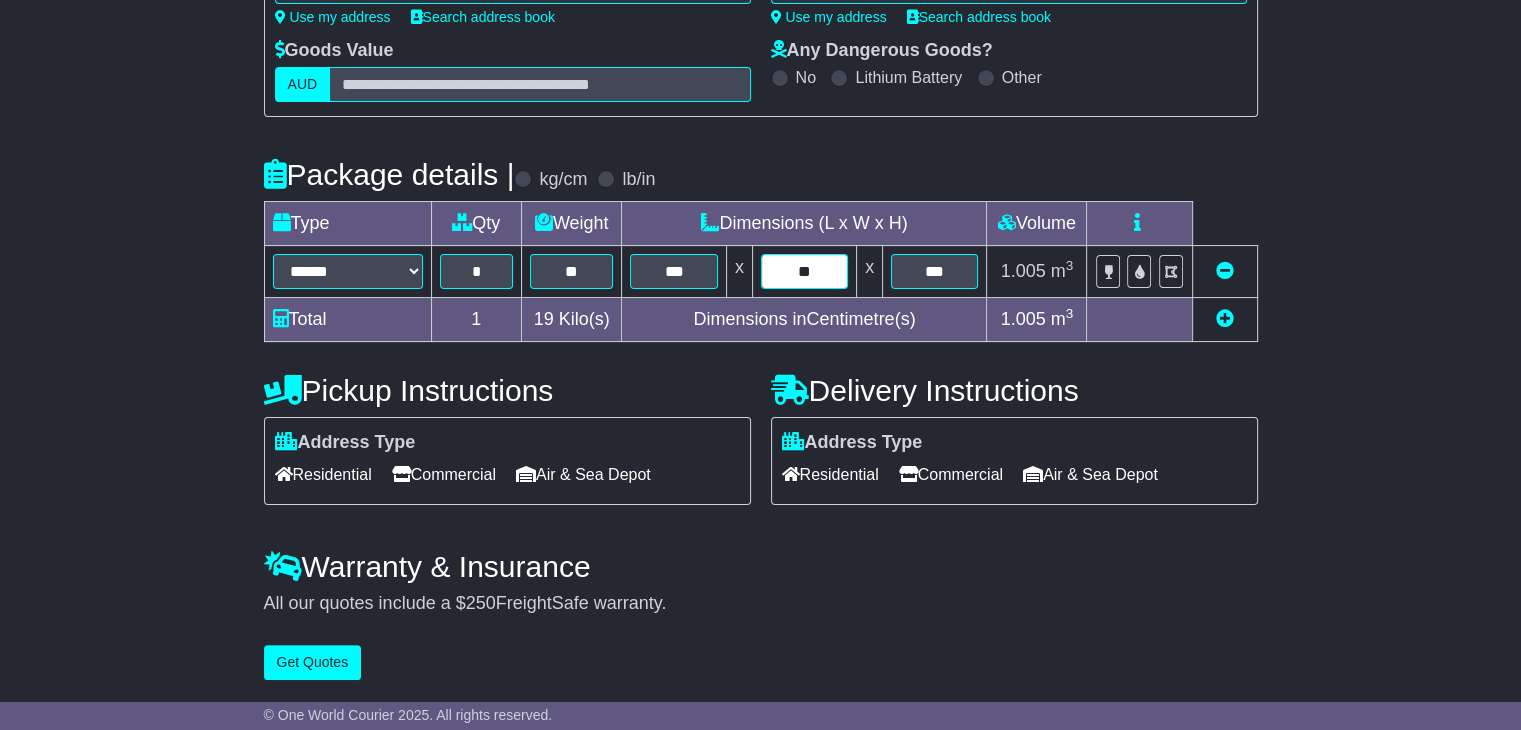 type on "**" 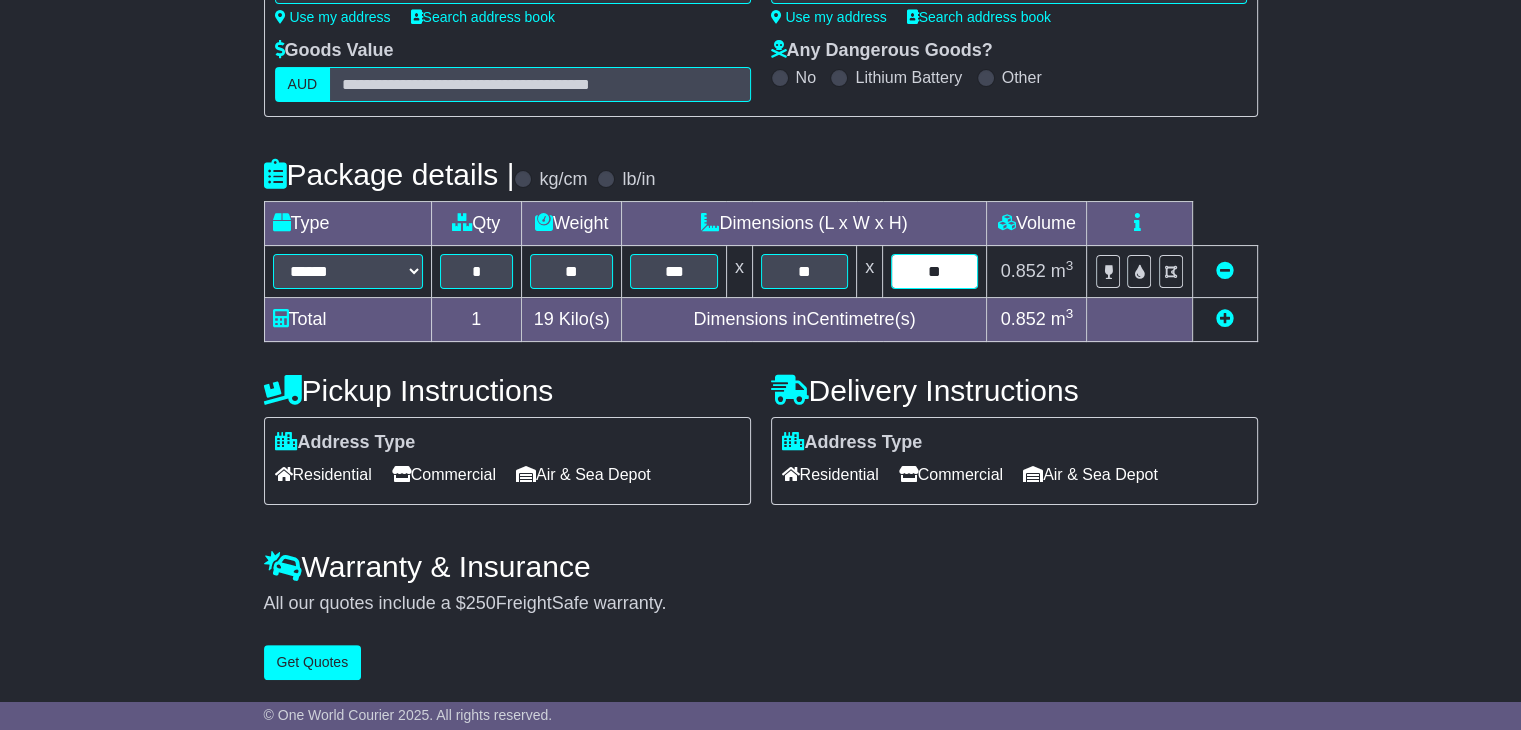 type on "**" 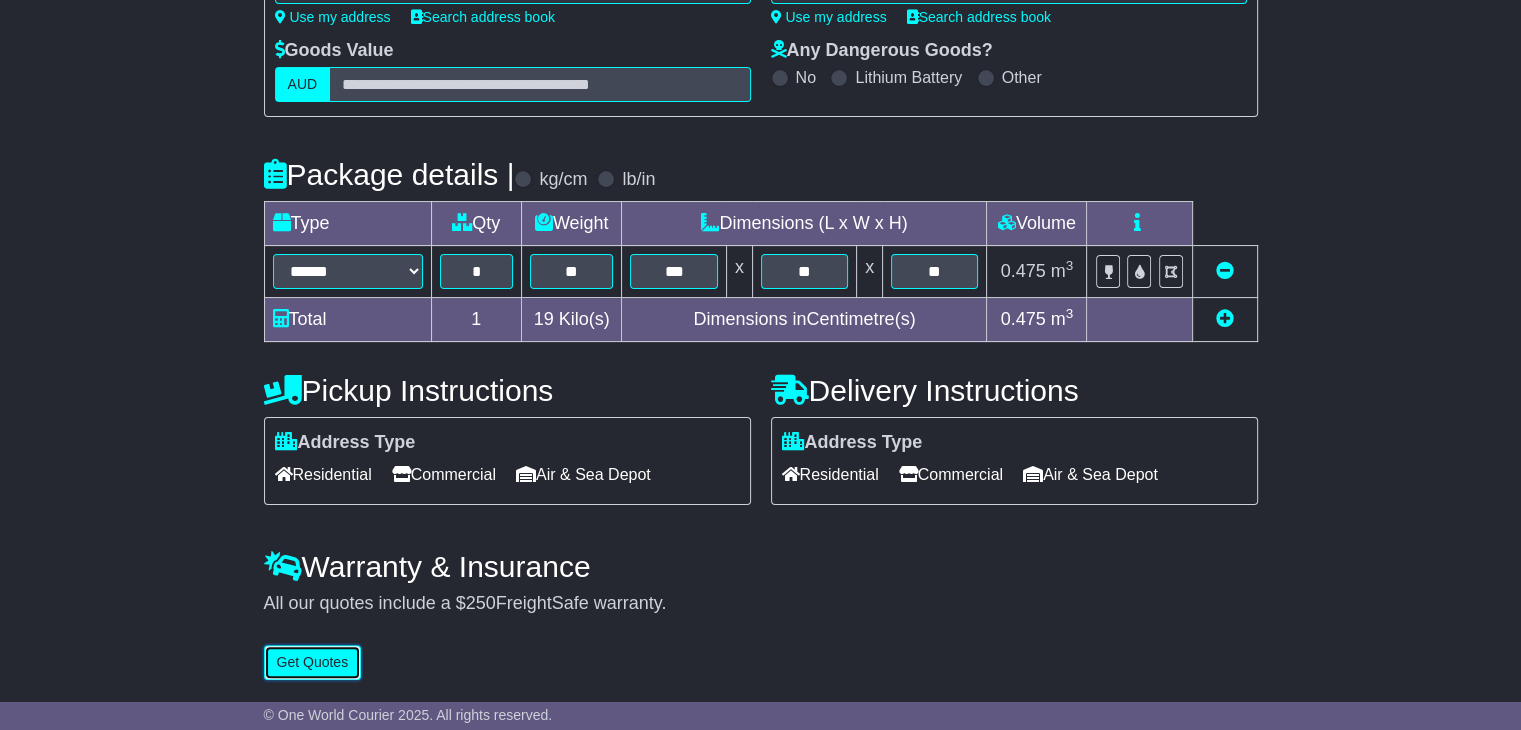 scroll, scrollTop: 326, scrollLeft: 0, axis: vertical 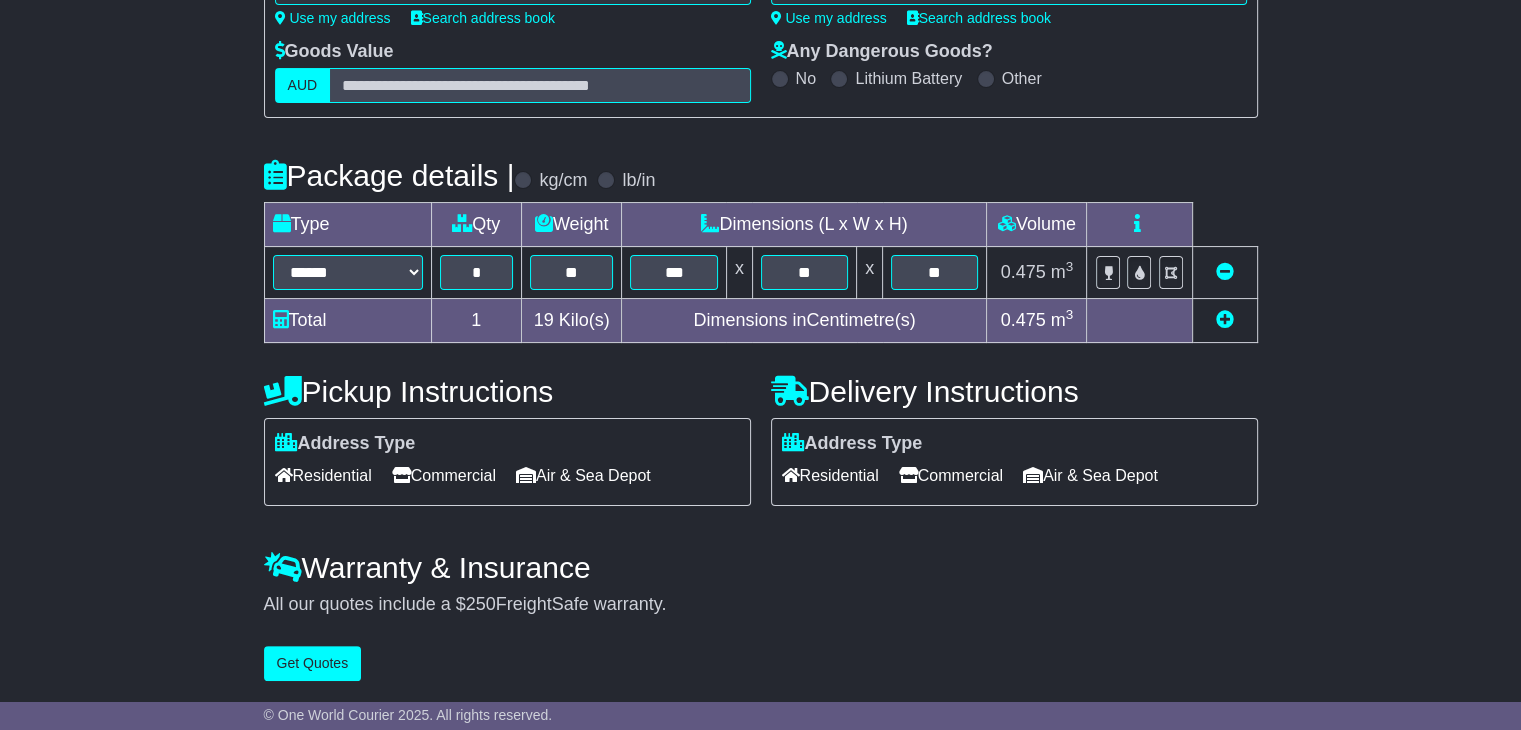 click on "Commercial" at bounding box center (444, 475) 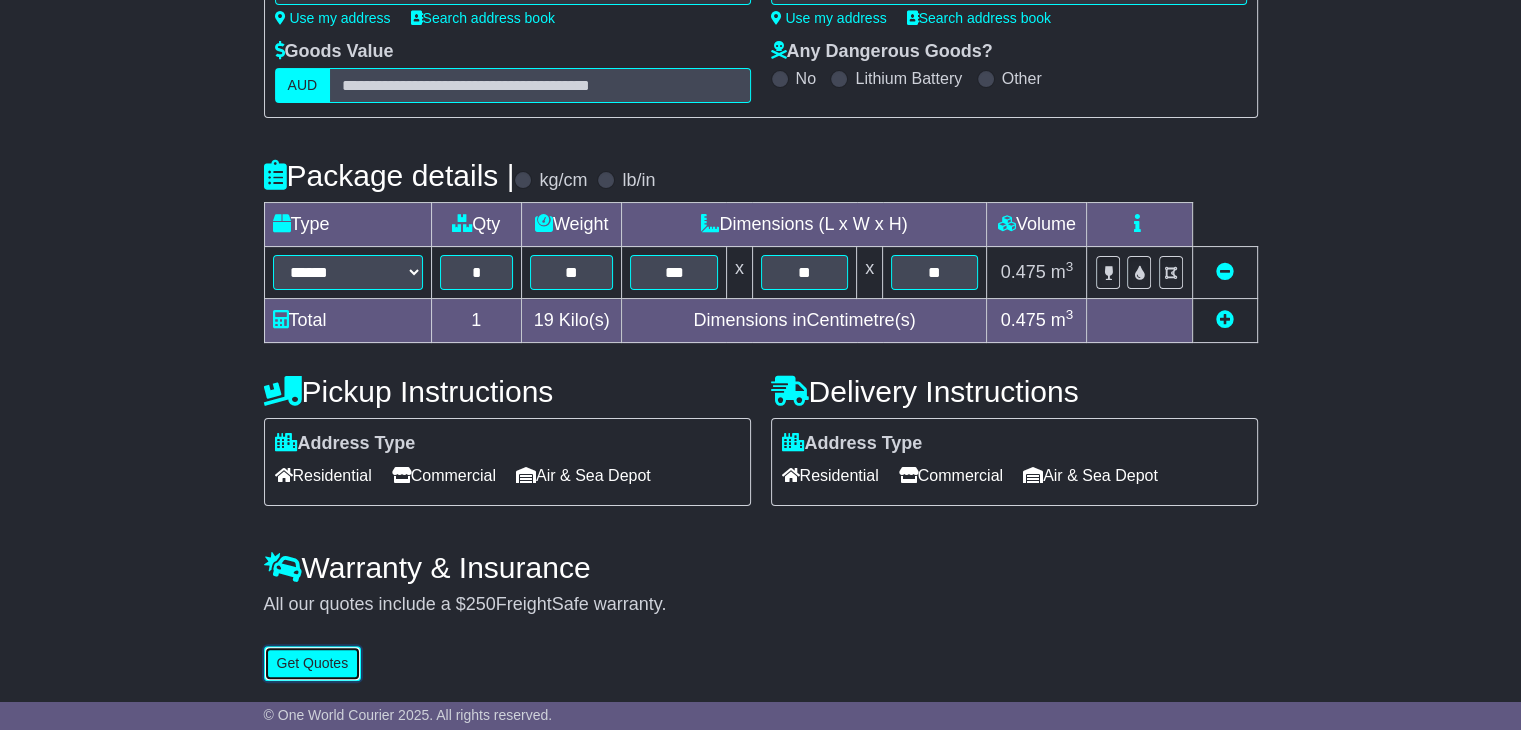 click on "Get Quotes" at bounding box center (313, 663) 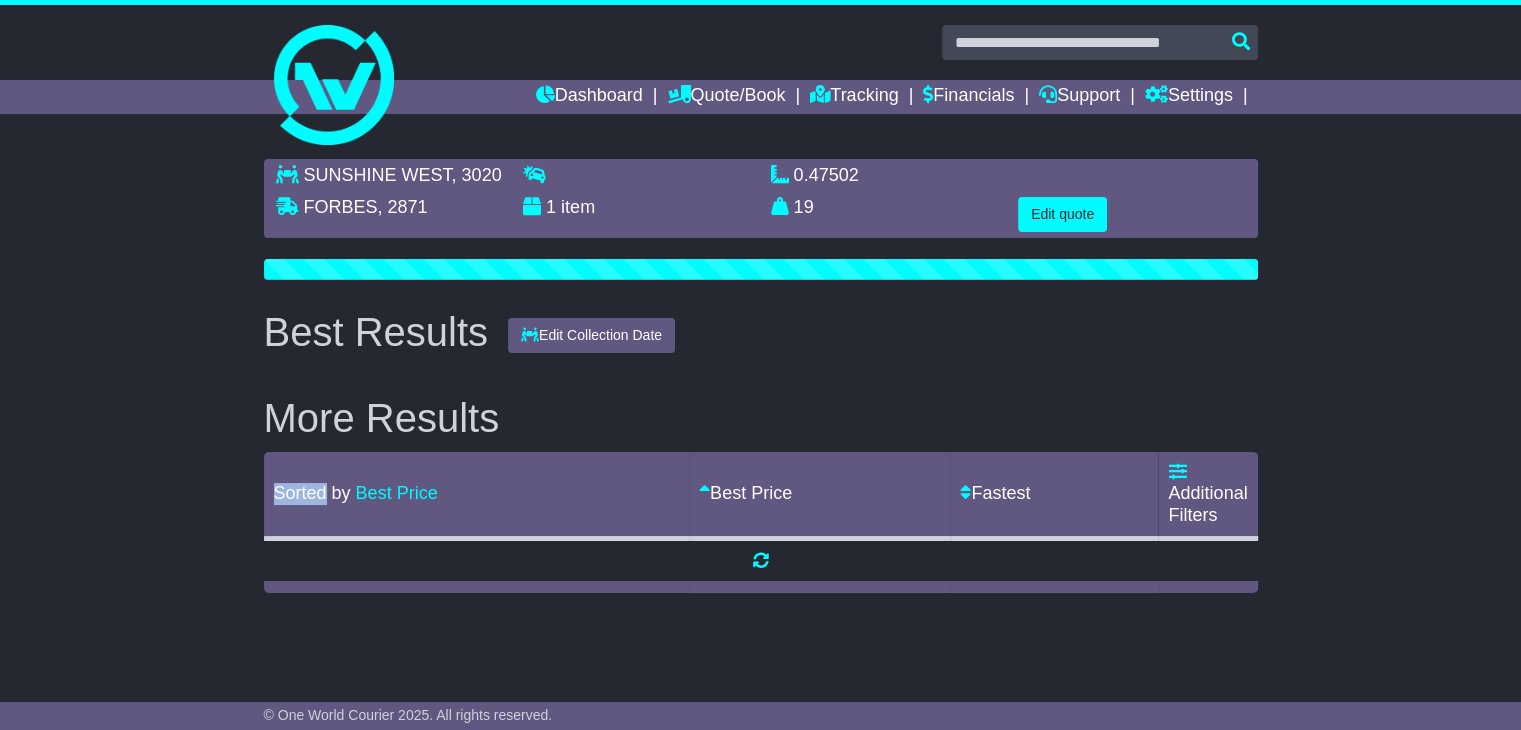 scroll, scrollTop: 0, scrollLeft: 0, axis: both 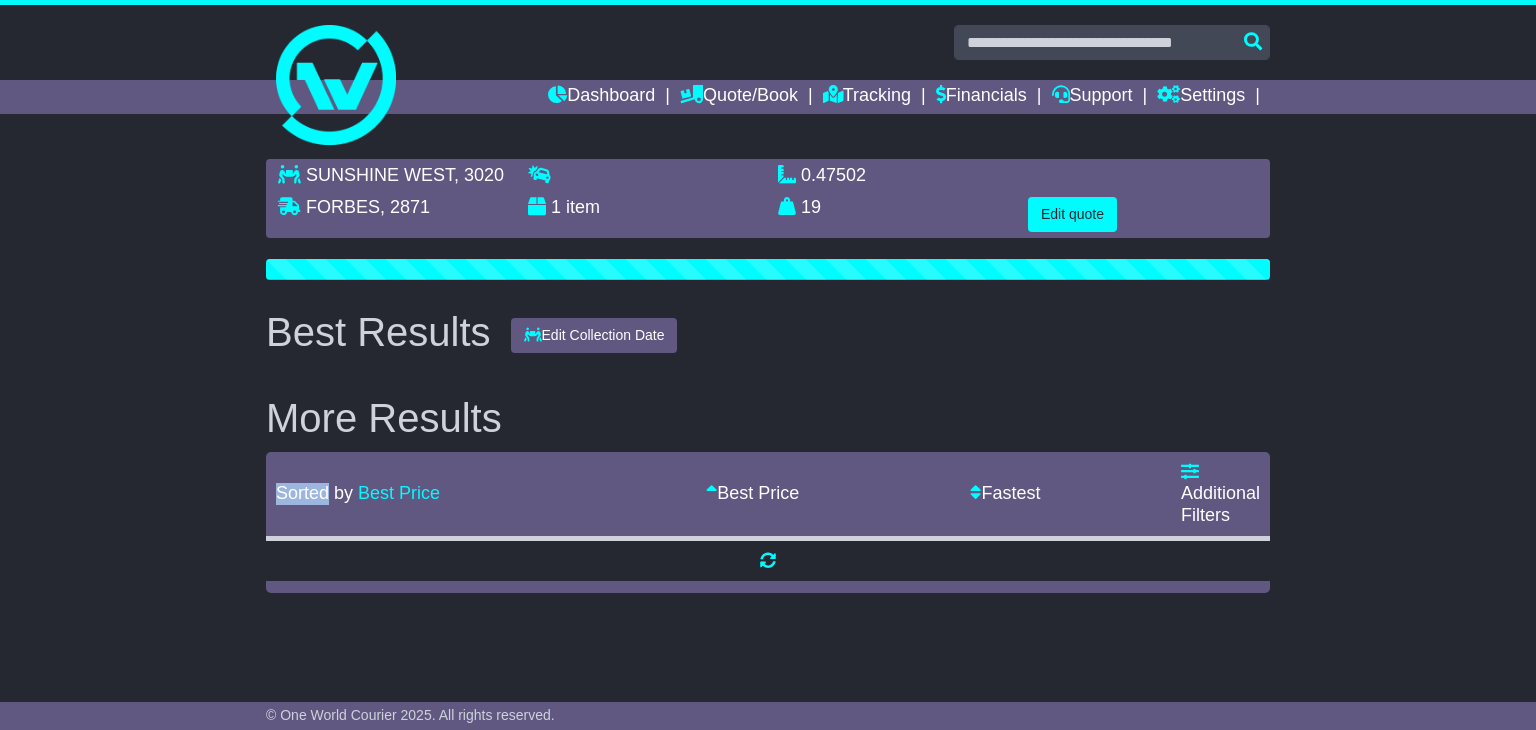 click on "**********" at bounding box center [768, 409] 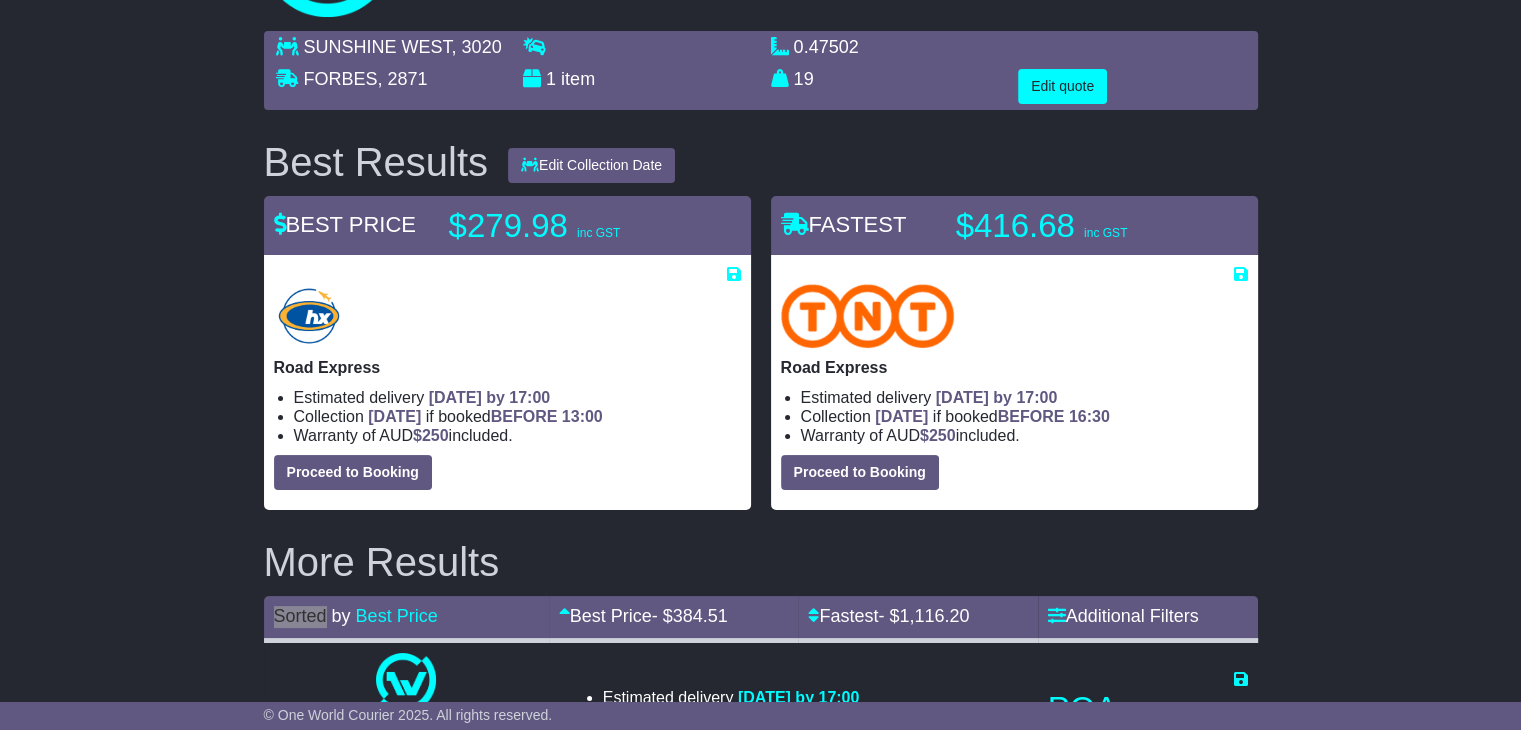 scroll, scrollTop: 131, scrollLeft: 0, axis: vertical 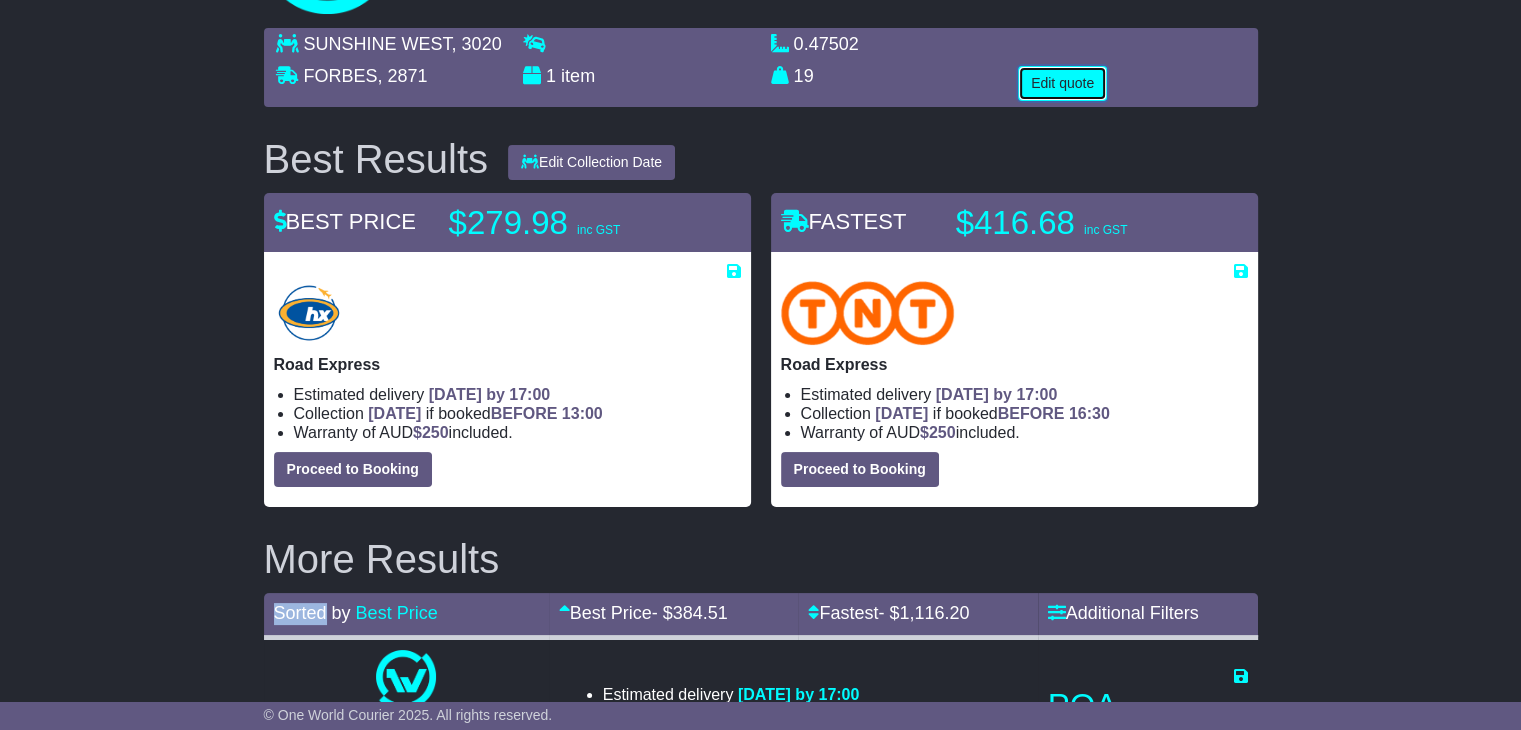 click on "Edit quote" at bounding box center (1062, 83) 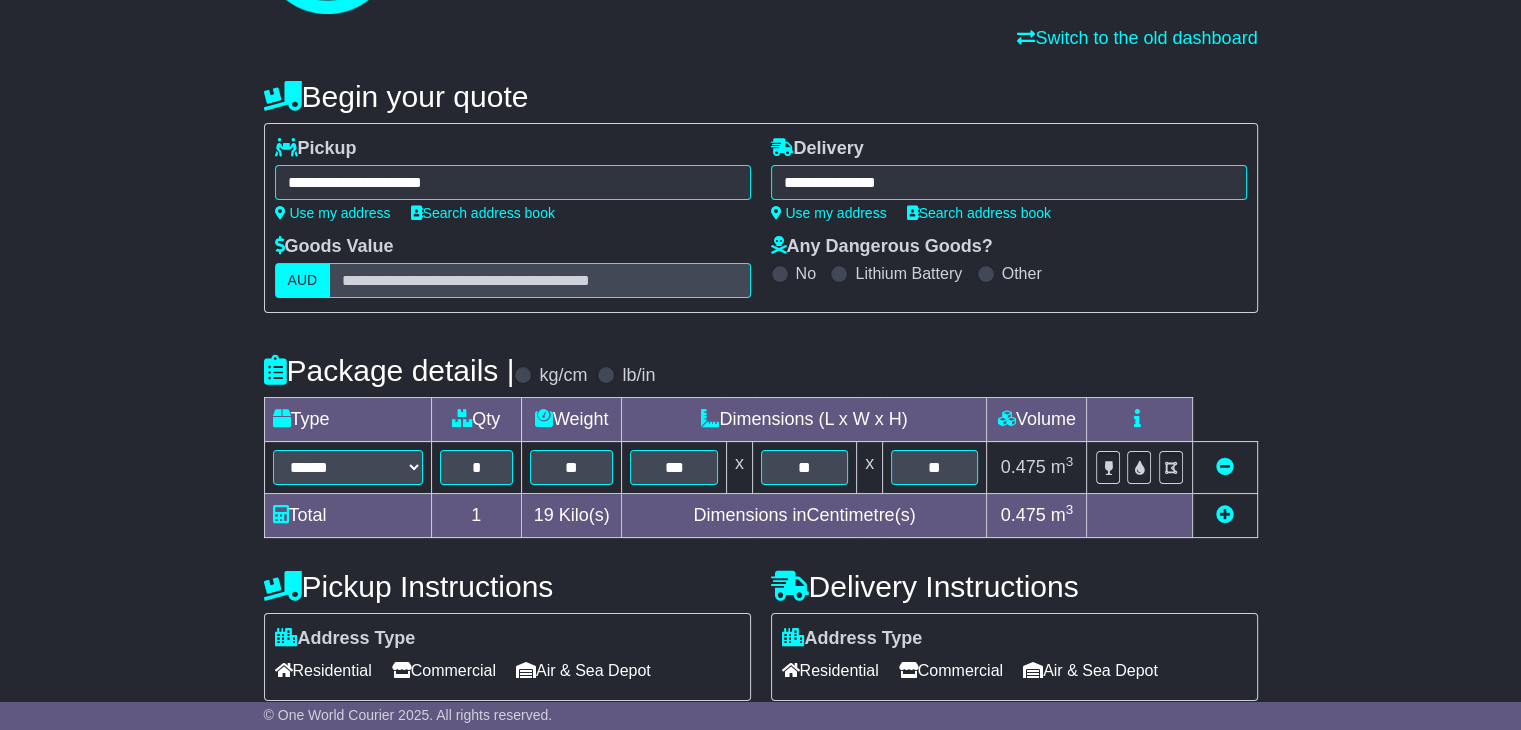 click on "**********" at bounding box center [513, 182] 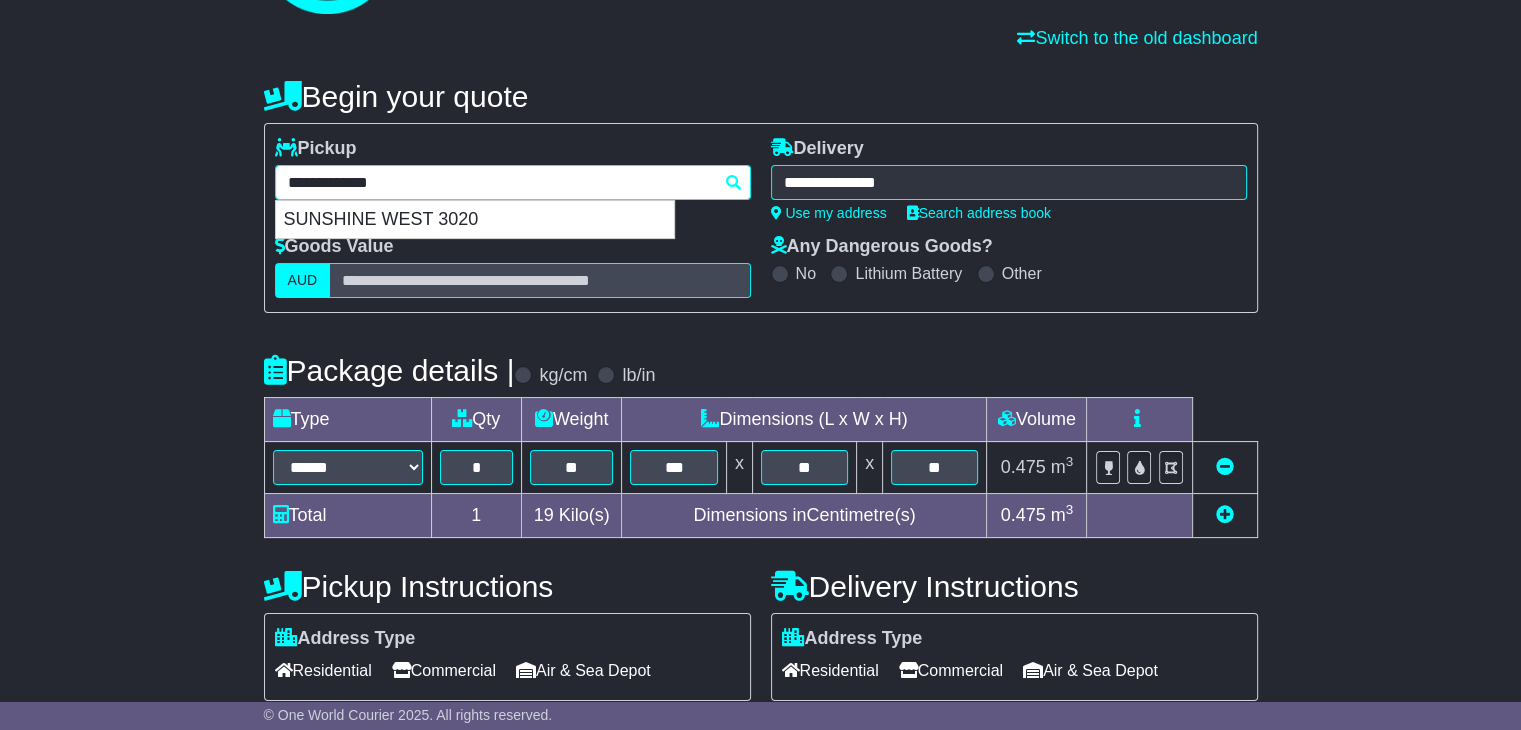 paste 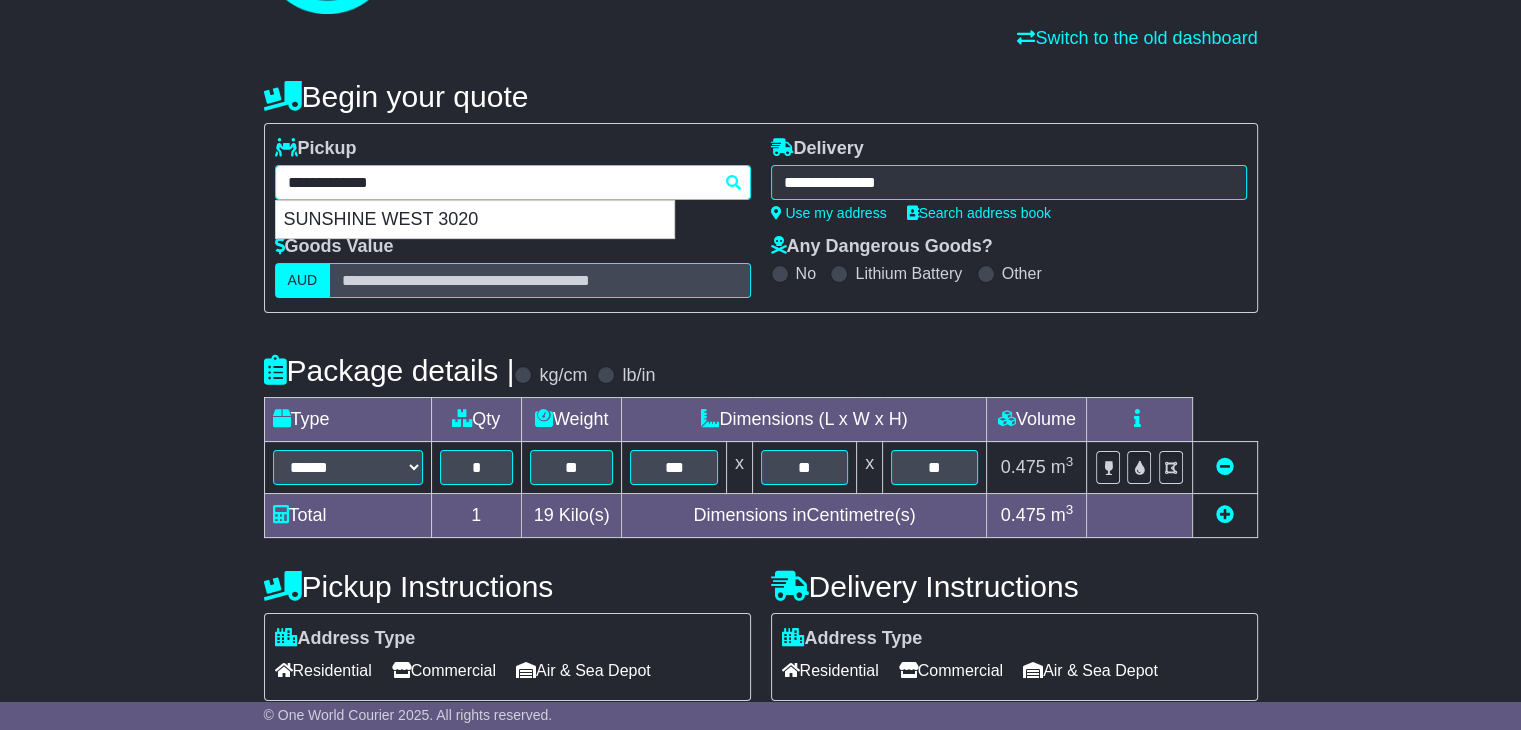 type on "*********" 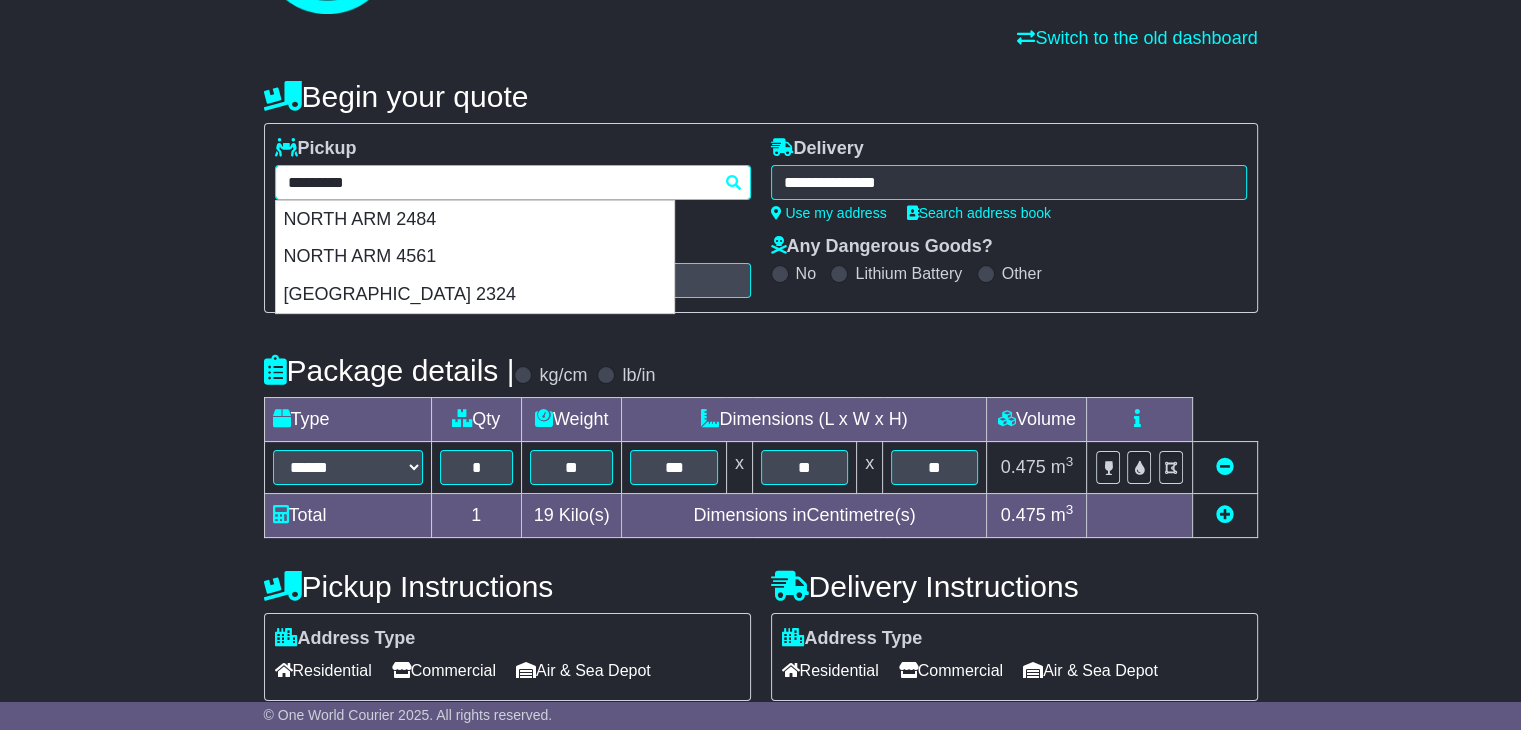 click on "**********" at bounding box center [513, 182] 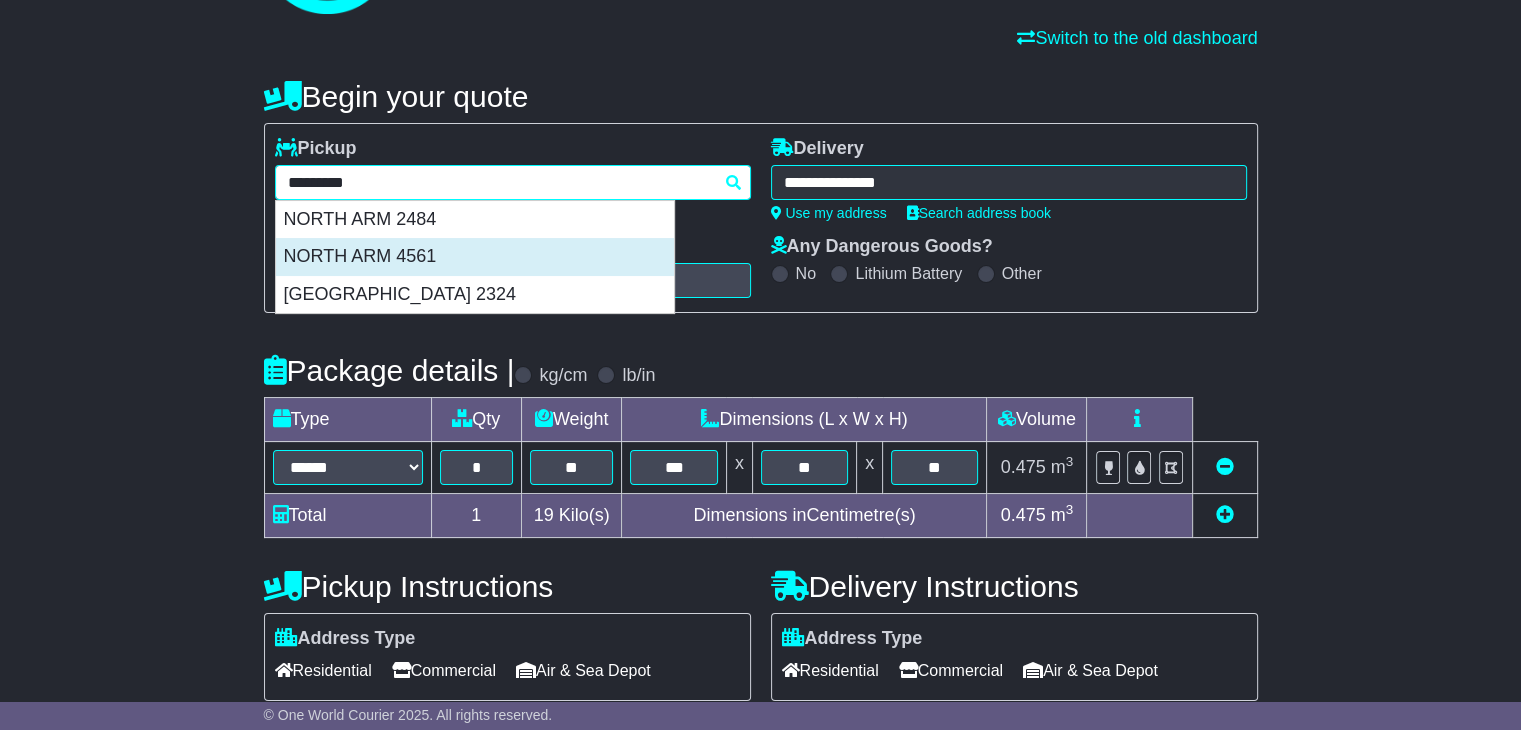 click on "NORTH ARM 4561" at bounding box center [475, 257] 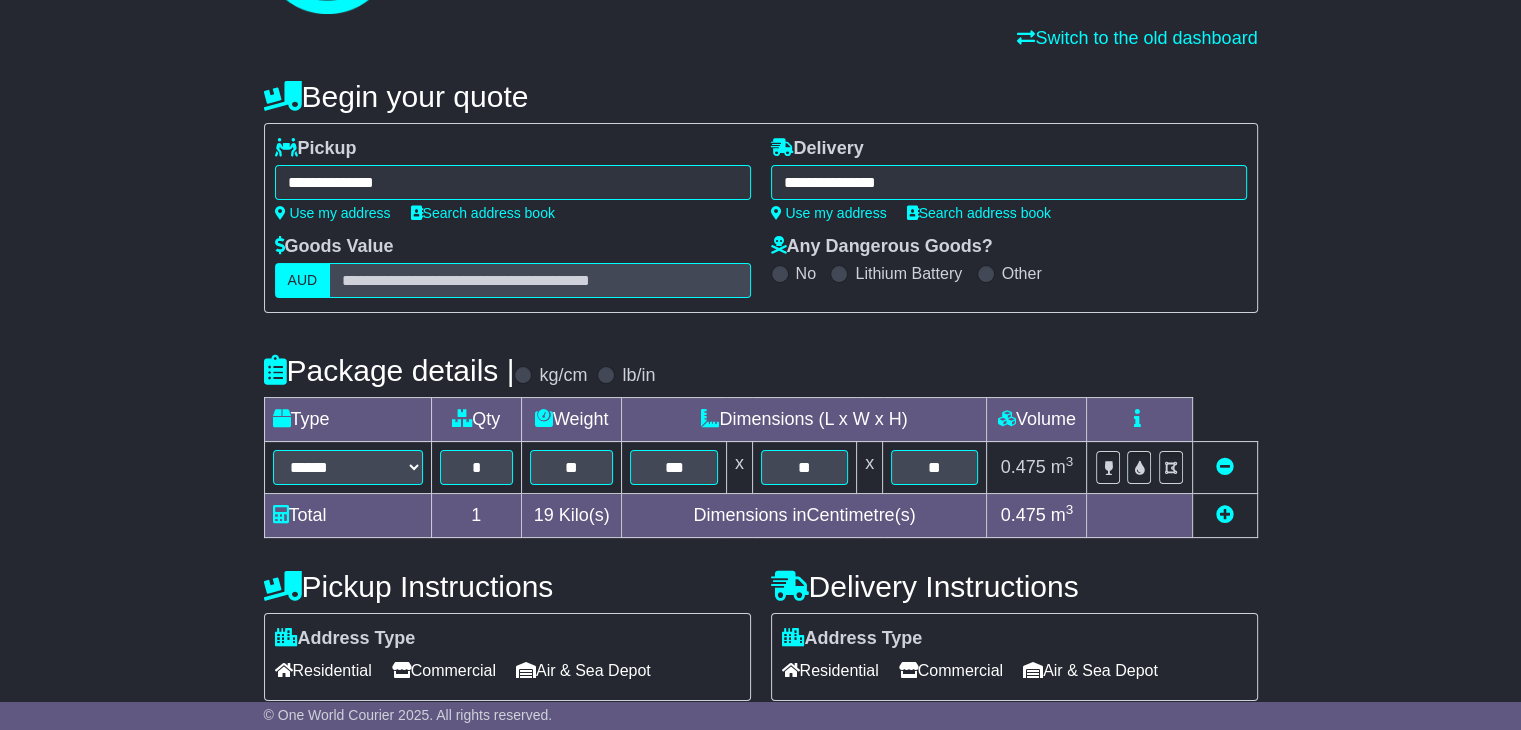 type on "**********" 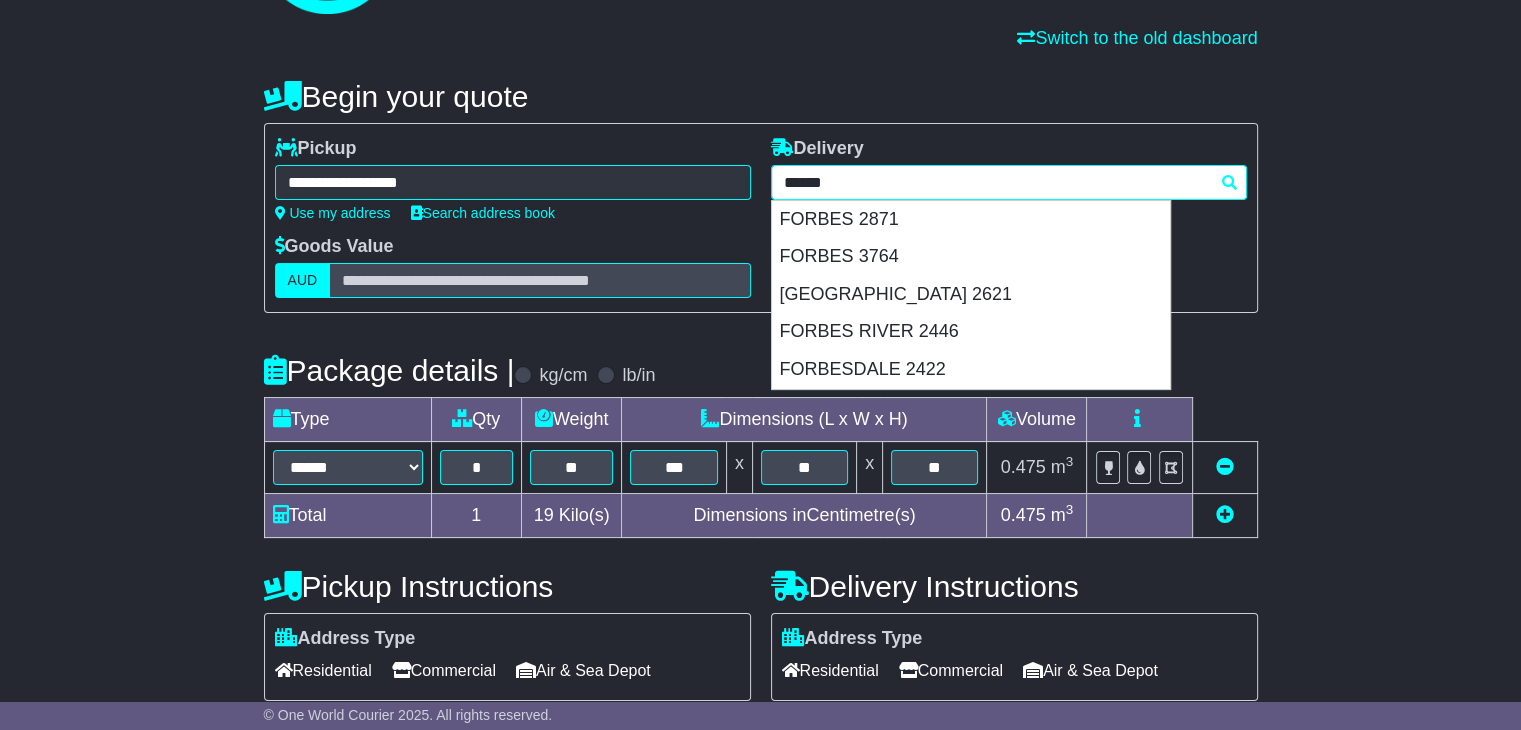 click on "**********" at bounding box center (1009, 182) 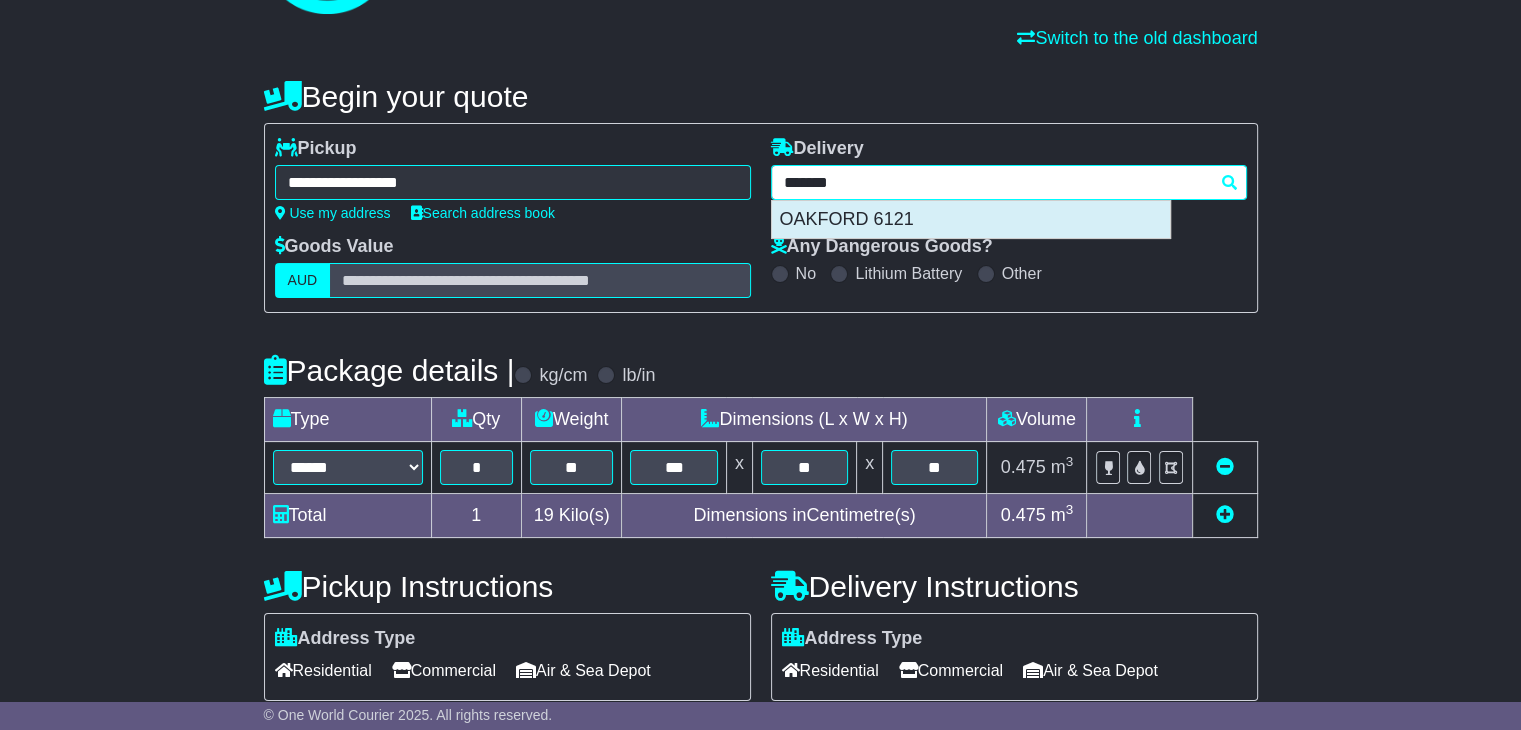 click on "OAKFORD 6121" at bounding box center (971, 220) 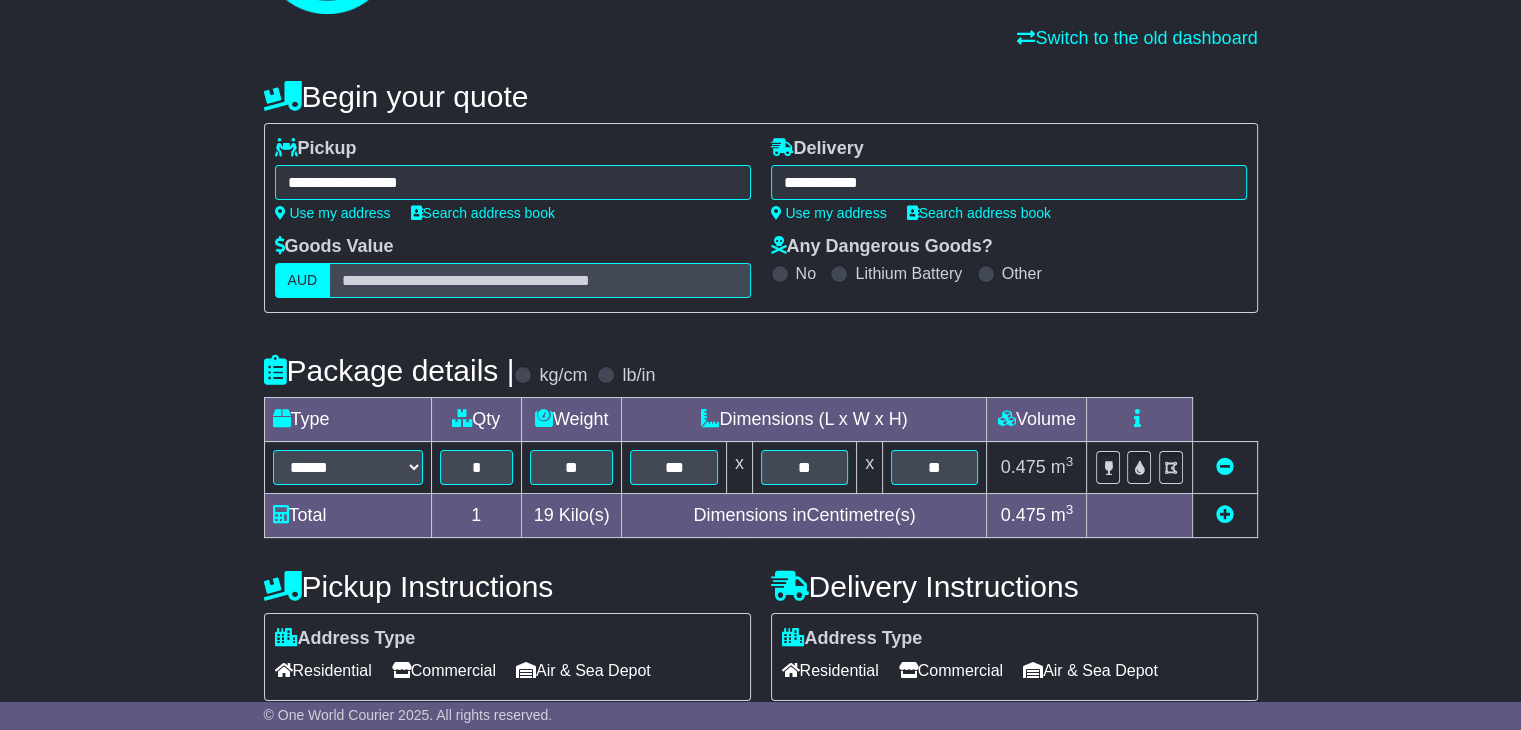 type on "**********" 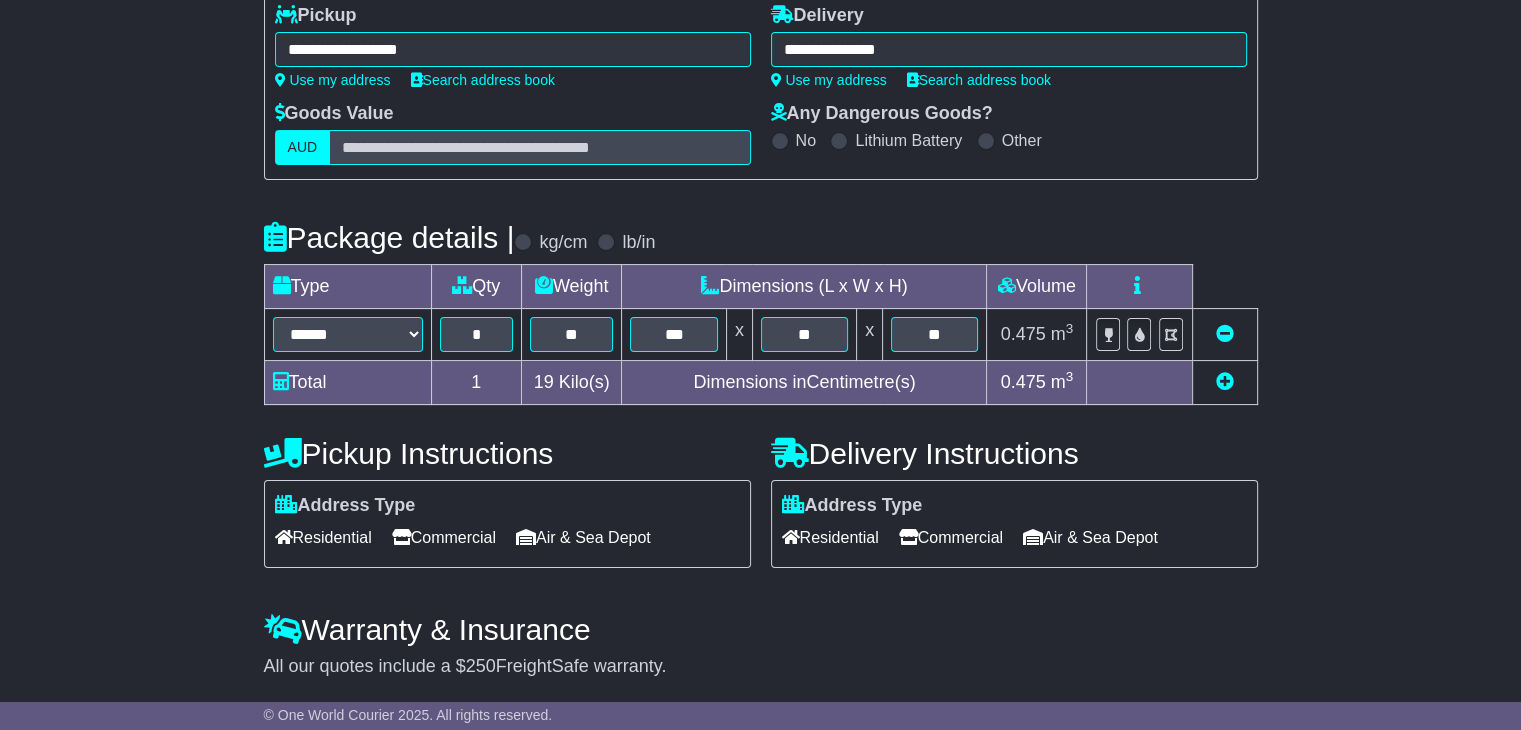 scroll, scrollTop: 327, scrollLeft: 0, axis: vertical 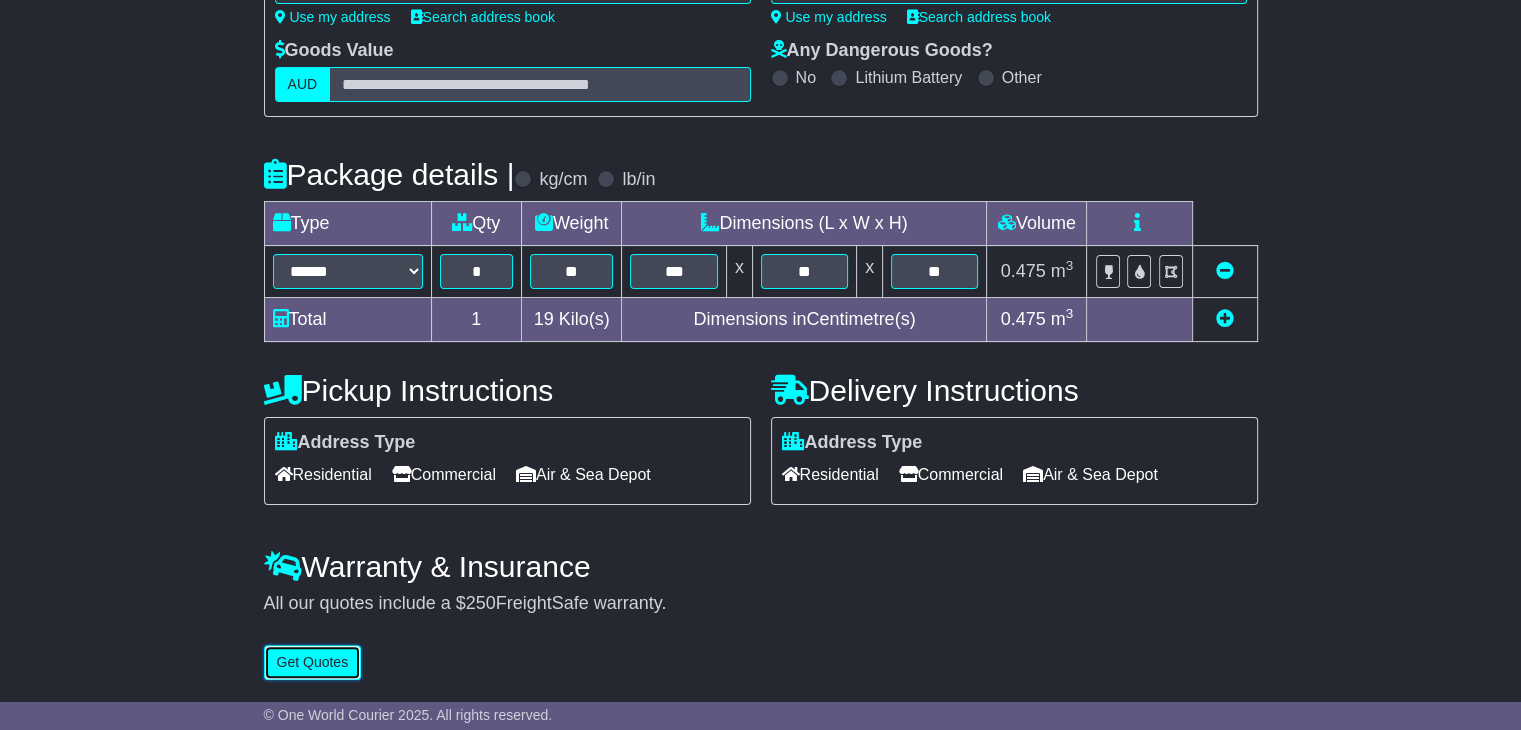 click on "Get Quotes" at bounding box center [313, 662] 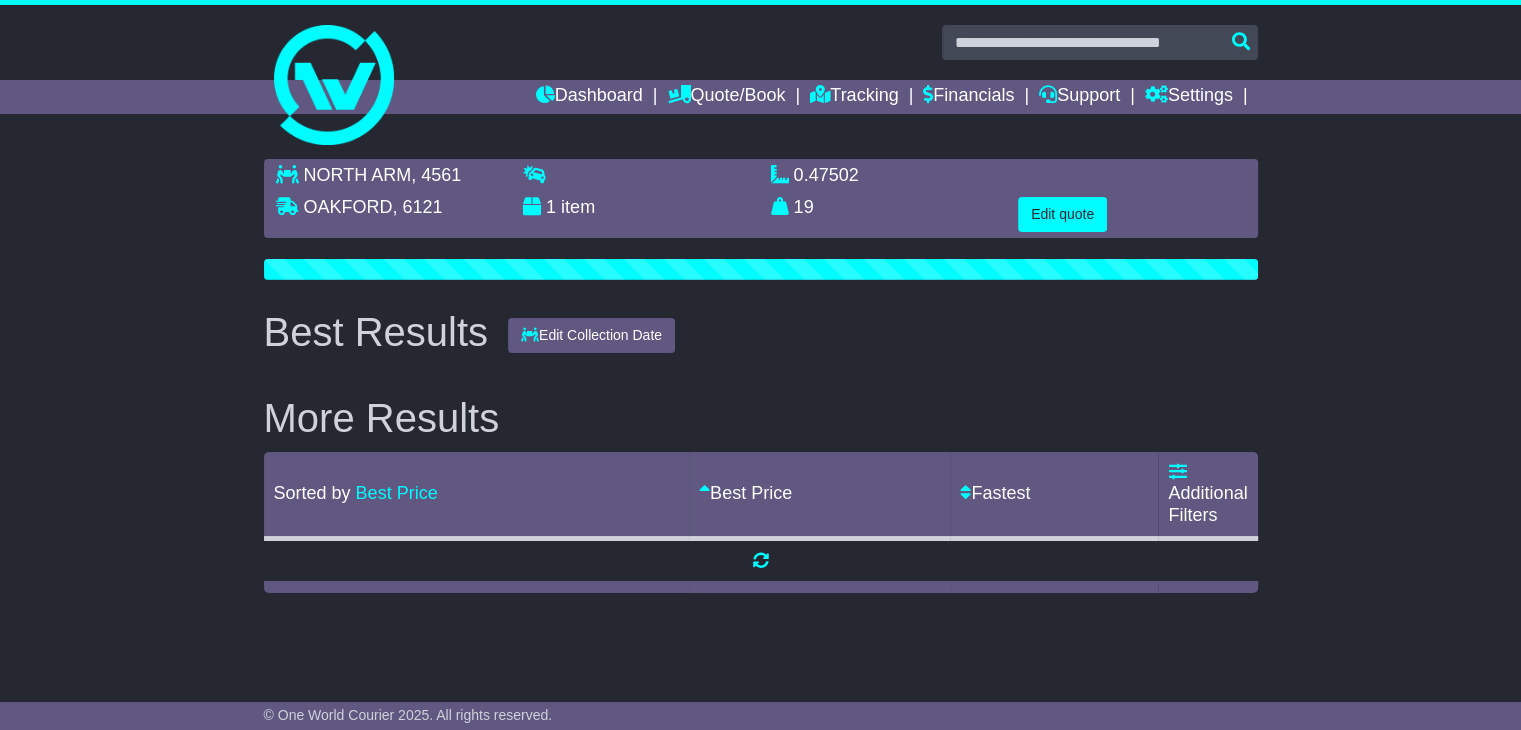 scroll, scrollTop: 0, scrollLeft: 0, axis: both 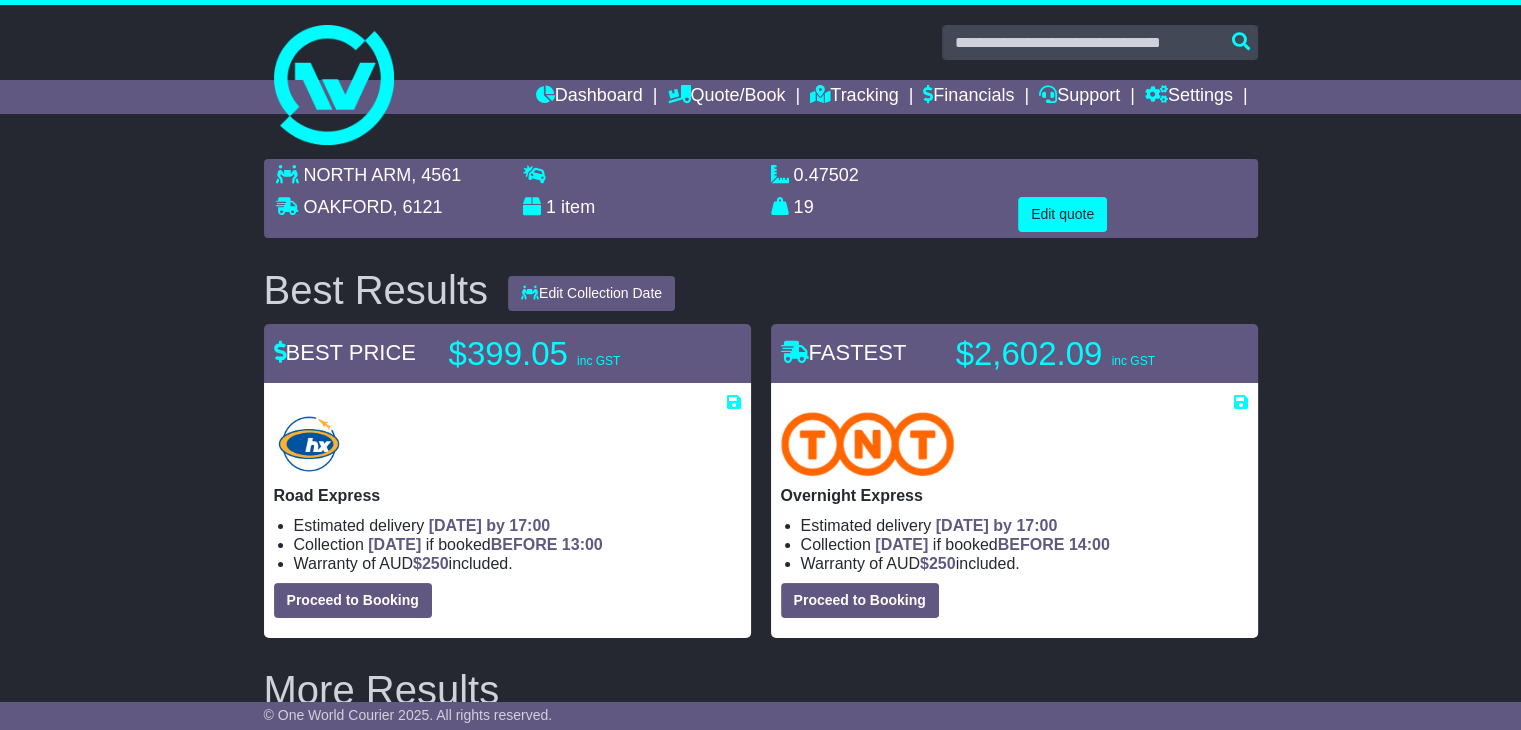 click on "$399.05
inc GST" at bounding box center (574, 354) 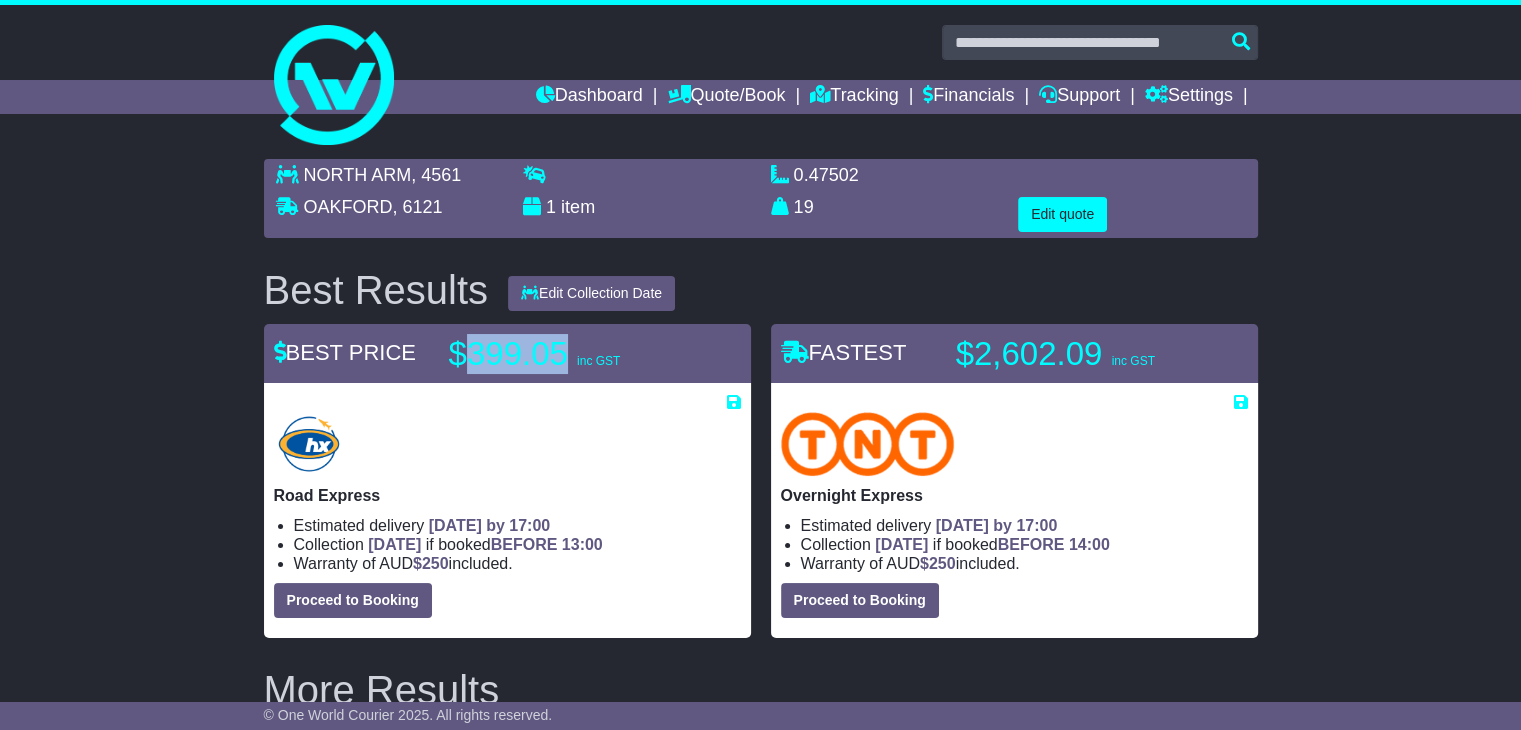 click on "$399.05
inc GST" at bounding box center [574, 354] 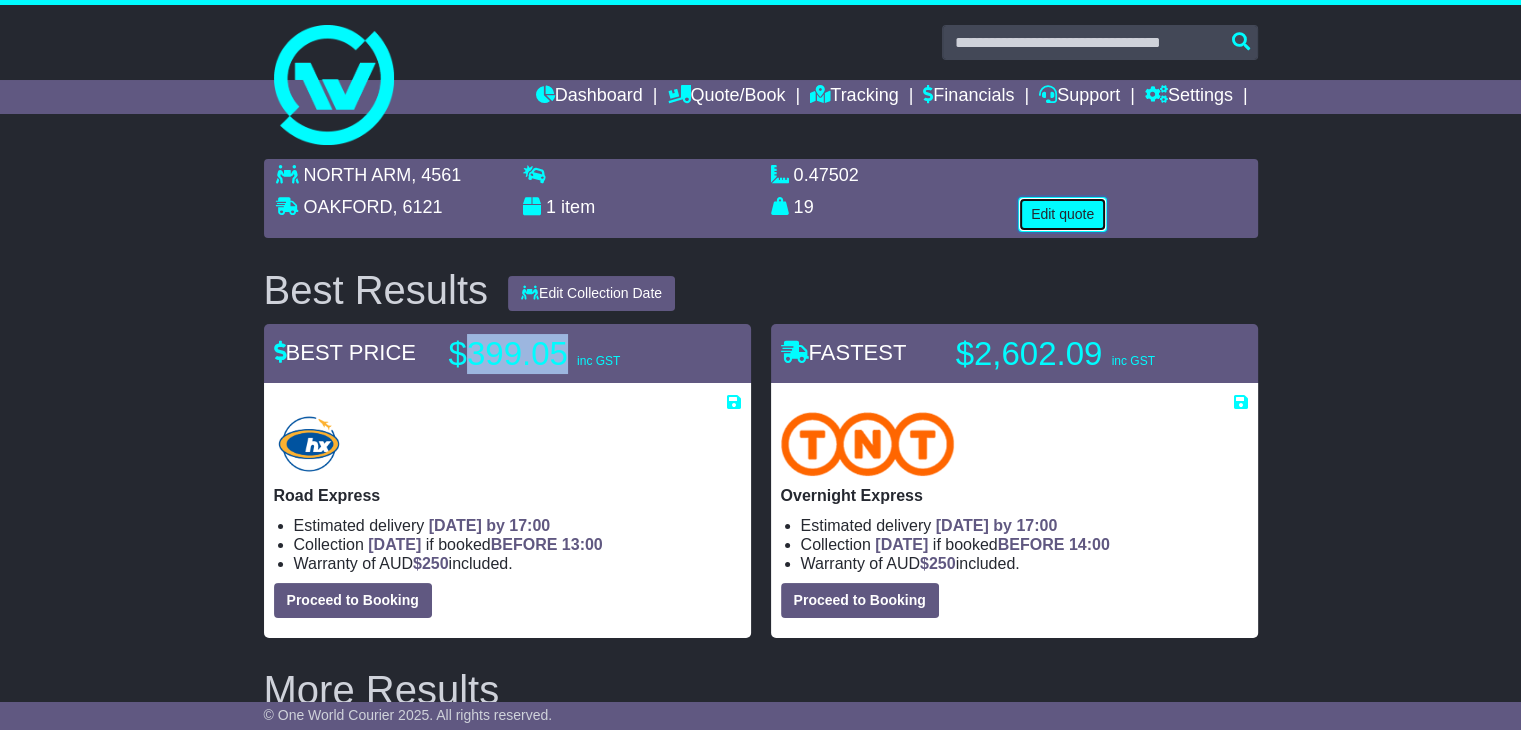 click on "Edit quote" at bounding box center [1062, 214] 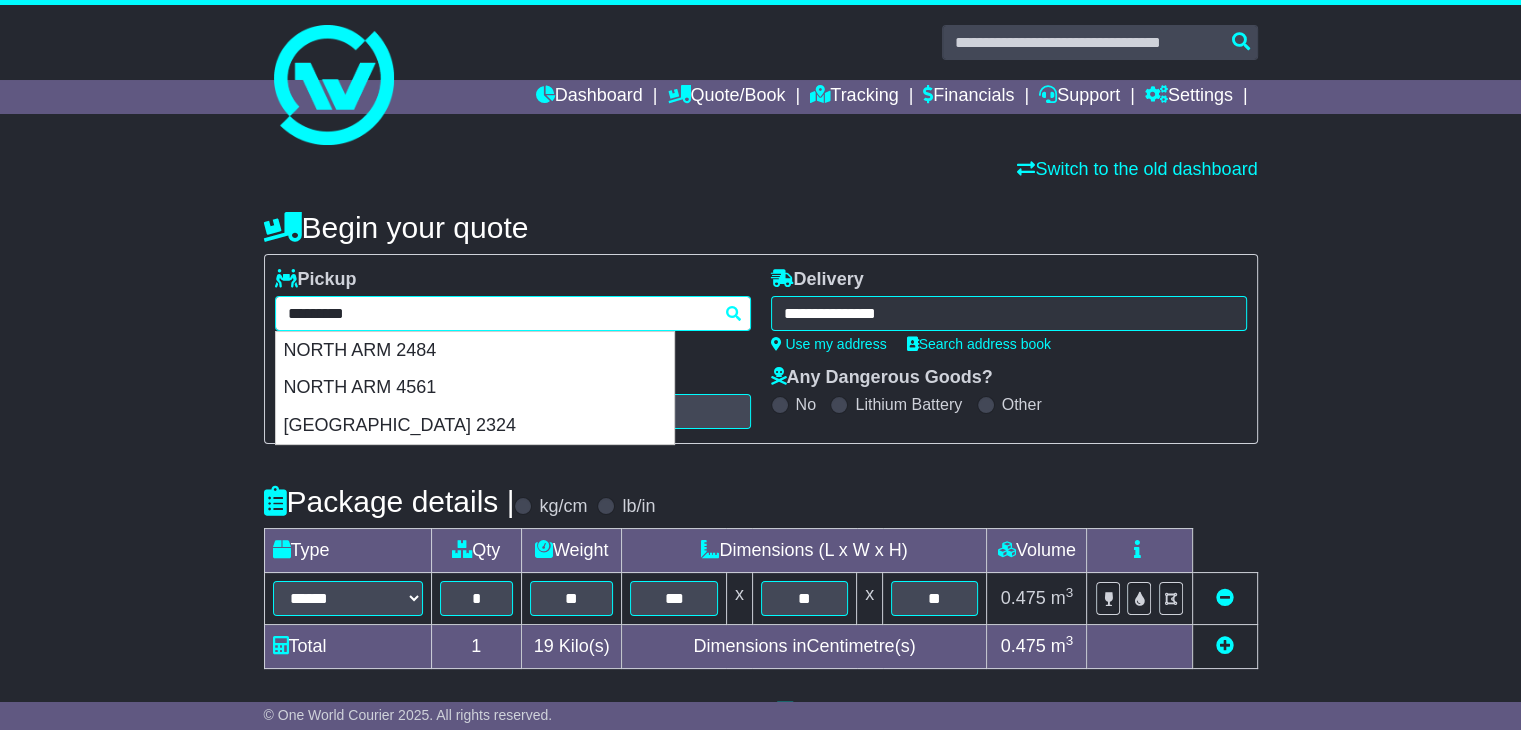 click on "**********" at bounding box center (513, 313) 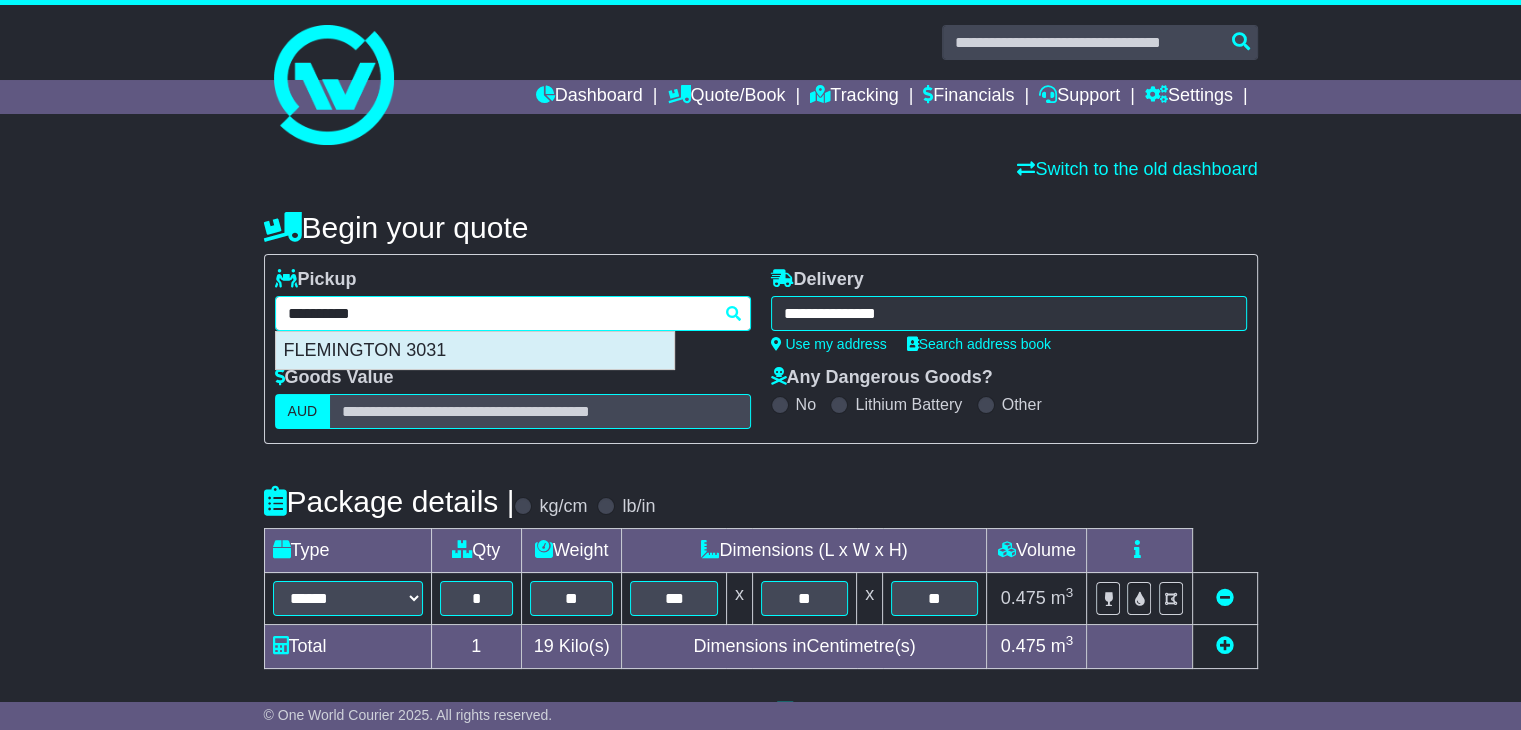 click on "FLEMINGTON 3031" at bounding box center [475, 351] 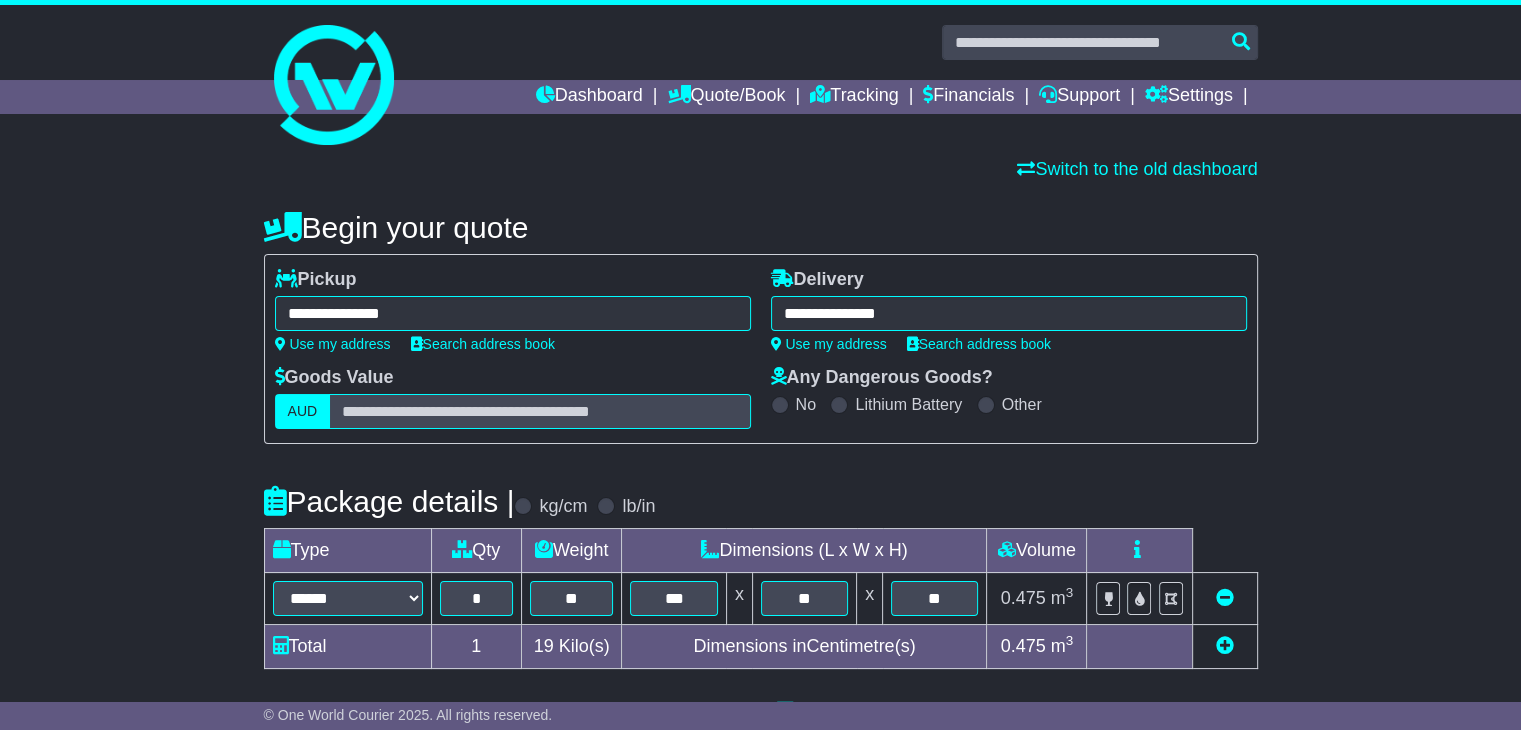 type on "**********" 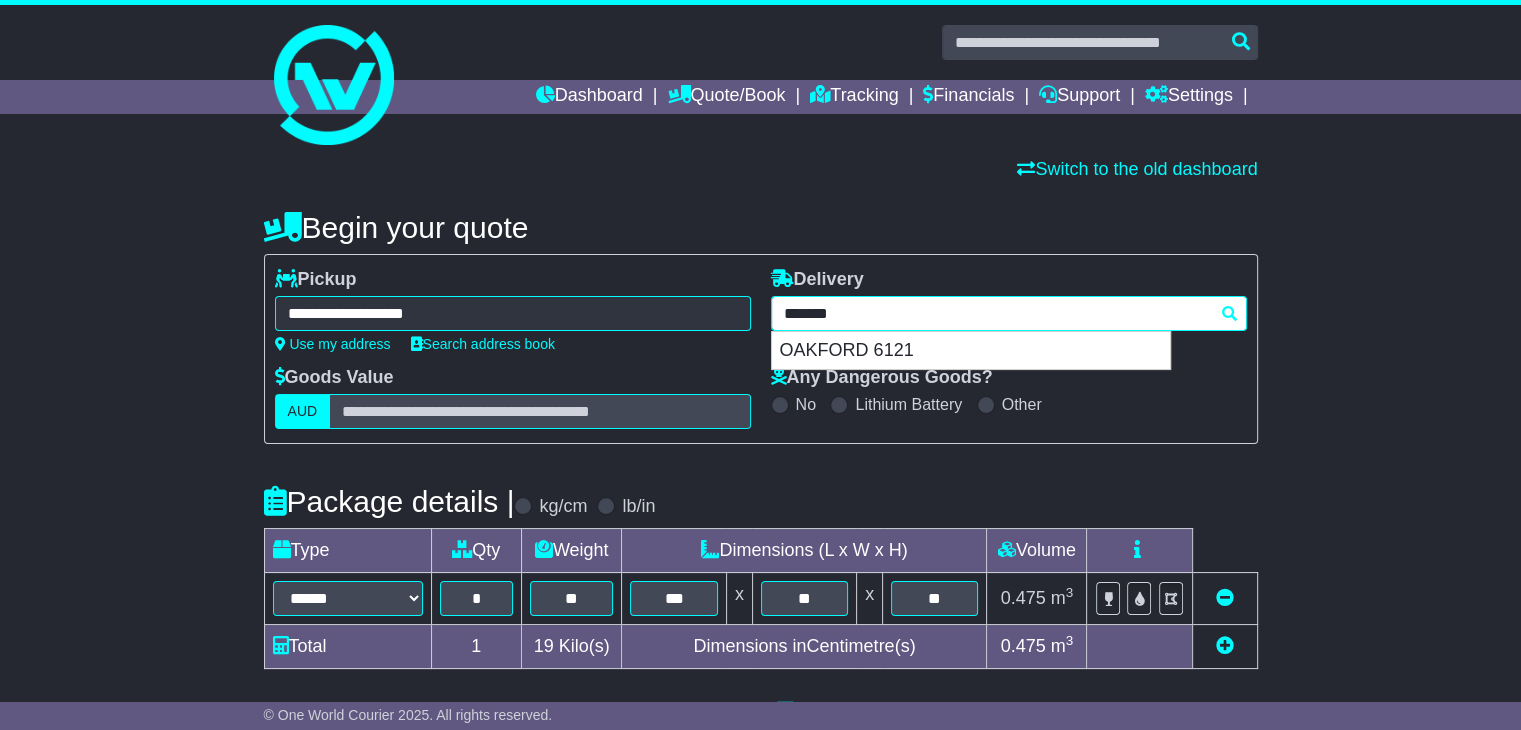 click on "**********" at bounding box center (1009, 313) 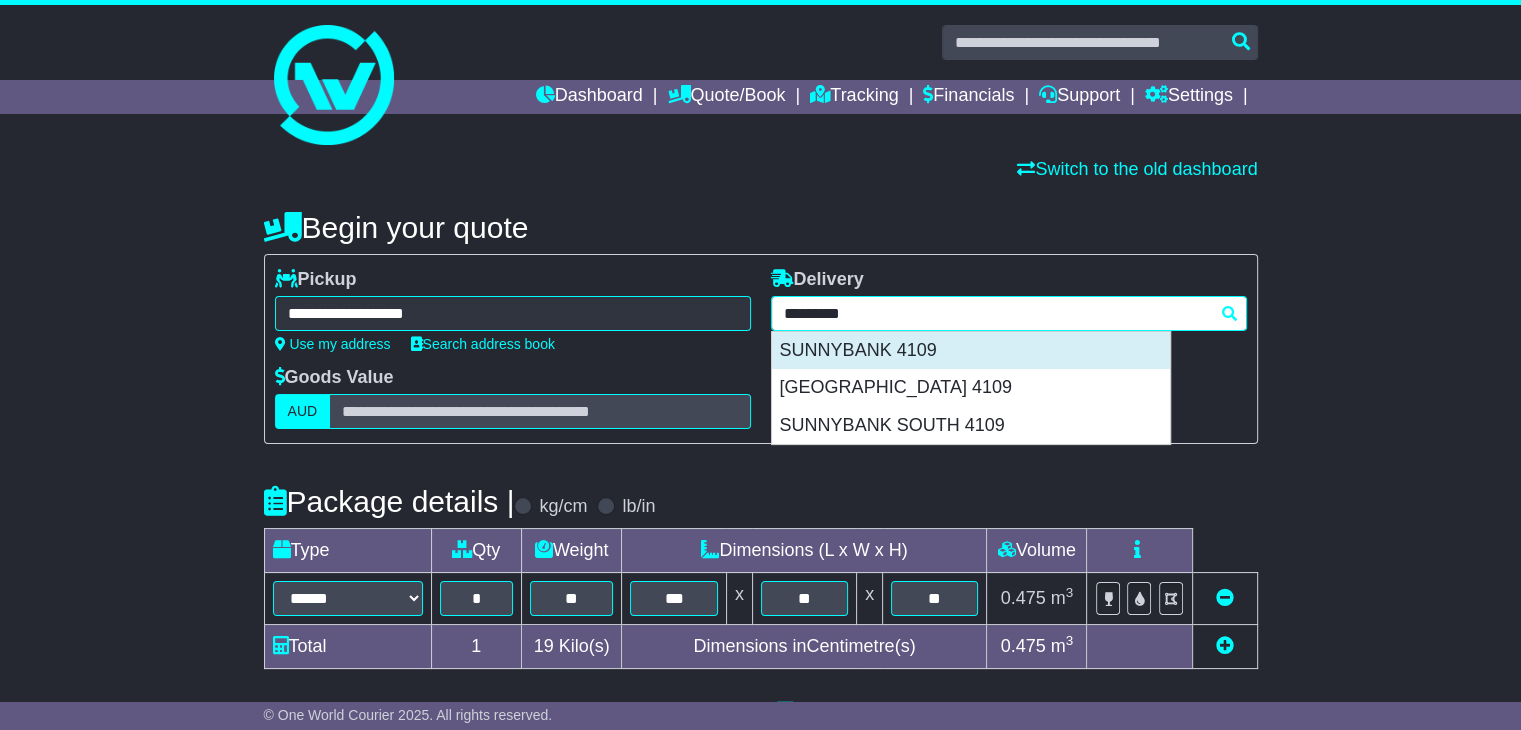 click on "SUNNYBANK 4109" at bounding box center [971, 351] 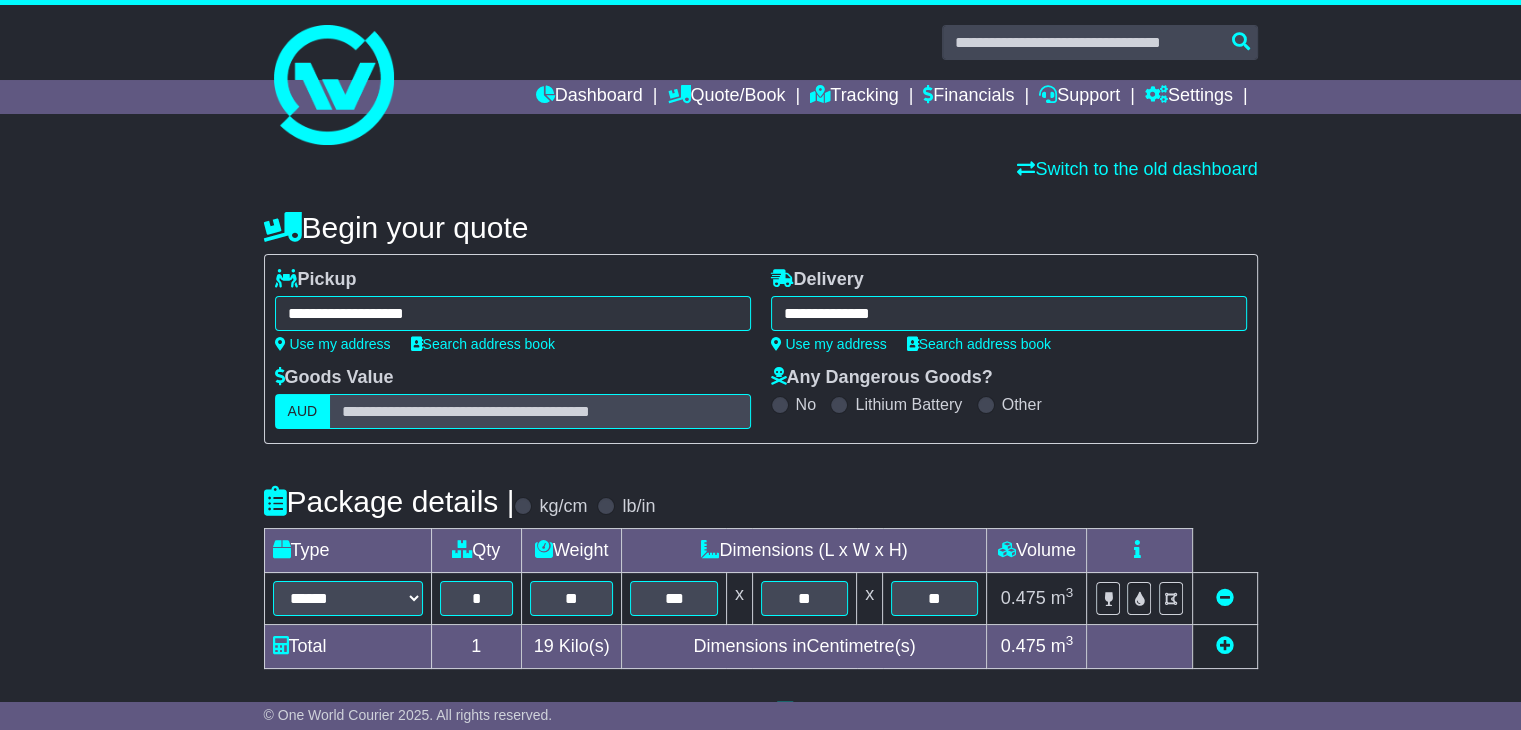 type on "**********" 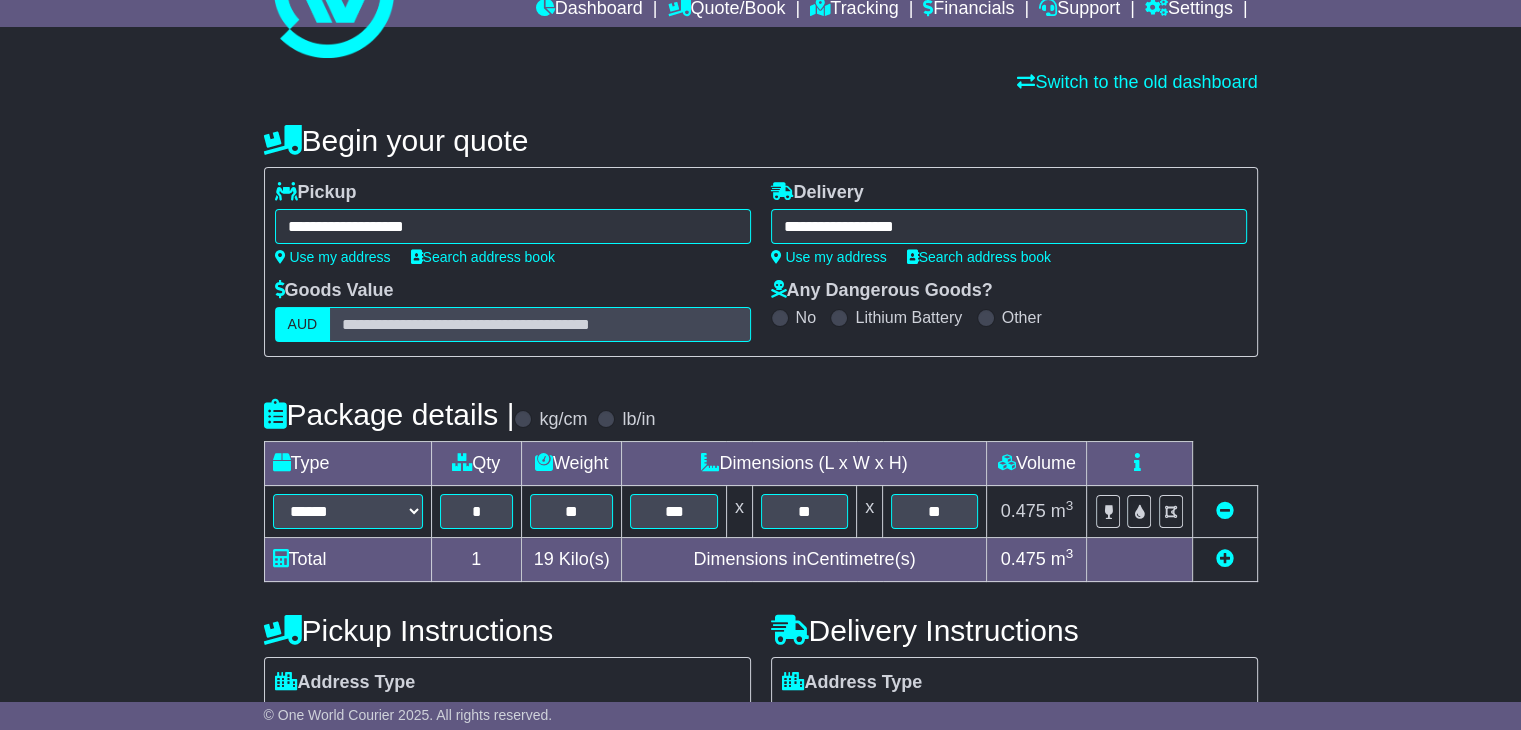 scroll, scrollTop: 86, scrollLeft: 0, axis: vertical 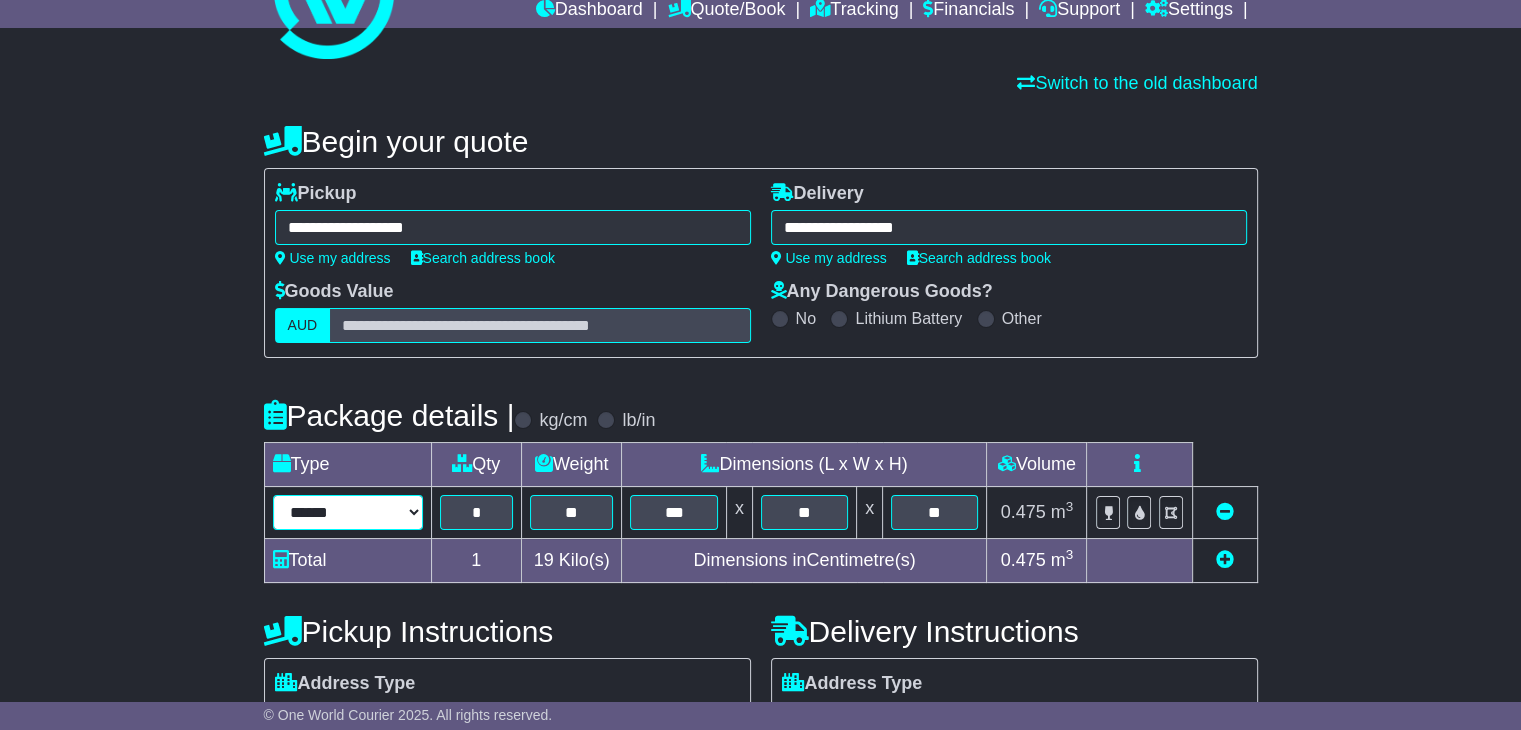 click on "****** ****** *** ******** ***** **** **** ****** *** *******" at bounding box center (348, 512) 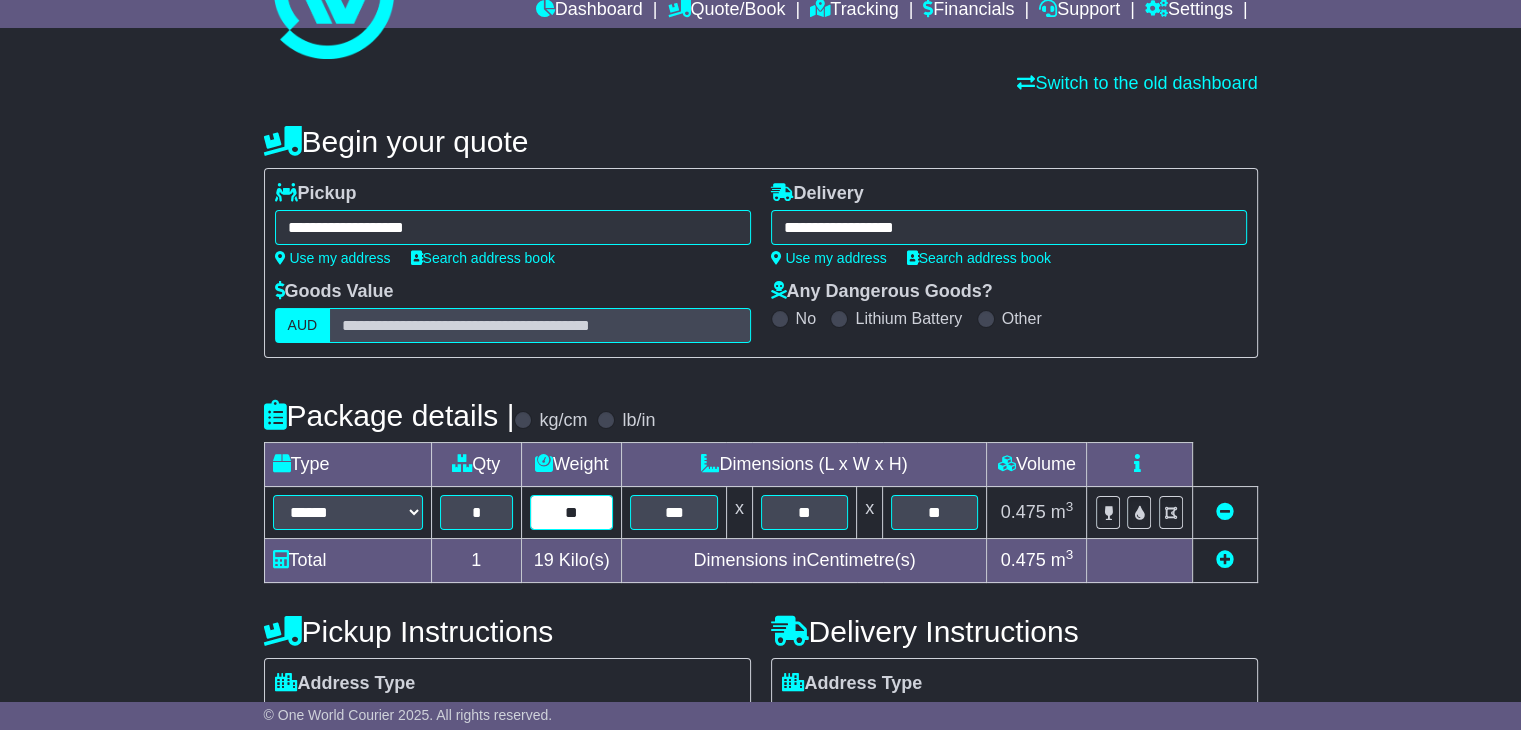 type on "**" 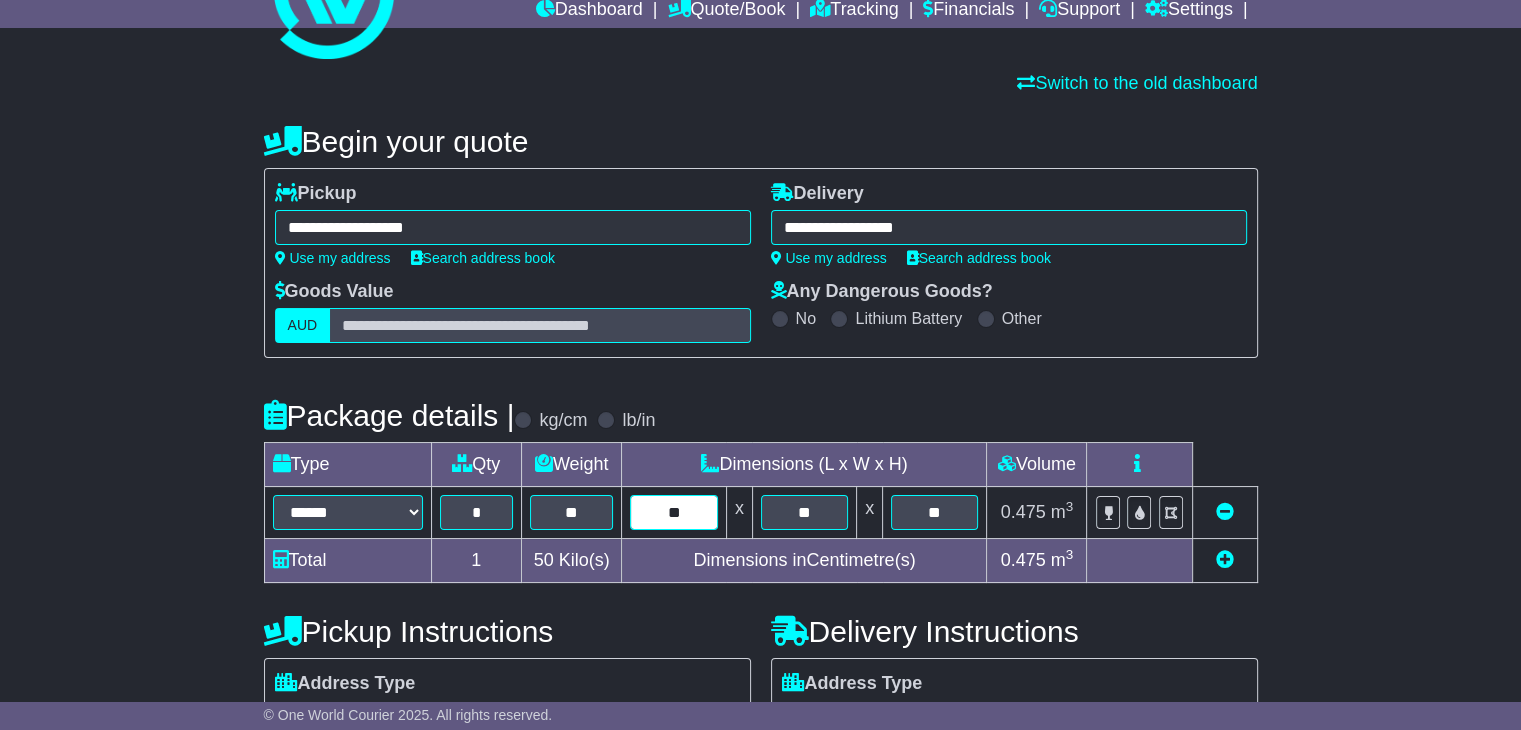 type on "**" 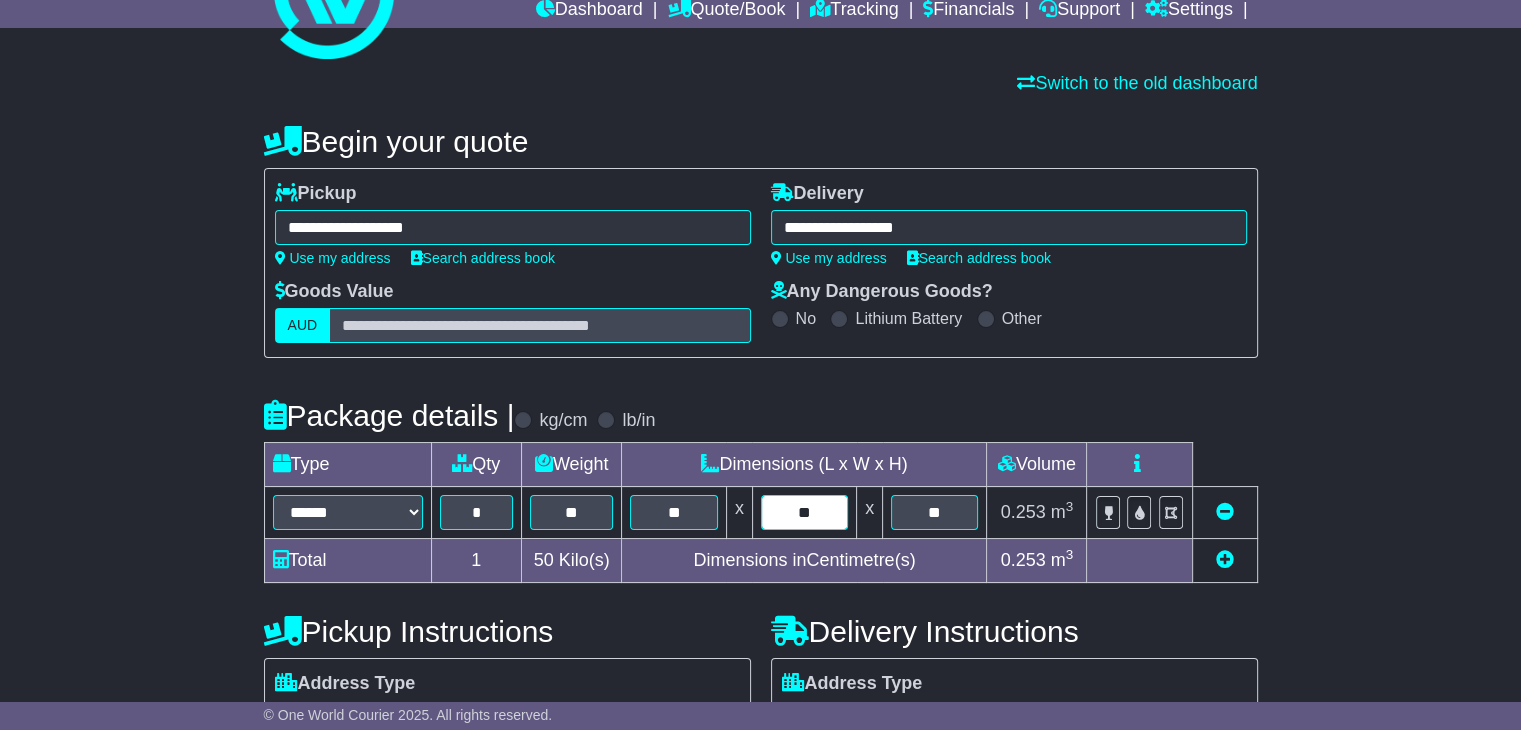type on "**" 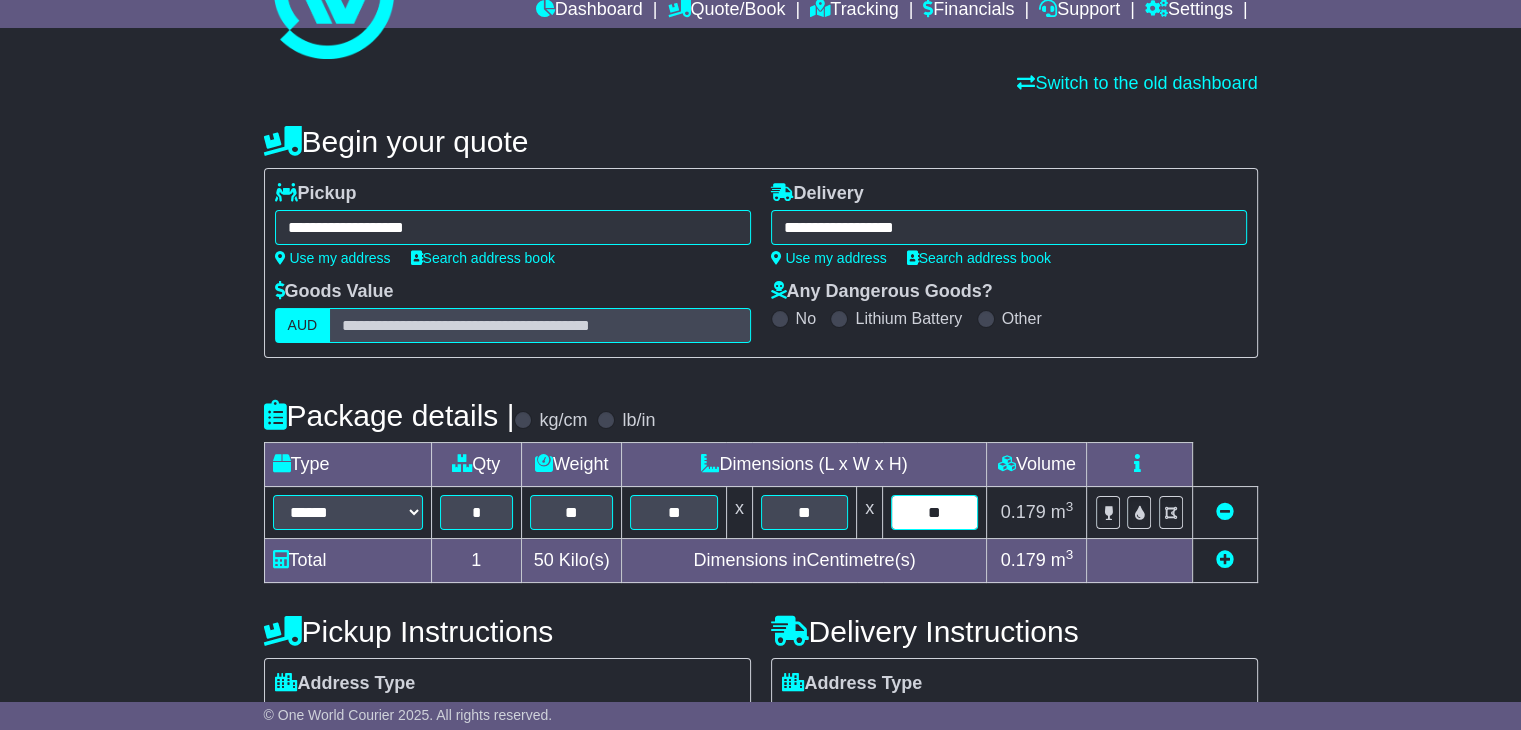 type on "**" 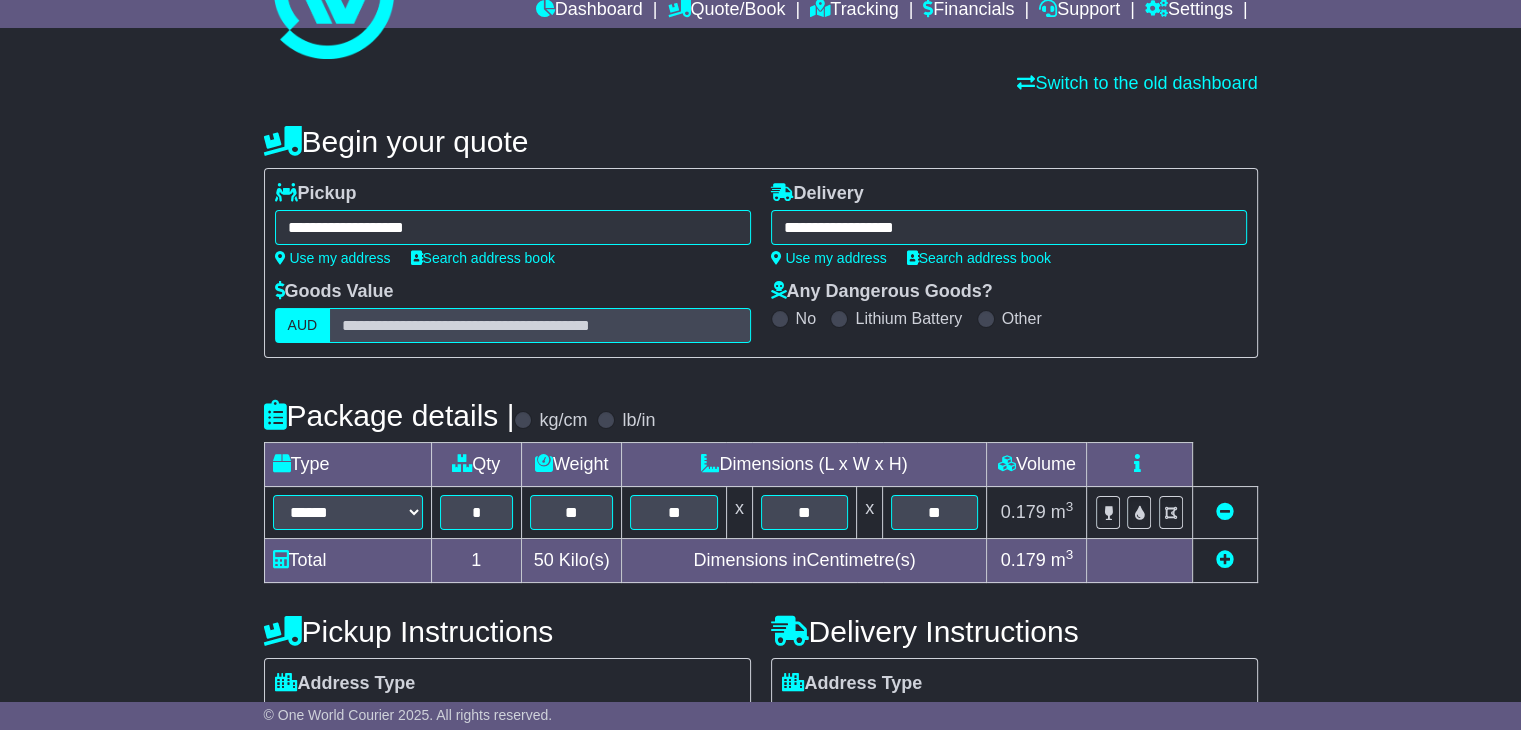 click at bounding box center [1225, 559] 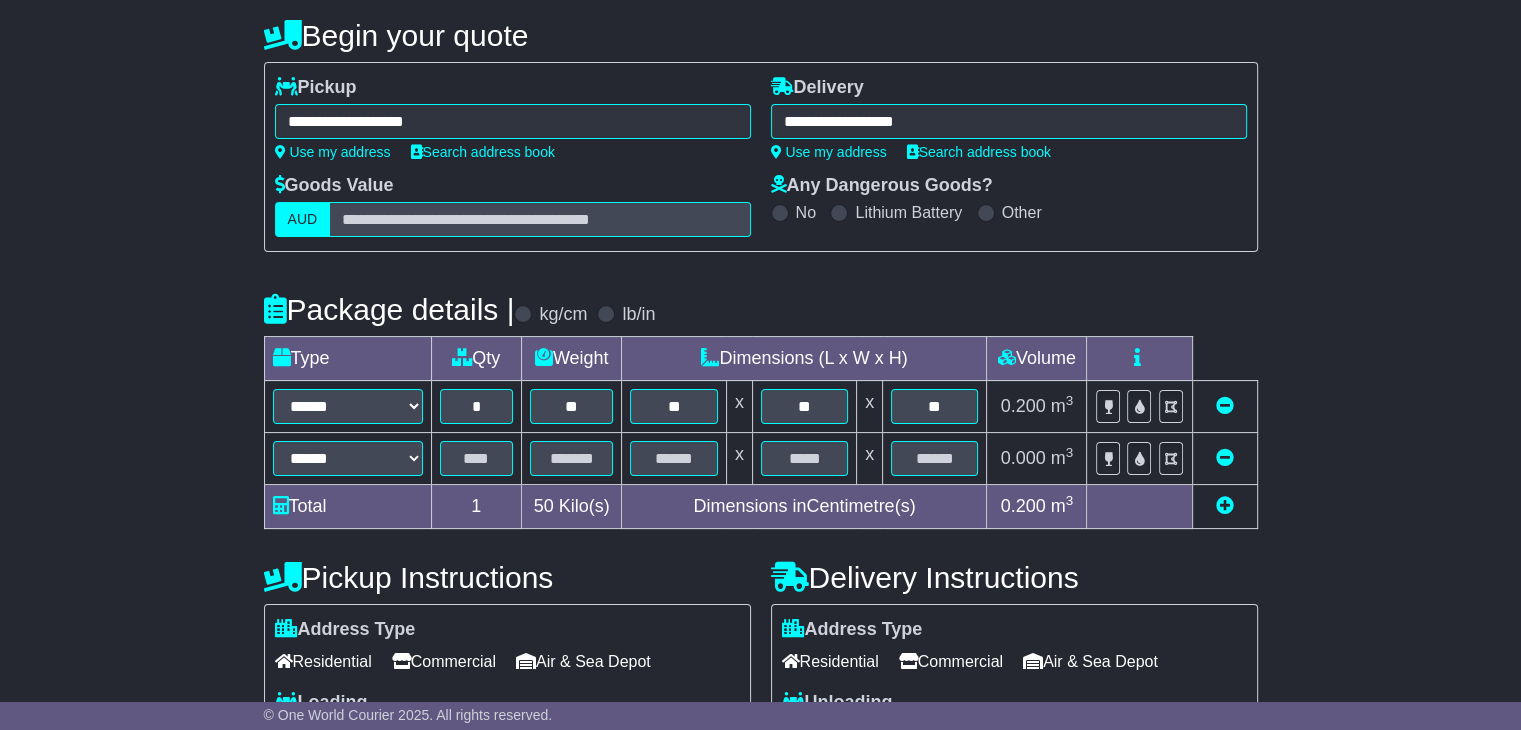 scroll, scrollTop: 194, scrollLeft: 0, axis: vertical 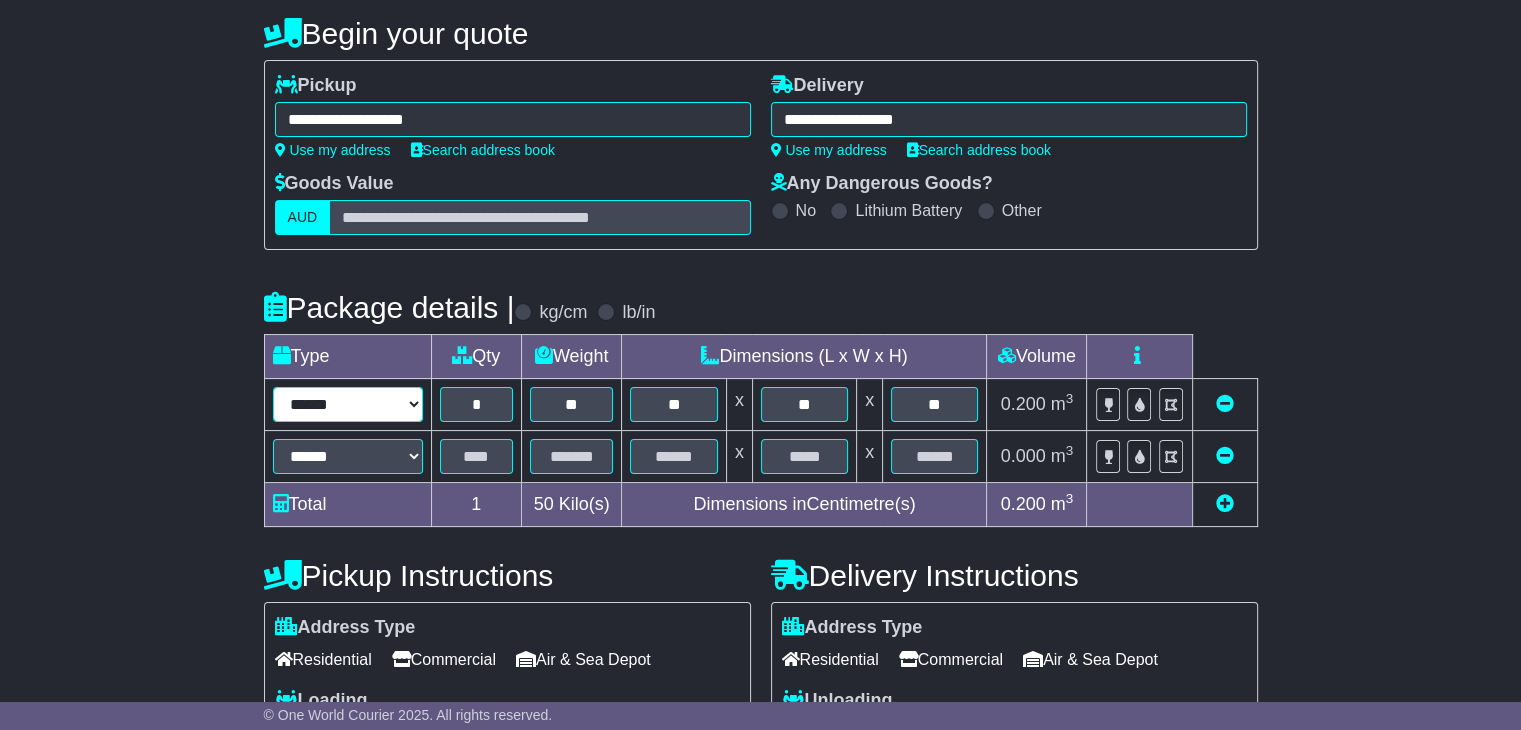 click on "****** ****** *** ******** ***** **** **** ****** *** *******" at bounding box center [348, 404] 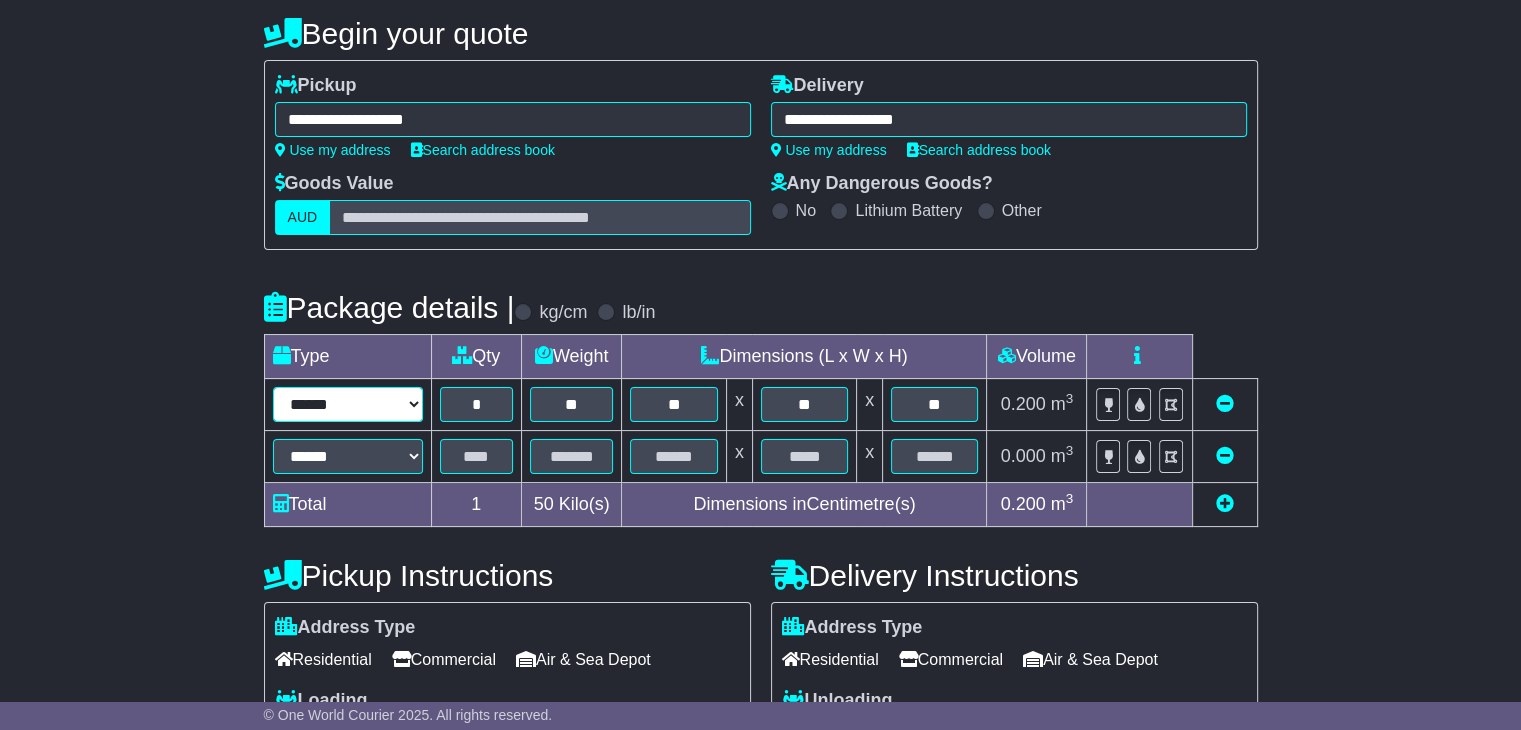 select on "*****" 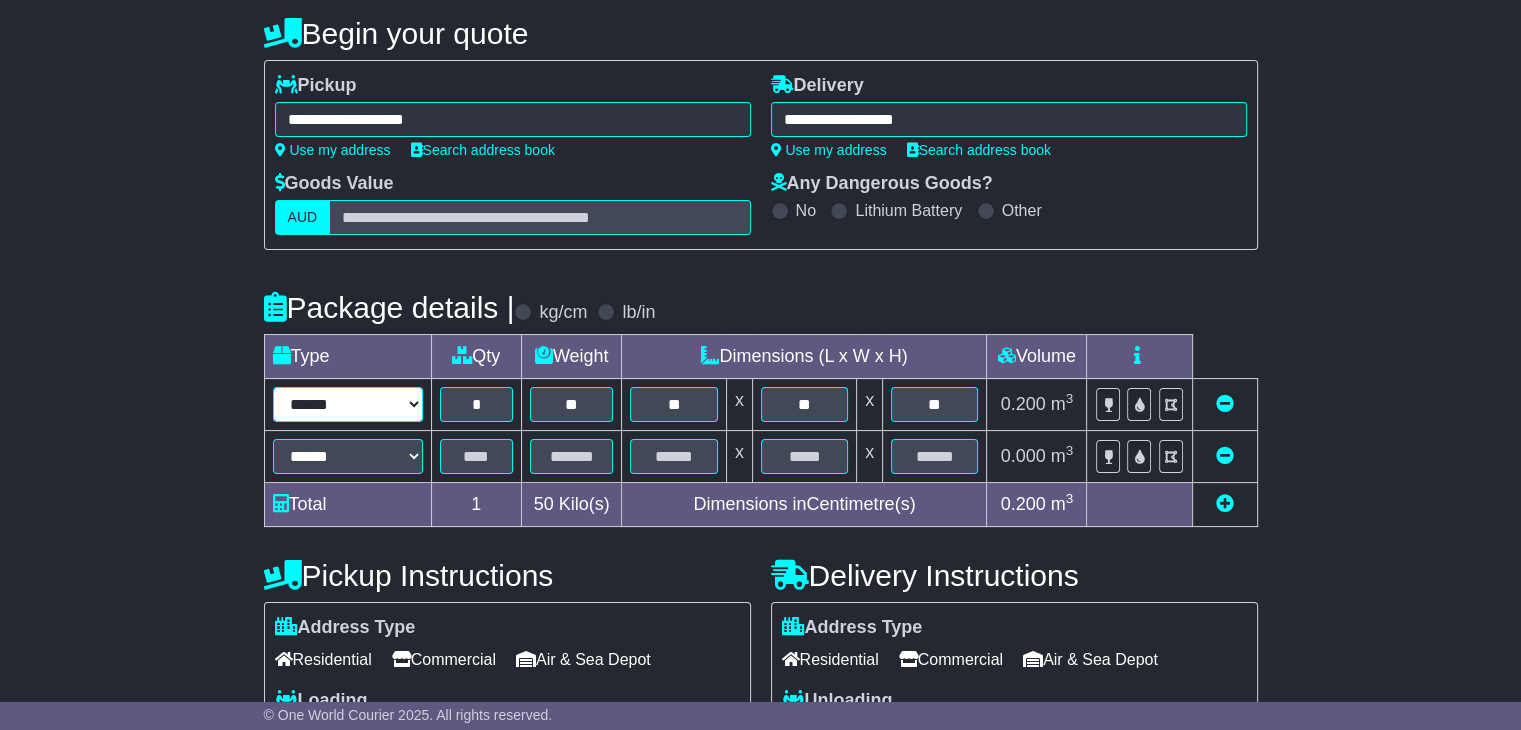 click on "****** ****** *** ******** ***** **** **** ****** *** *******" at bounding box center (348, 404) 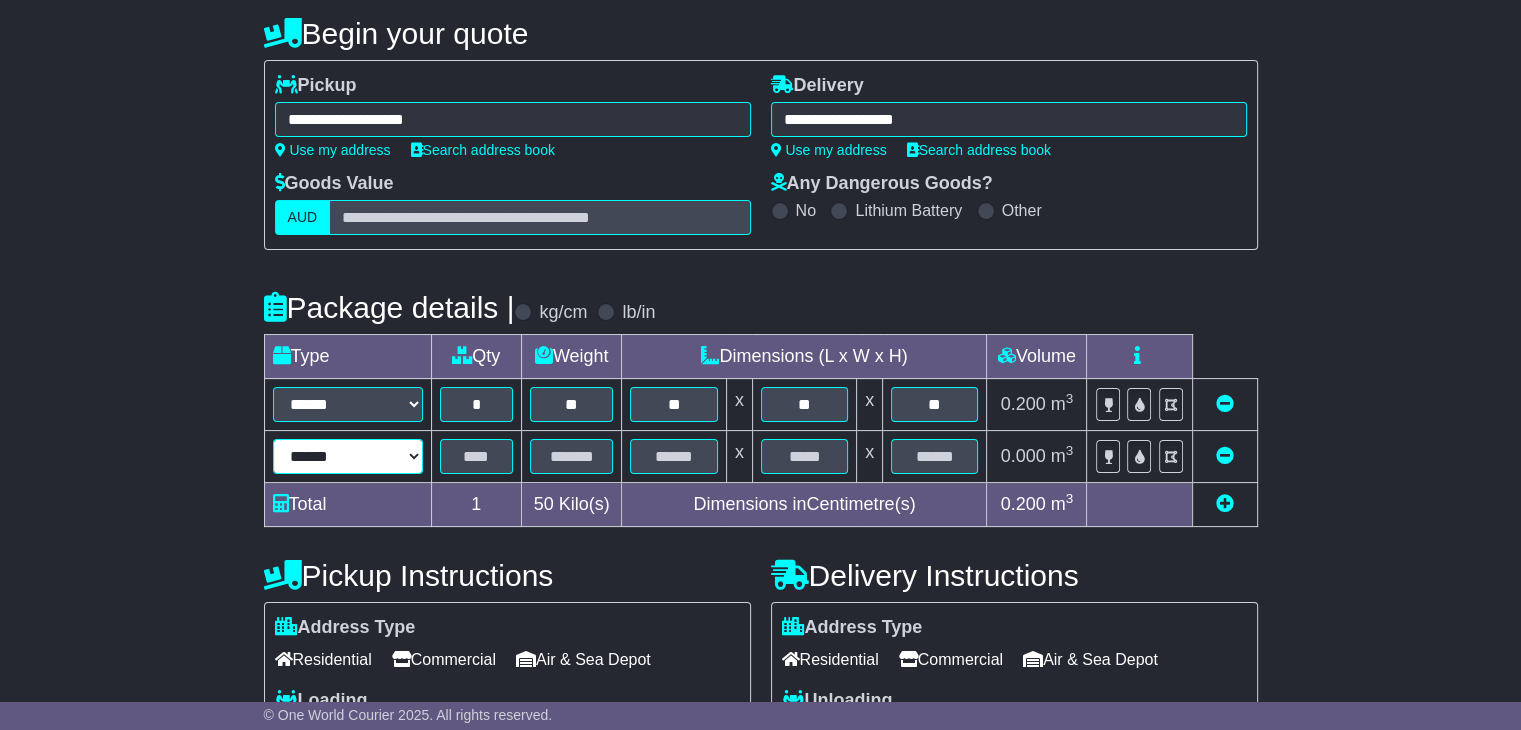 click on "****** ****** *** ******** ***** **** **** ****** *** *******" at bounding box center (348, 456) 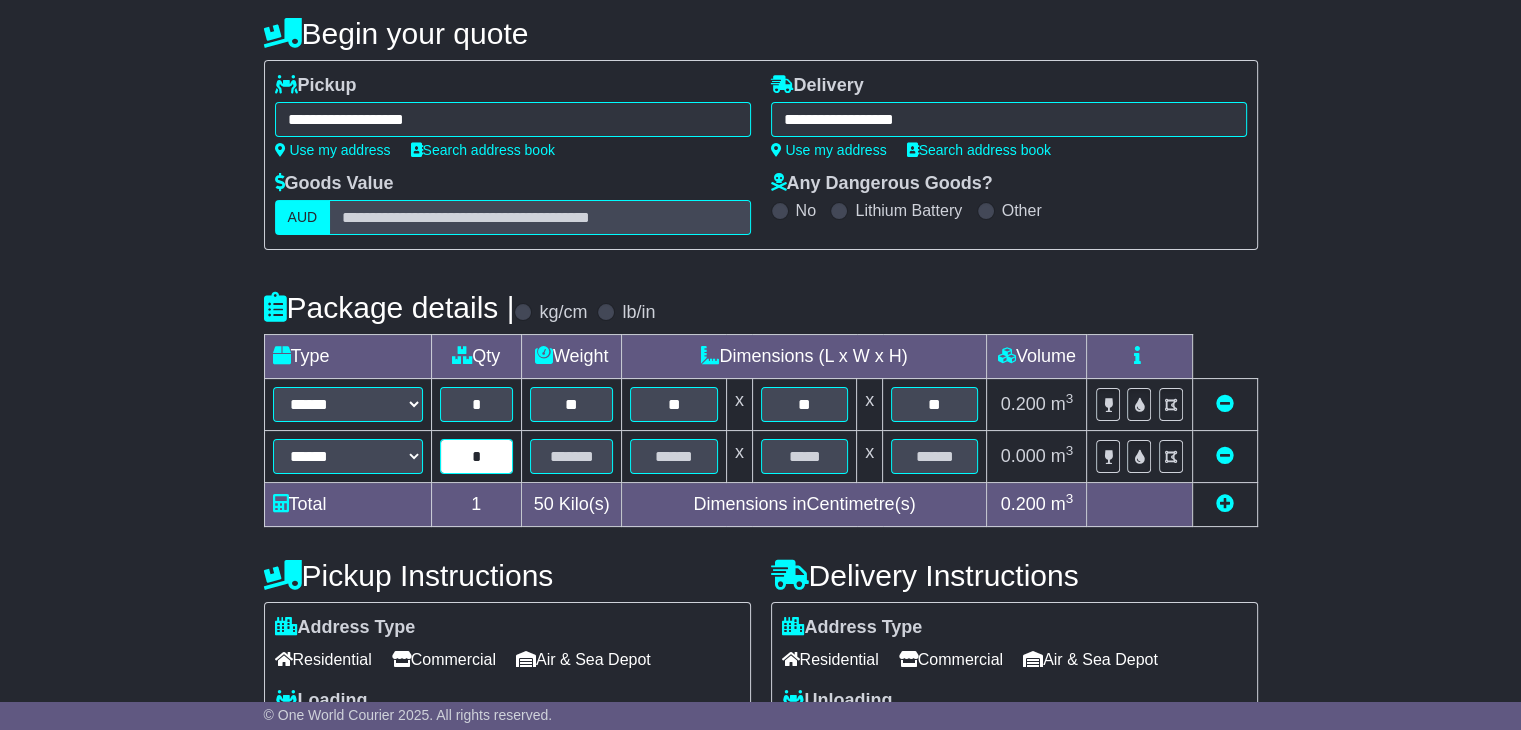type on "*" 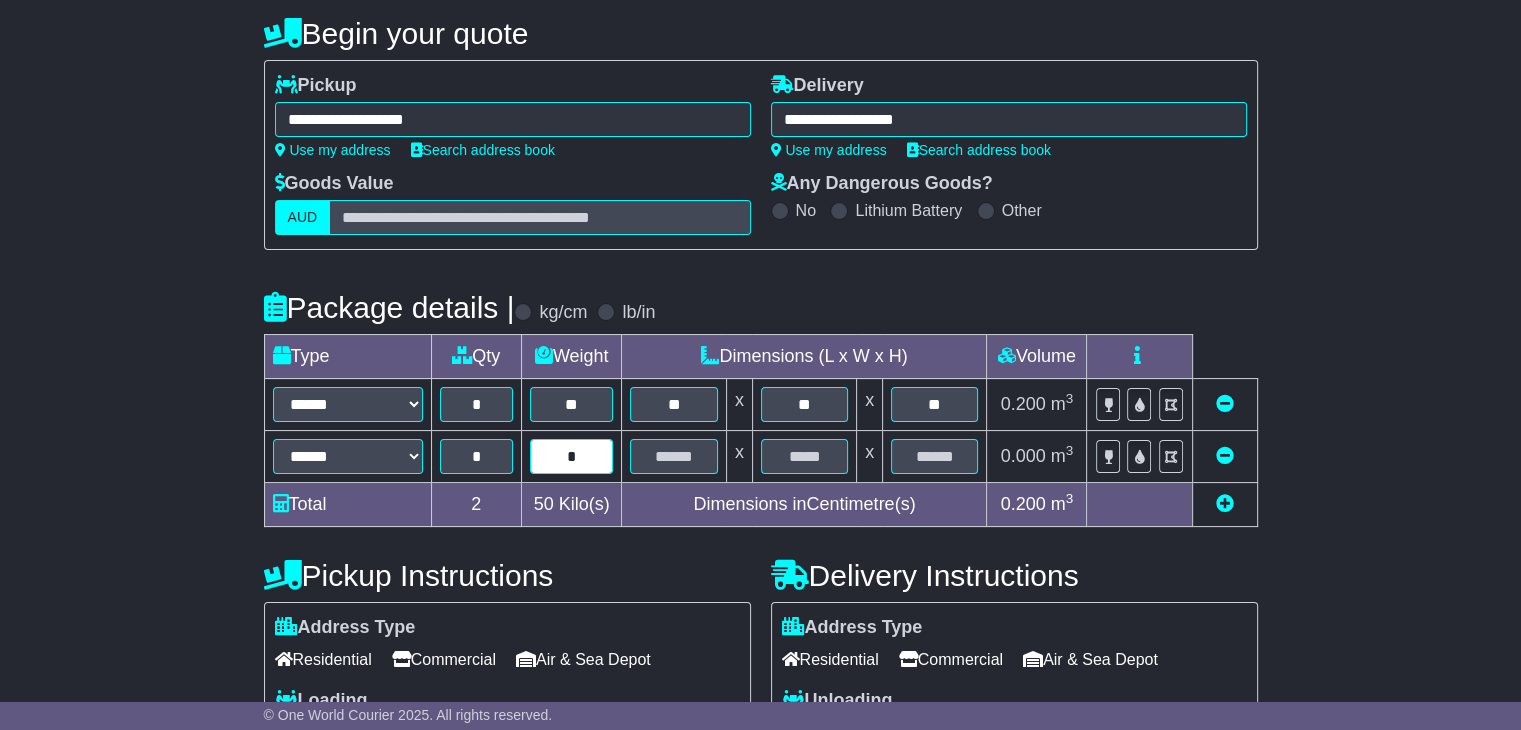 type on "*" 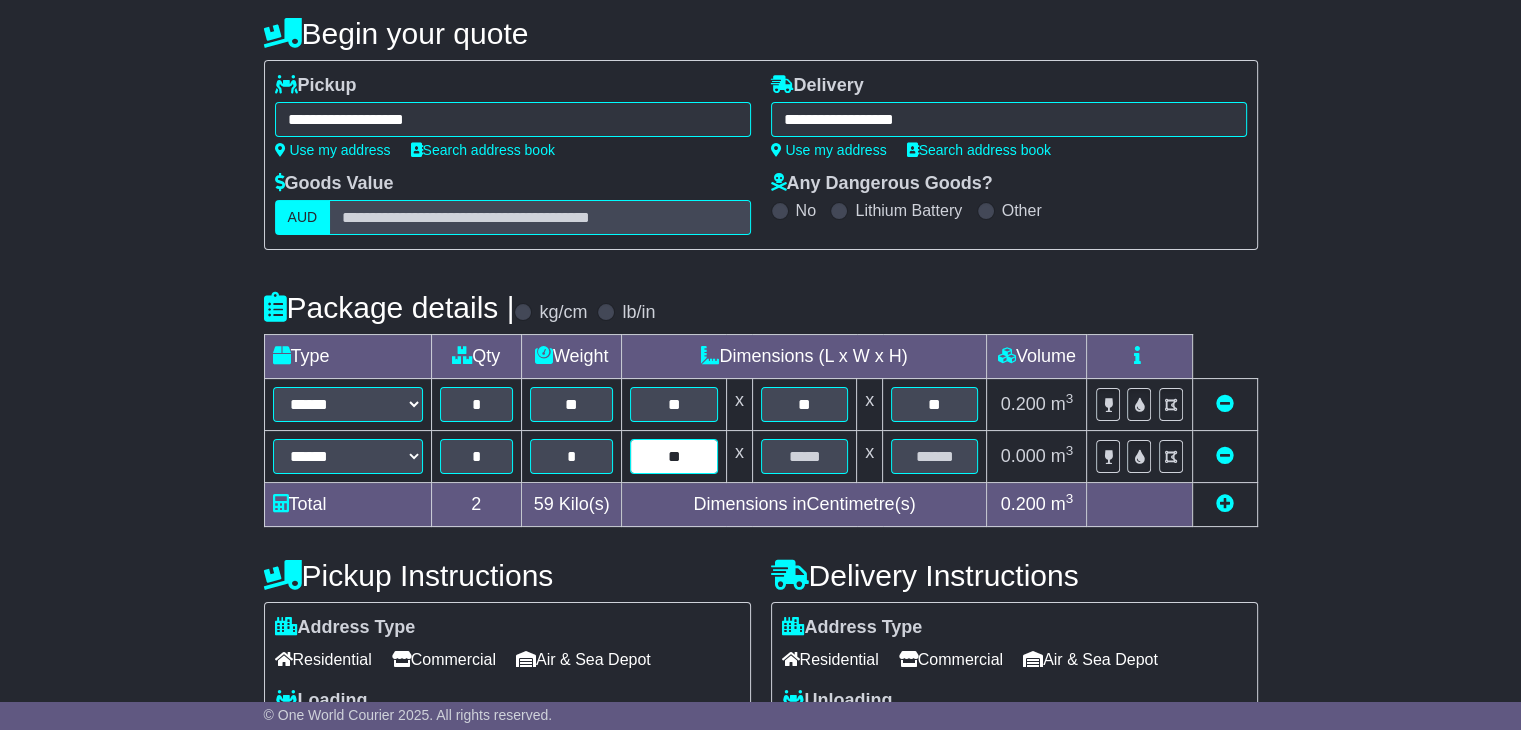 type on "**" 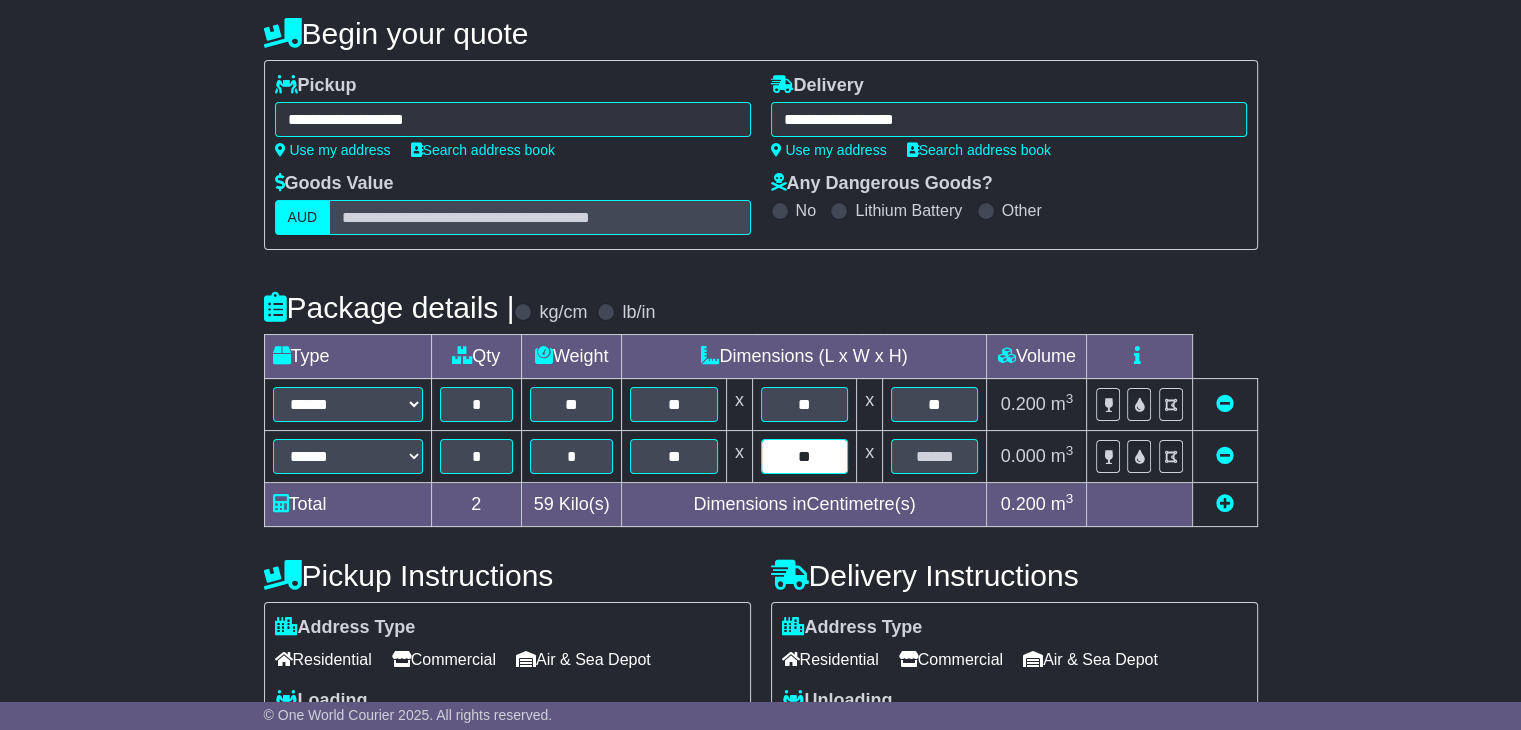 type on "**" 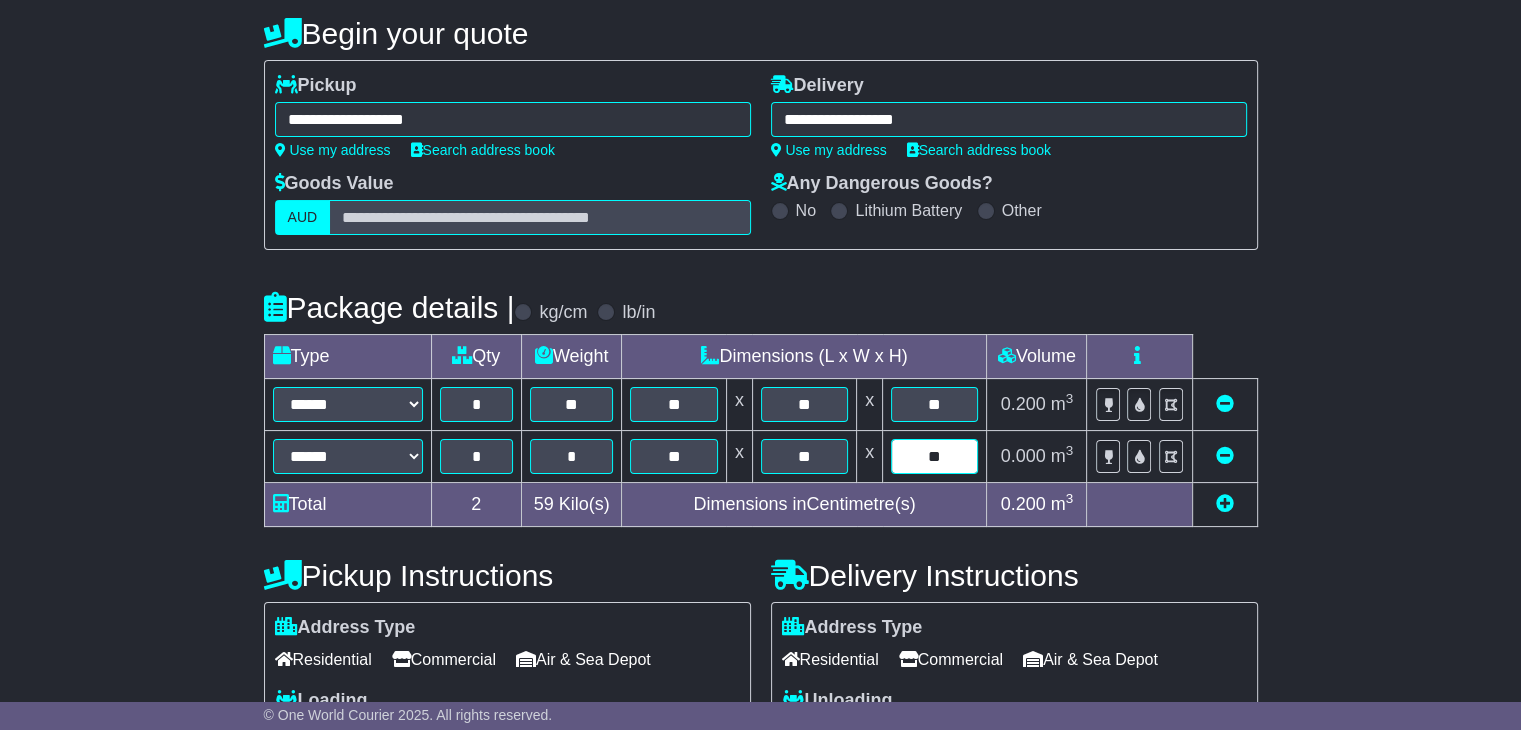 type on "**" 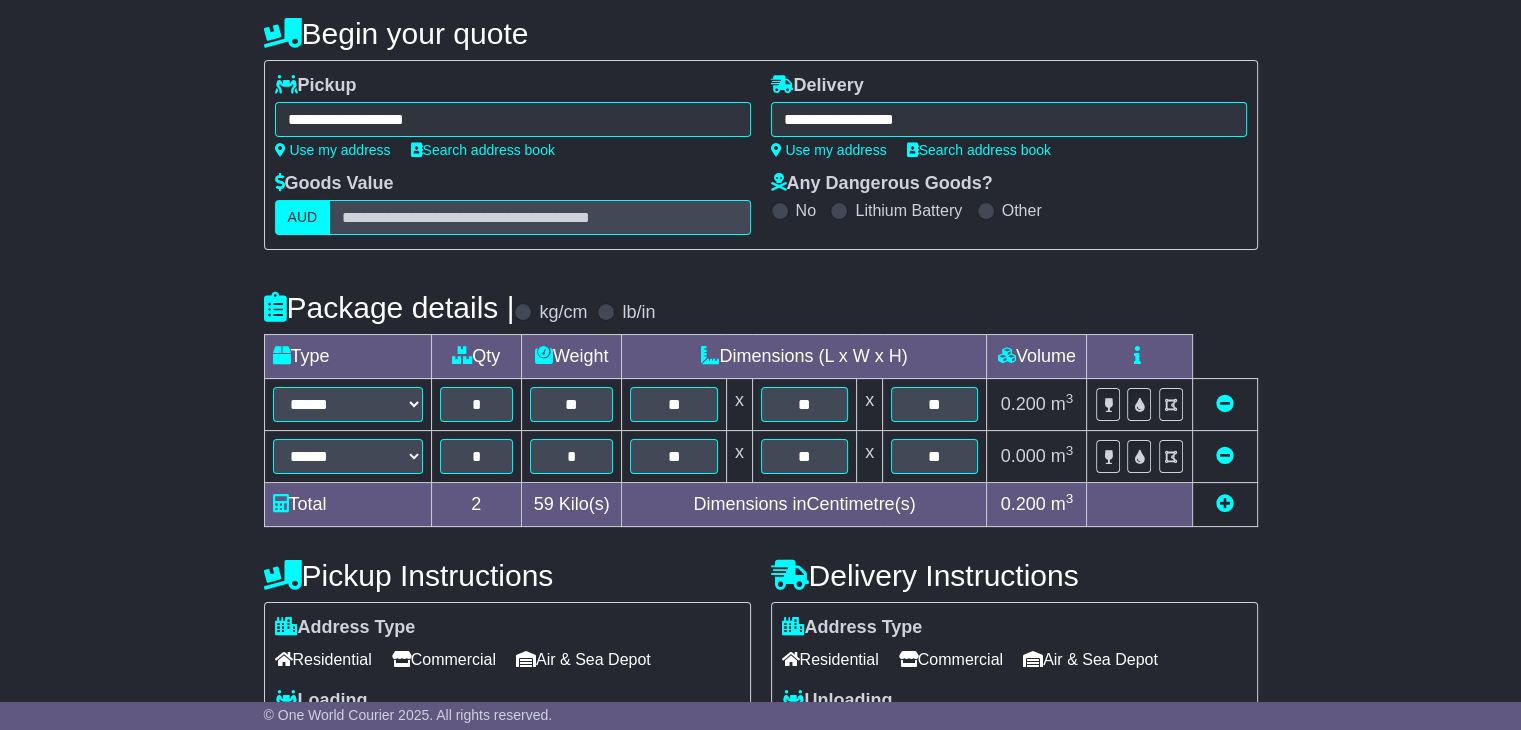 scroll, scrollTop: 452, scrollLeft: 0, axis: vertical 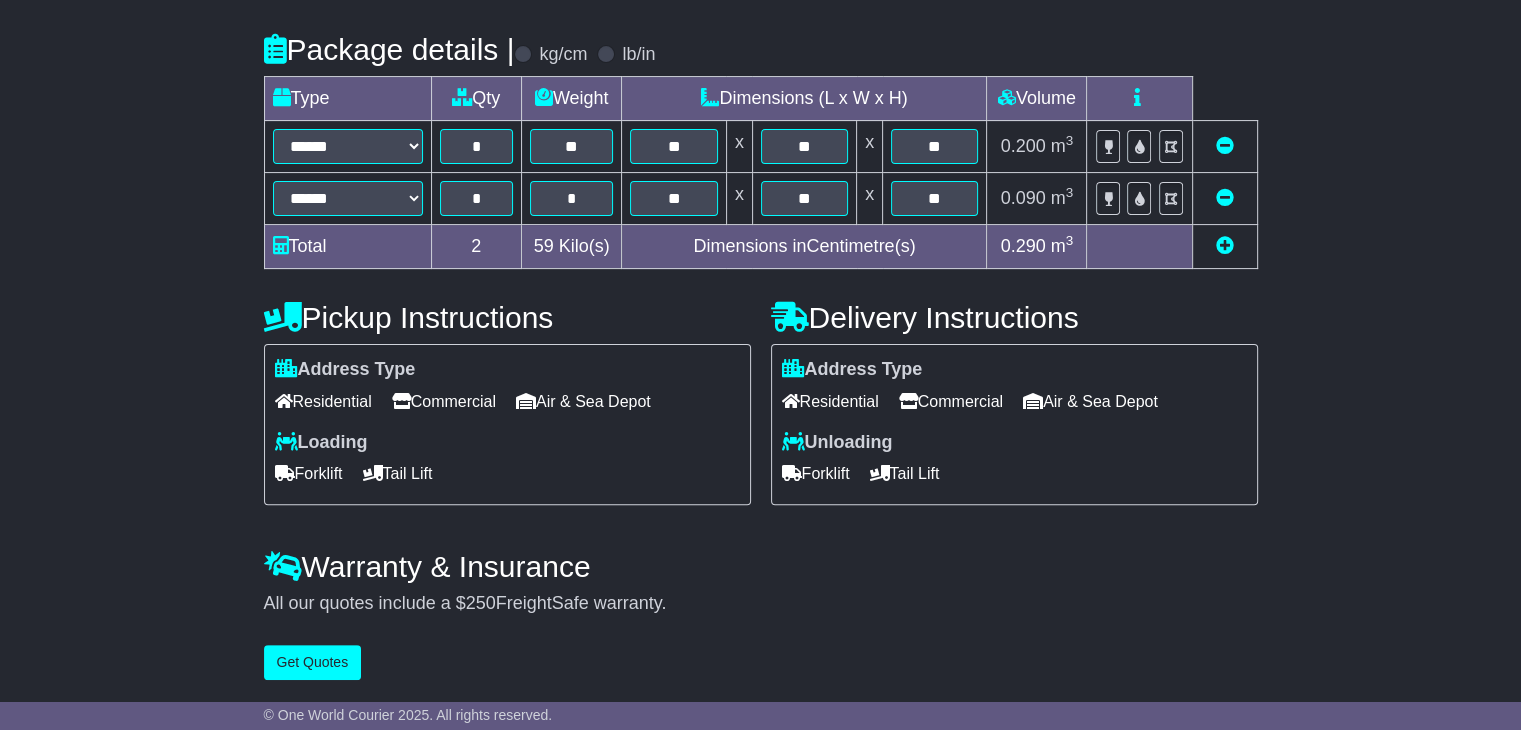 click on "Residential" at bounding box center (323, 401) 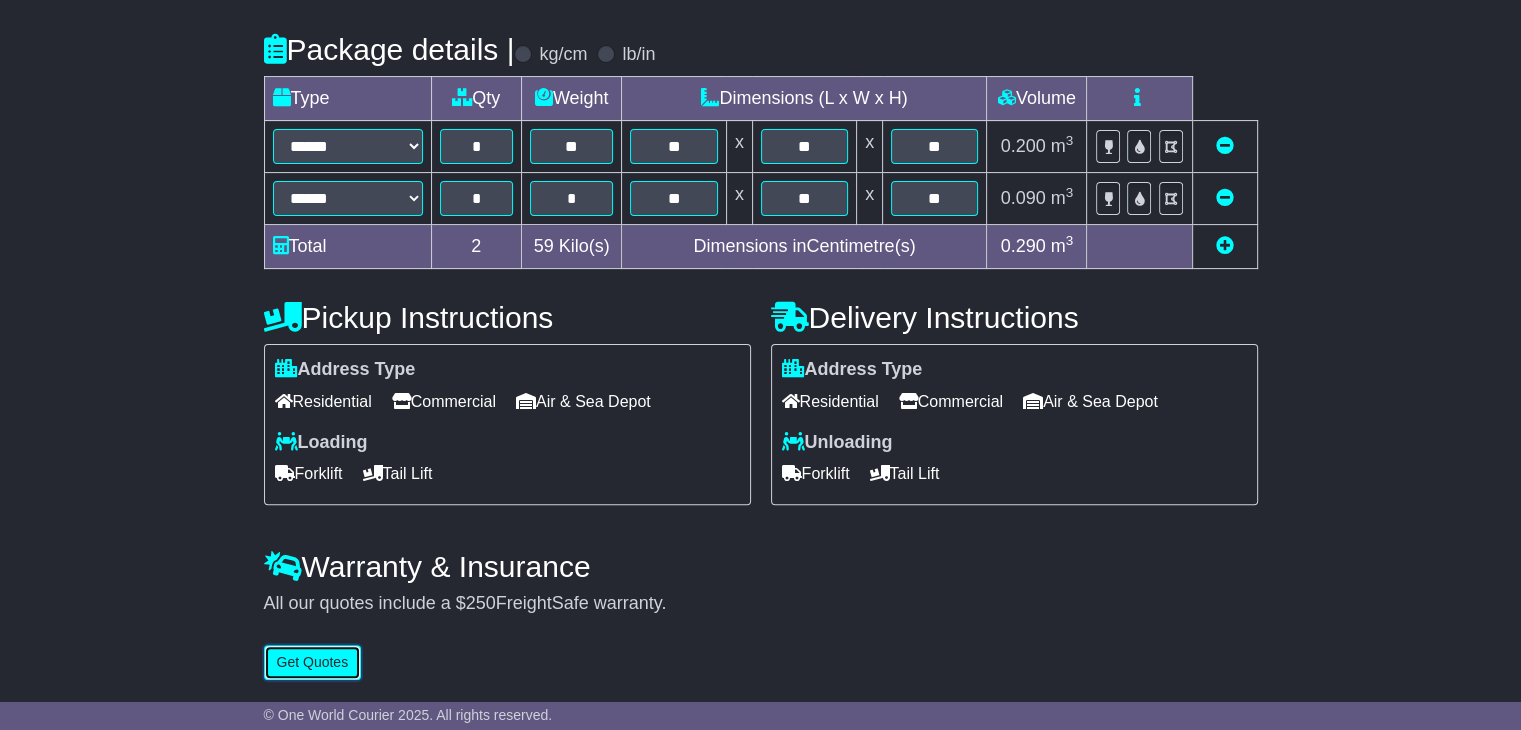 click on "Get Quotes" at bounding box center [313, 662] 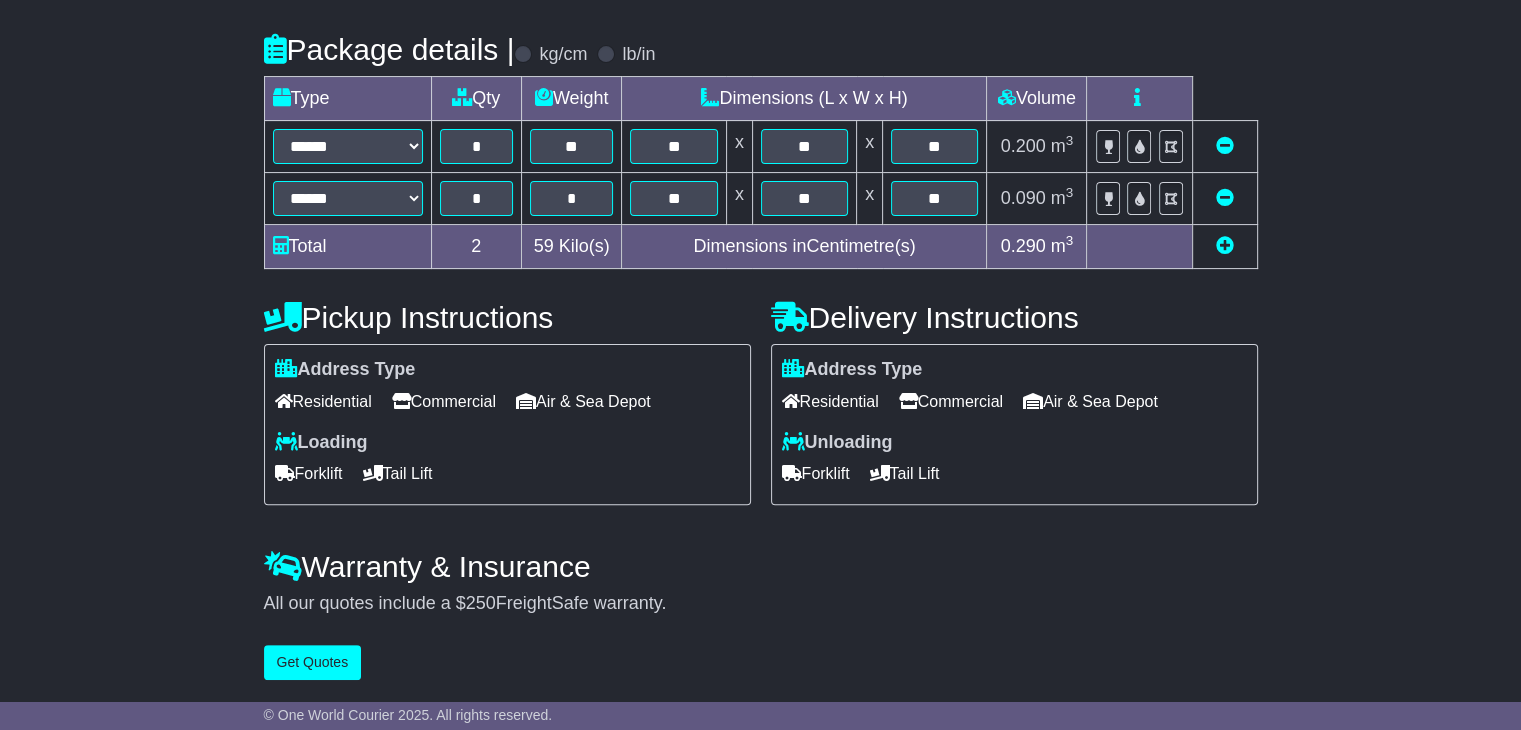 scroll, scrollTop: 0, scrollLeft: 0, axis: both 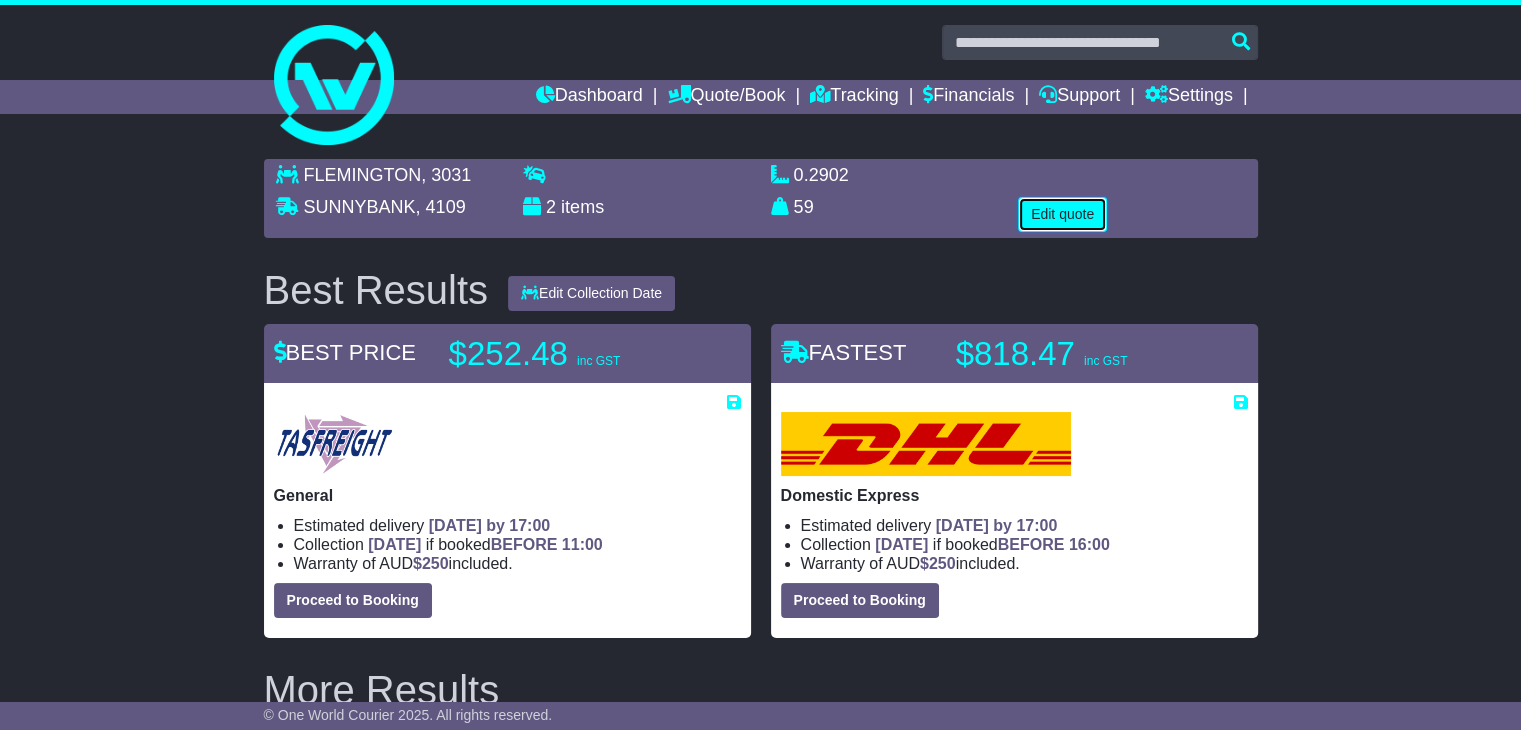 type 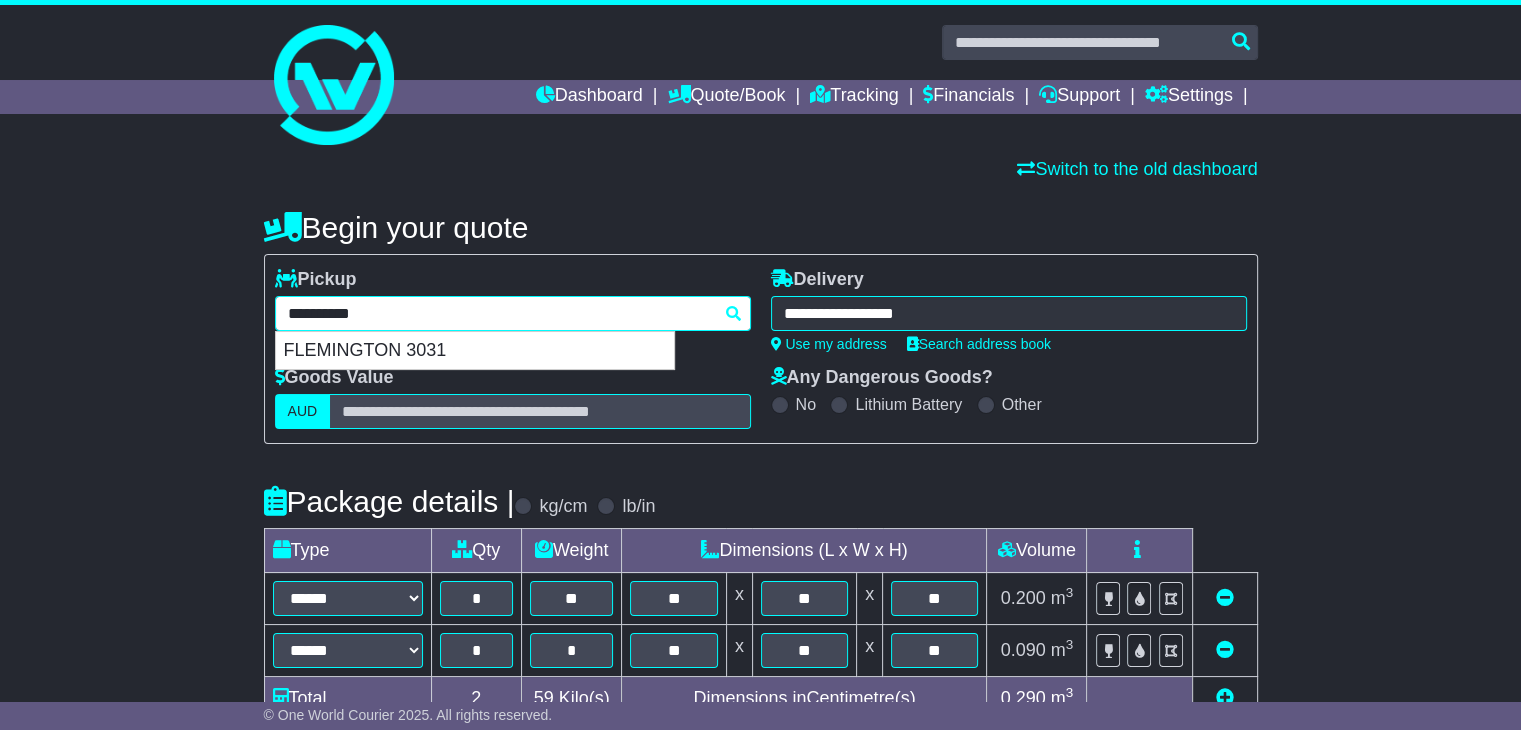 click on "**********" at bounding box center [513, 313] 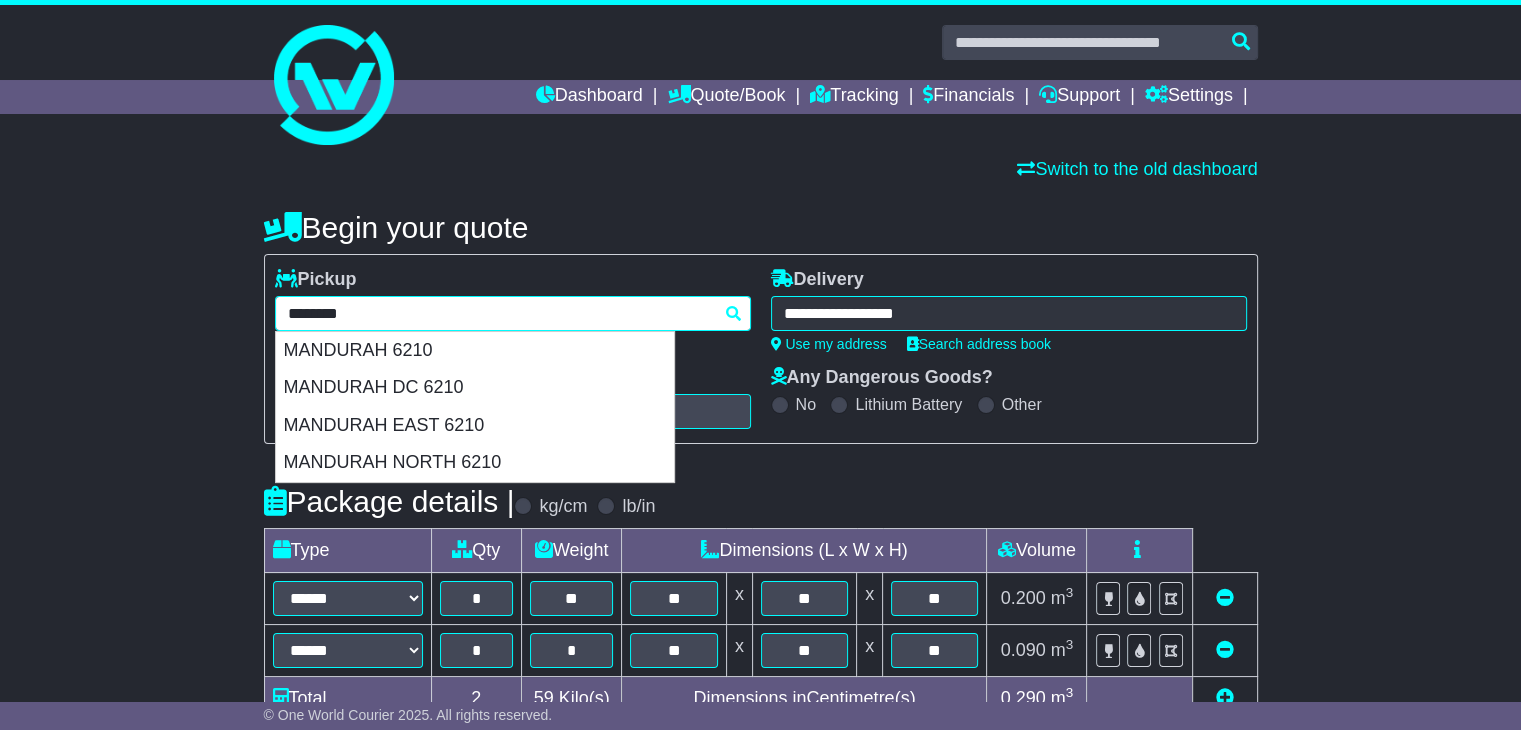 click on "**********" at bounding box center (513, 313) 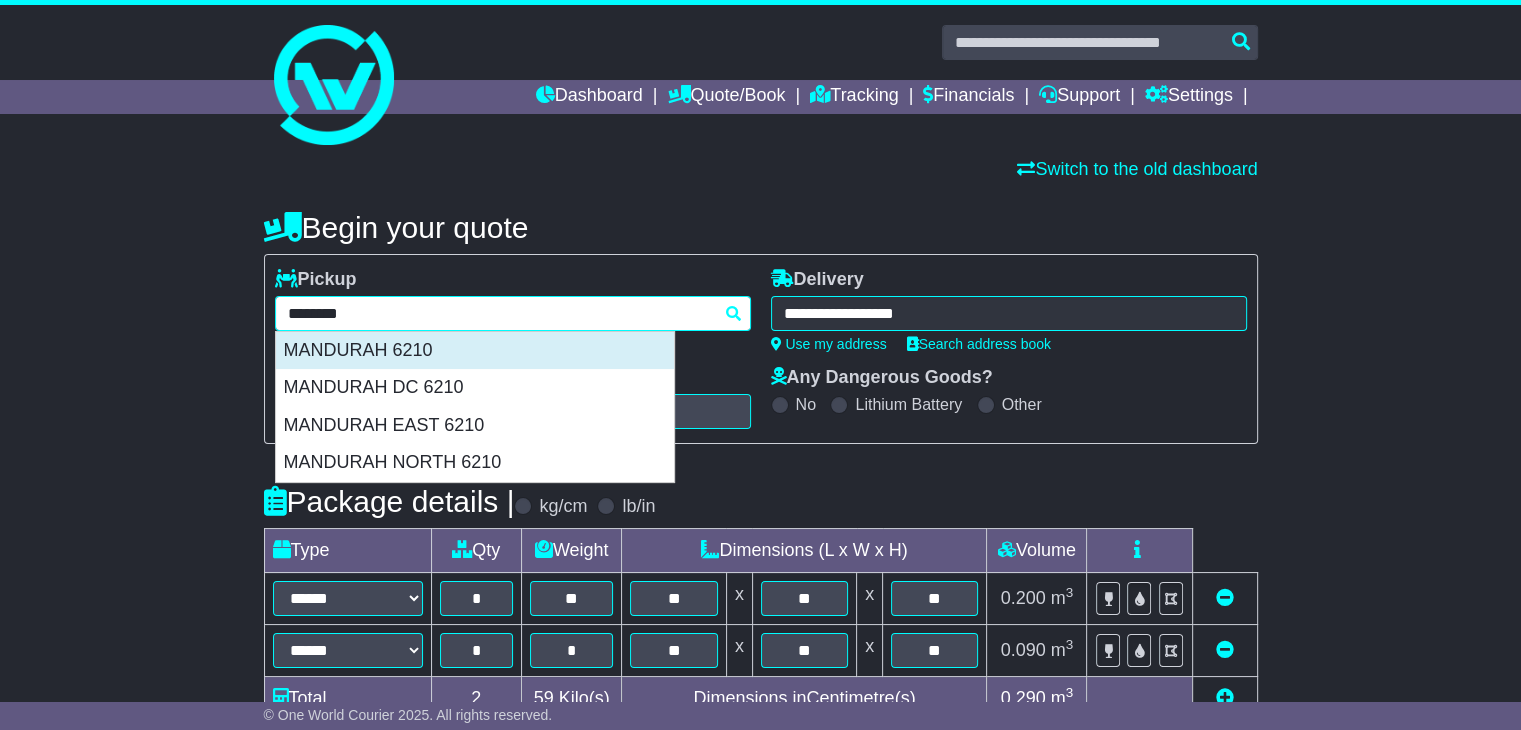 click on "MANDURAH 6210" at bounding box center (475, 351) 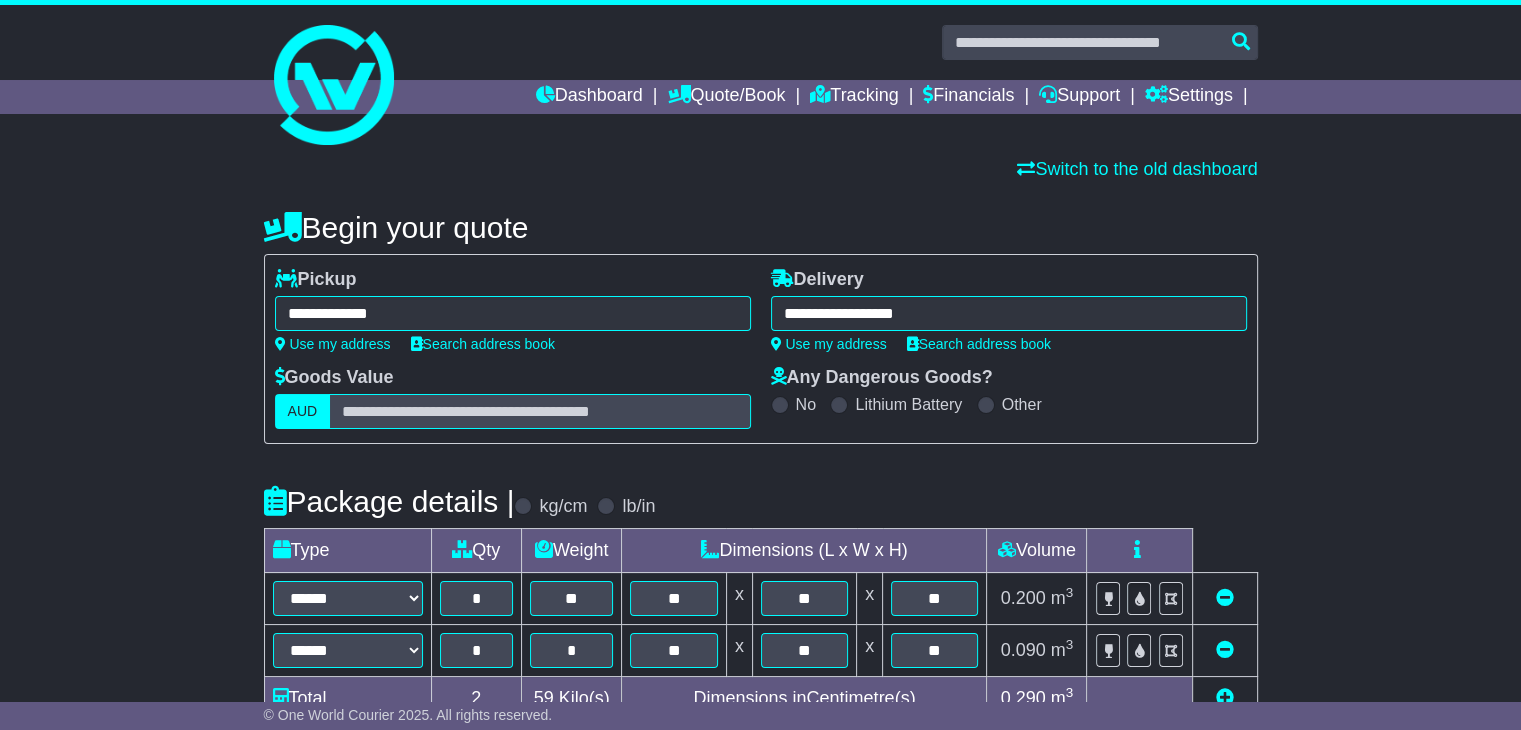 type on "**********" 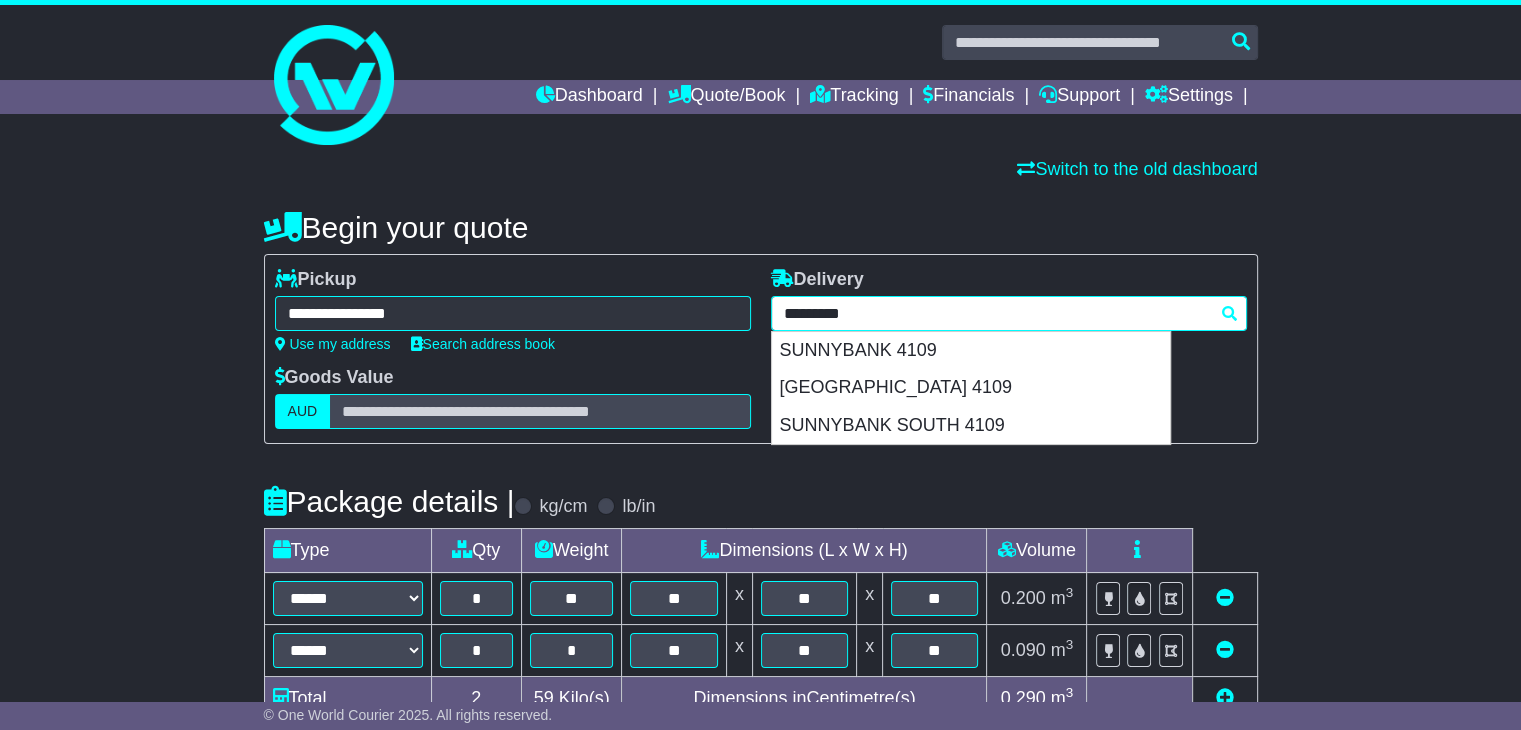 click on "**********" at bounding box center [1009, 313] 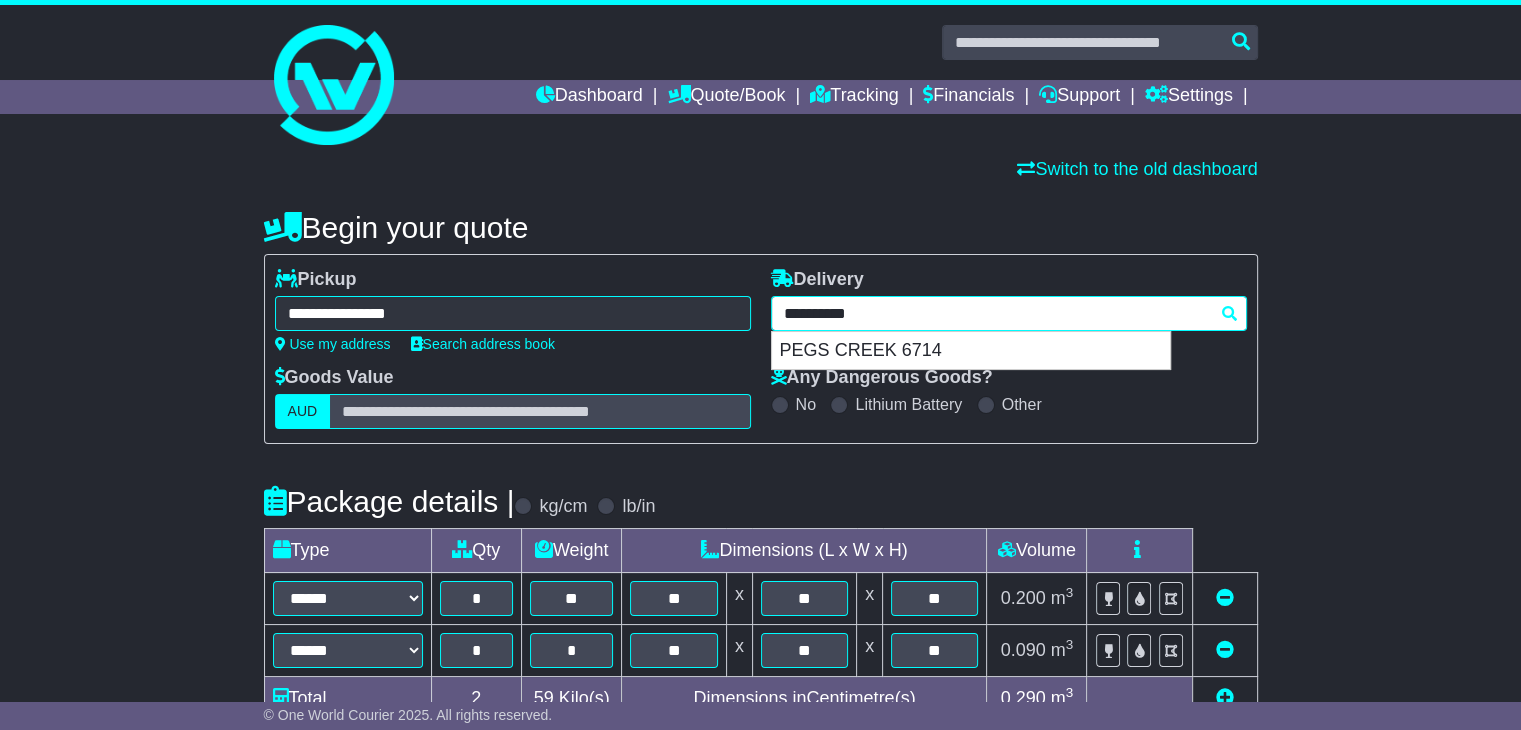 click on "PEGS CREEK 6714" at bounding box center [971, 351] 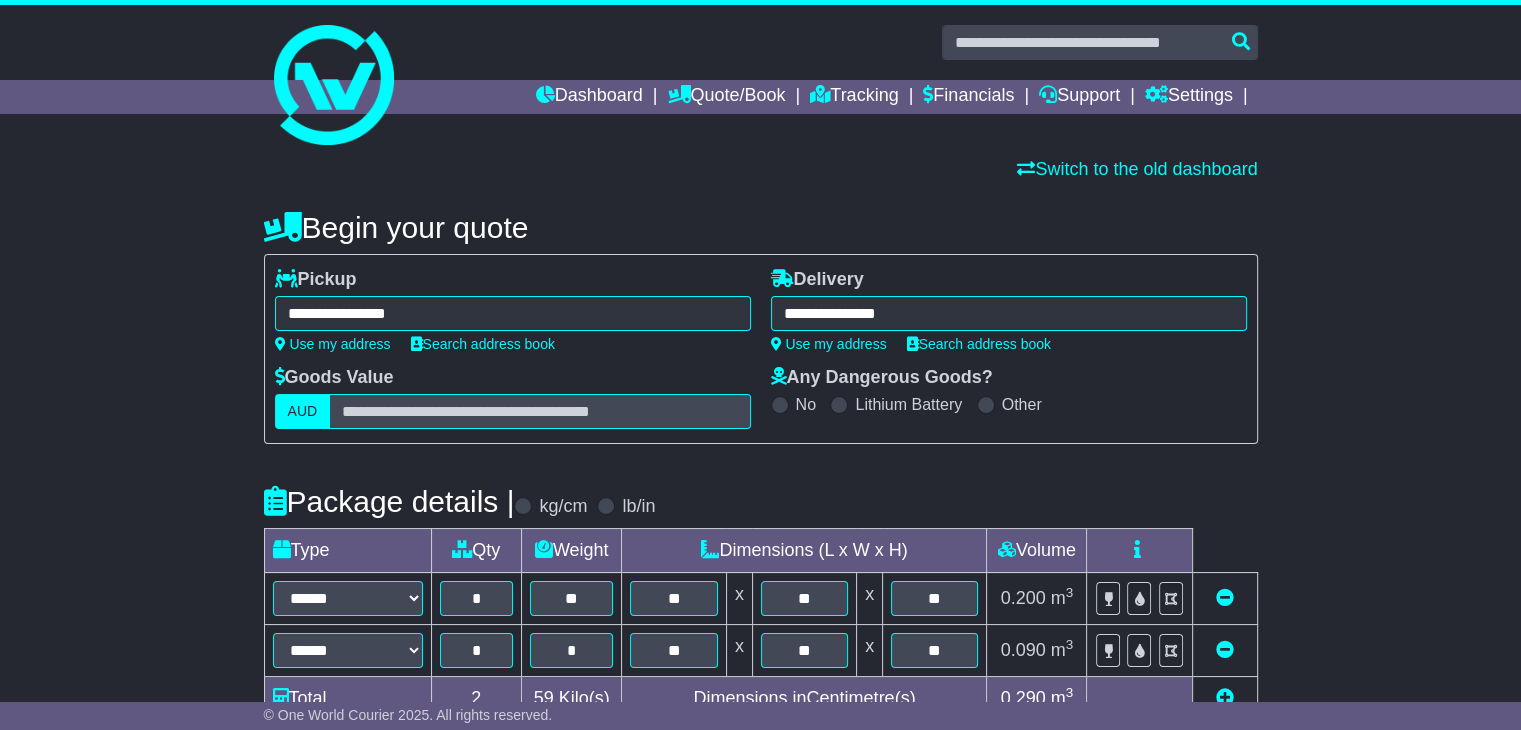 type on "**********" 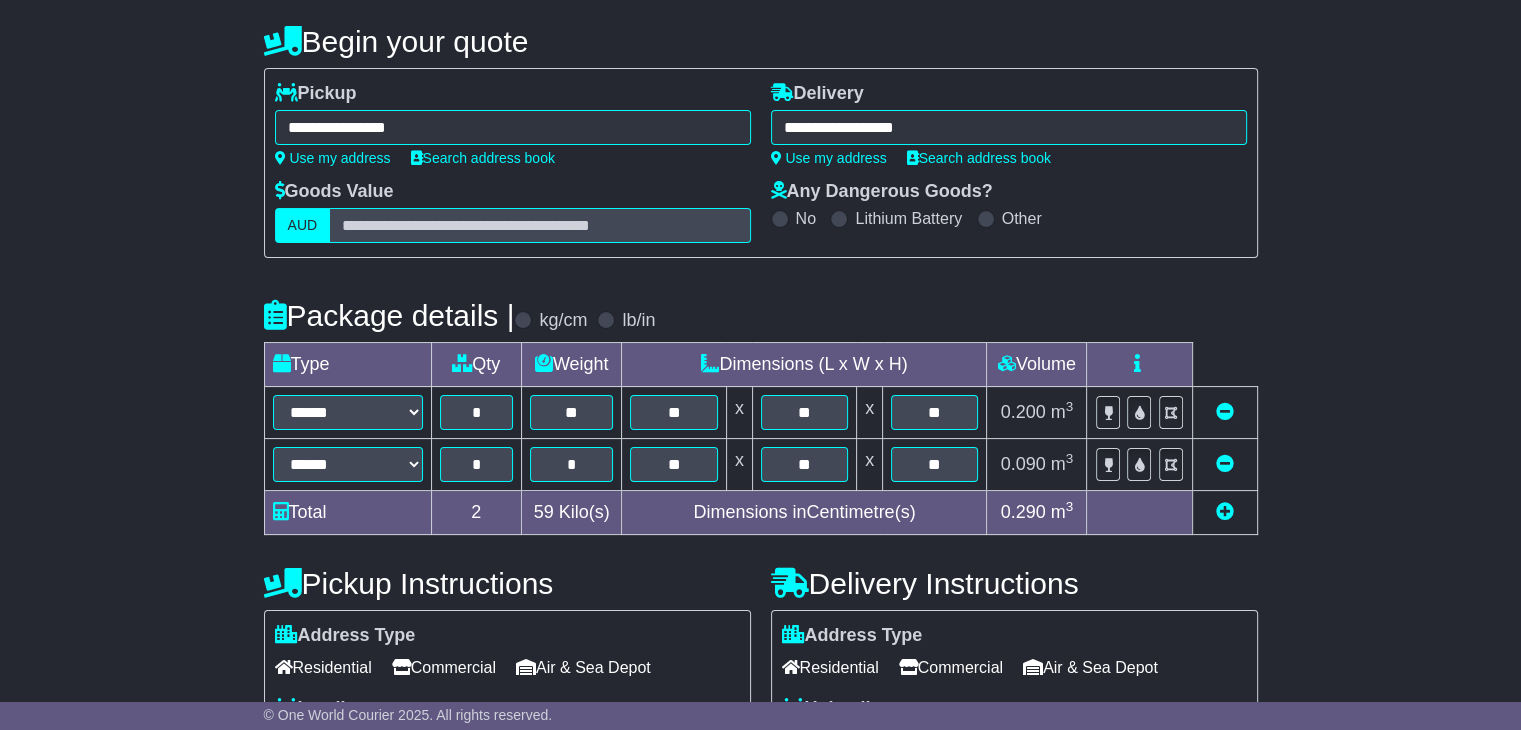 scroll, scrollTop: 187, scrollLeft: 0, axis: vertical 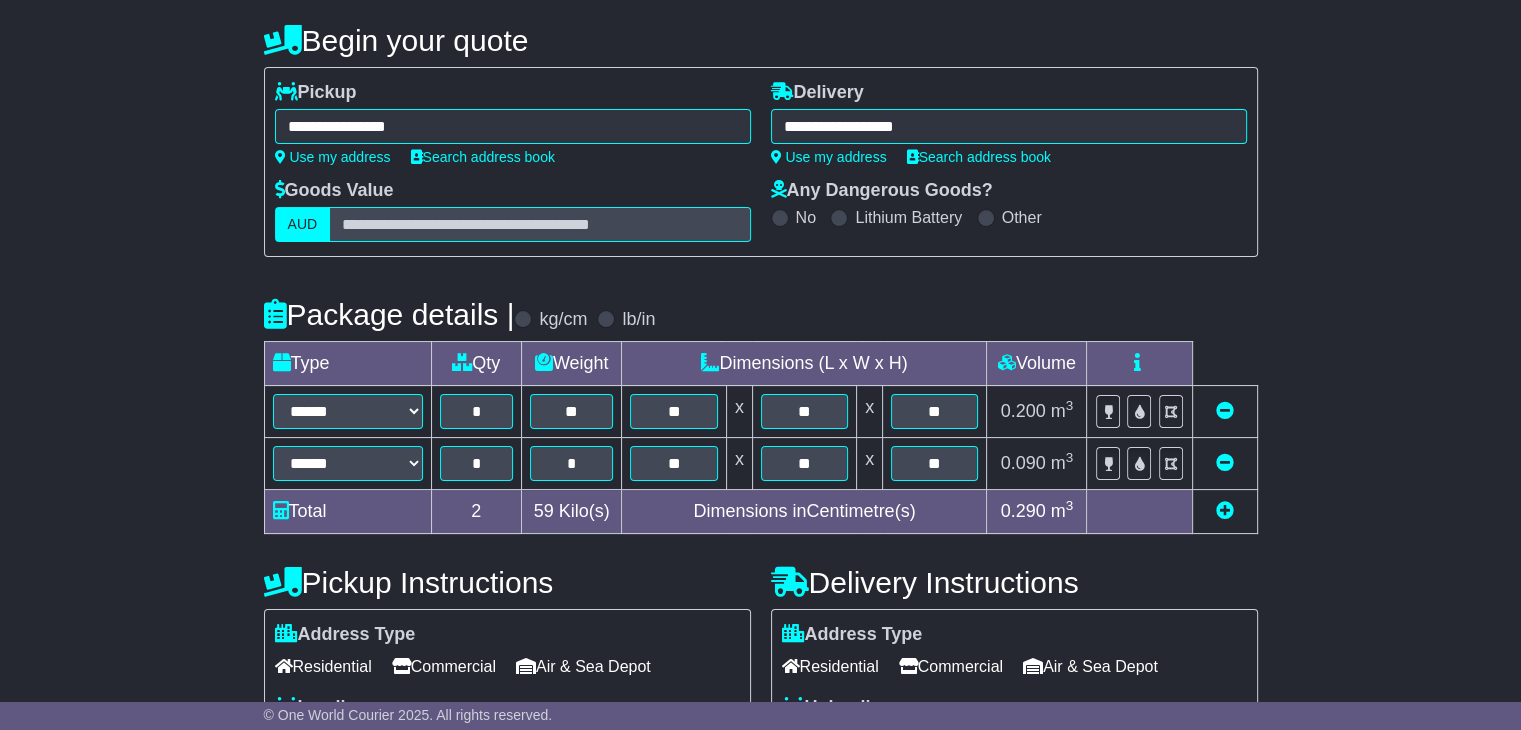 click at bounding box center [1225, 462] 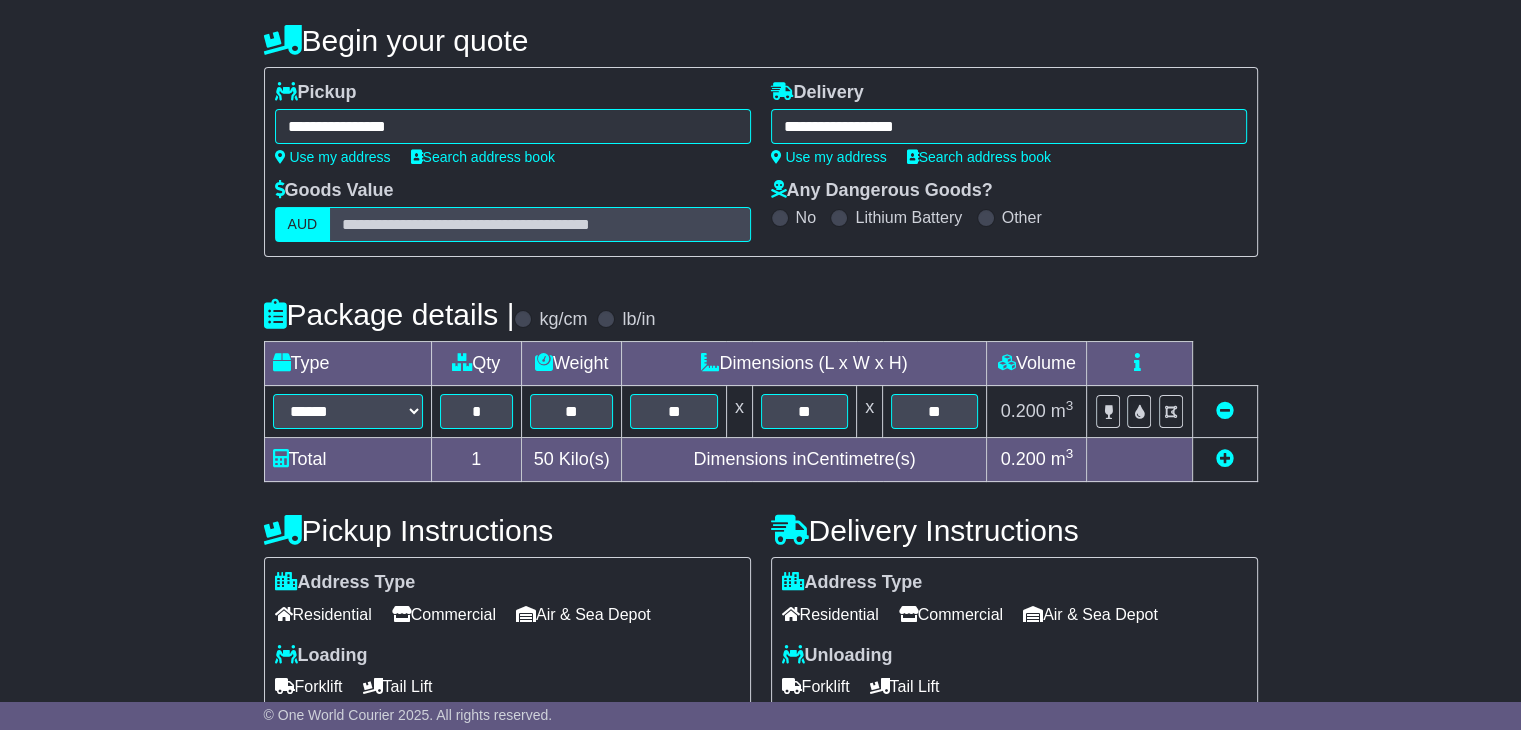 click on "*" at bounding box center (476, 412) 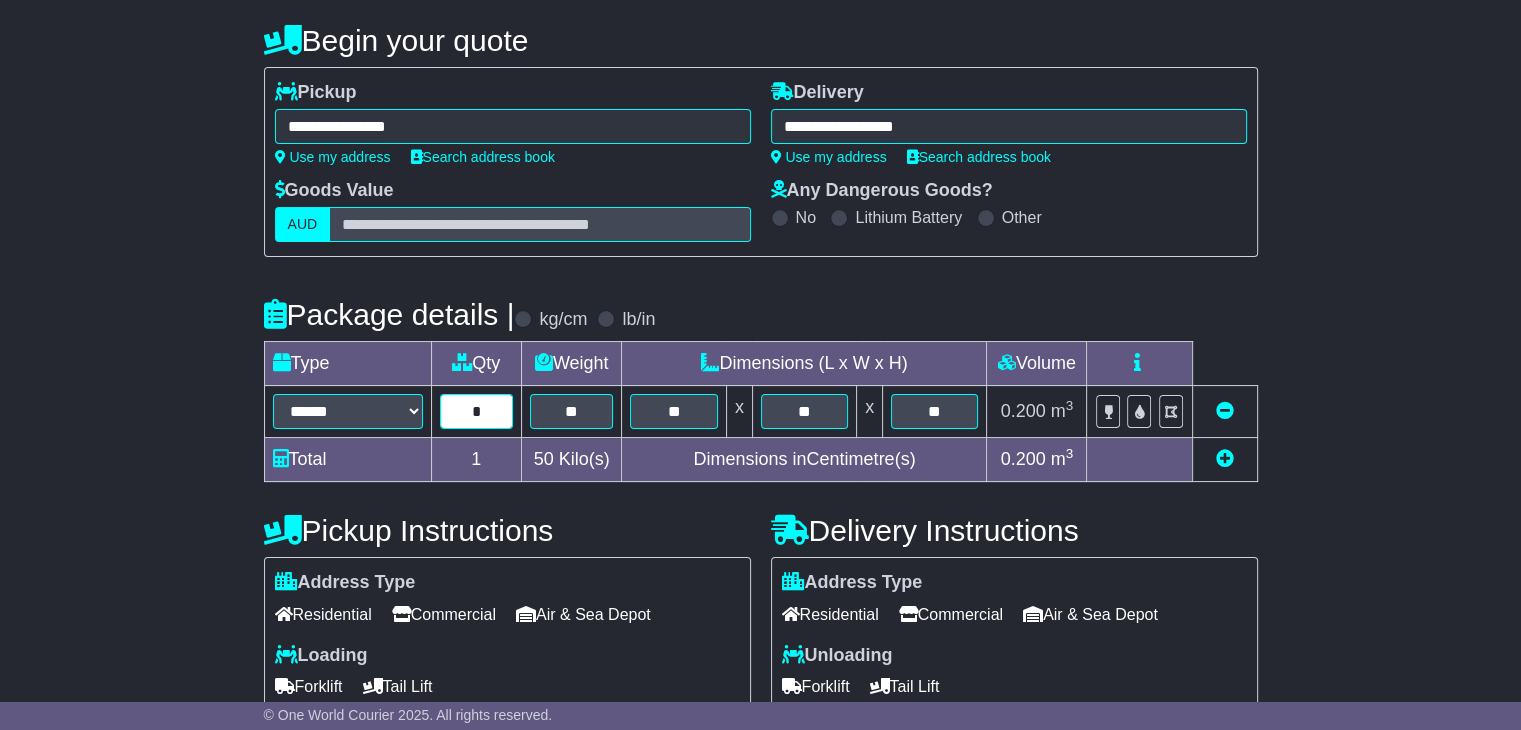 click on "*" at bounding box center [476, 411] 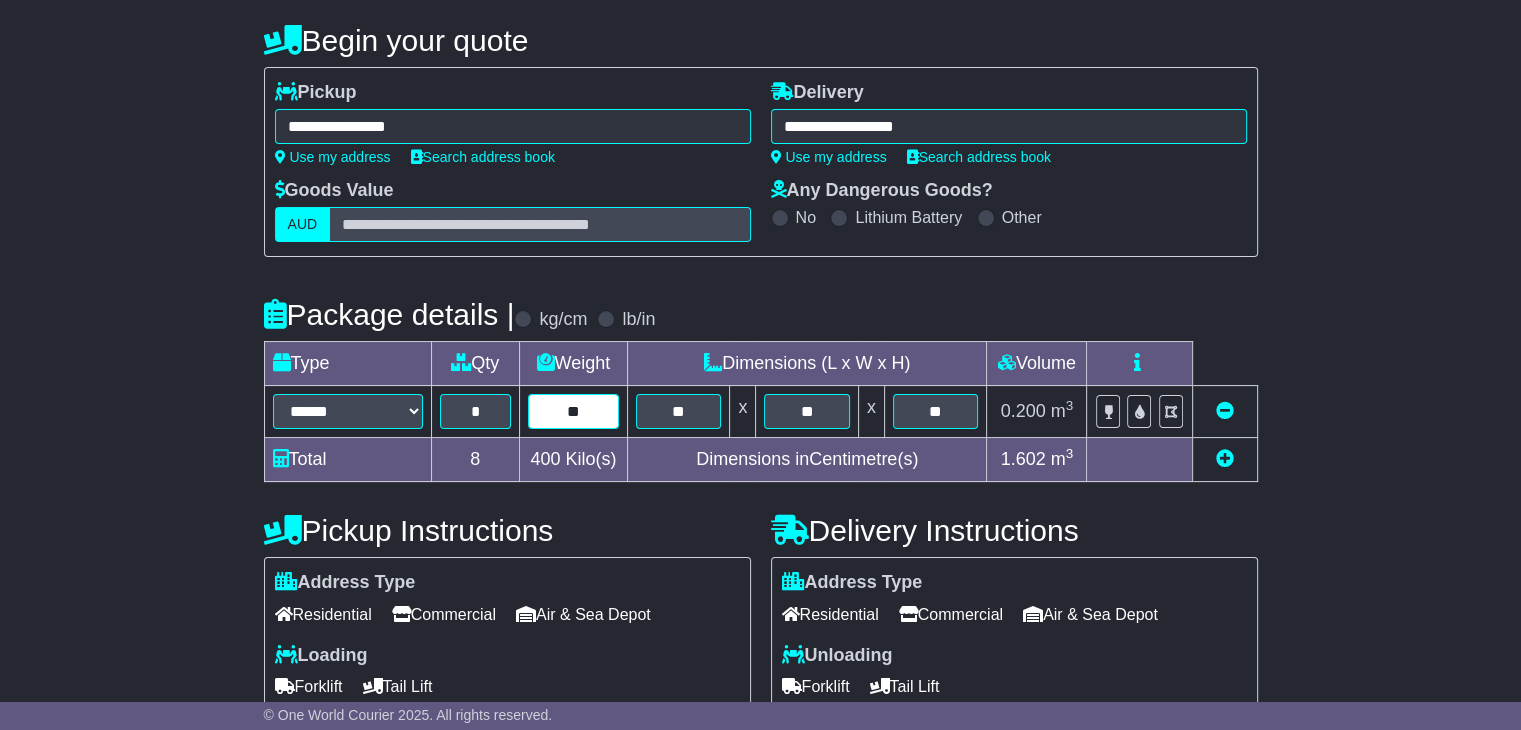 type on "**" 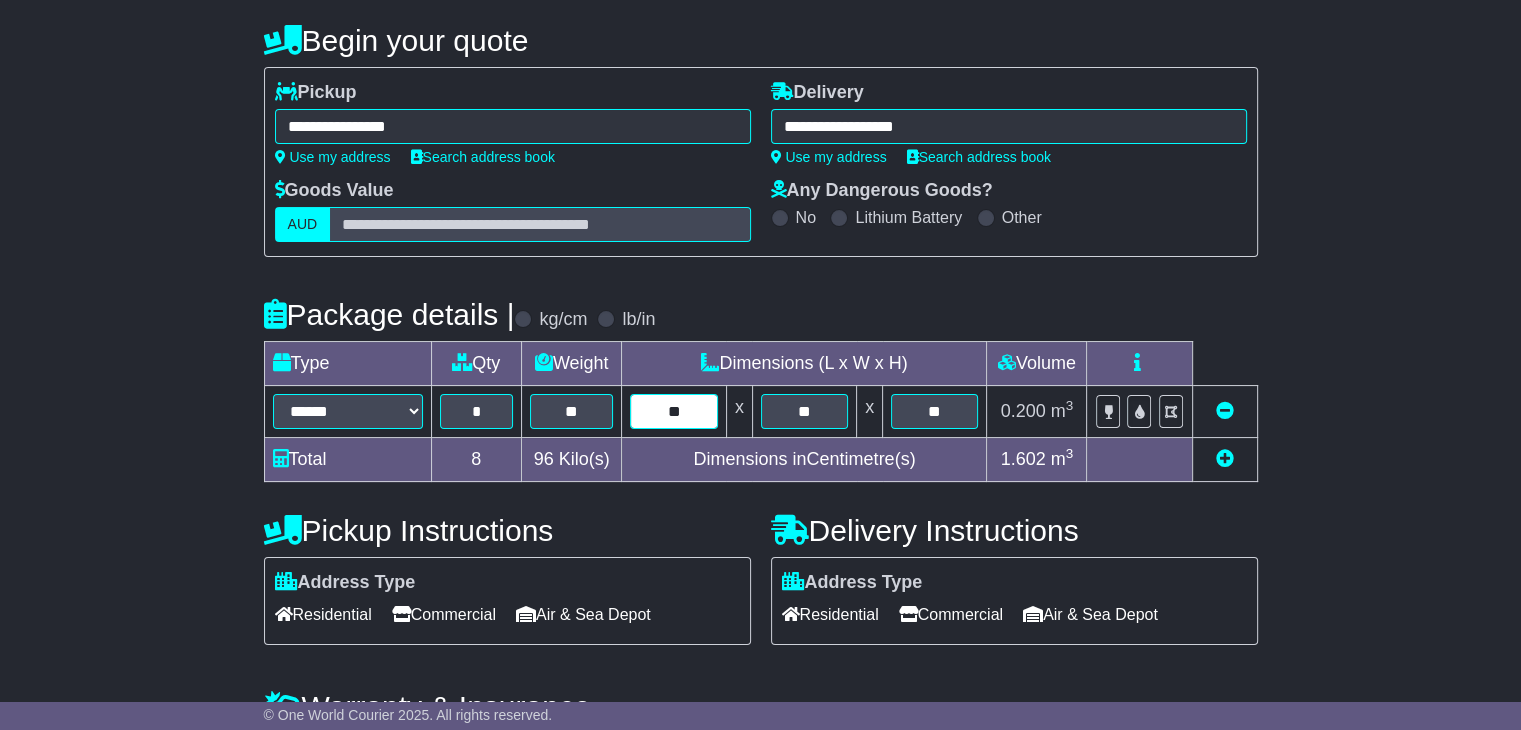 type on "**" 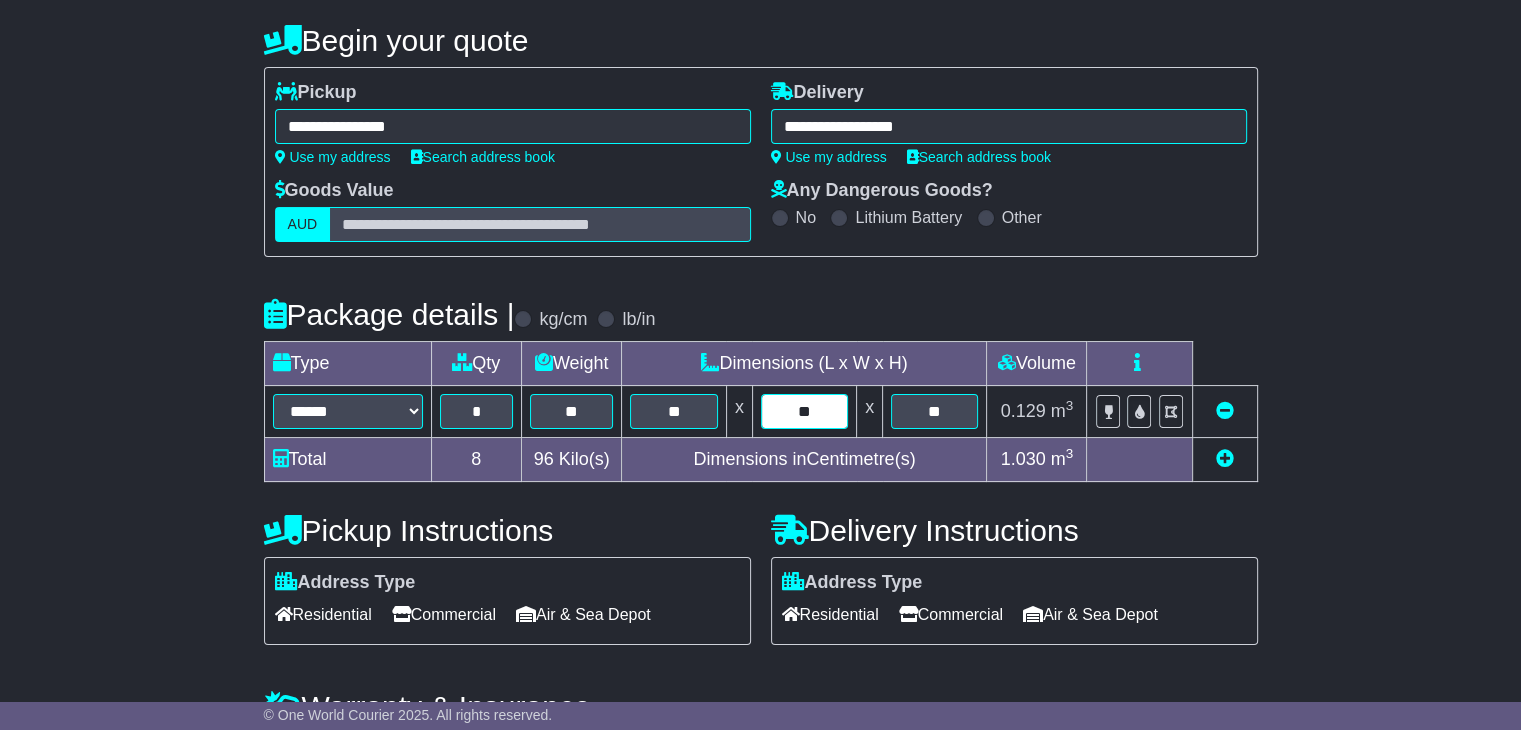 type on "**" 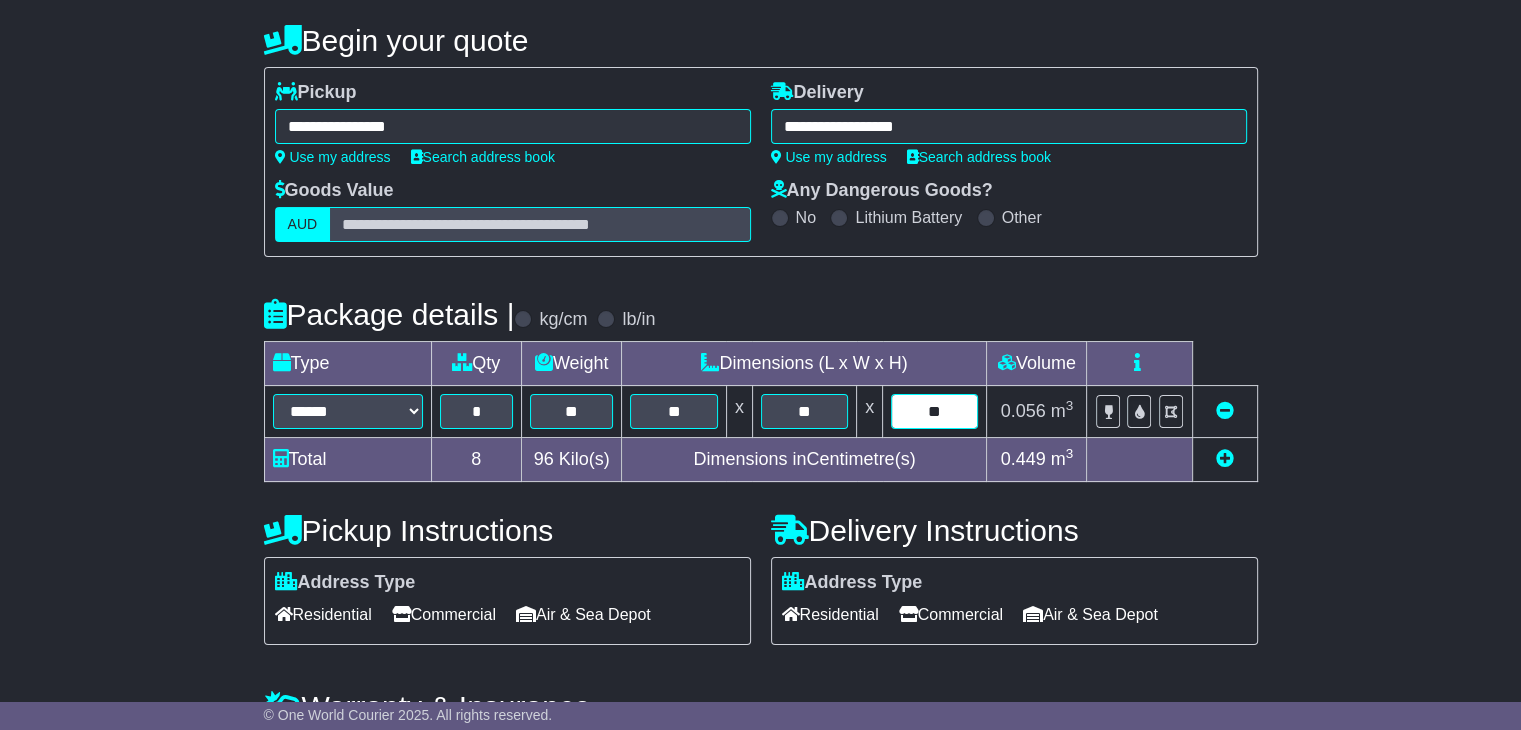 type on "**" 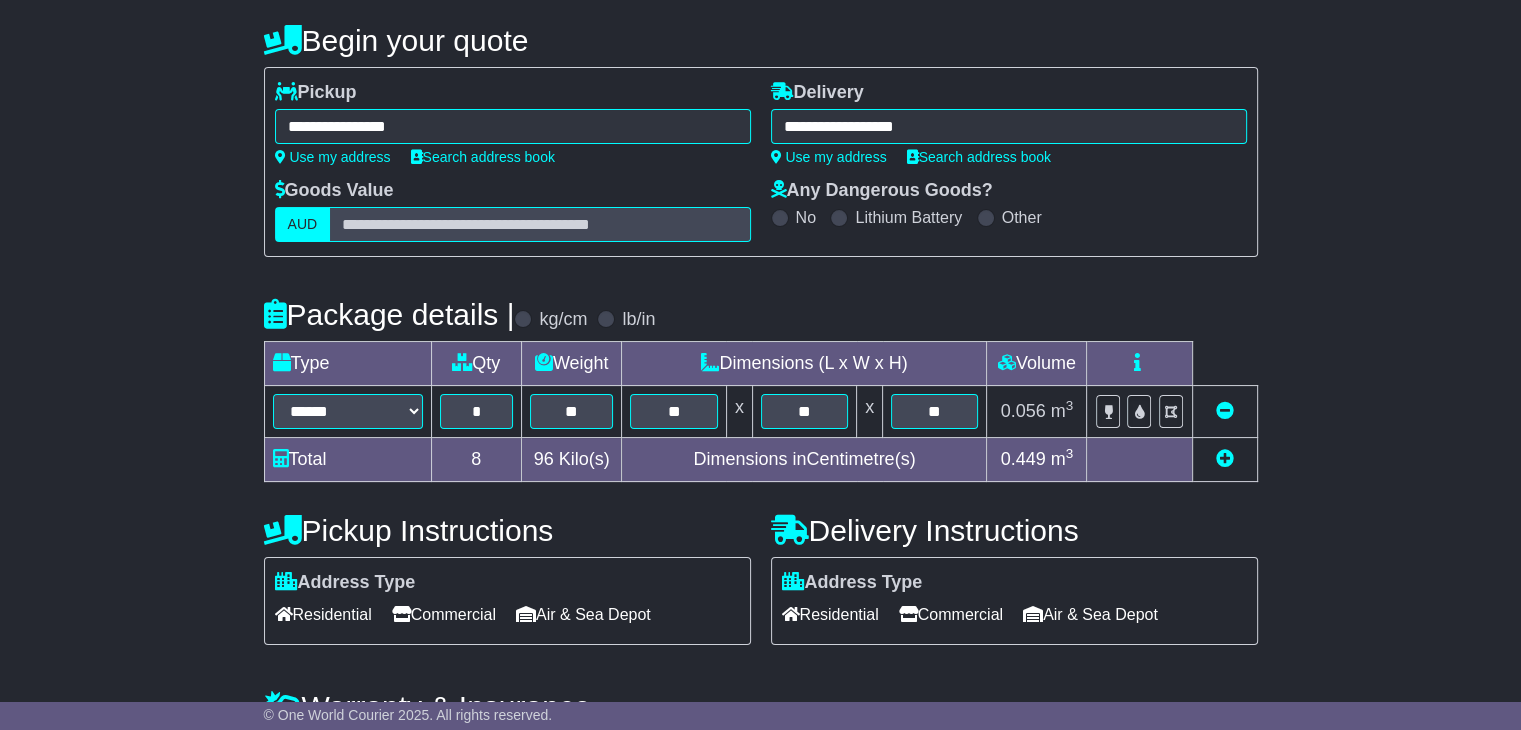 scroll, scrollTop: 327, scrollLeft: 0, axis: vertical 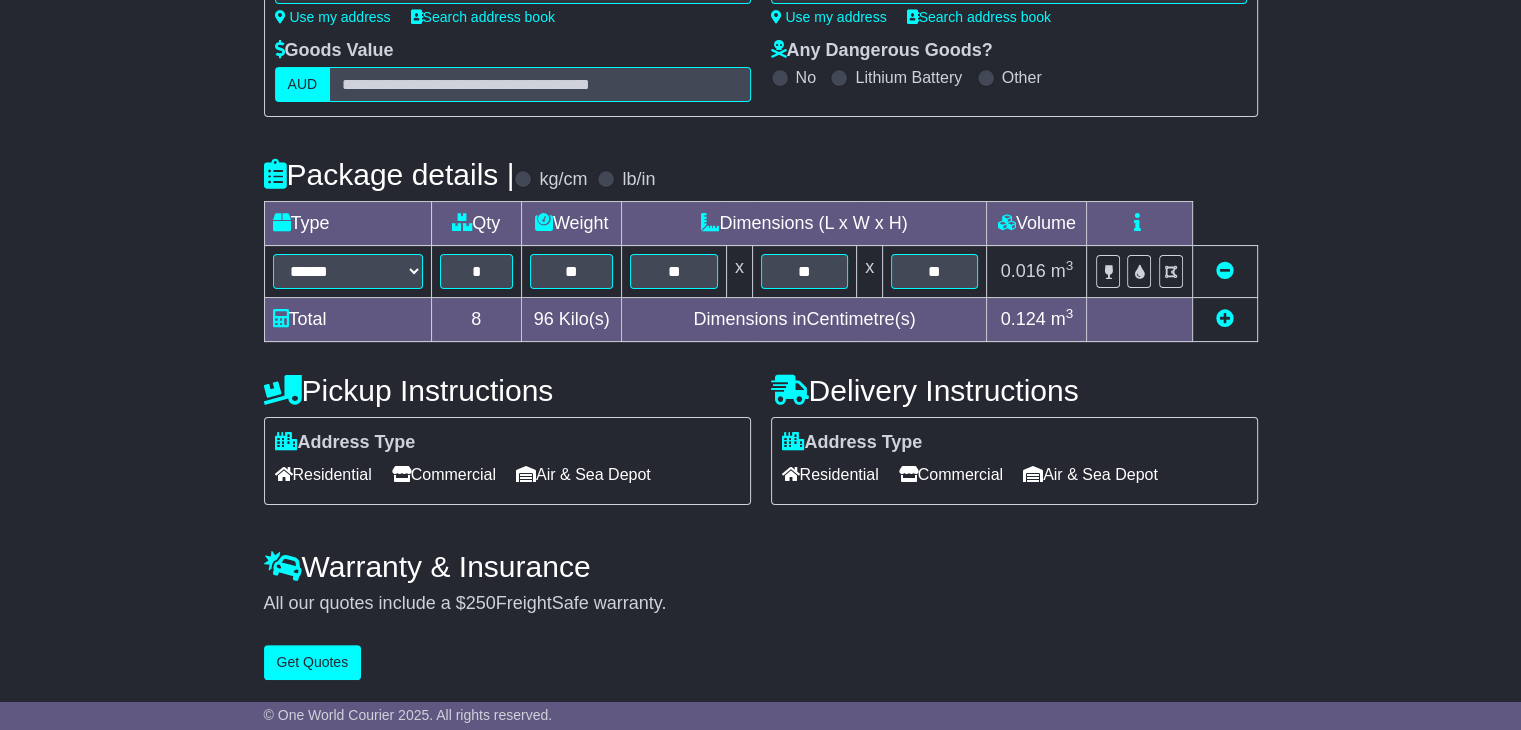 click on "Address Type
Residential
Commercial
Air & Sea Depot
Loading
Forklift
Tail Lift" at bounding box center [507, 461] 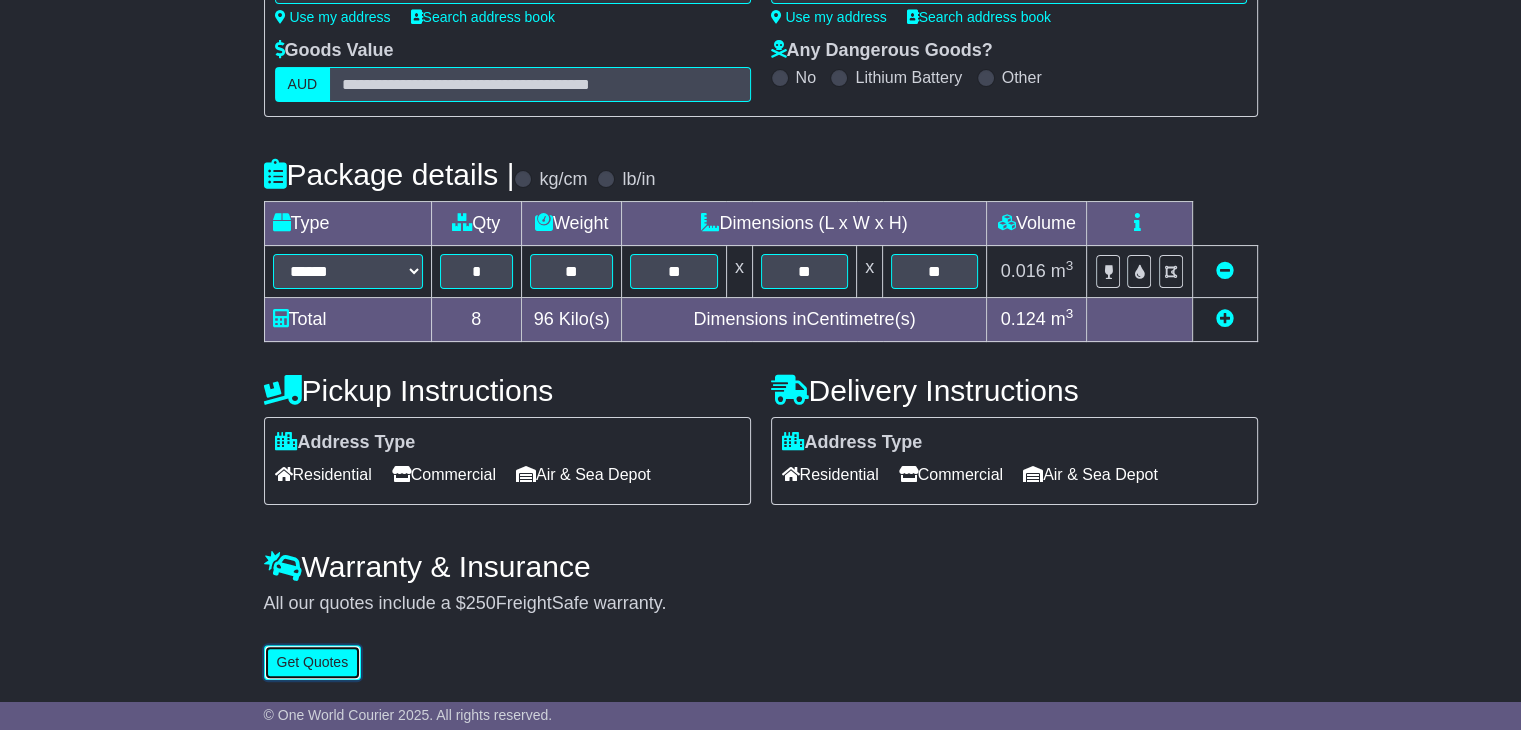 click on "Get Quotes" at bounding box center [313, 662] 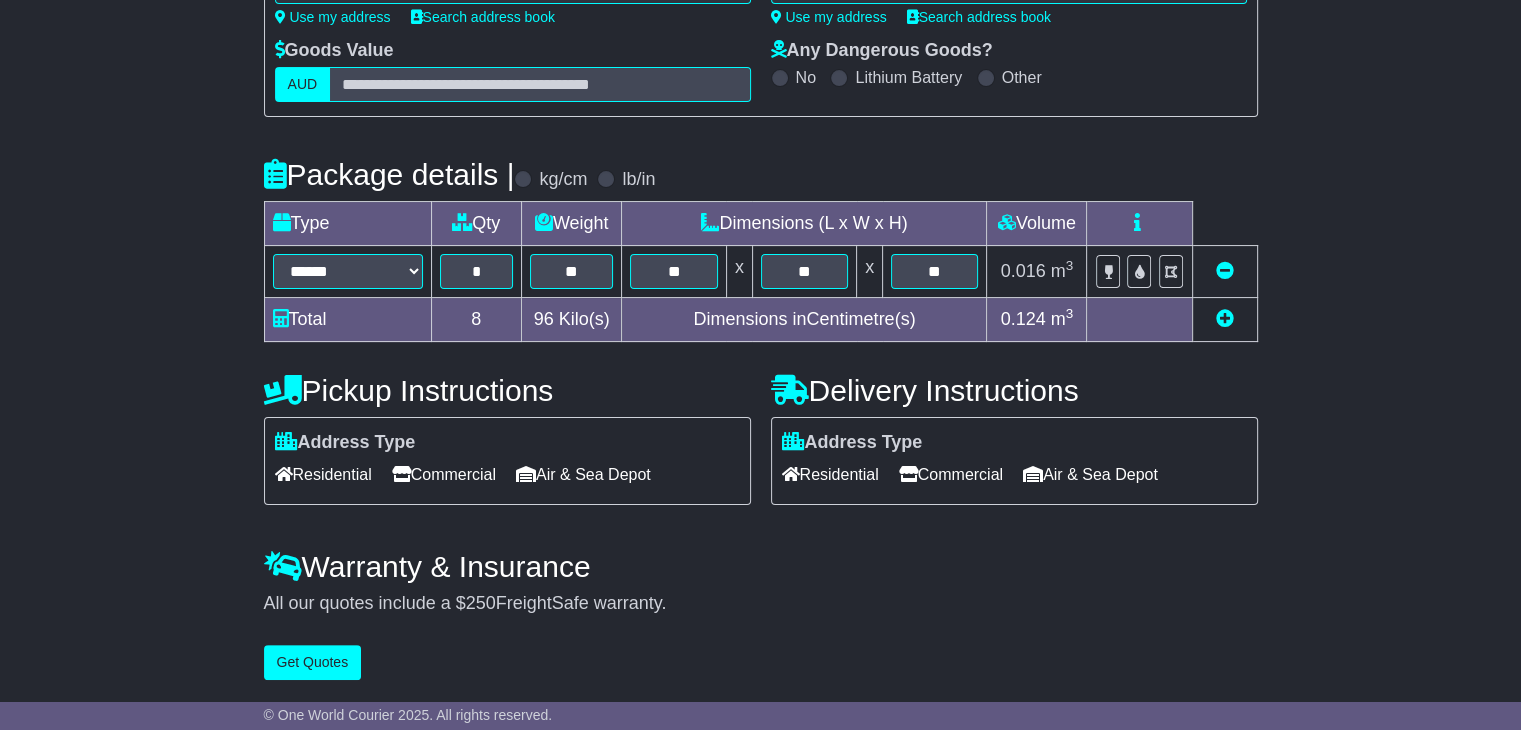 scroll, scrollTop: 0, scrollLeft: 0, axis: both 